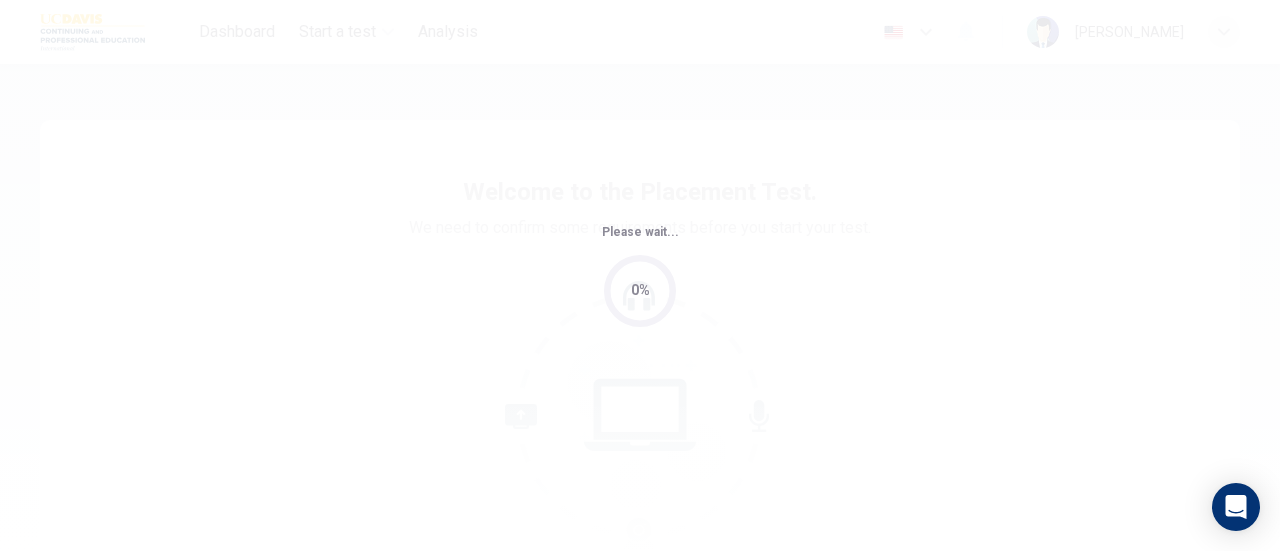 scroll, scrollTop: 0, scrollLeft: 0, axis: both 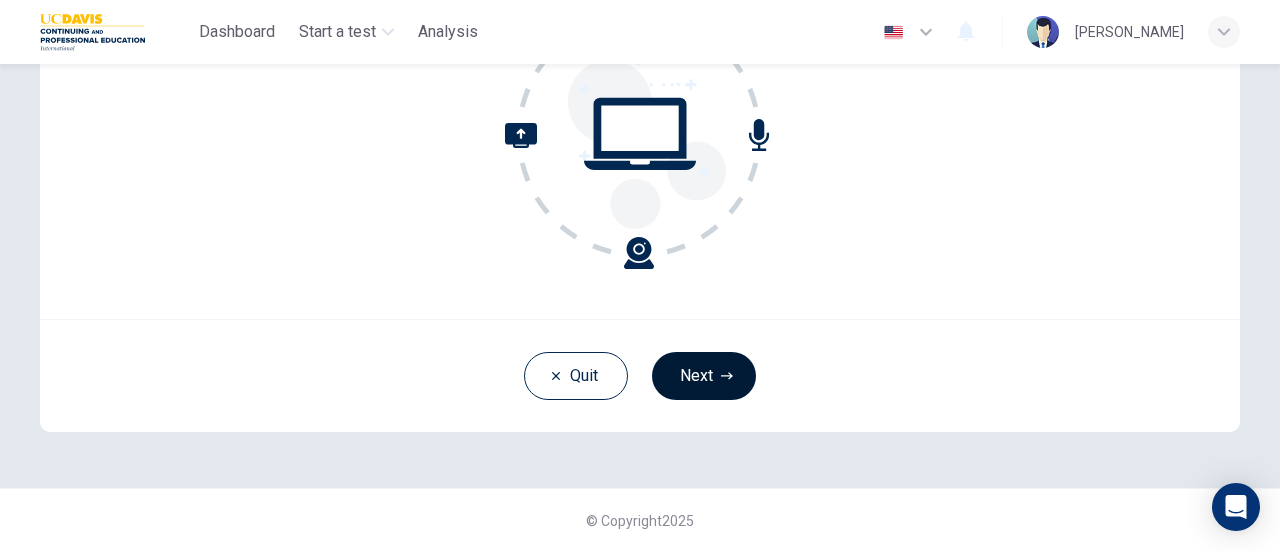 click on "Next" at bounding box center [704, 376] 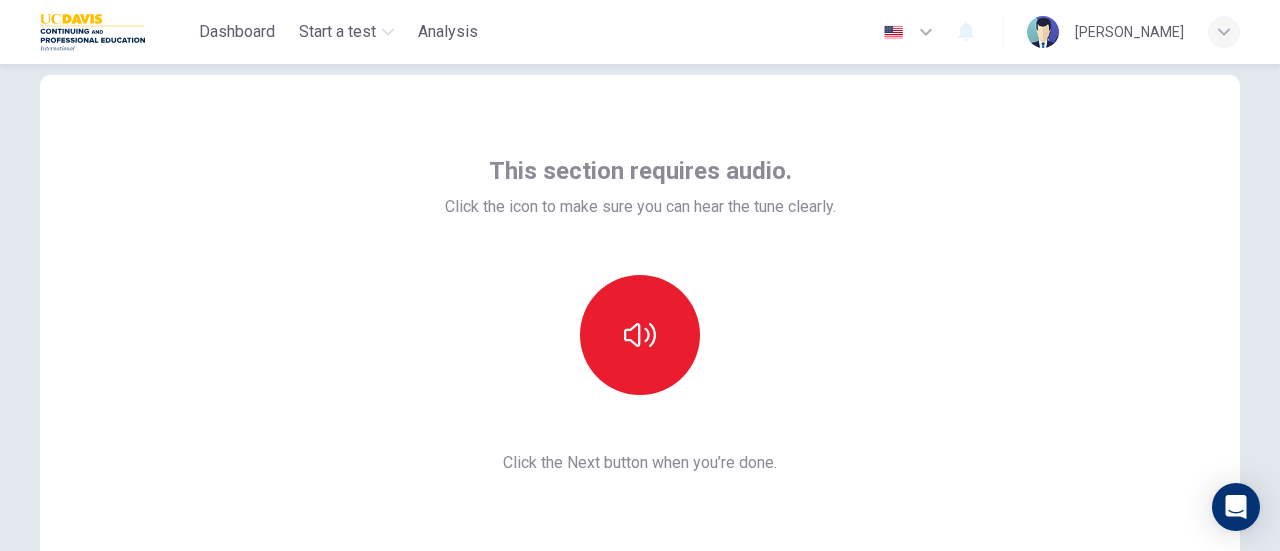 scroll, scrollTop: 43, scrollLeft: 0, axis: vertical 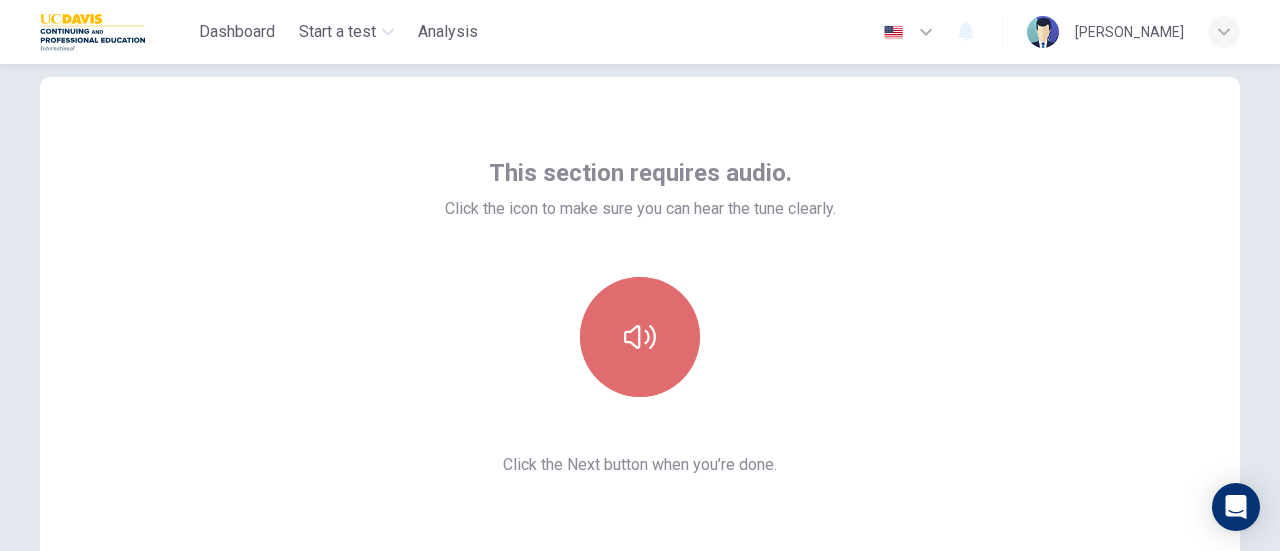 click at bounding box center [640, 337] 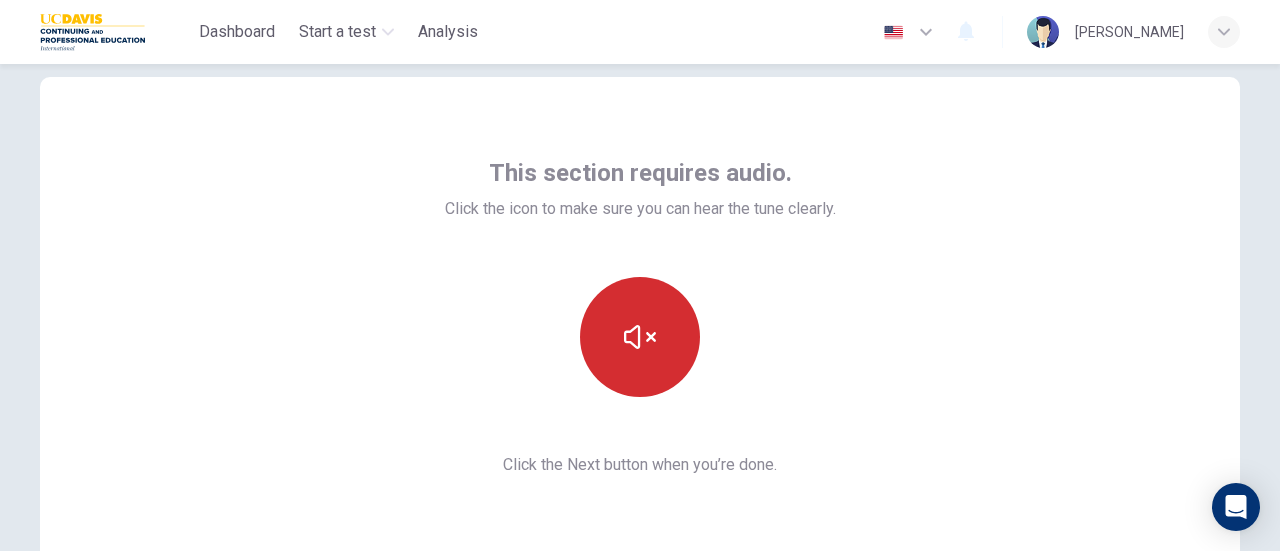 click at bounding box center [640, 337] 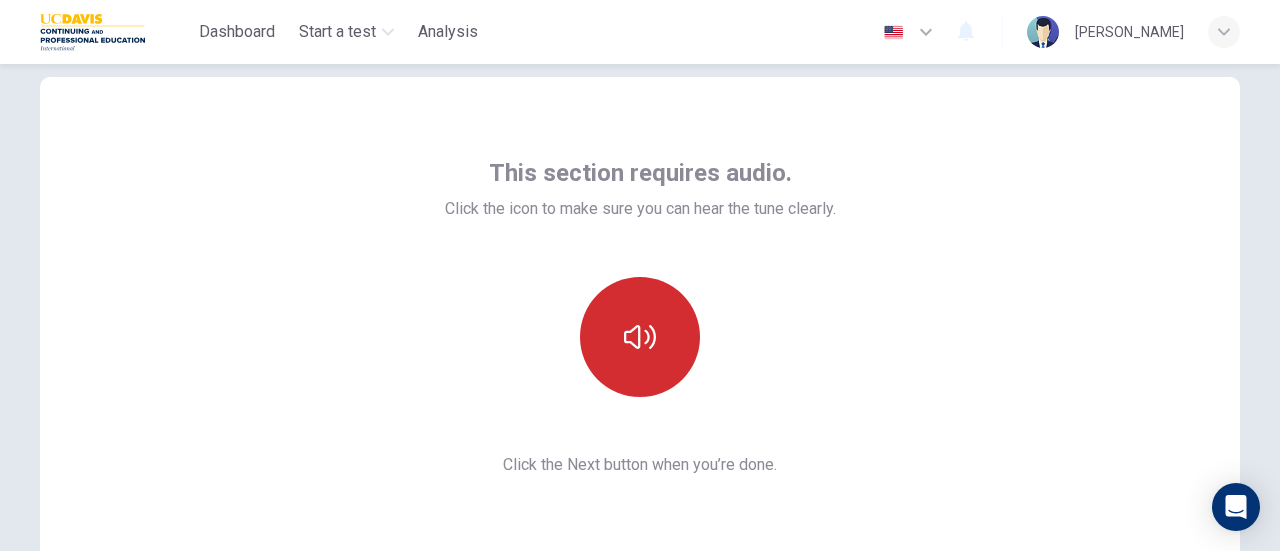 click at bounding box center [640, 337] 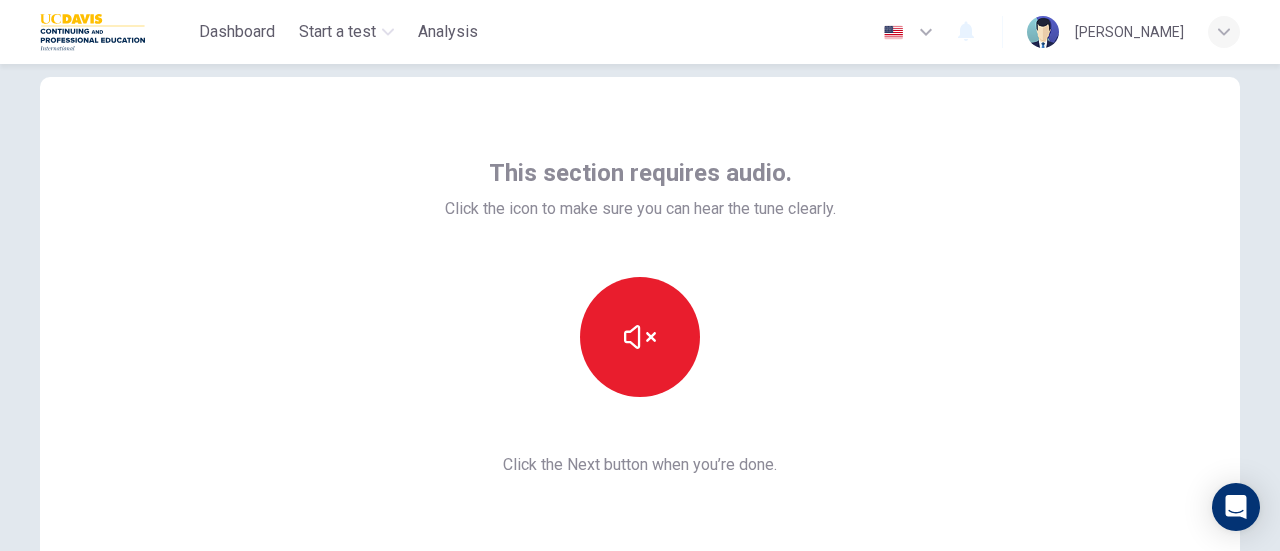 click on "This section requires audio. Click the icon to make sure you can hear the tune clearly. Click the Next button when you’re done." at bounding box center [640, 317] 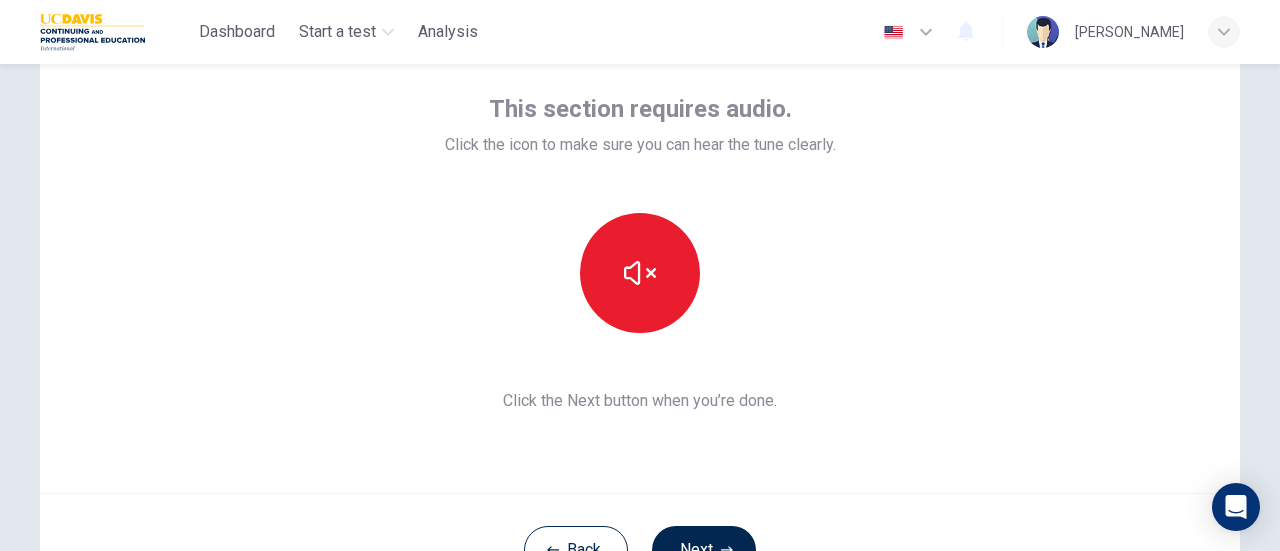 scroll, scrollTop: 108, scrollLeft: 0, axis: vertical 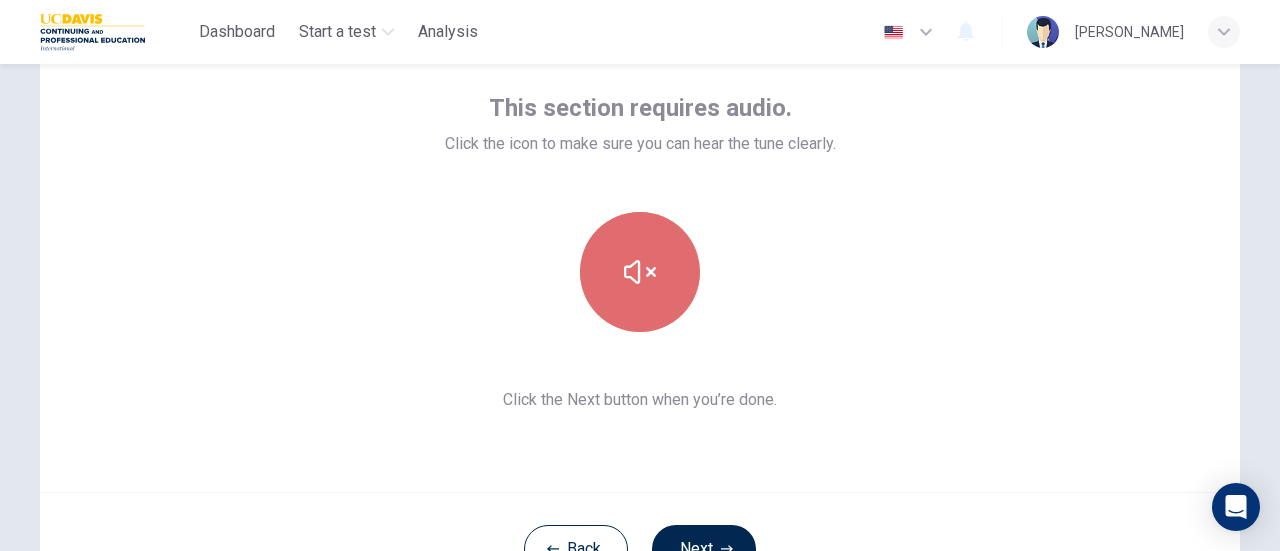 click 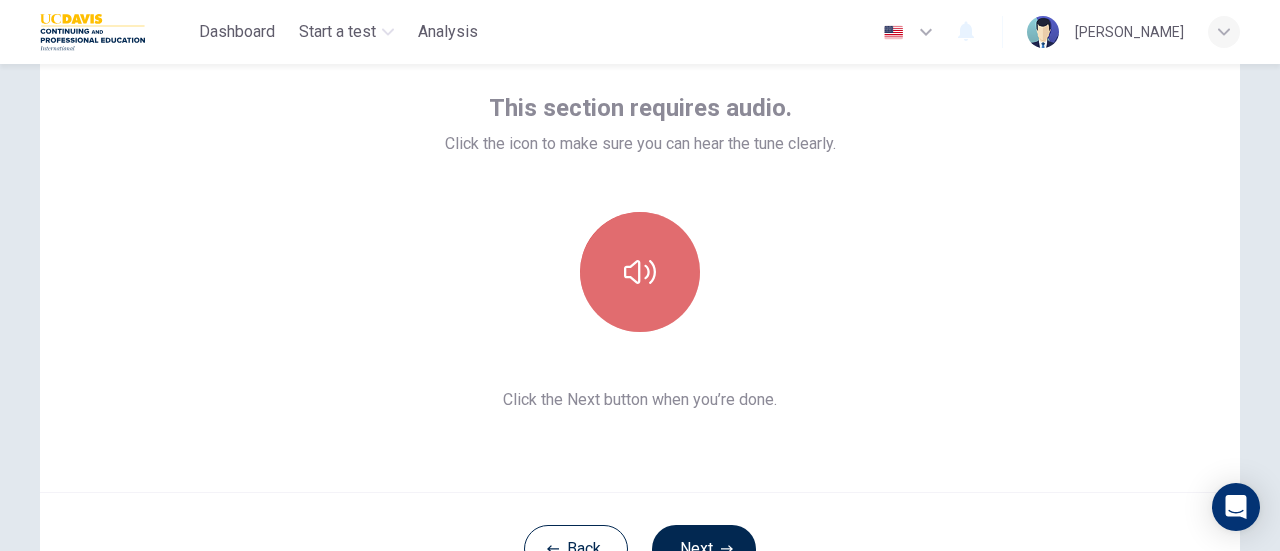 click 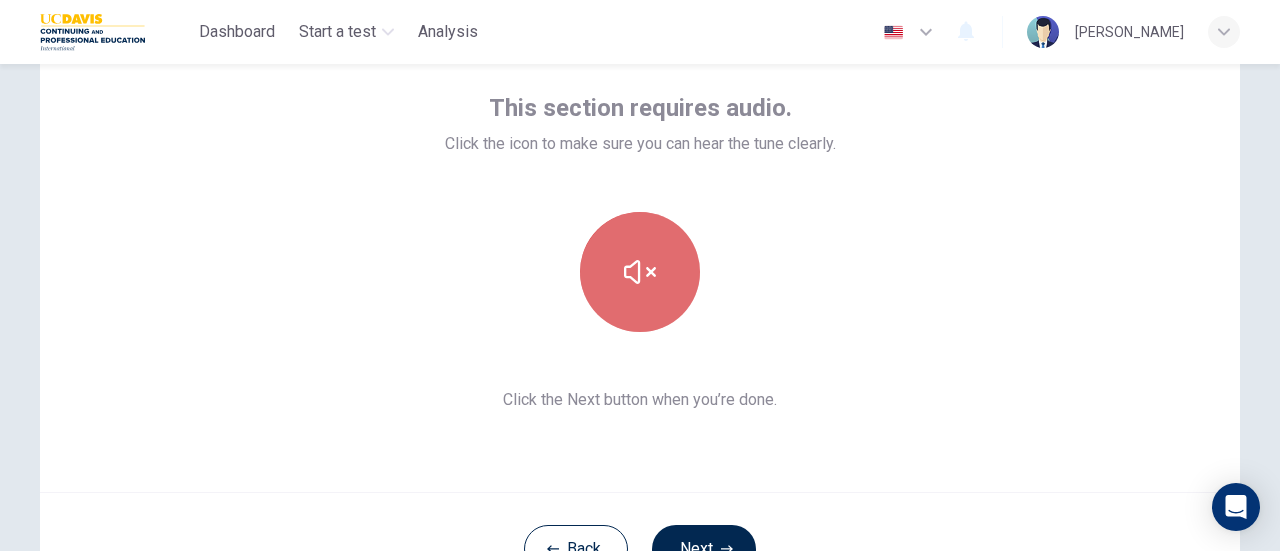 click 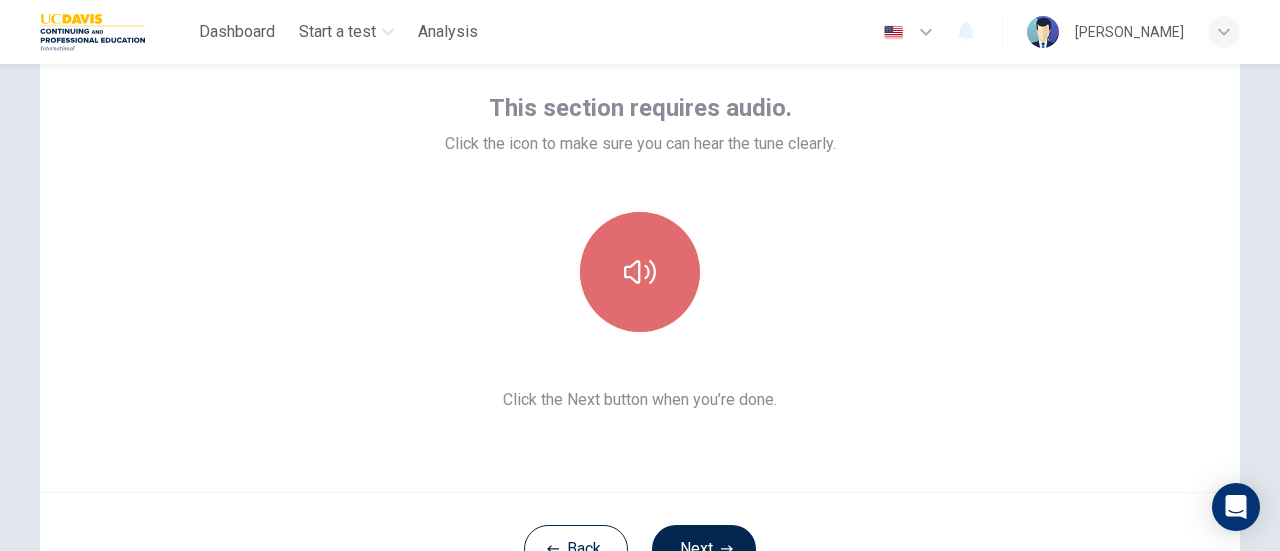 click 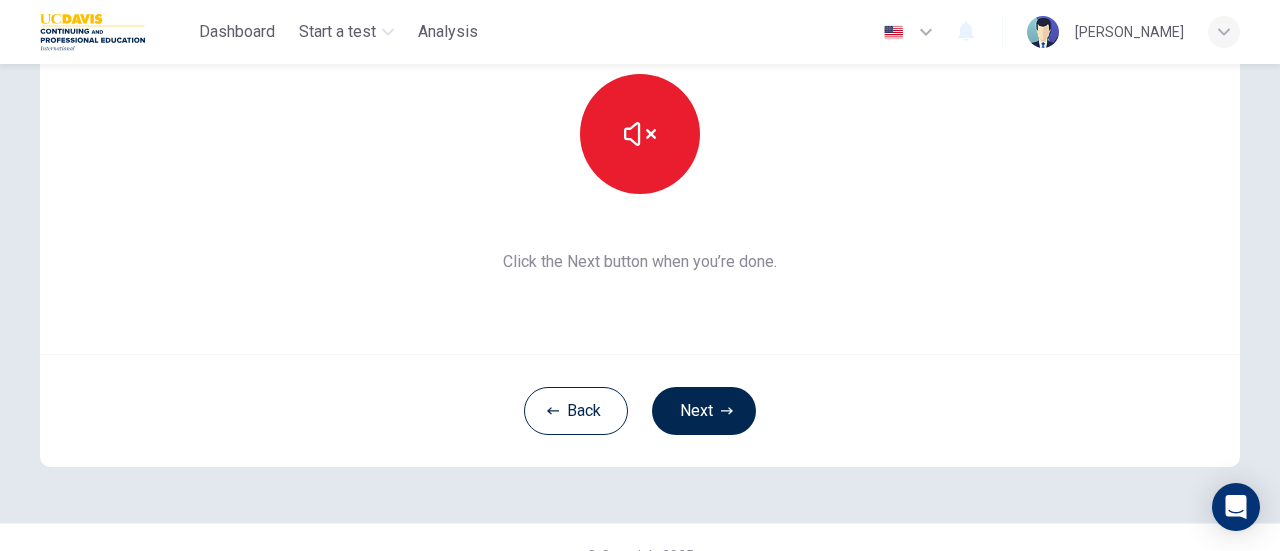 scroll, scrollTop: 248, scrollLeft: 0, axis: vertical 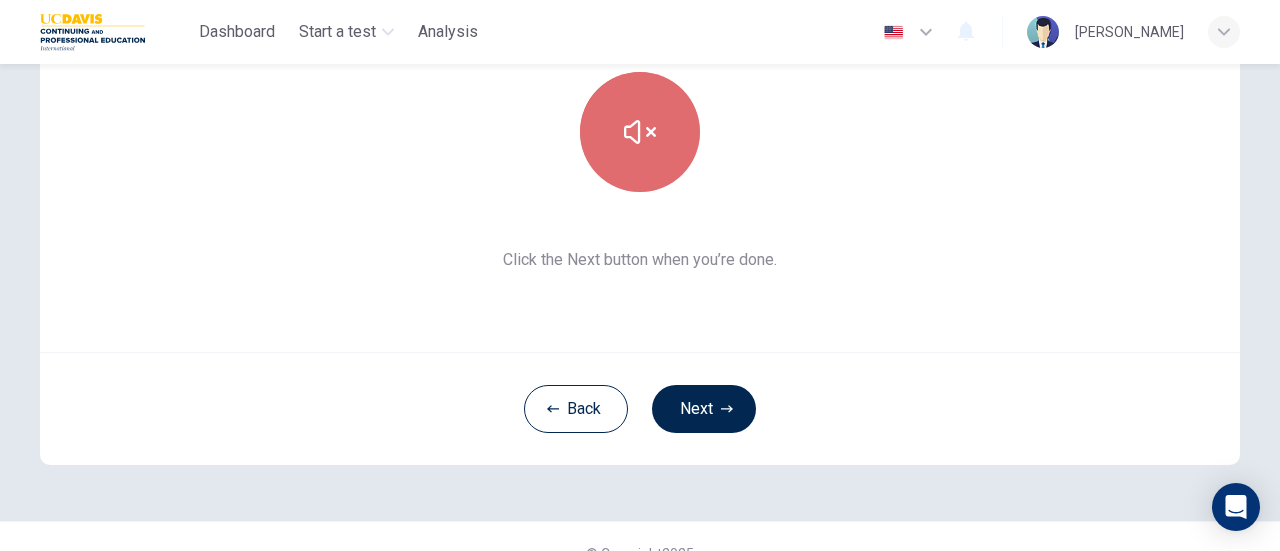 click 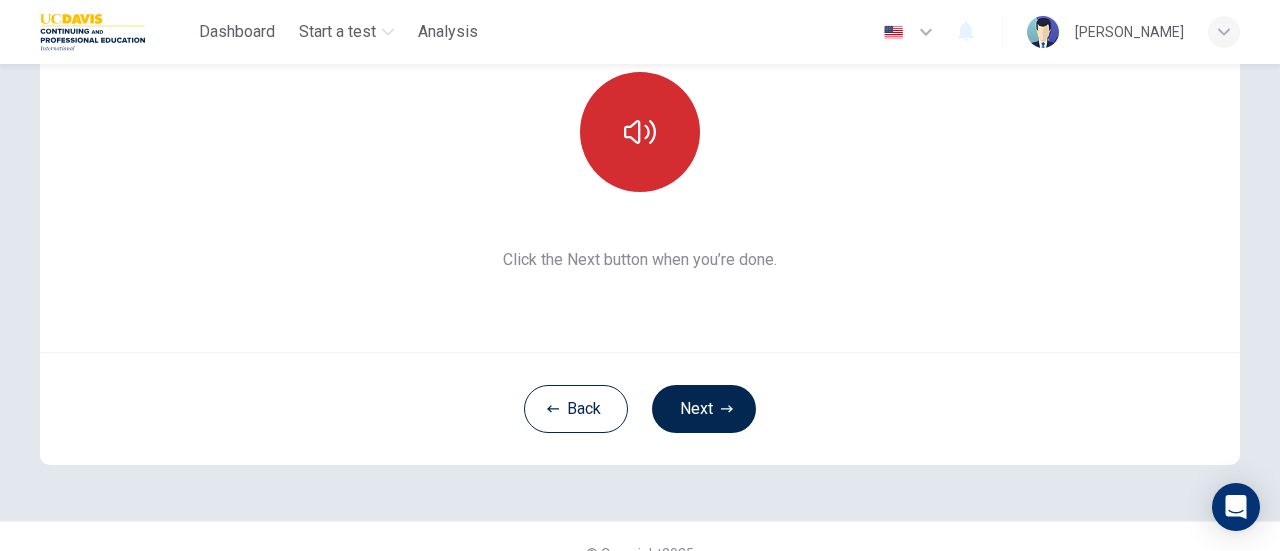 click 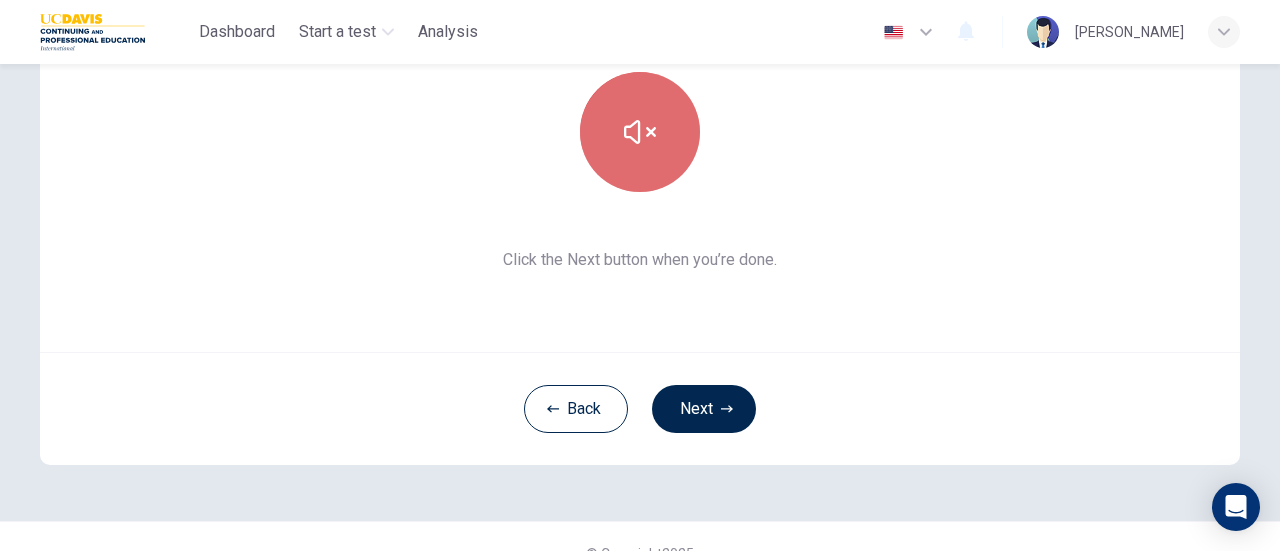 click 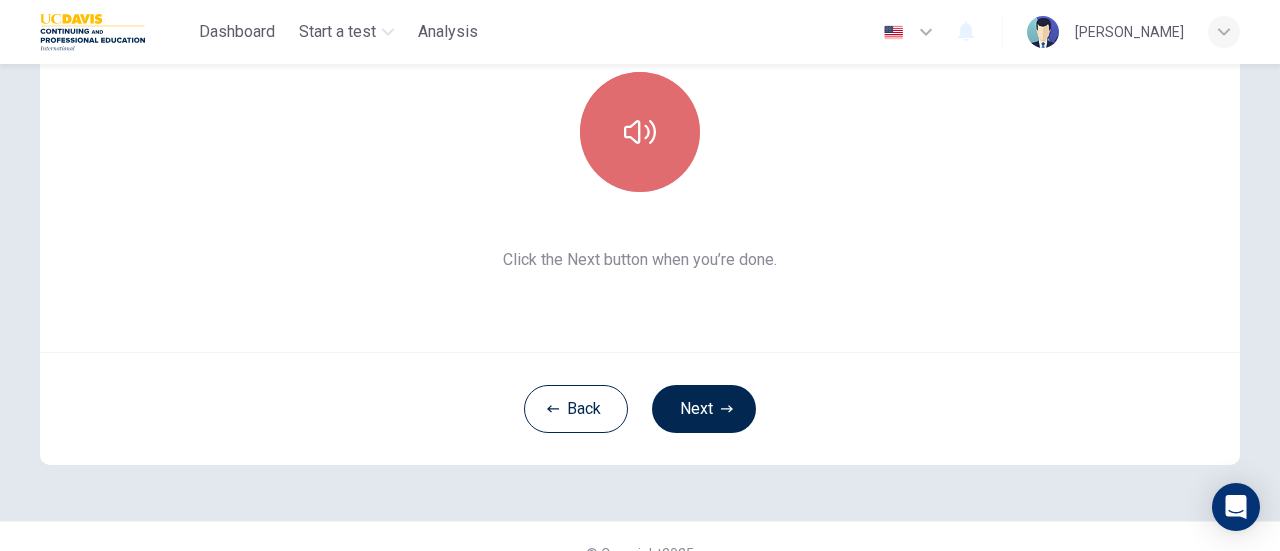 click 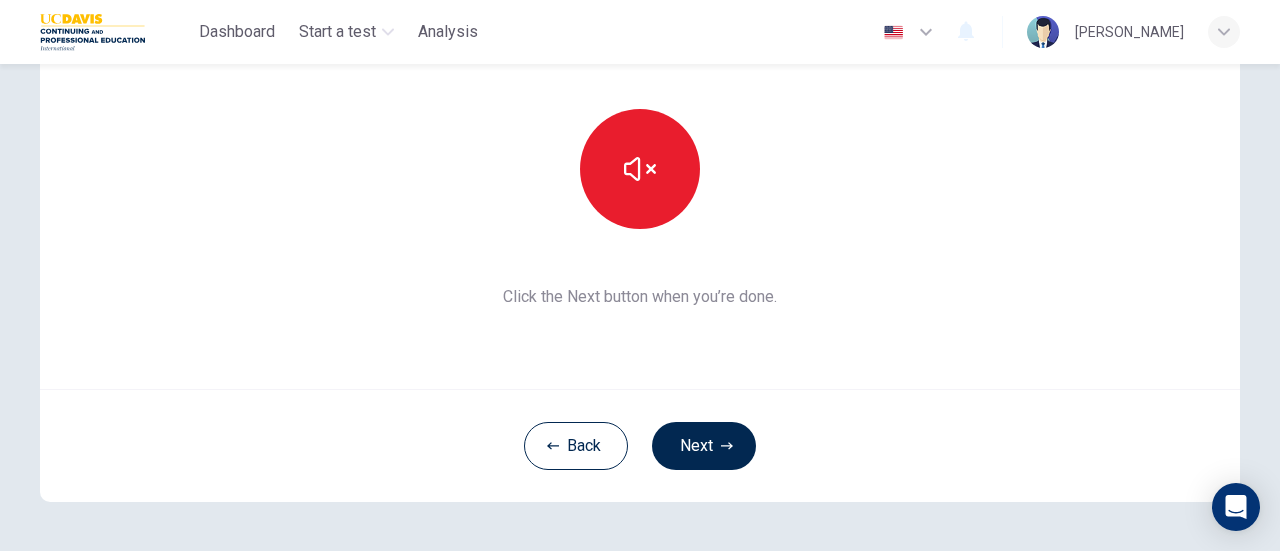 scroll, scrollTop: 212, scrollLeft: 0, axis: vertical 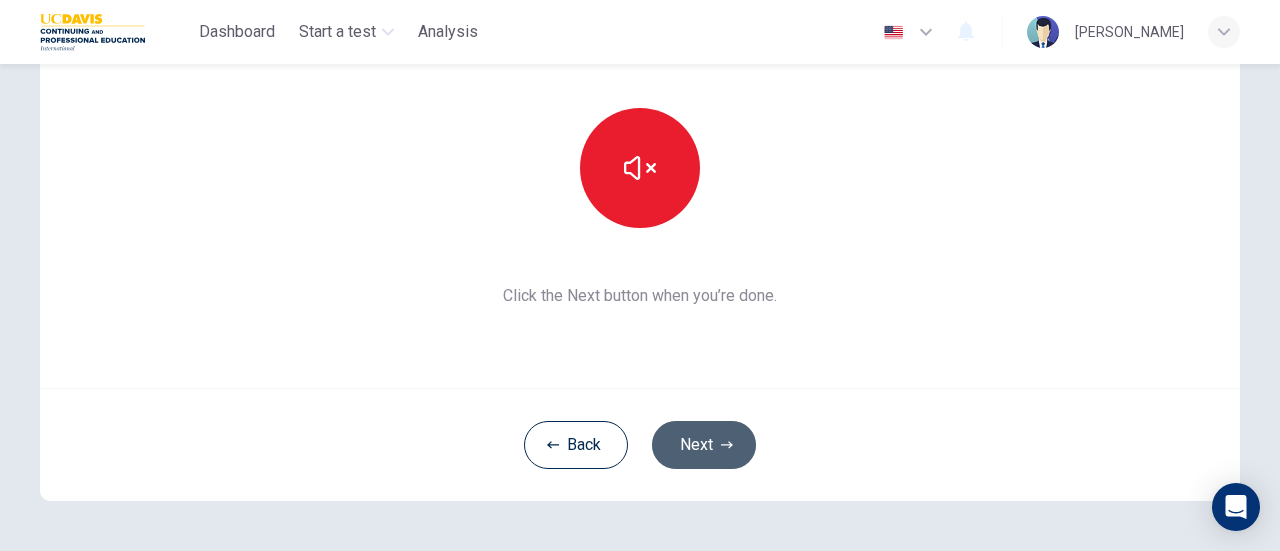 click on "Next" at bounding box center [704, 445] 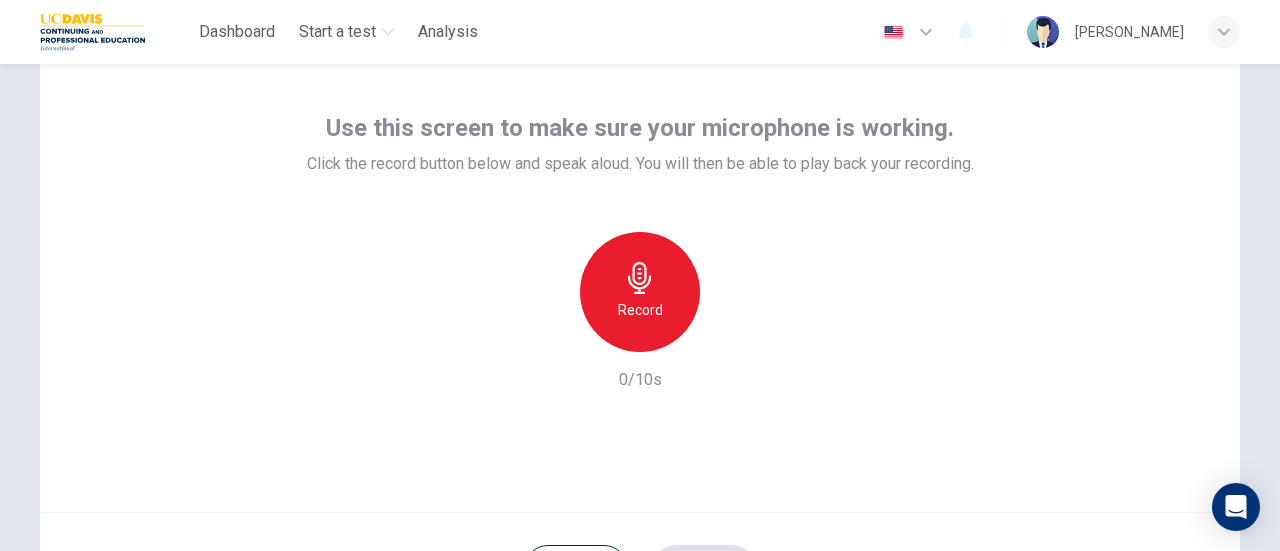 scroll, scrollTop: 89, scrollLeft: 0, axis: vertical 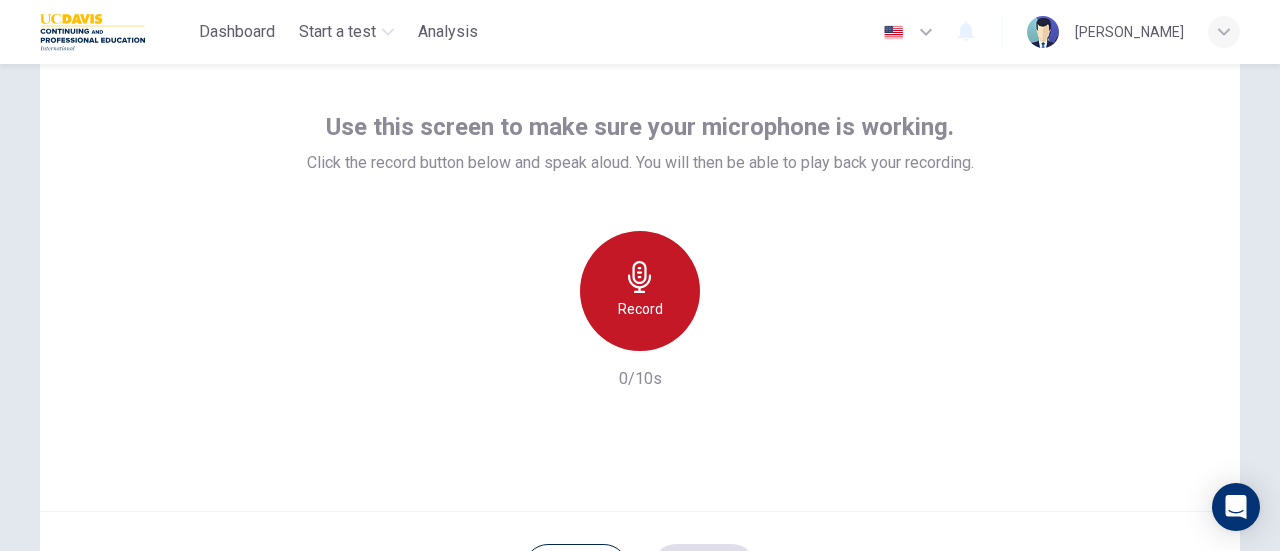 click on "Record" at bounding box center (640, 309) 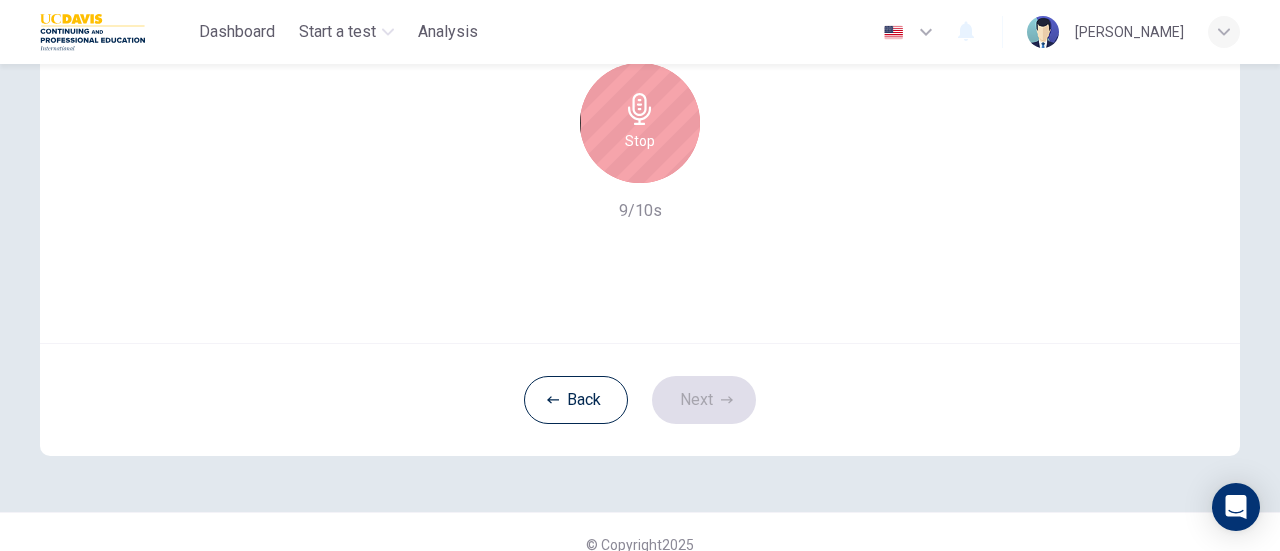 scroll, scrollTop: 256, scrollLeft: 0, axis: vertical 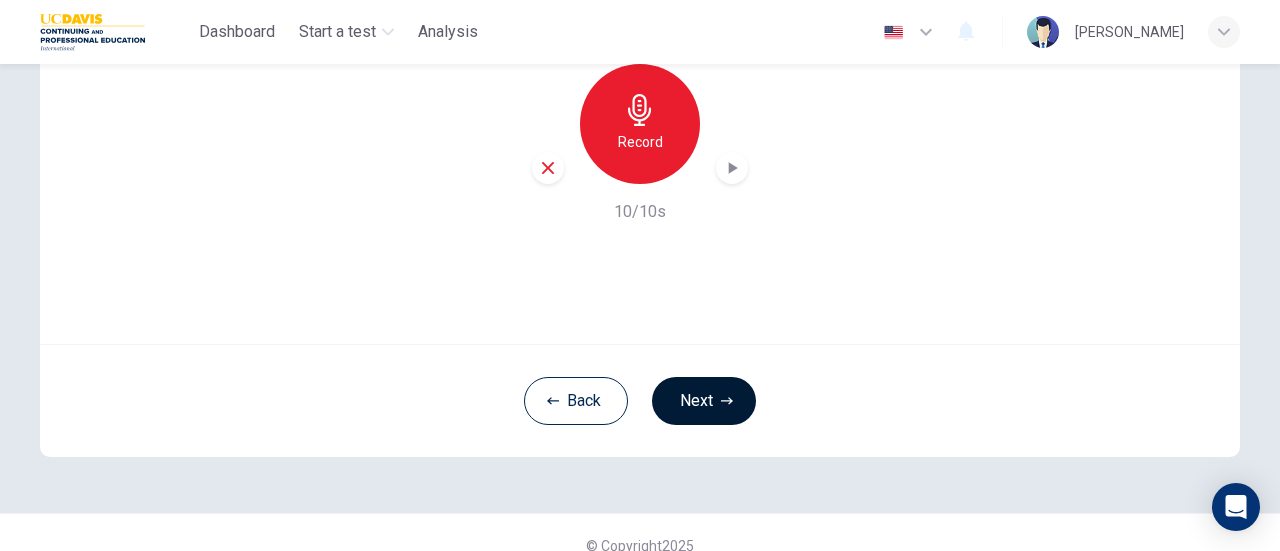 click on "Next" at bounding box center [704, 401] 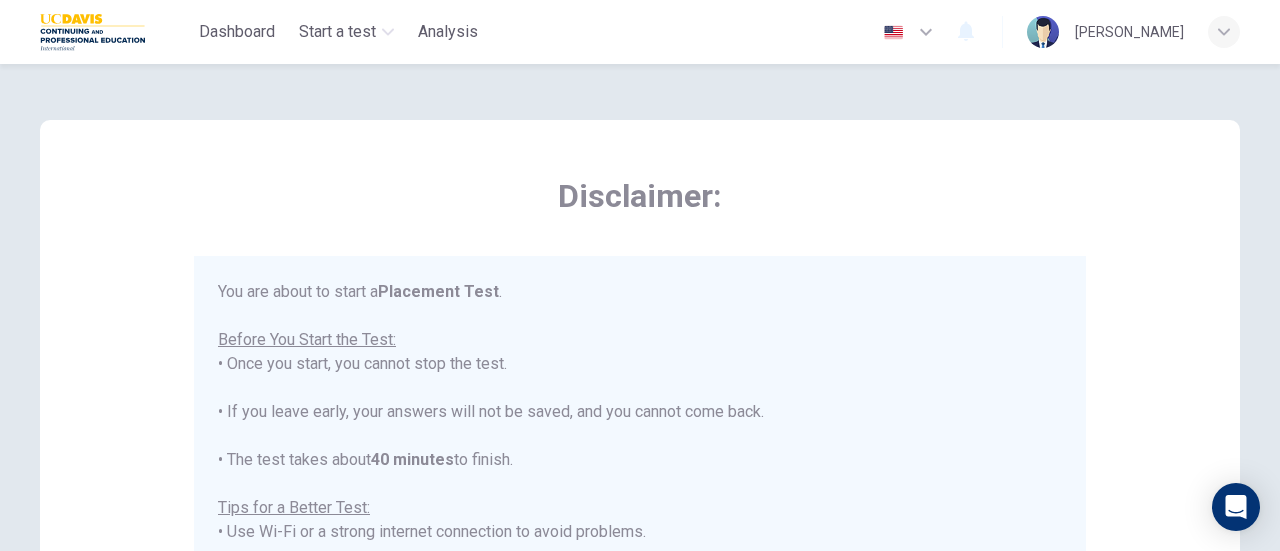 scroll, scrollTop: 0, scrollLeft: 0, axis: both 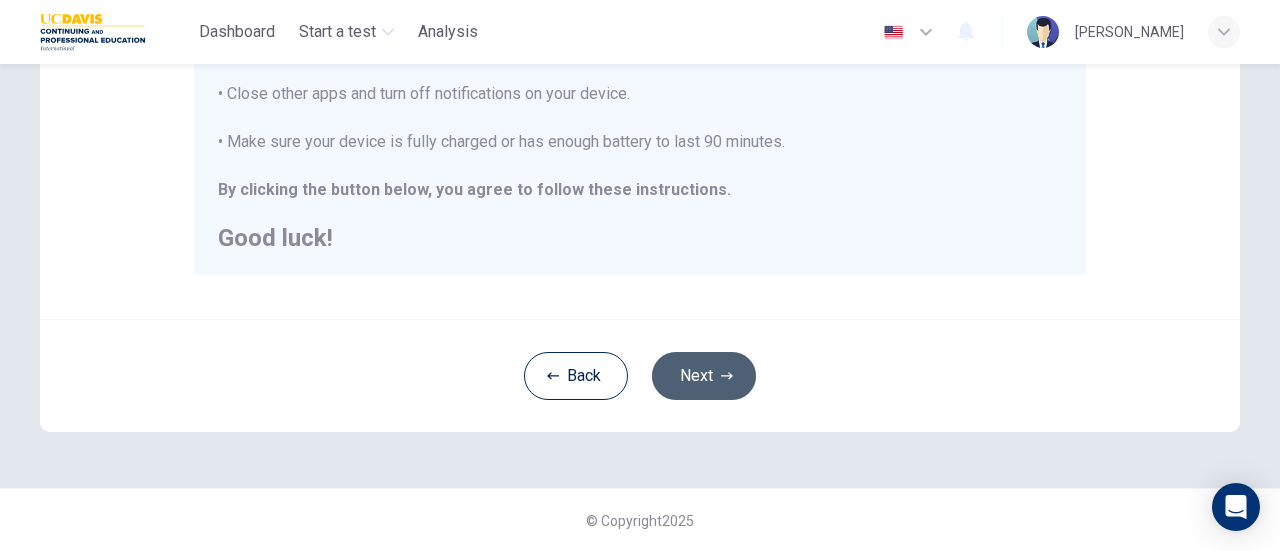 click on "Next" at bounding box center [704, 376] 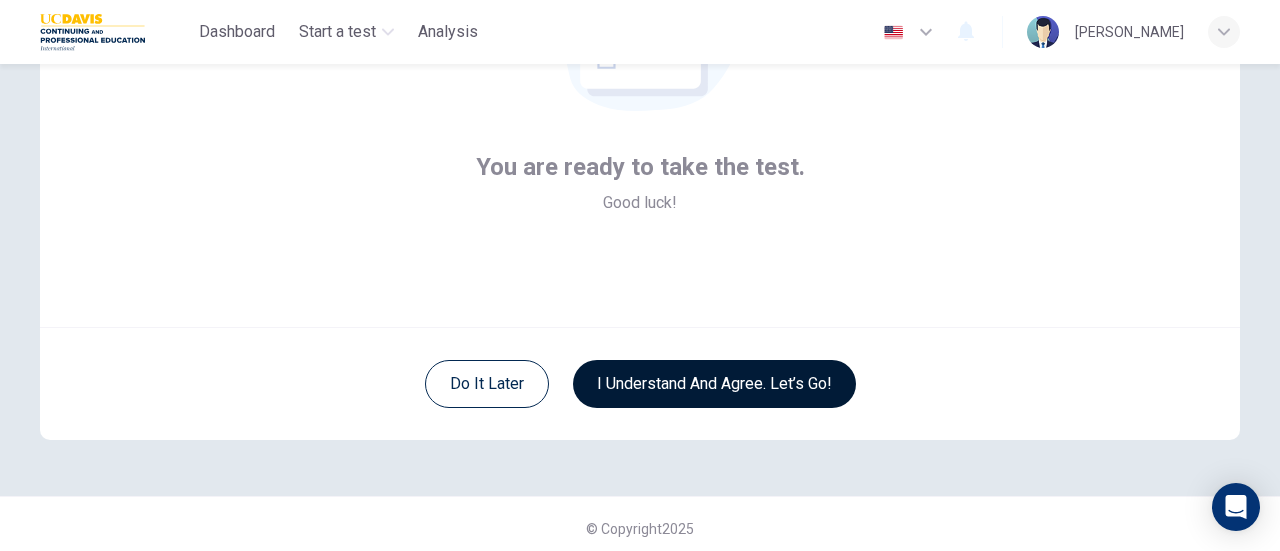 scroll, scrollTop: 266, scrollLeft: 0, axis: vertical 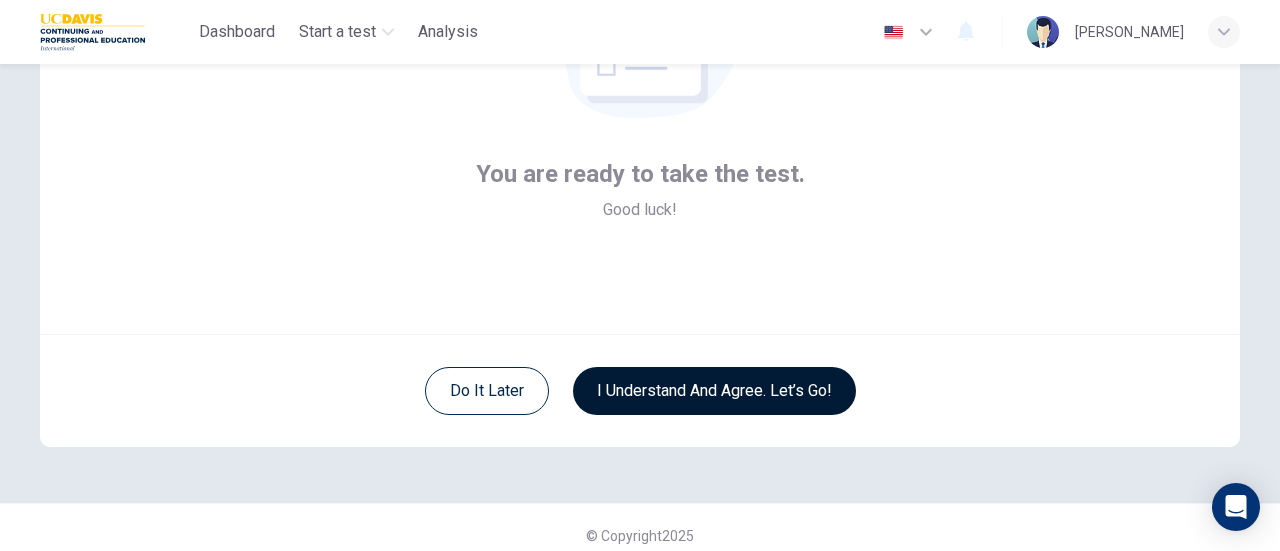 click on "I understand and agree. Let’s go!" at bounding box center [714, 391] 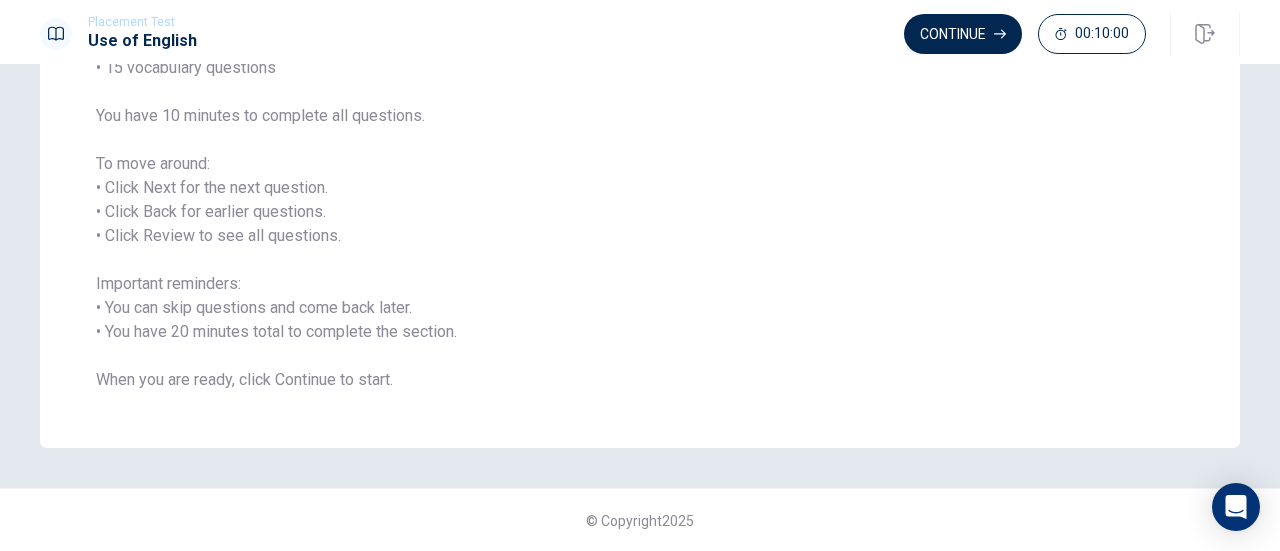 scroll, scrollTop: 0, scrollLeft: 0, axis: both 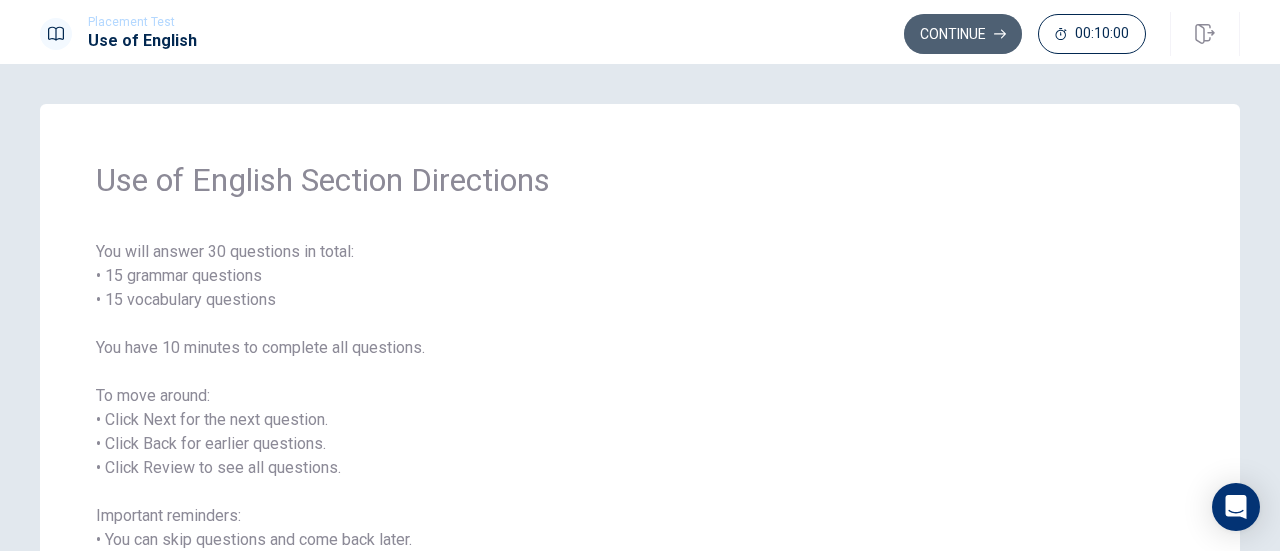 click on "Continue" at bounding box center (963, 34) 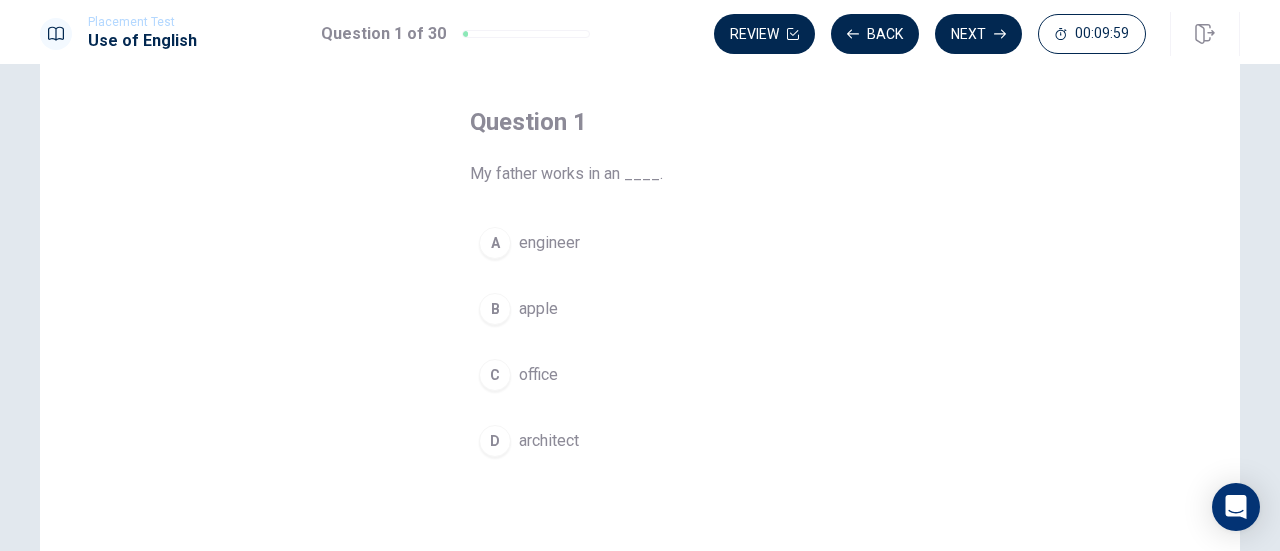scroll, scrollTop: 83, scrollLeft: 0, axis: vertical 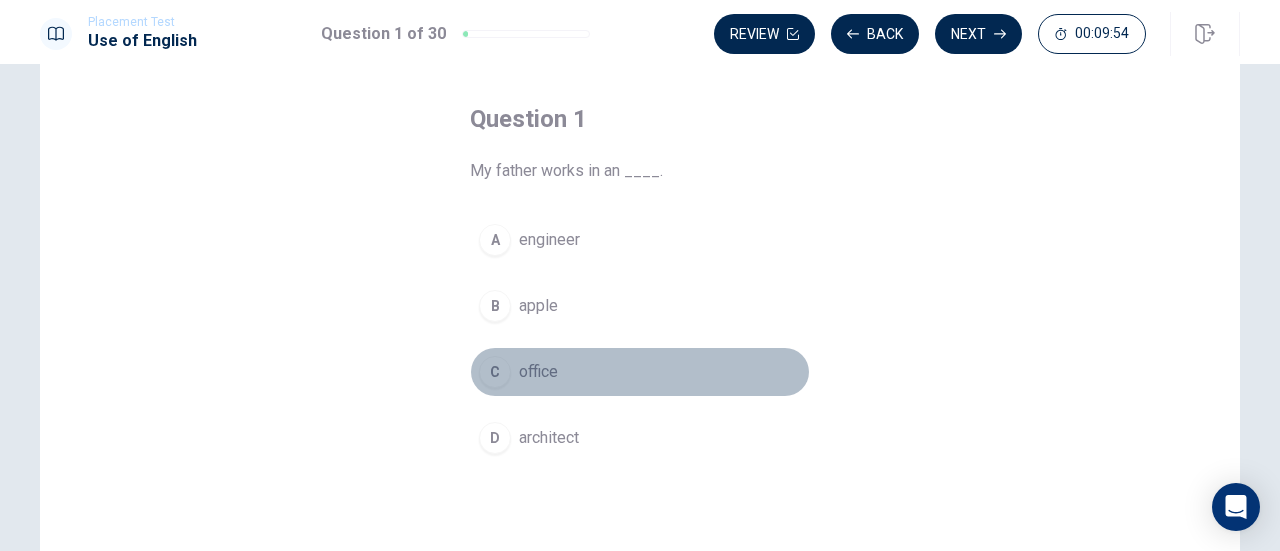 click on "office" at bounding box center (538, 372) 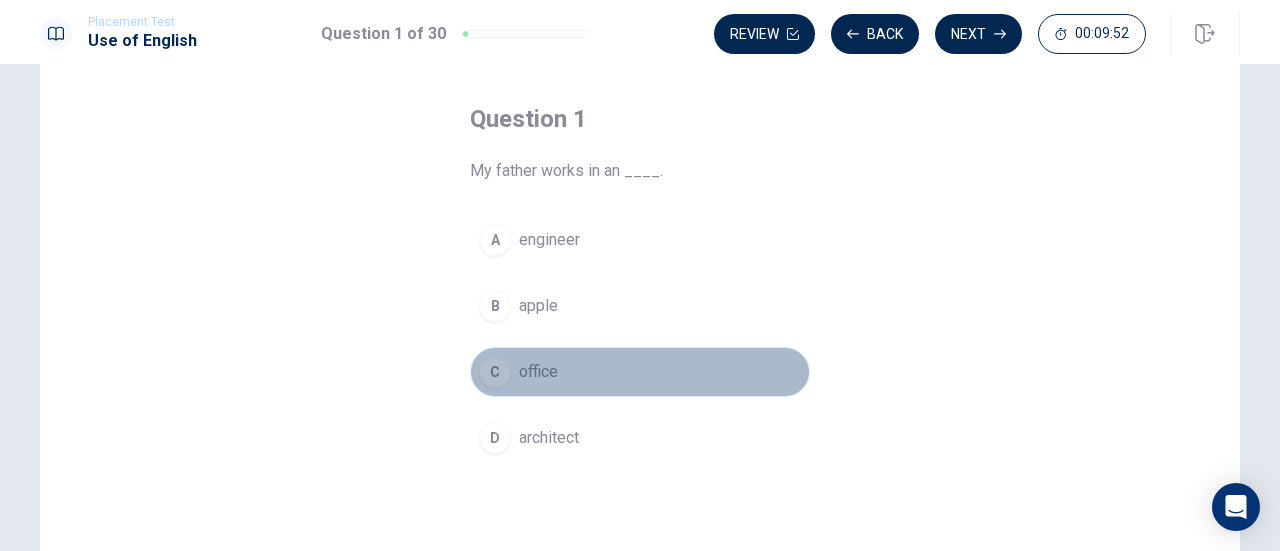click on "C" at bounding box center [495, 372] 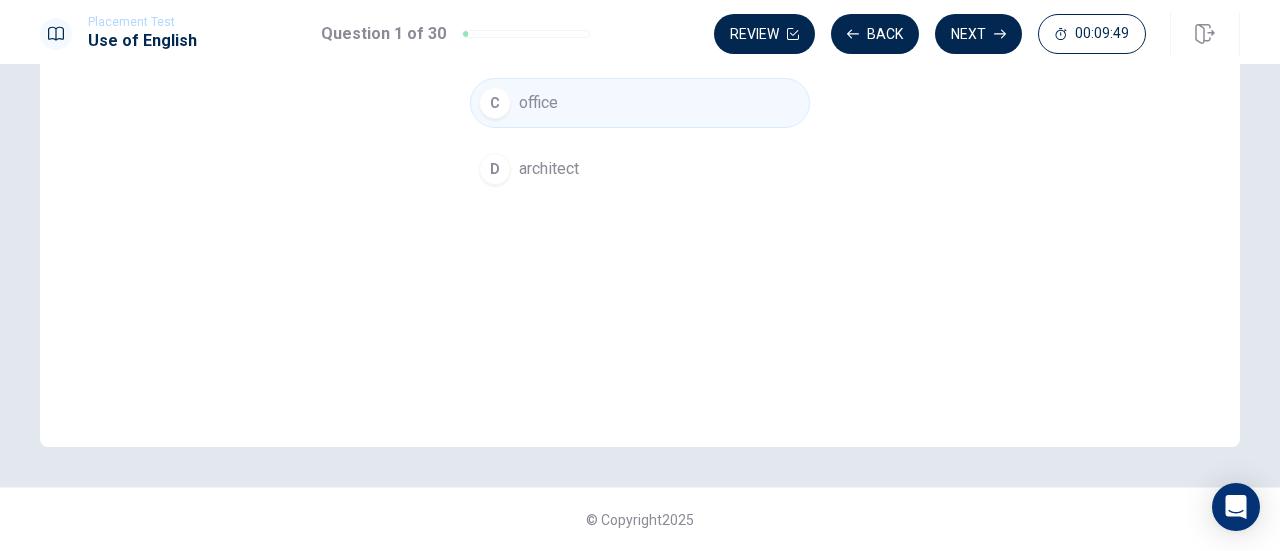 scroll, scrollTop: 0, scrollLeft: 0, axis: both 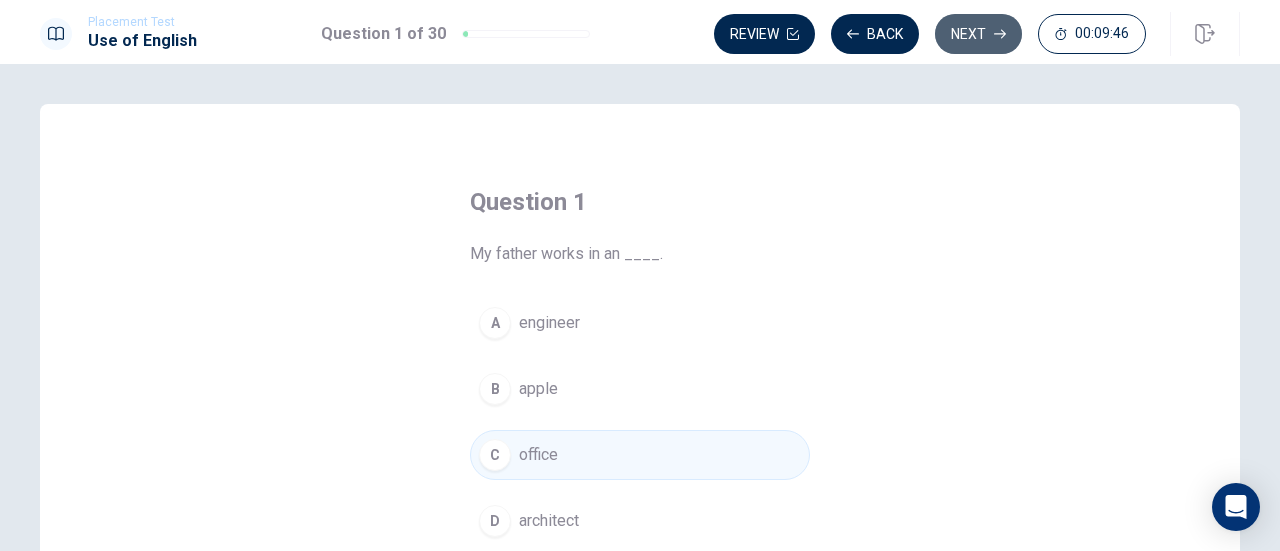click on "Next" at bounding box center (978, 34) 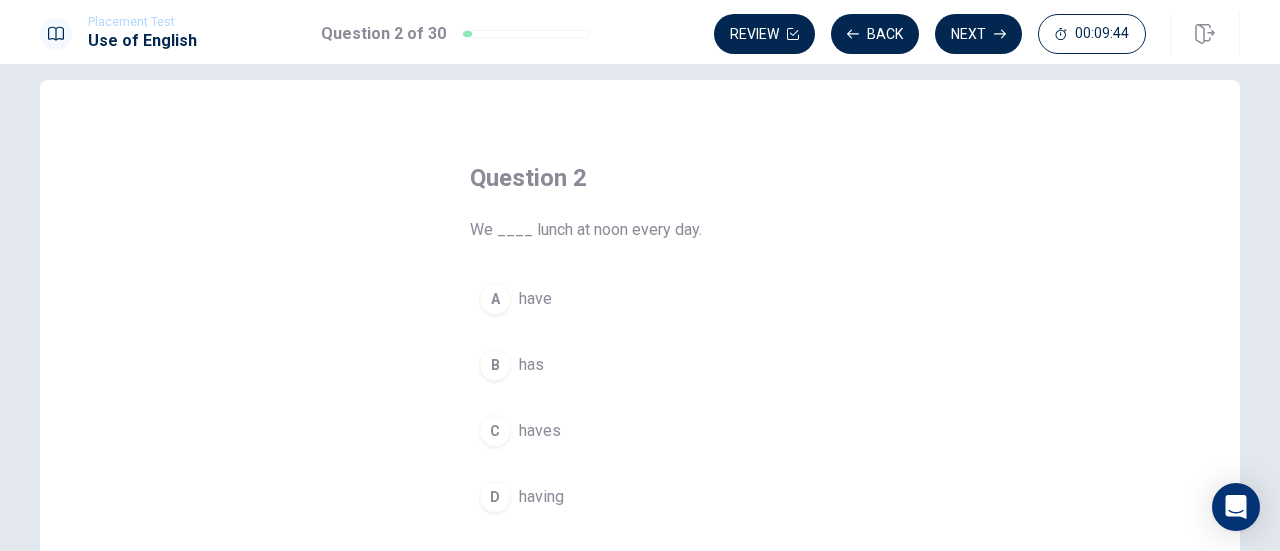 scroll, scrollTop: 26, scrollLeft: 0, axis: vertical 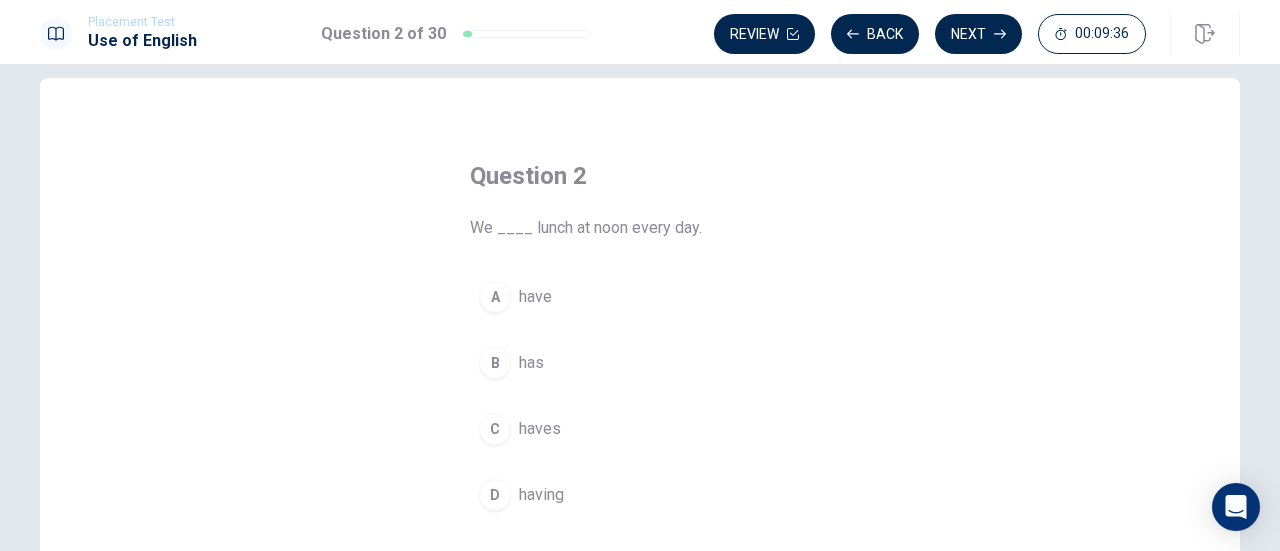 click on "A" at bounding box center (495, 297) 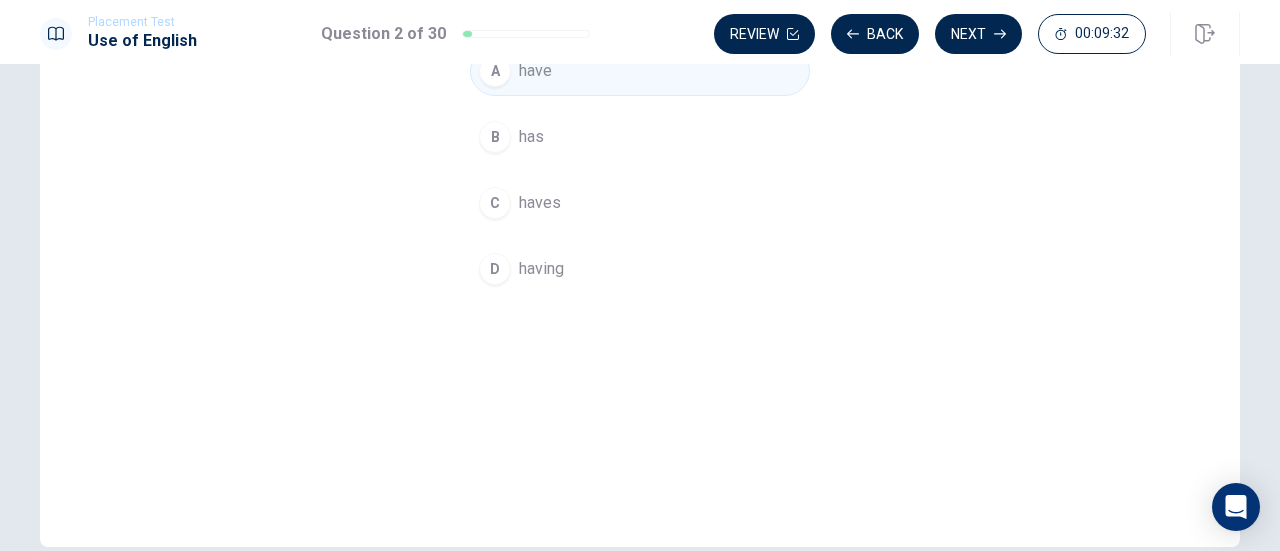 scroll, scrollTop: 265, scrollLeft: 0, axis: vertical 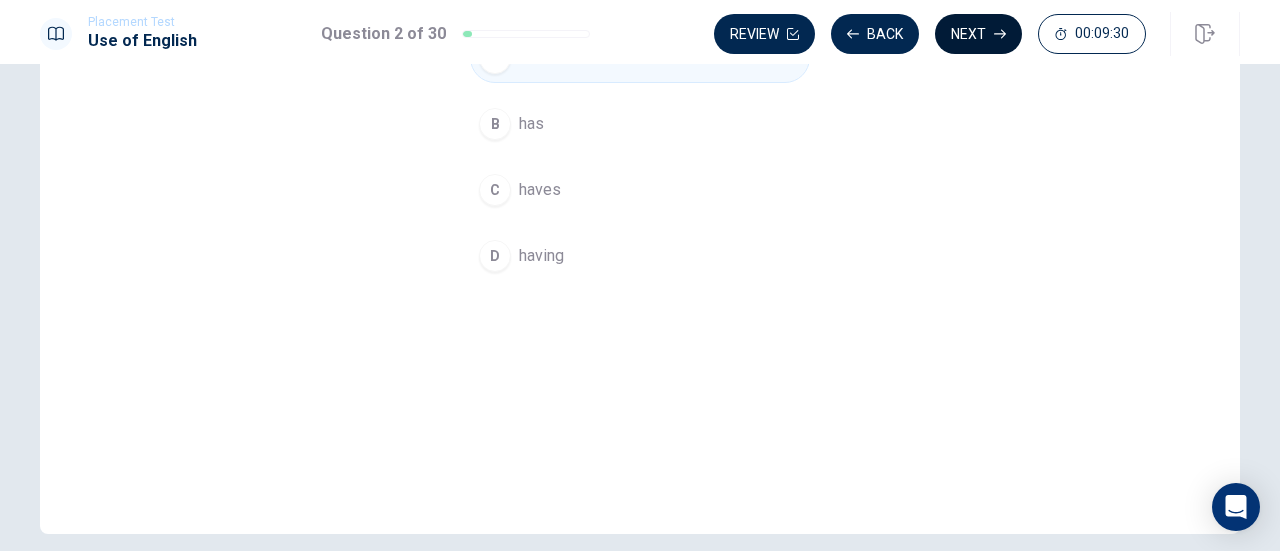 click on "Next" at bounding box center [978, 34] 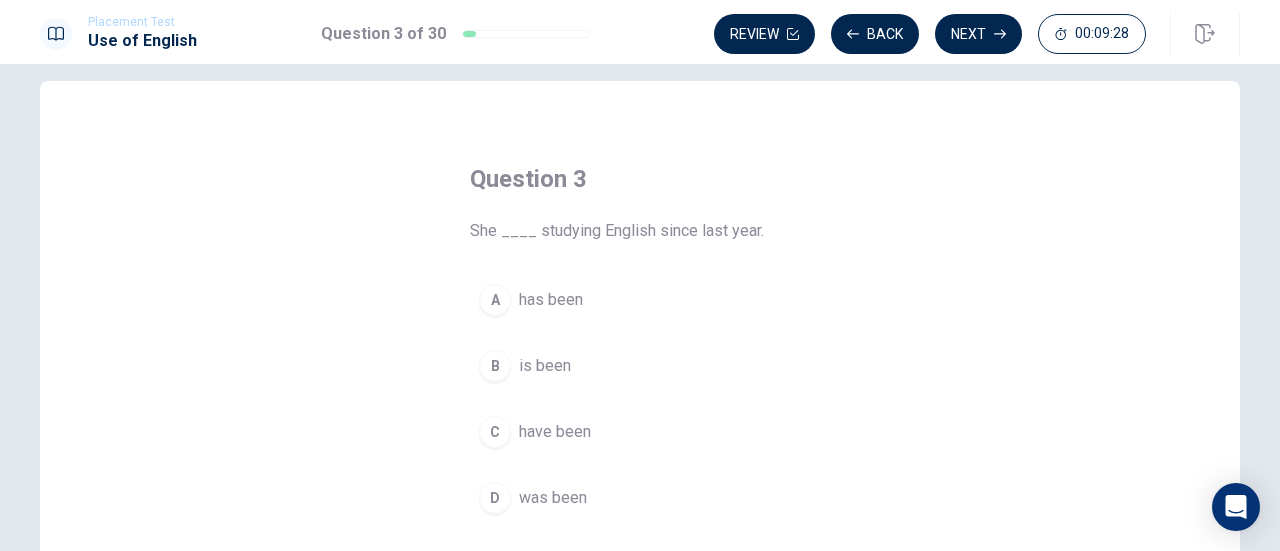 scroll, scrollTop: 29, scrollLeft: 0, axis: vertical 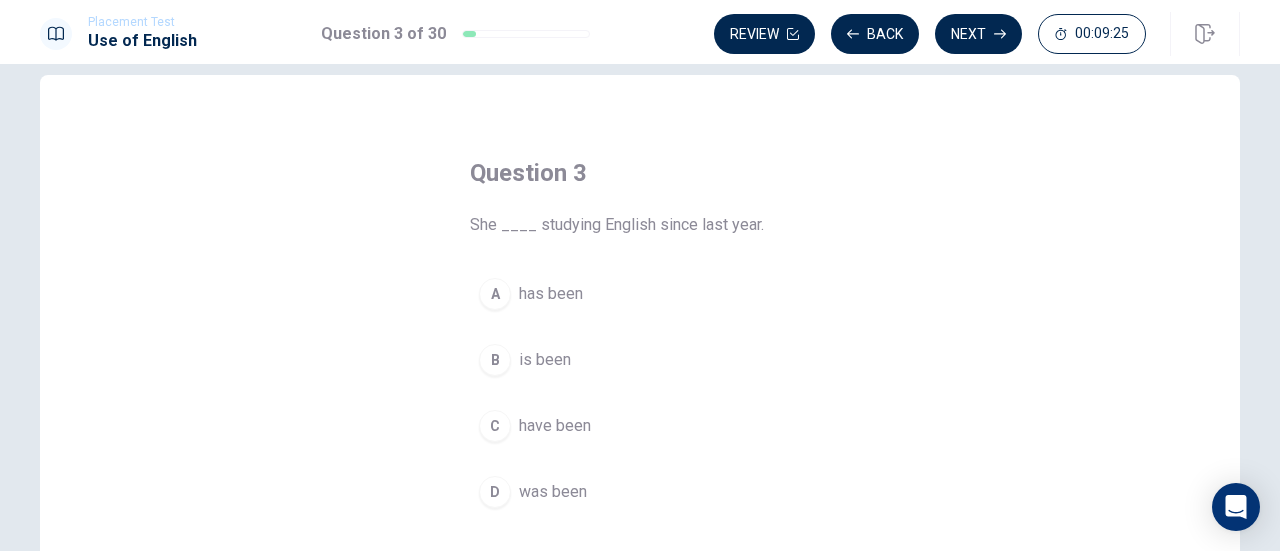 click on "A" at bounding box center [495, 294] 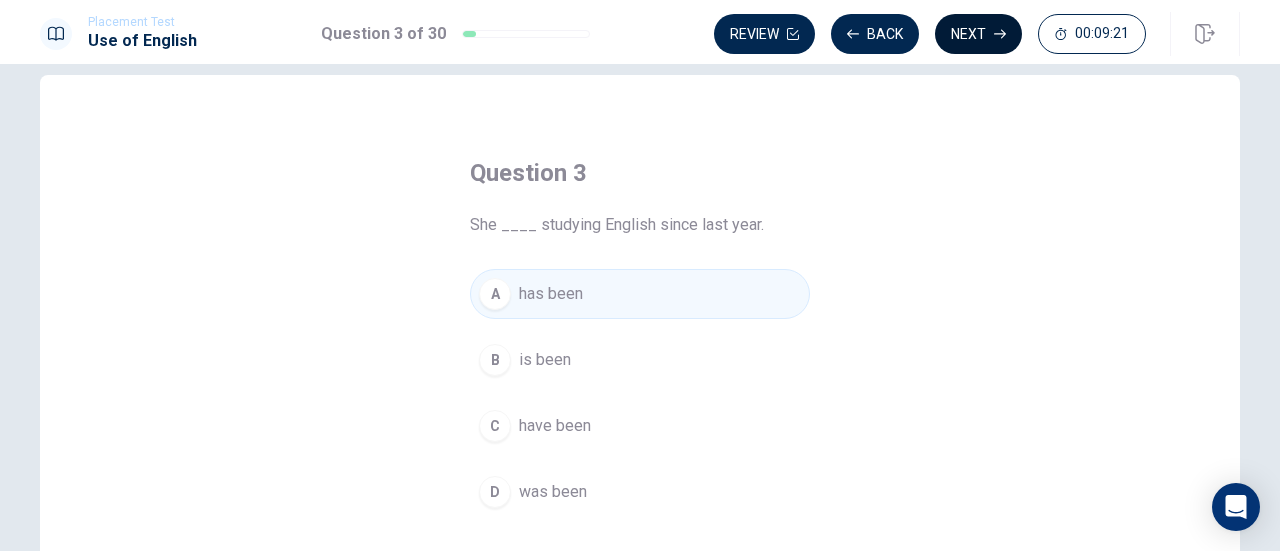 click on "Next" at bounding box center [978, 34] 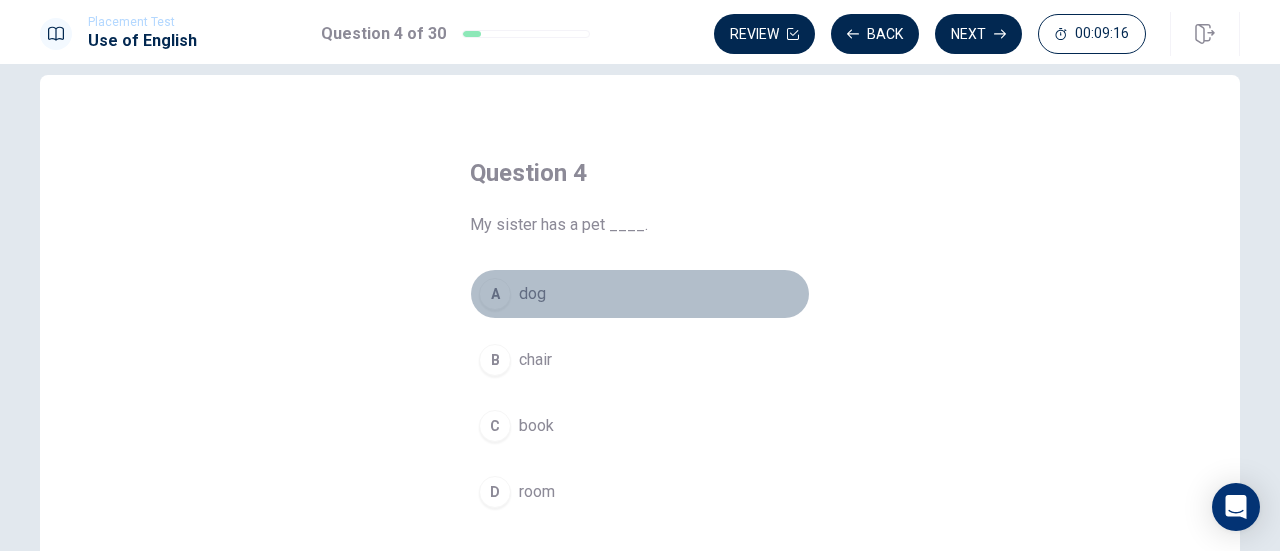 click on "dog" at bounding box center [532, 294] 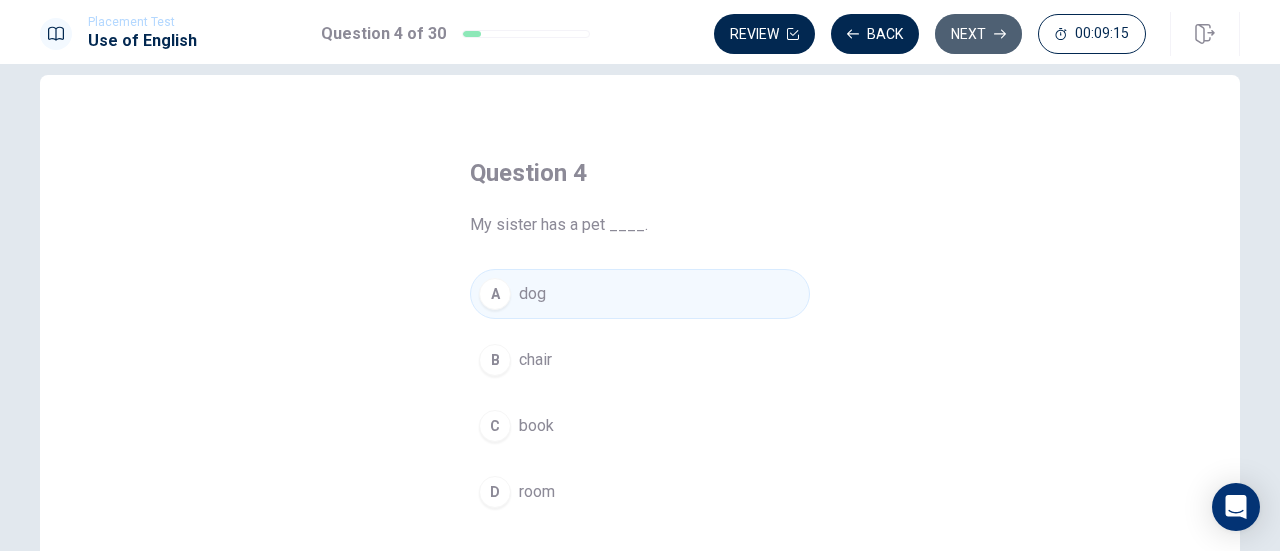 click on "Next" at bounding box center (978, 34) 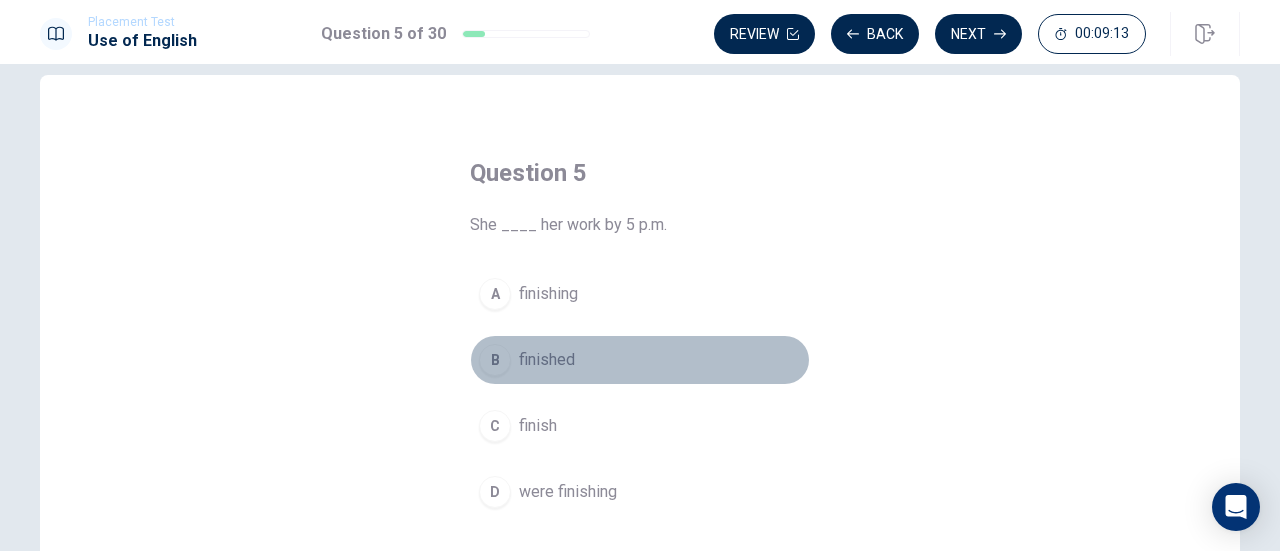 click on "B" at bounding box center (495, 360) 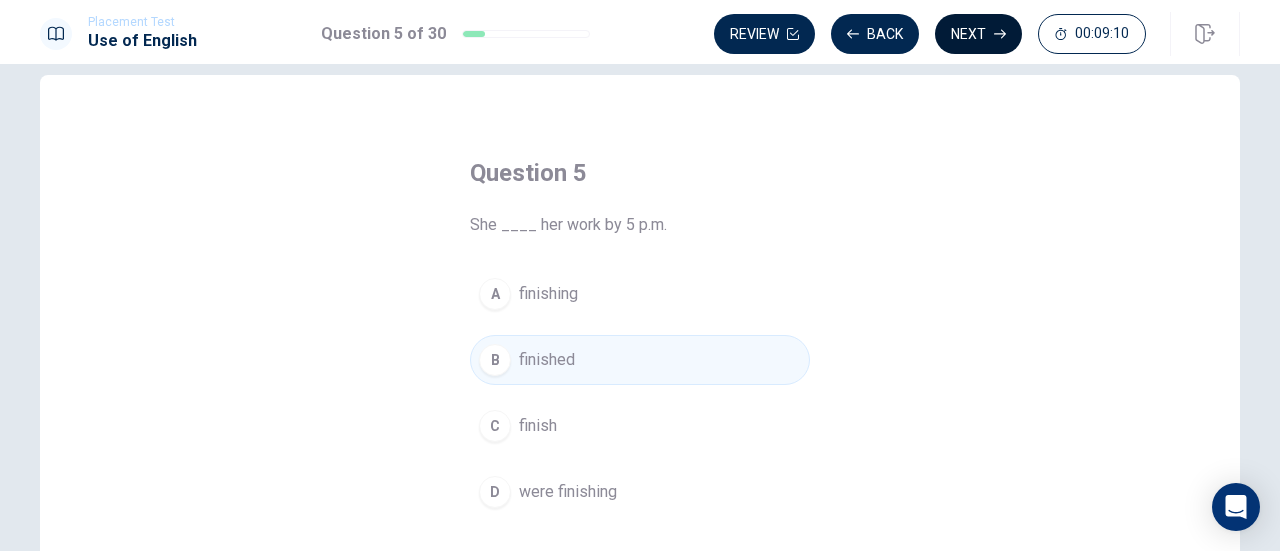 click on "Next" at bounding box center [978, 34] 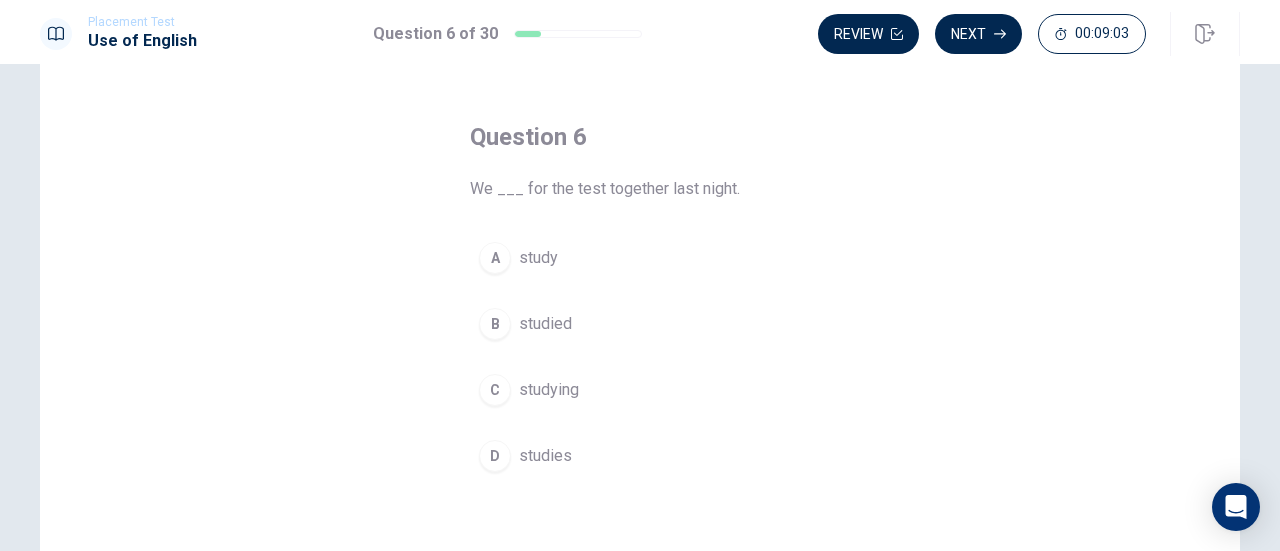 scroll, scrollTop: 66, scrollLeft: 0, axis: vertical 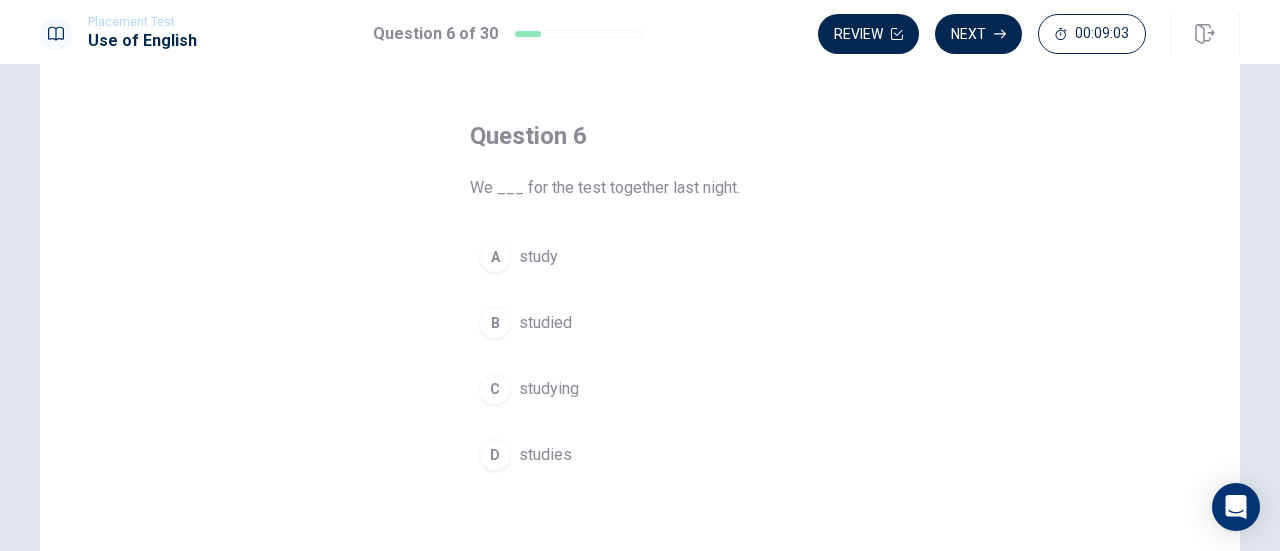 click on "B" at bounding box center [495, 323] 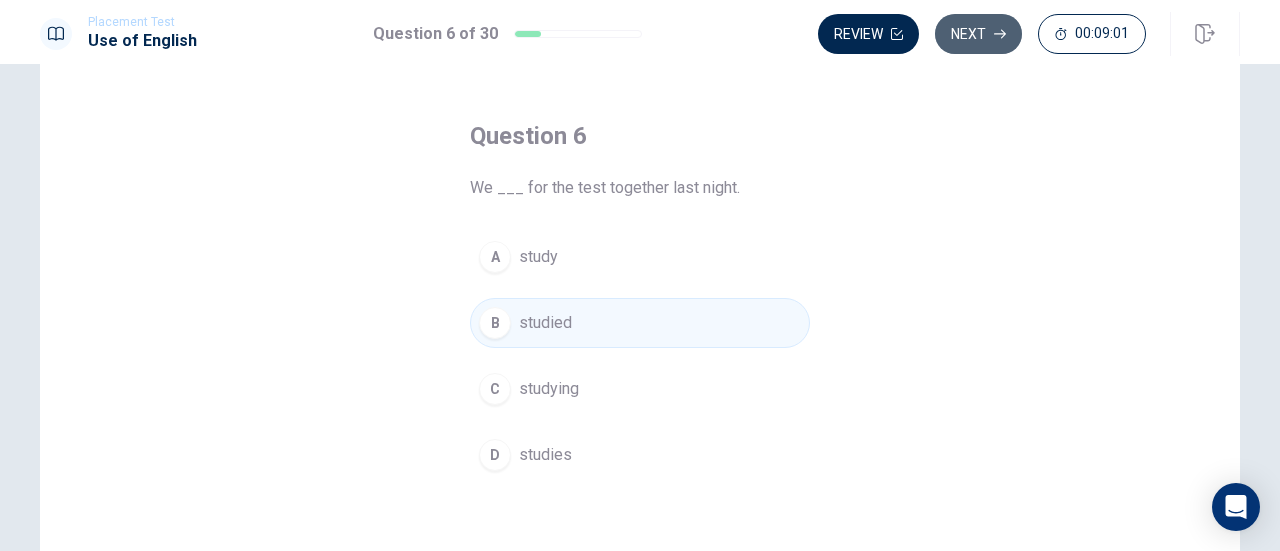 click on "Next" at bounding box center [978, 34] 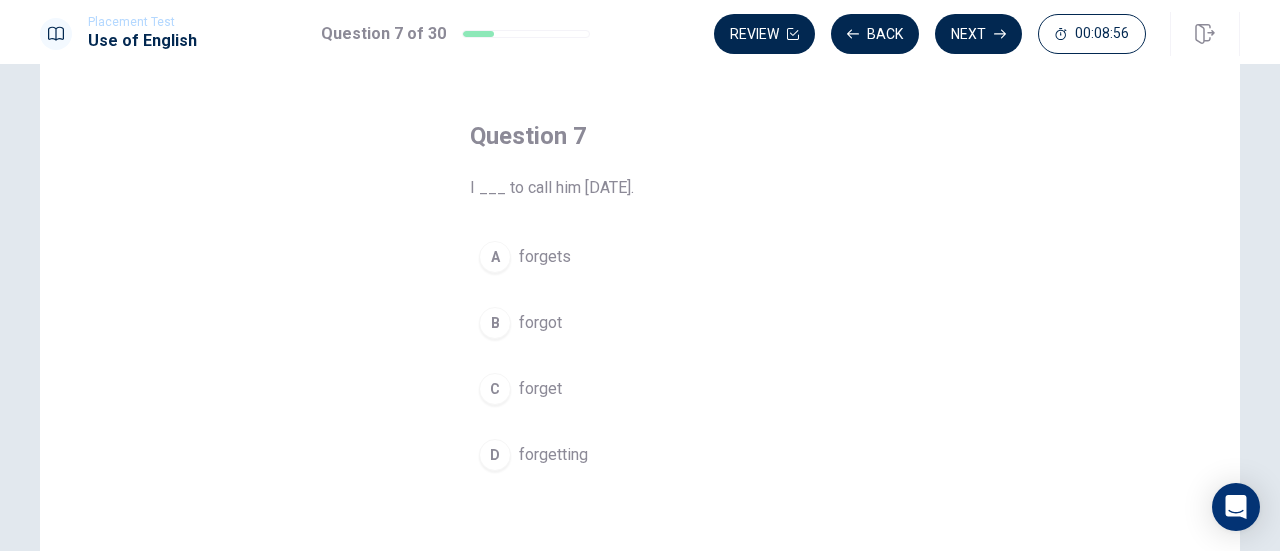 click on "B" at bounding box center (495, 323) 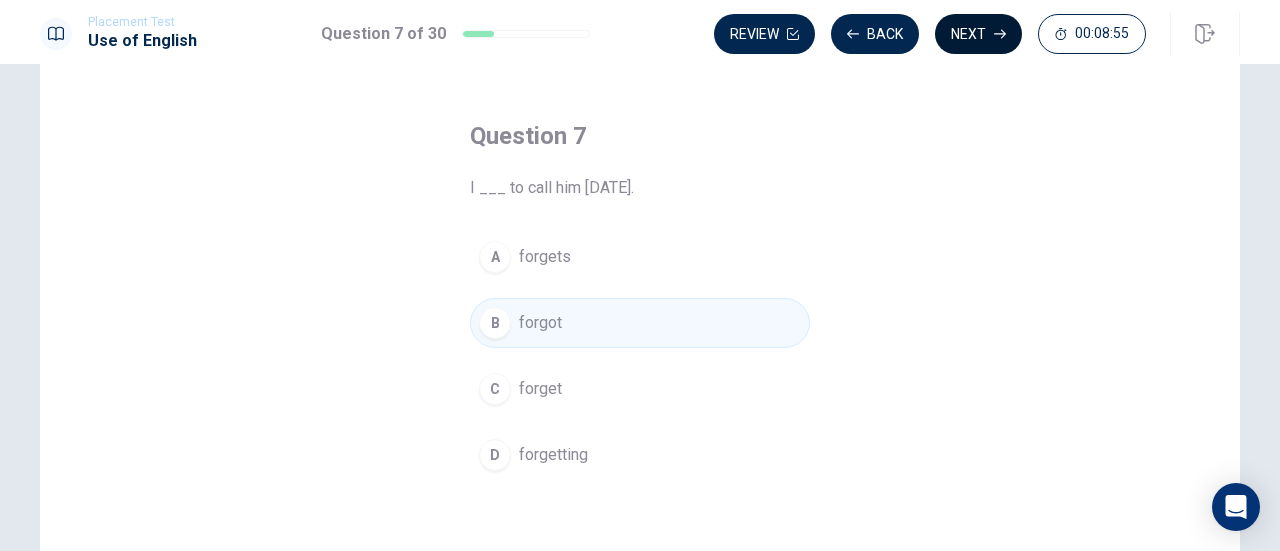 click on "Next" at bounding box center (978, 34) 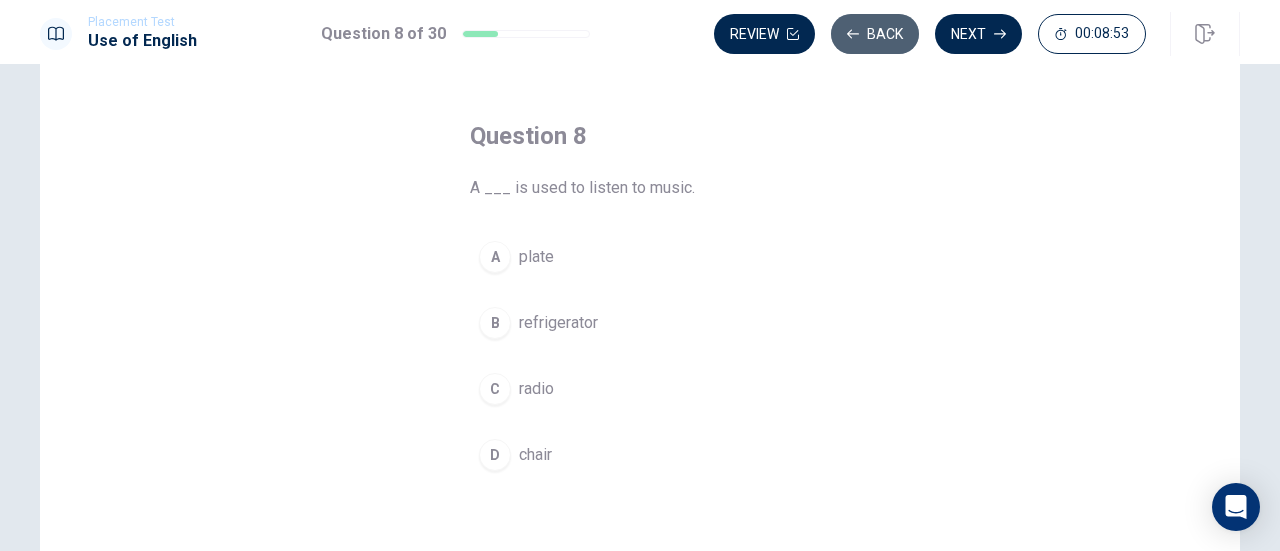 click on "Back" at bounding box center (875, 34) 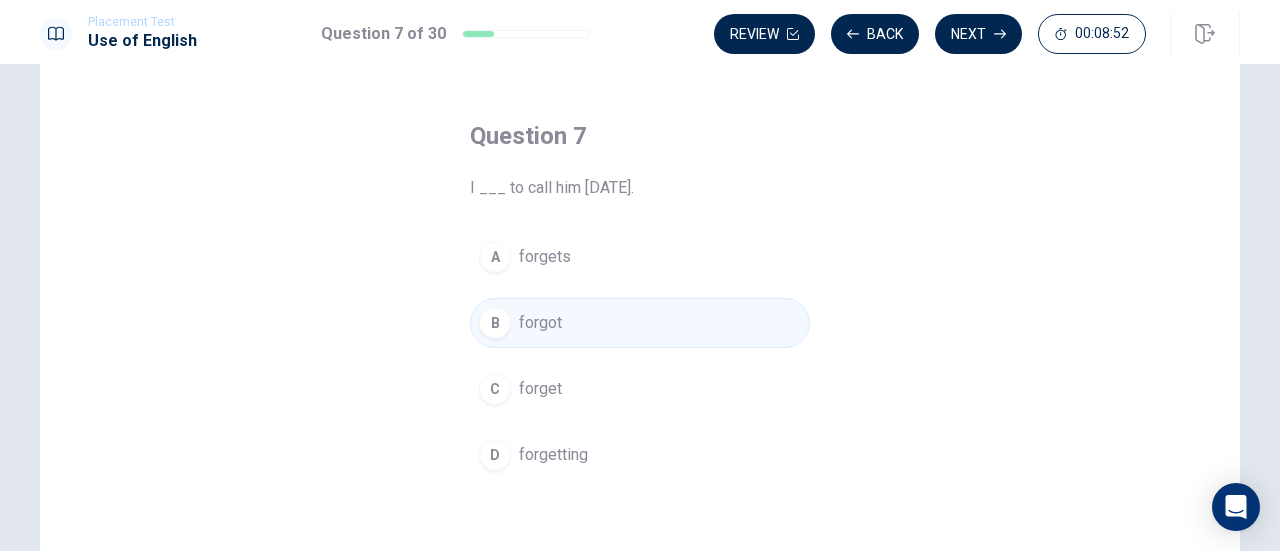 click on "Review Back Next 00:08:52" at bounding box center (930, 34) 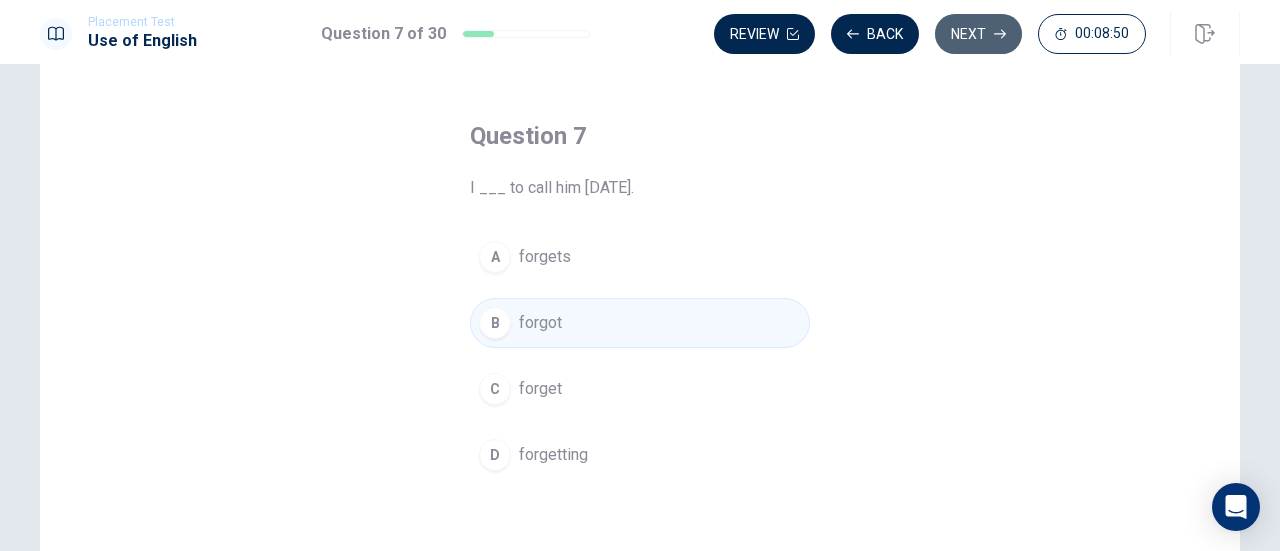 click on "Next" at bounding box center [978, 34] 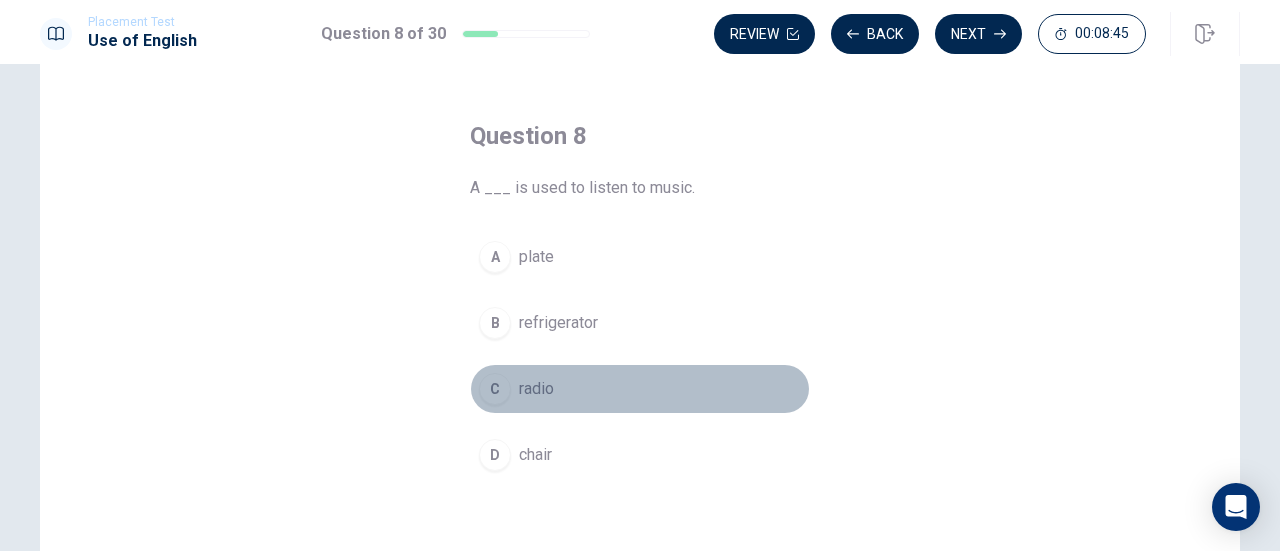 click on "C" at bounding box center (495, 389) 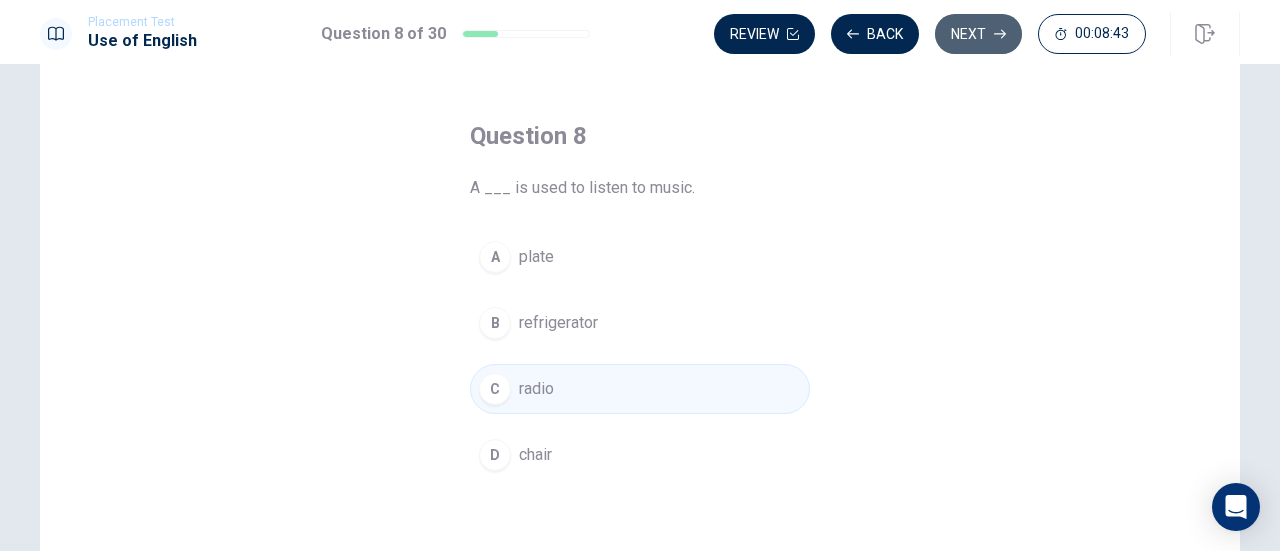click on "Next" at bounding box center [978, 34] 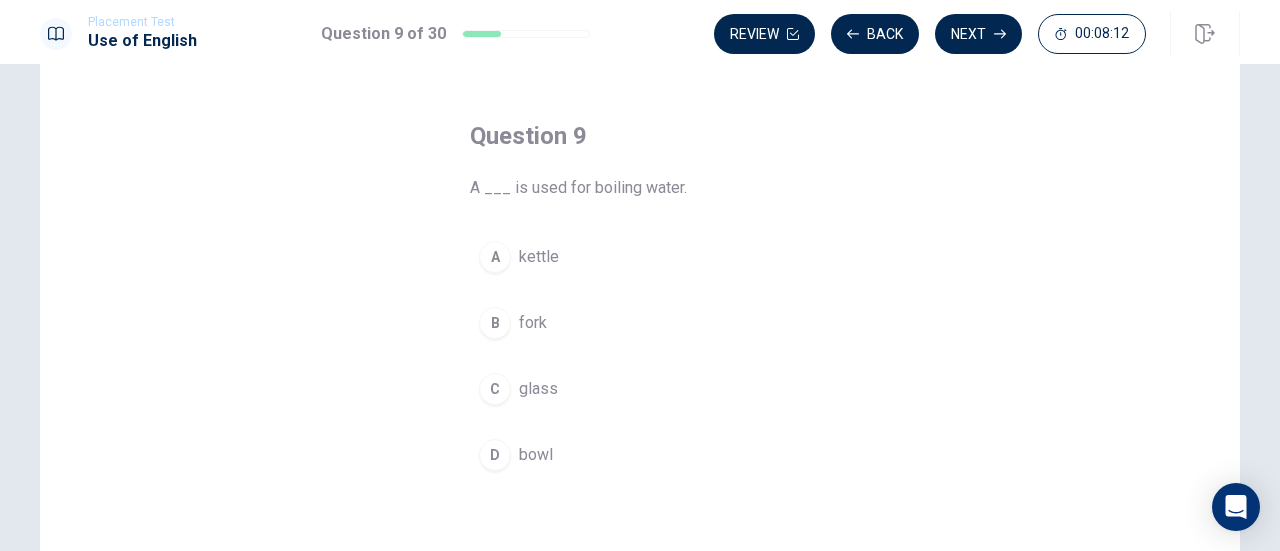 click on "kettle" at bounding box center (539, 257) 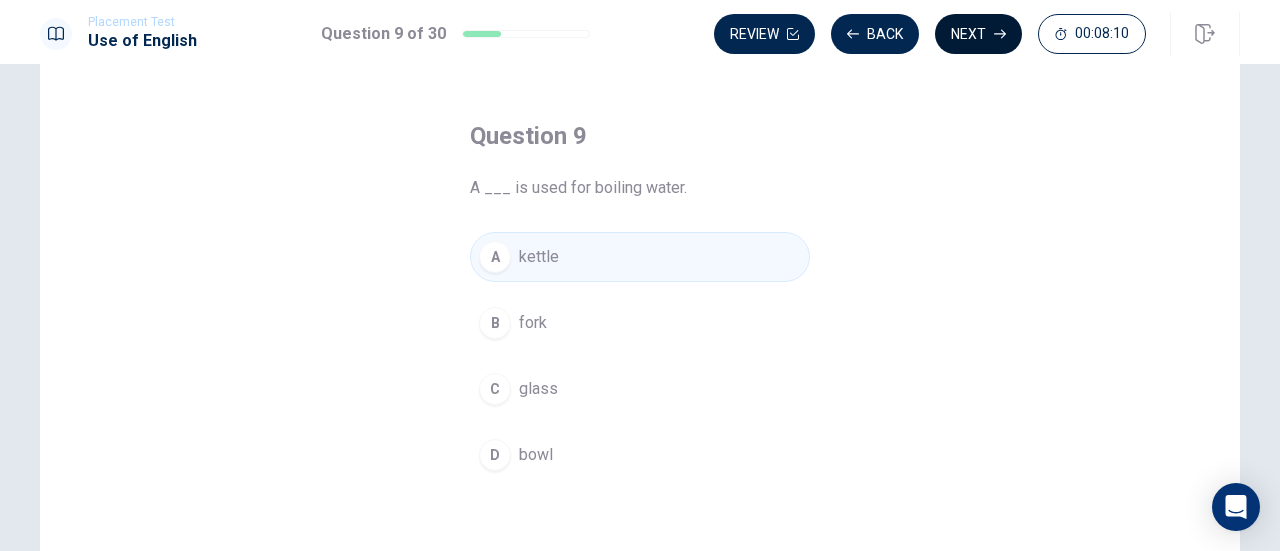 click on "Next" at bounding box center [978, 34] 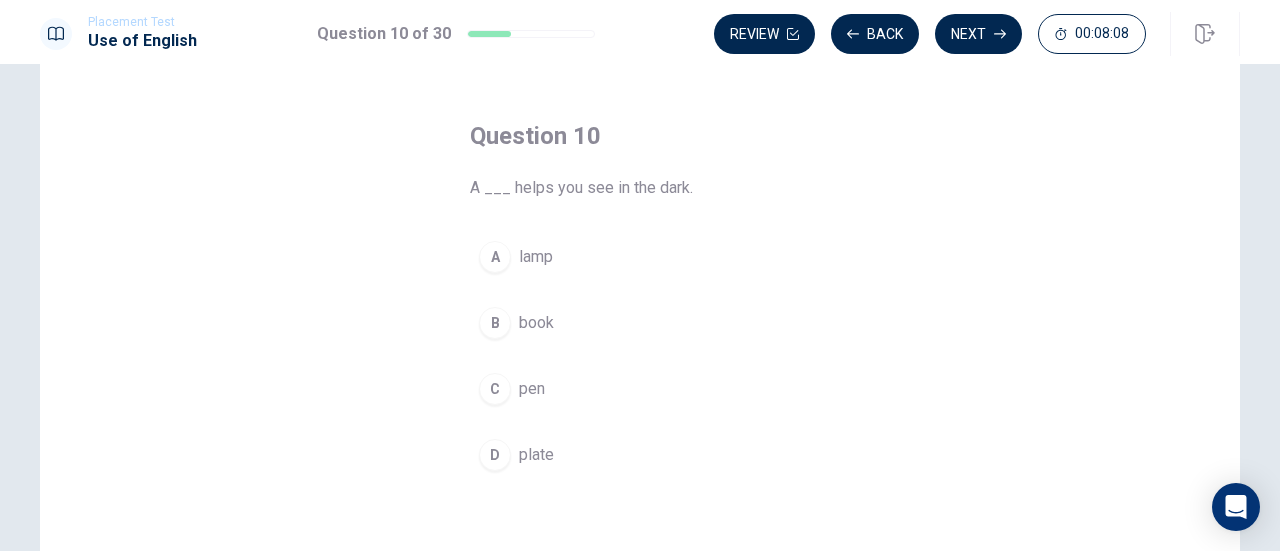 click on "lamp" at bounding box center (536, 257) 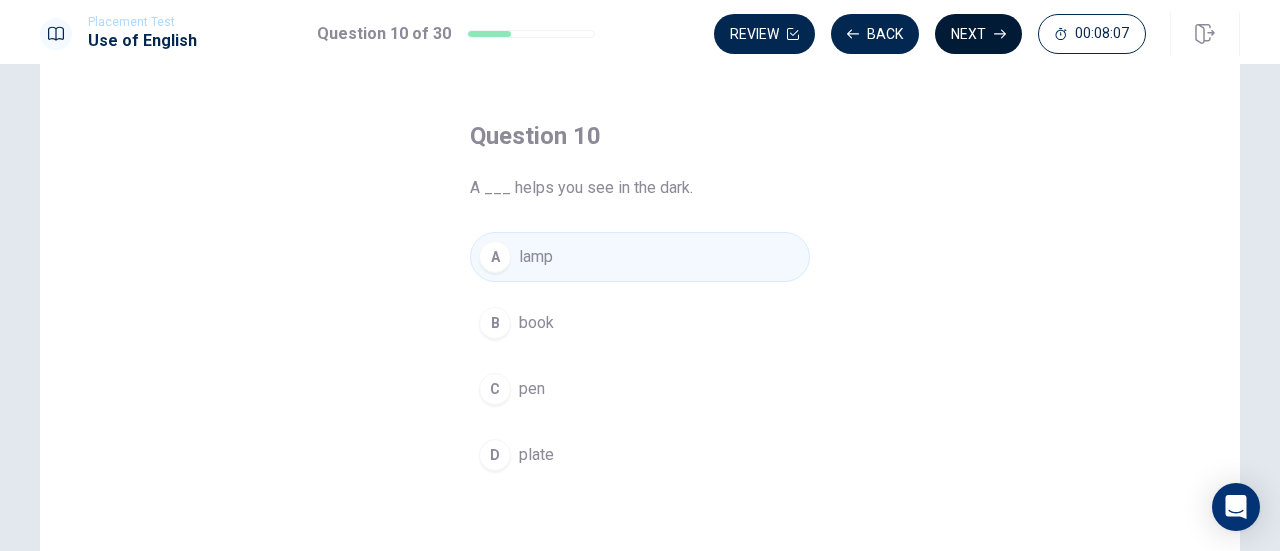 click on "Next" at bounding box center [978, 34] 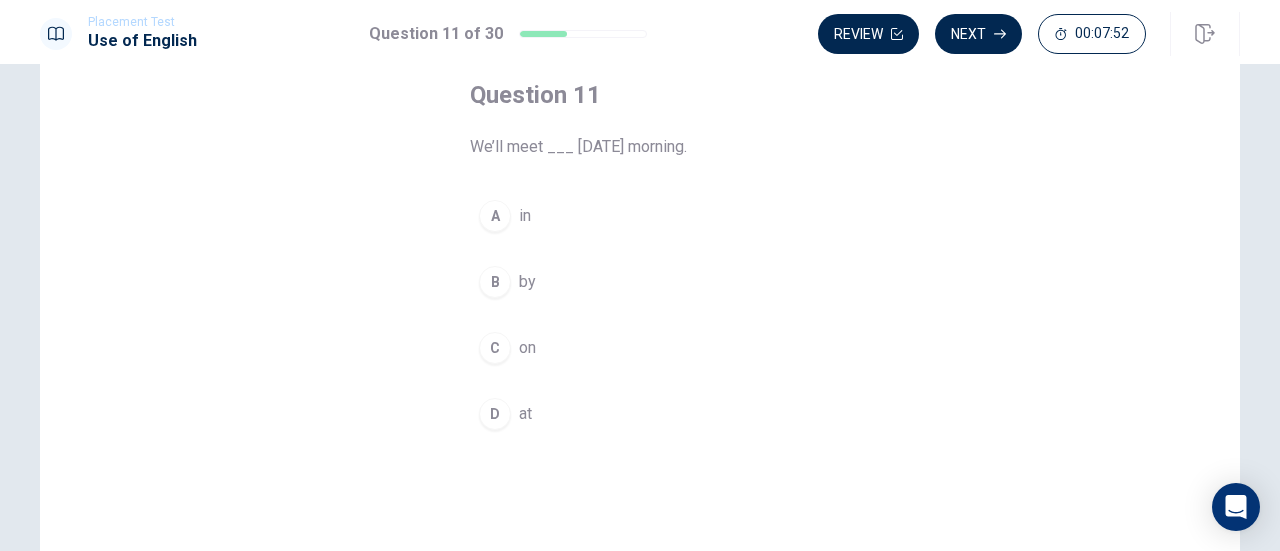 scroll, scrollTop: 118, scrollLeft: 0, axis: vertical 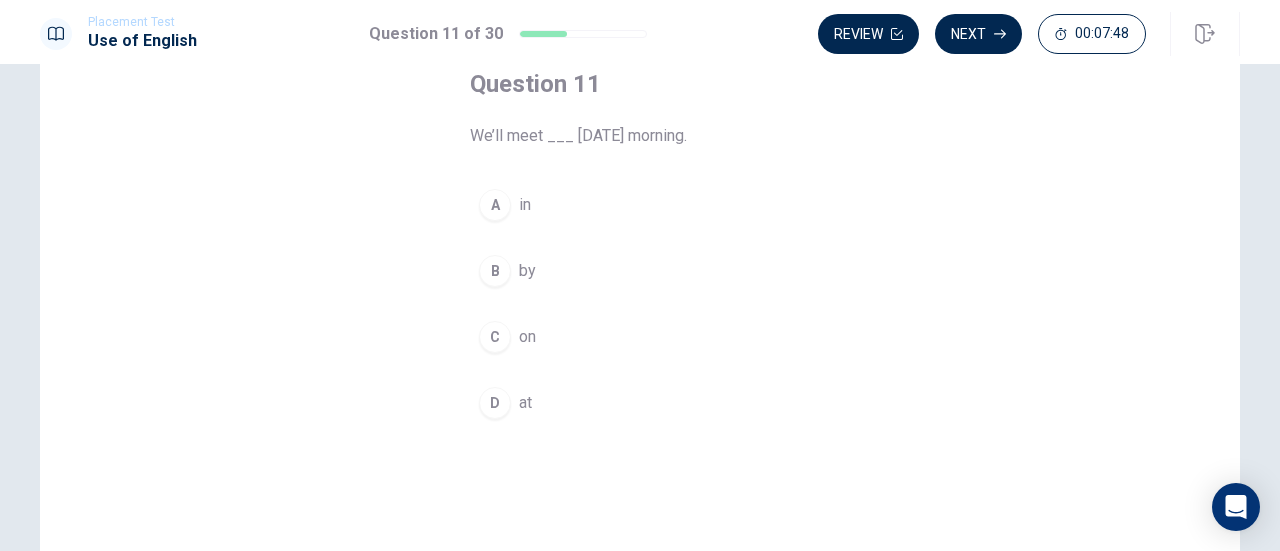 click on "A" at bounding box center (495, 205) 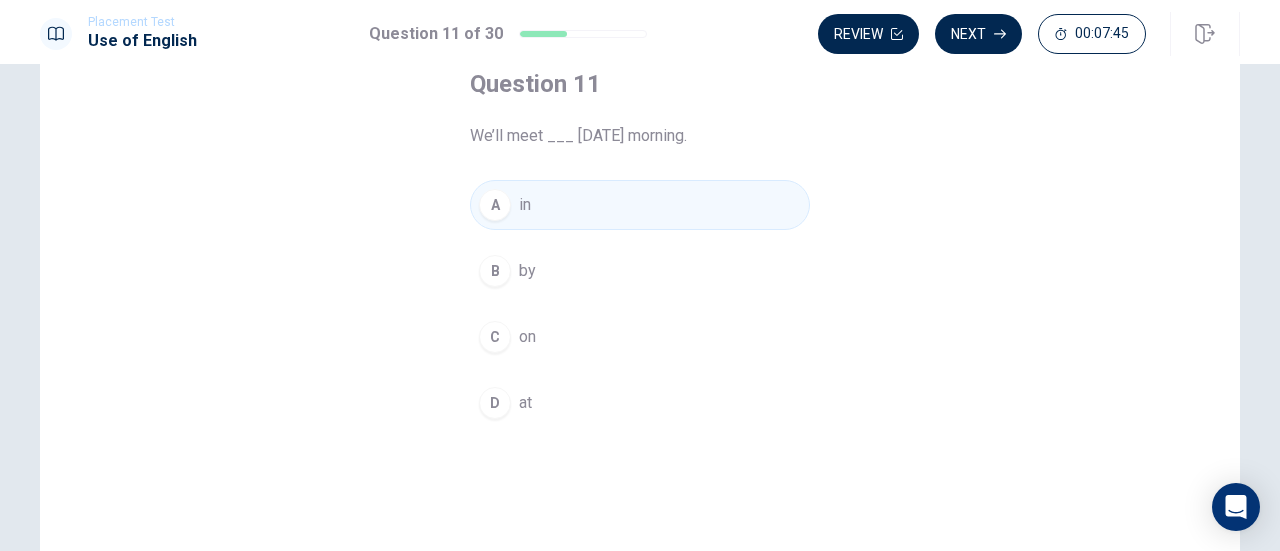 click on "Placement Test   Use of English Question 11 of 30 Review Next 00:07:45" at bounding box center (640, 32) 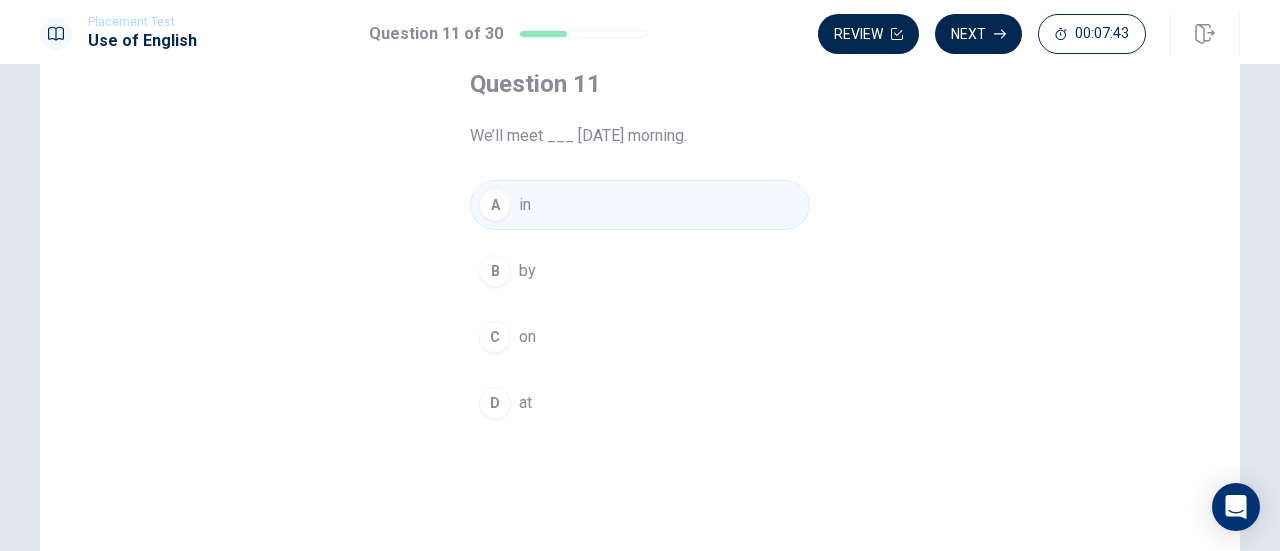 click on "D" at bounding box center [495, 403] 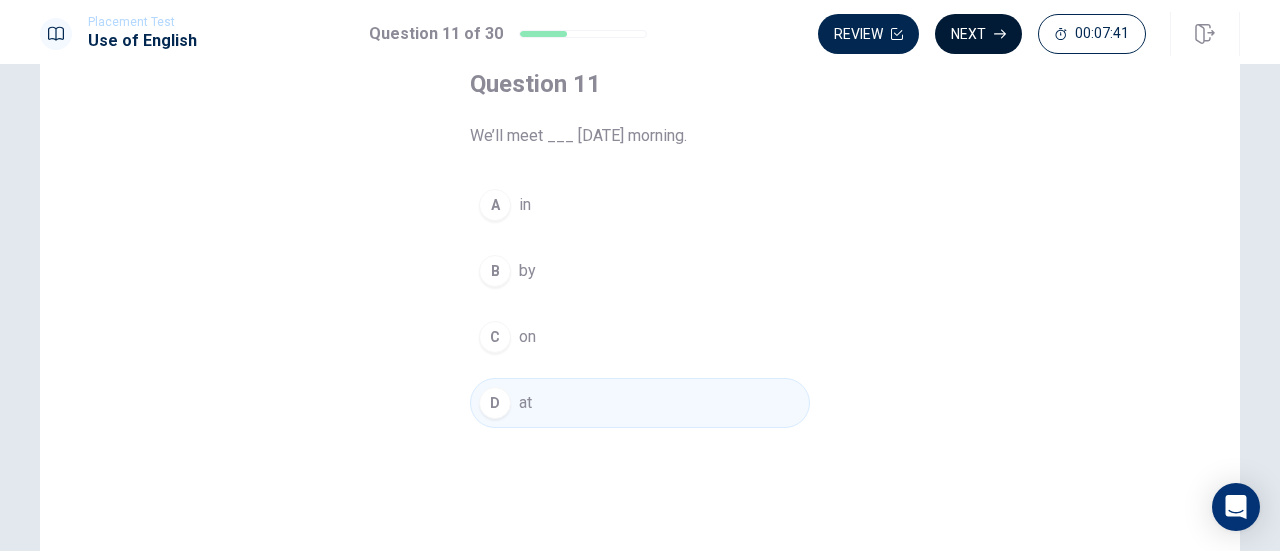 click on "Next" at bounding box center (978, 34) 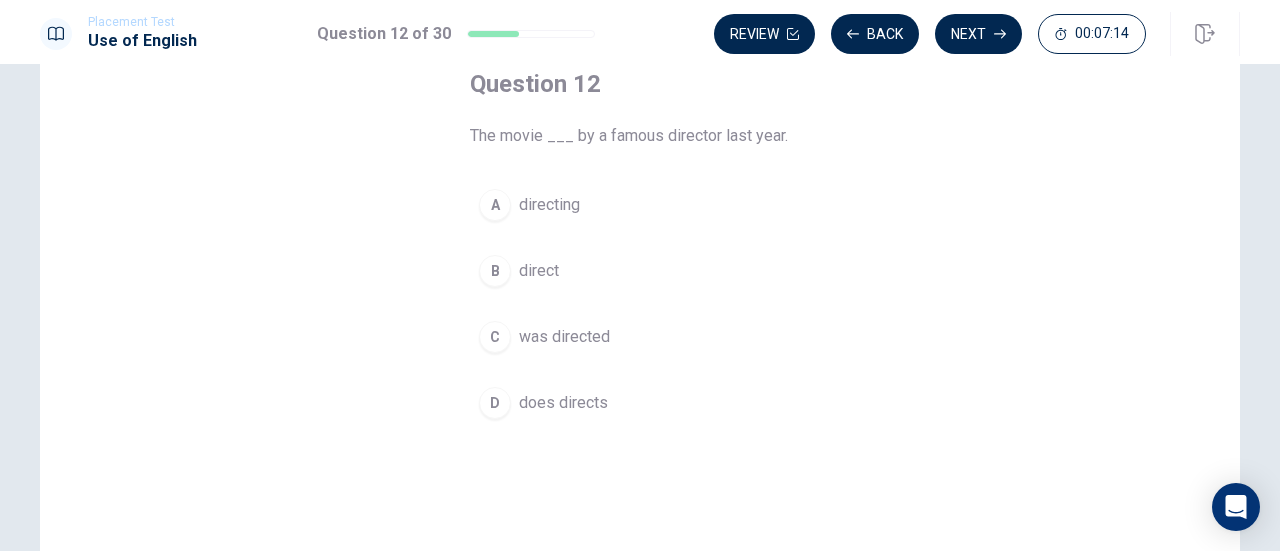 click on "C" at bounding box center [495, 337] 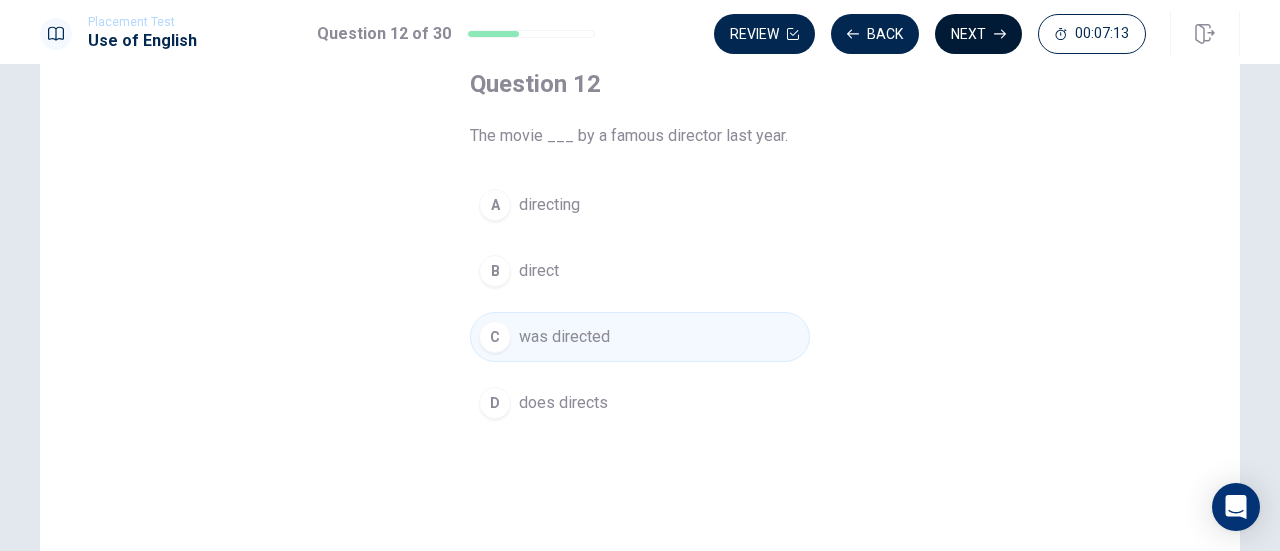 click on "Next" at bounding box center [978, 34] 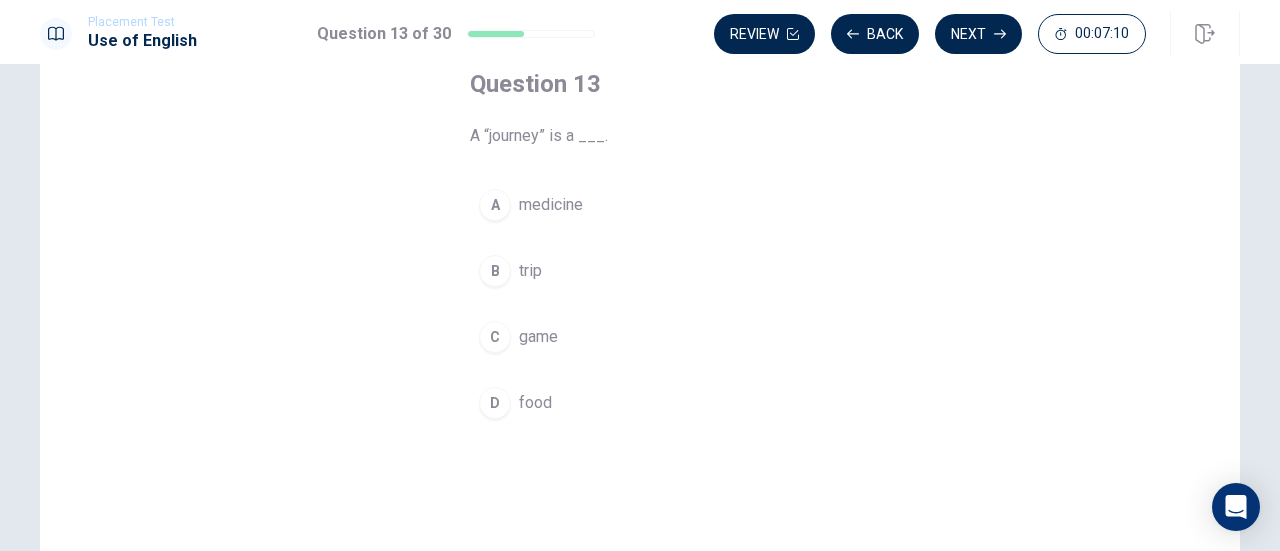 click on "B" at bounding box center (495, 271) 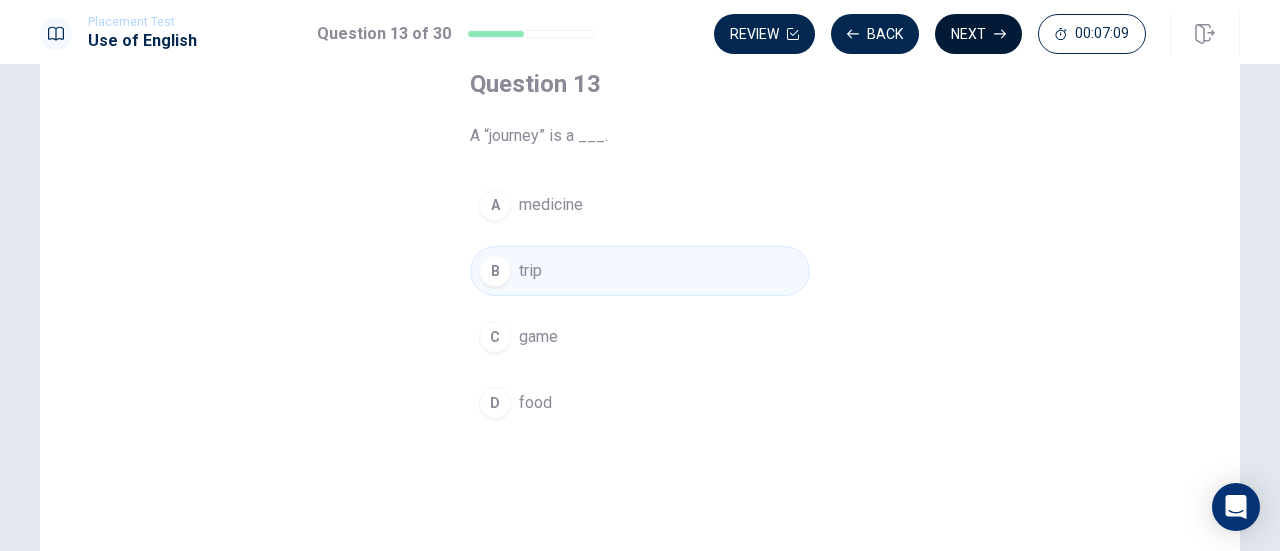 click on "Next" at bounding box center [978, 34] 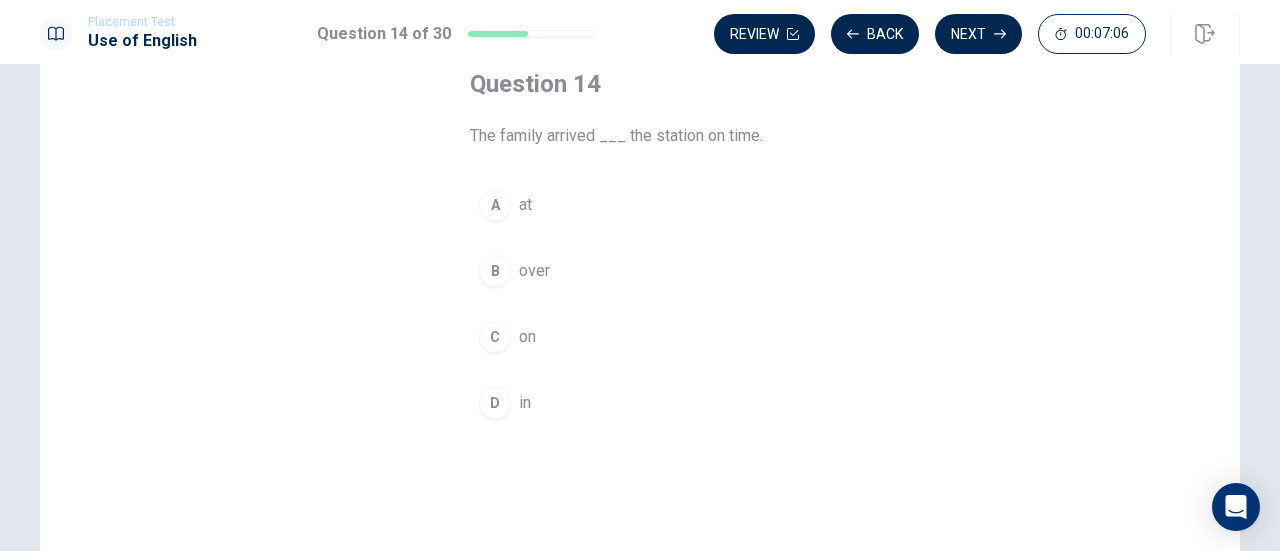 click on "A" at bounding box center (495, 205) 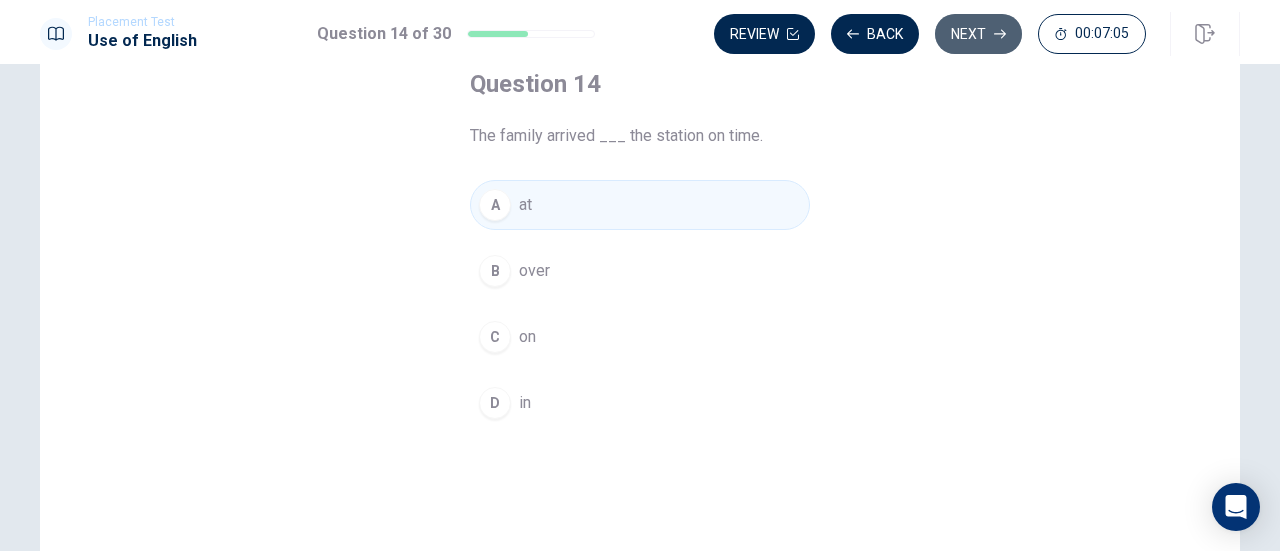 click on "Next" at bounding box center [978, 34] 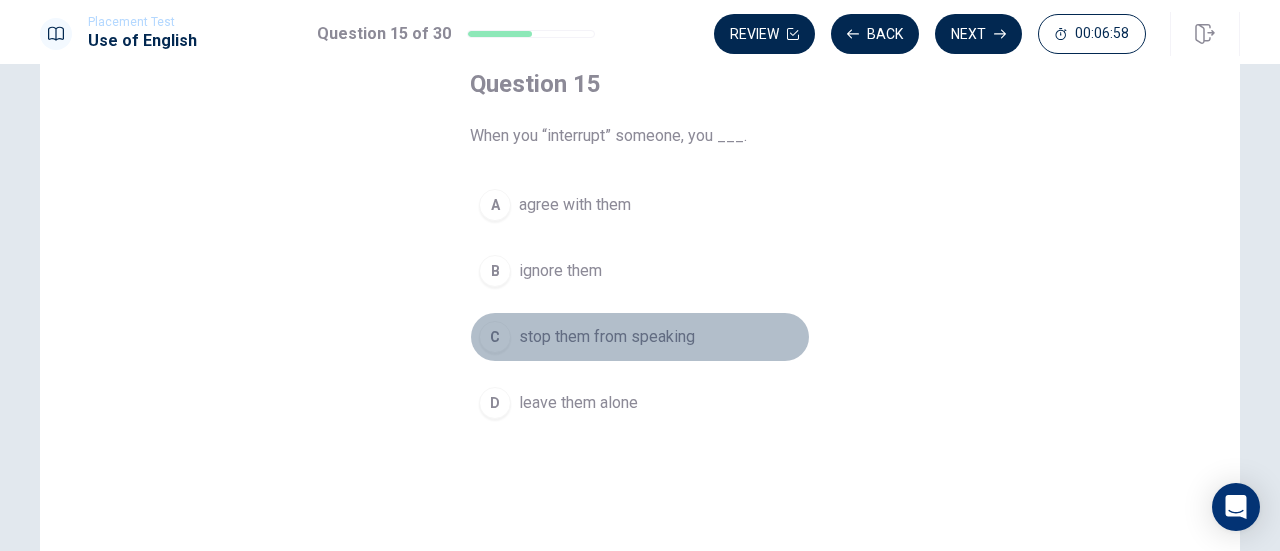 click on "stop them from speaking" at bounding box center (607, 337) 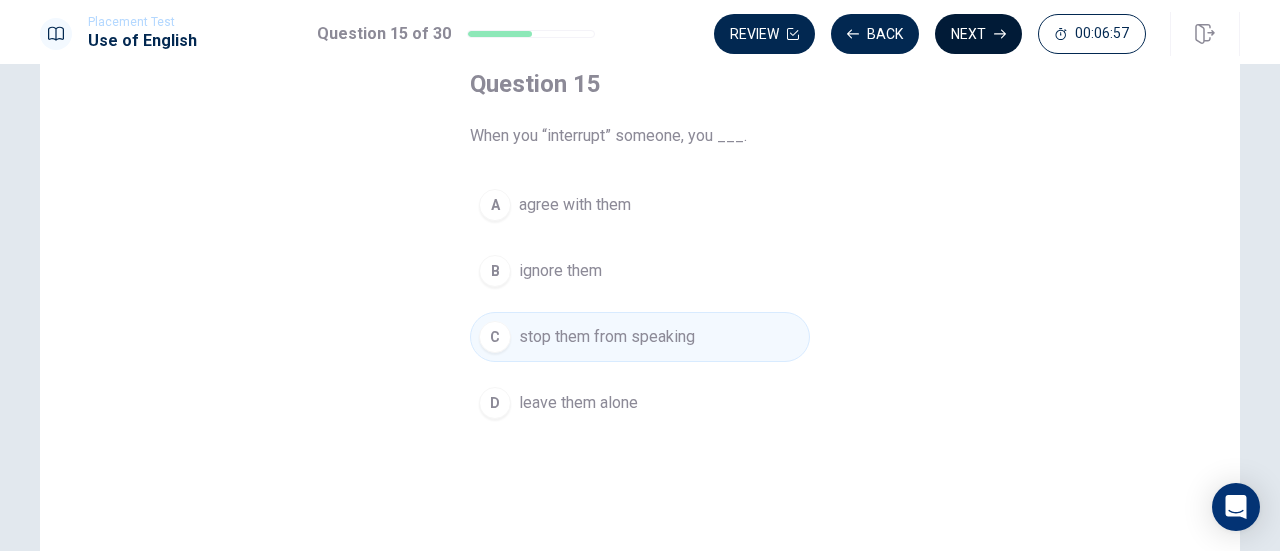 click on "Next" at bounding box center [978, 34] 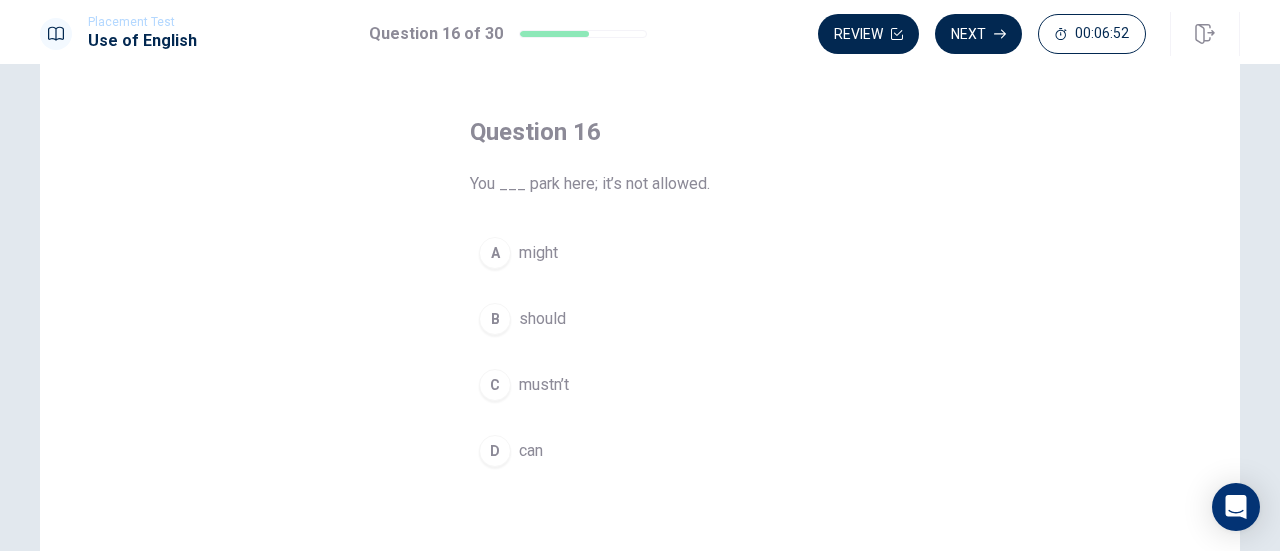 scroll, scrollTop: 72, scrollLeft: 0, axis: vertical 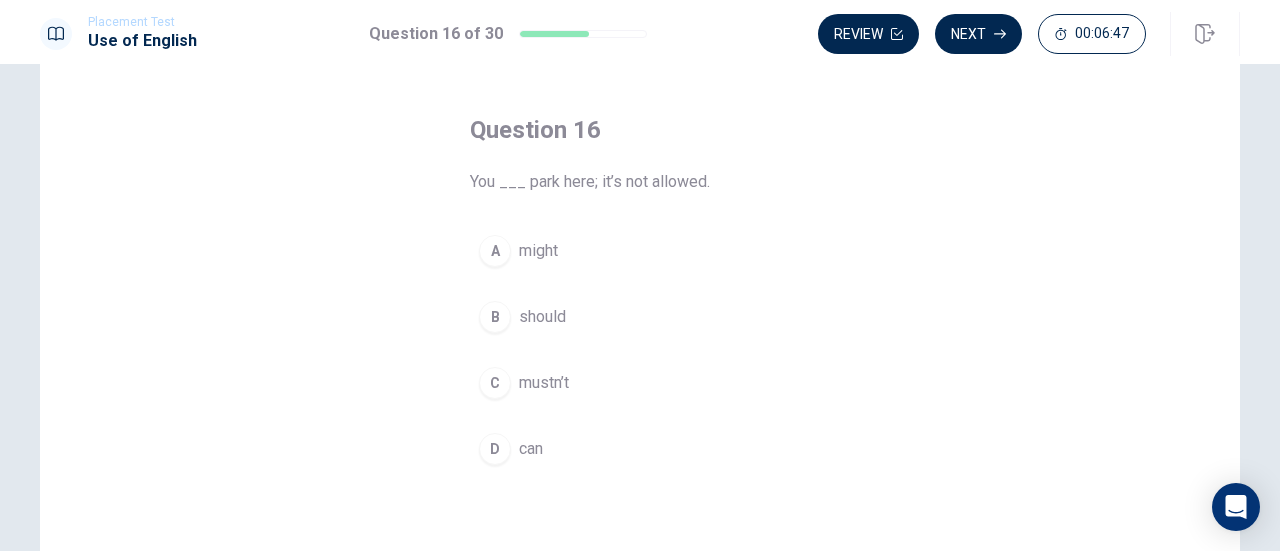 click on "mustn’t" at bounding box center (544, 383) 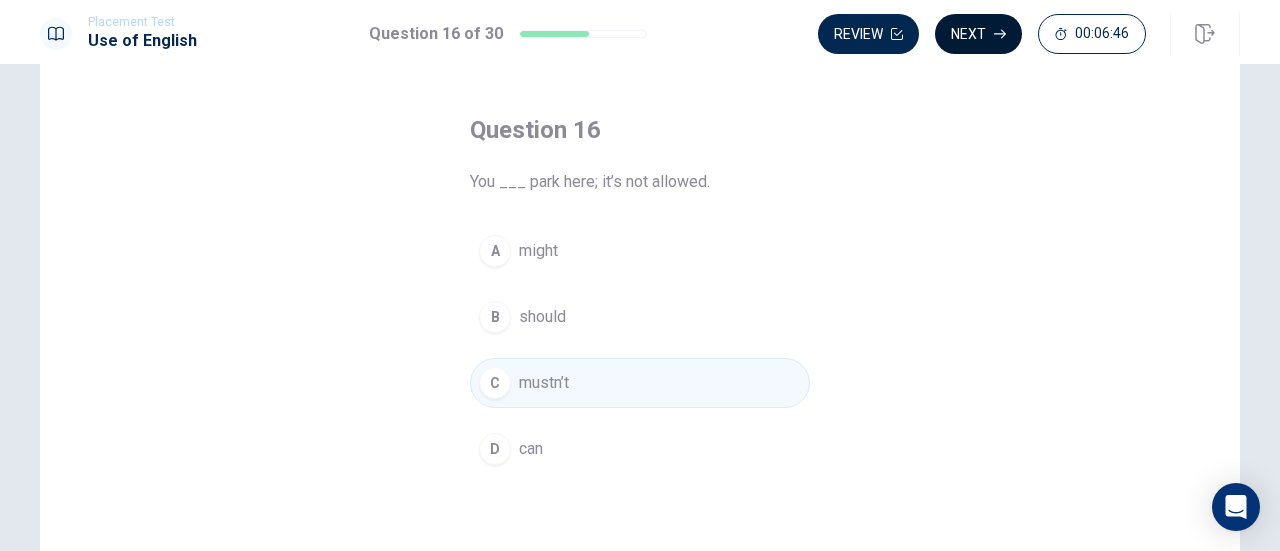 click on "Next" at bounding box center (978, 34) 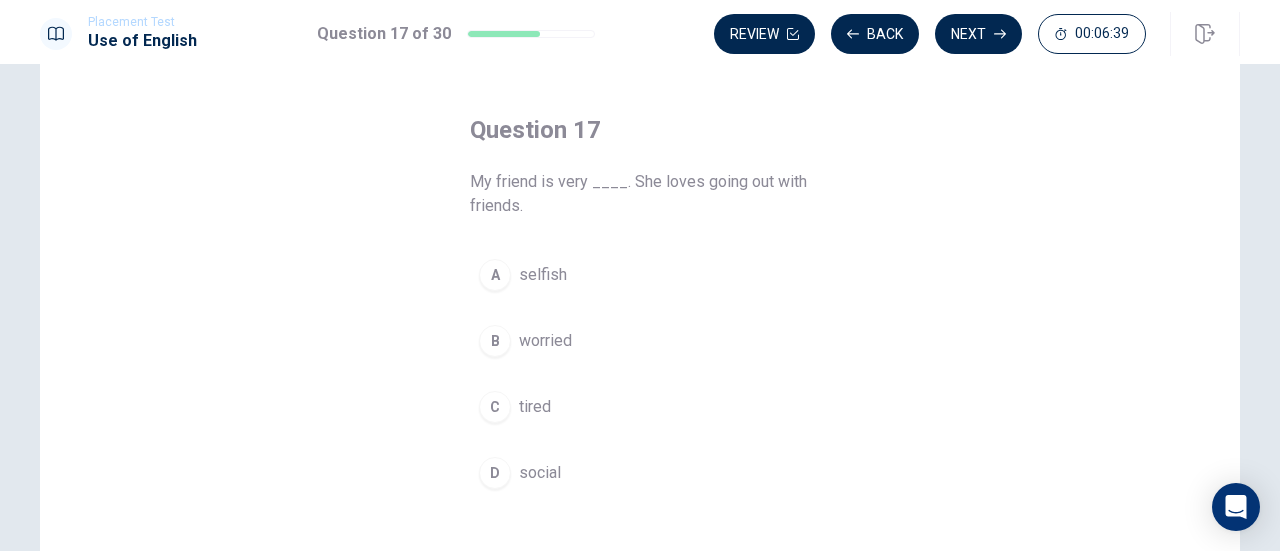click on "D social" at bounding box center [640, 473] 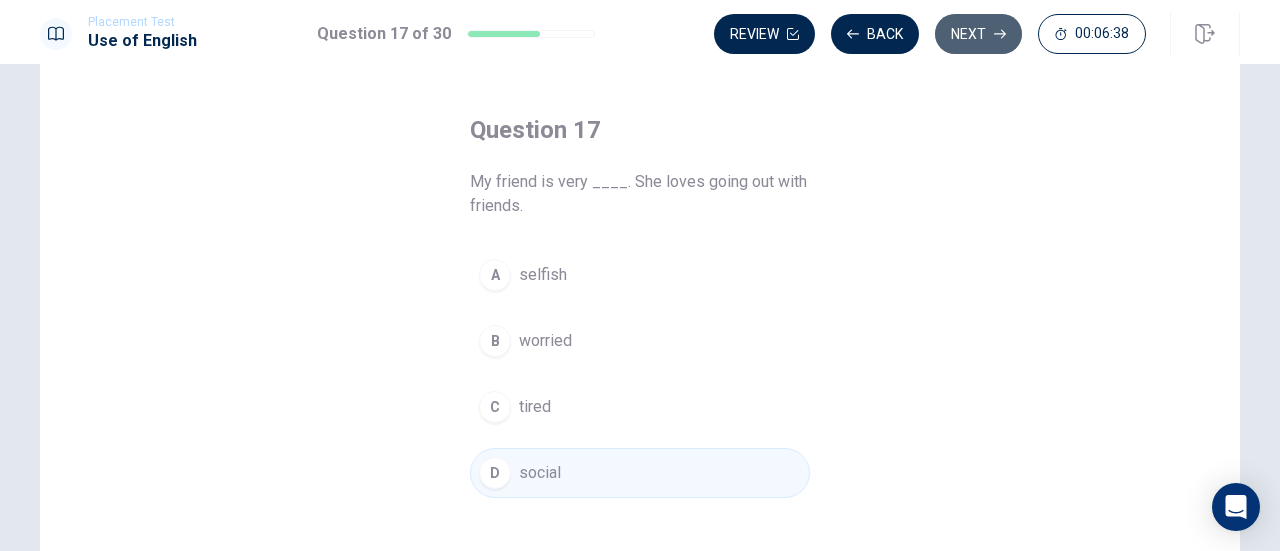 click on "Next" at bounding box center (978, 34) 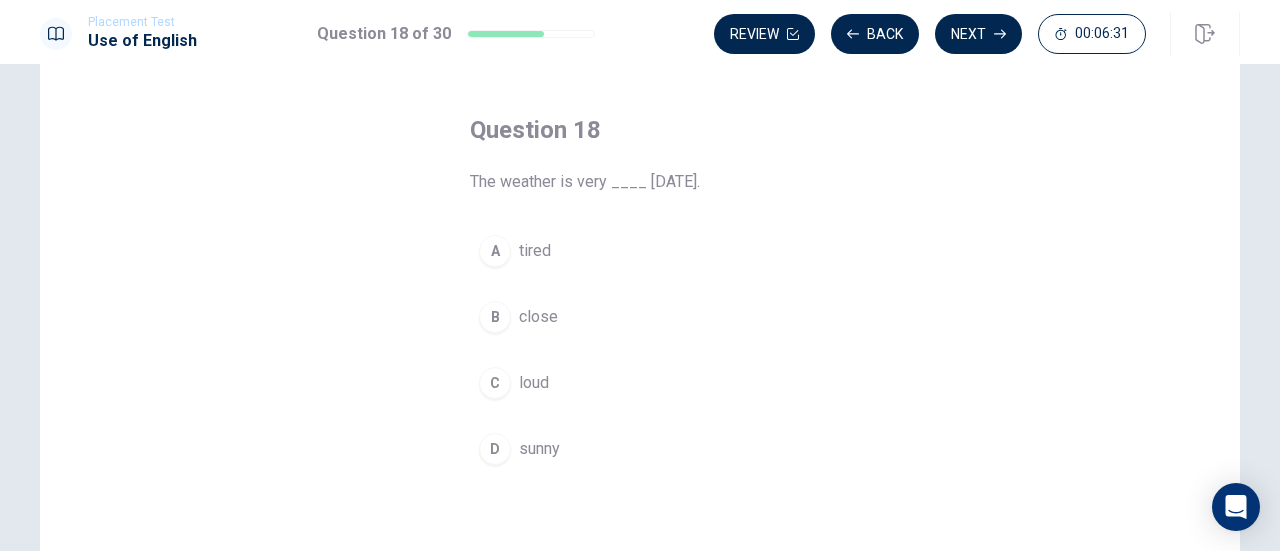 click on "D" at bounding box center (495, 449) 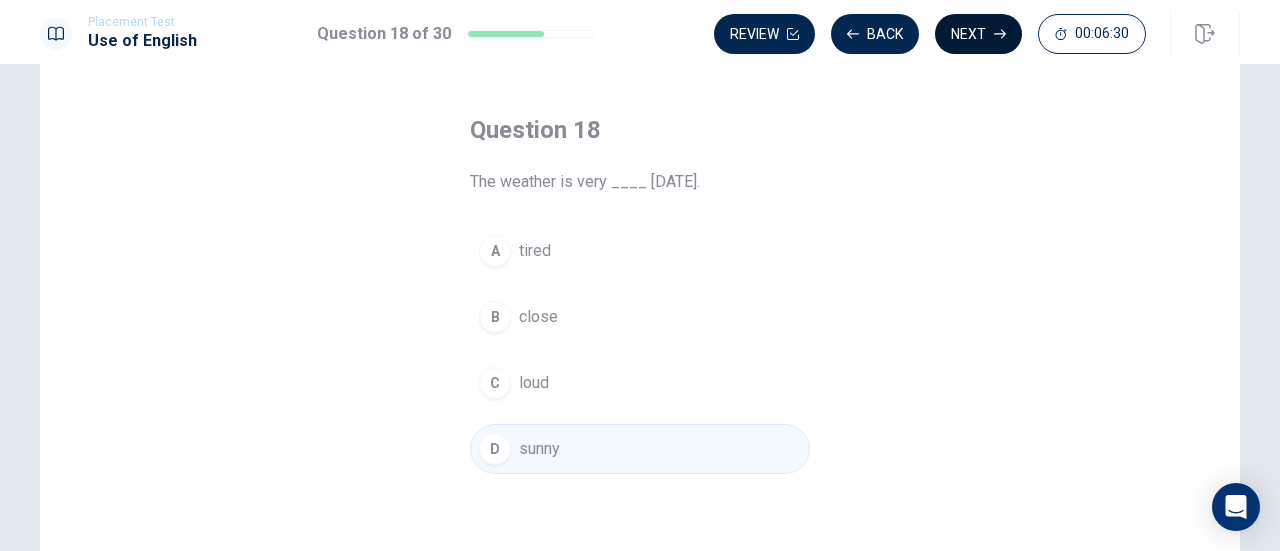 click on "Next" at bounding box center [978, 34] 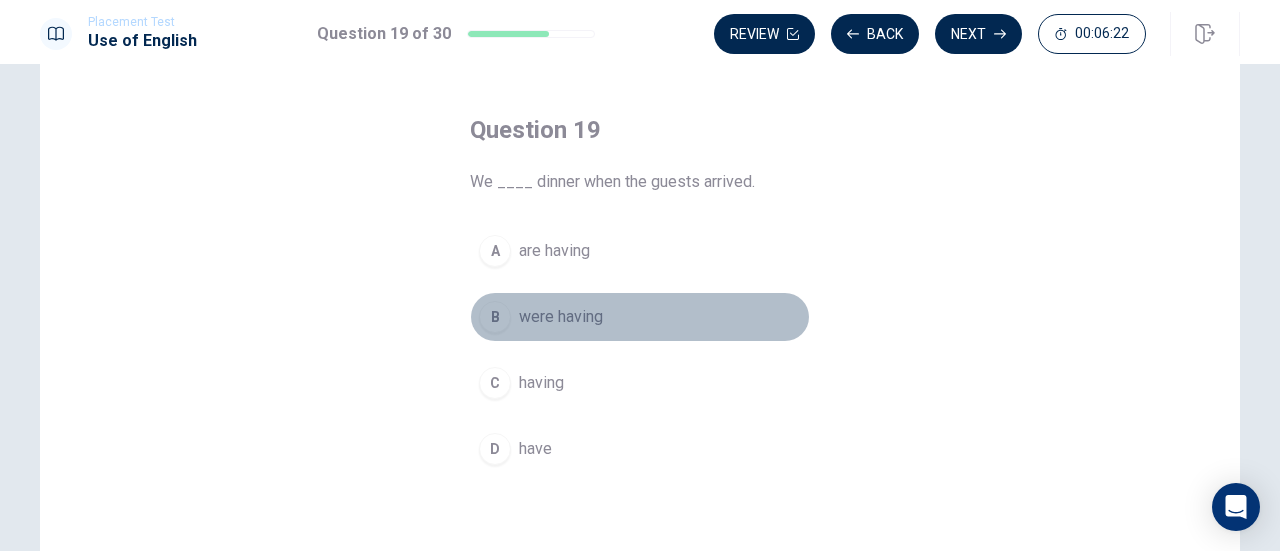 click on "B" at bounding box center [495, 317] 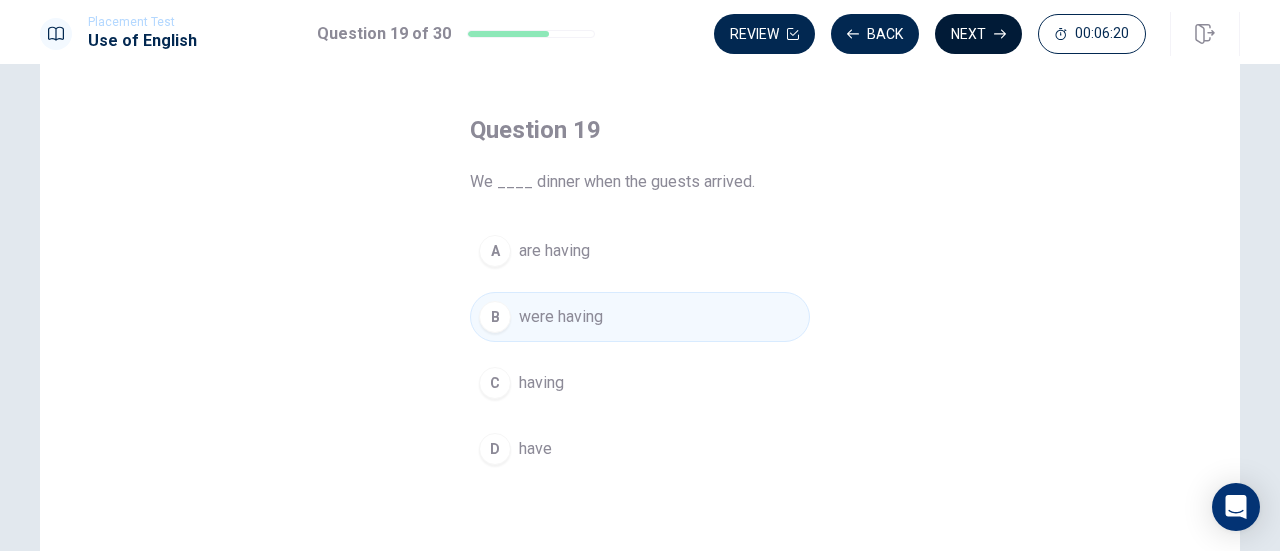 click on "Next" at bounding box center (978, 34) 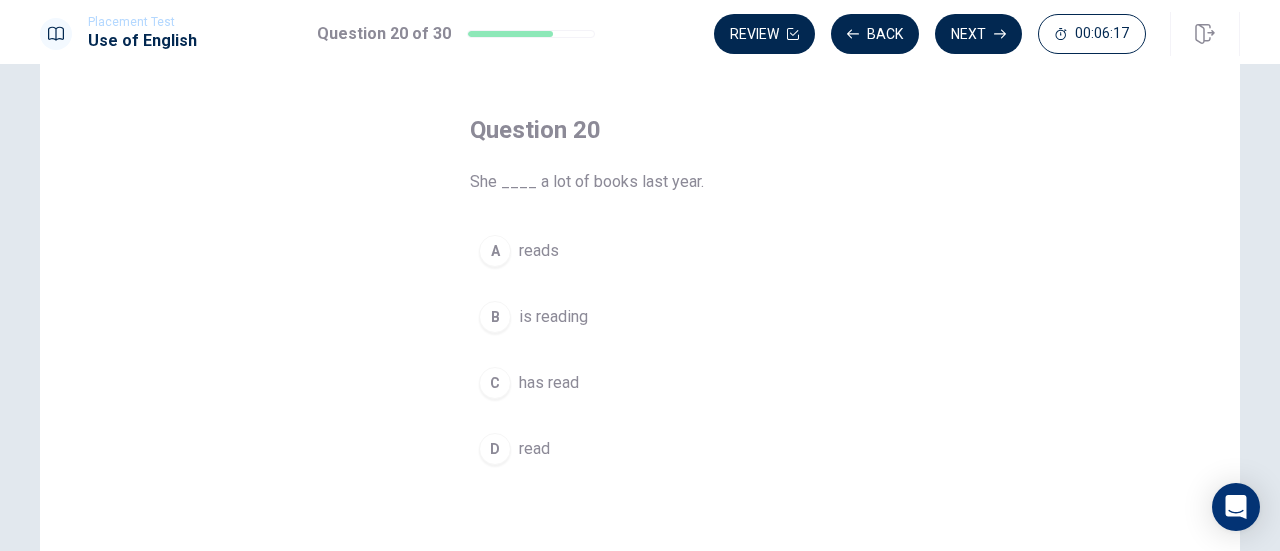click on "reads" at bounding box center [539, 251] 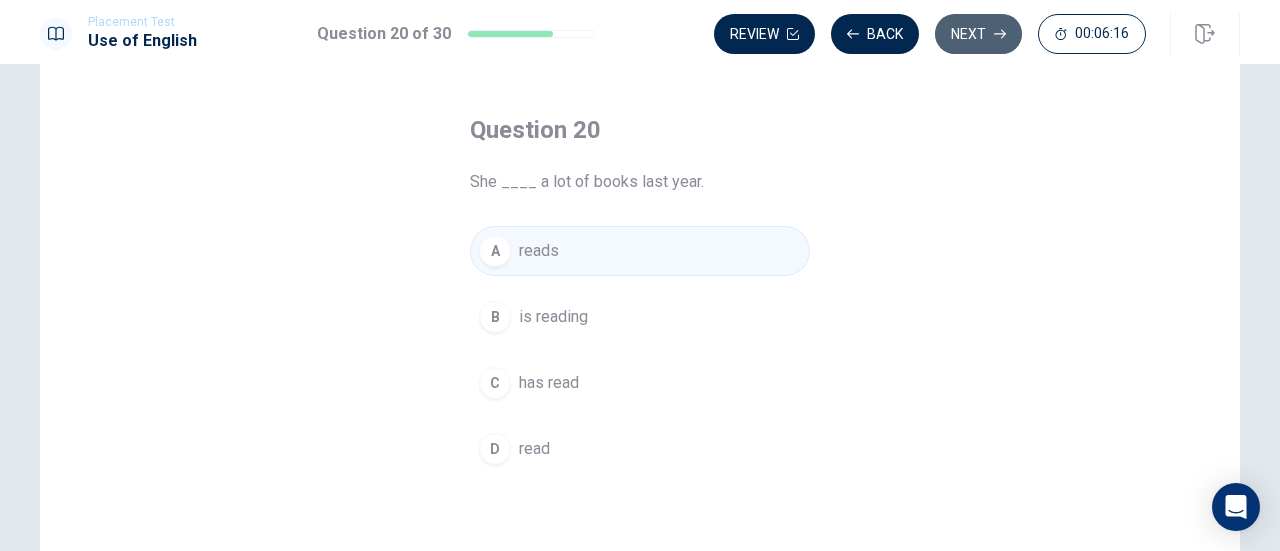 click on "Next" at bounding box center (978, 34) 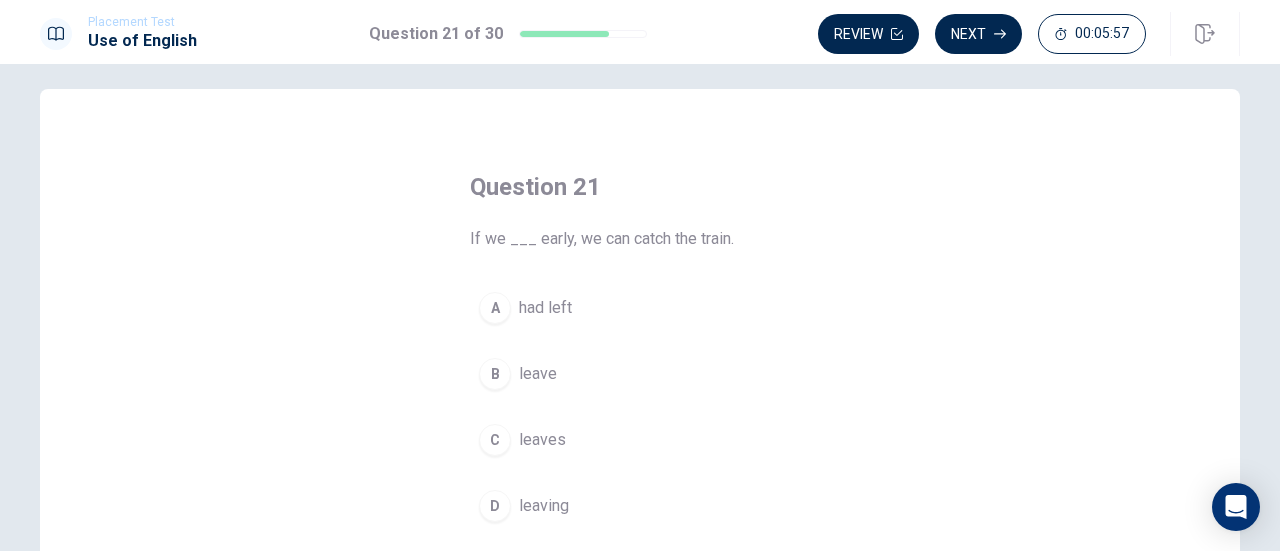 scroll, scrollTop: 16, scrollLeft: 0, axis: vertical 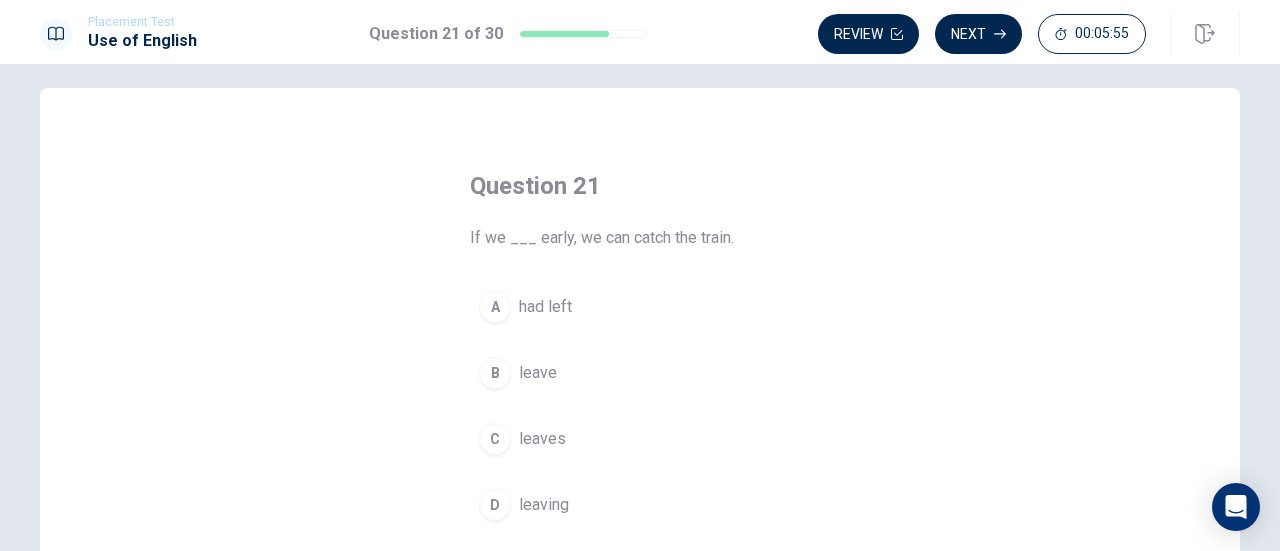 click on "A had left" at bounding box center [640, 307] 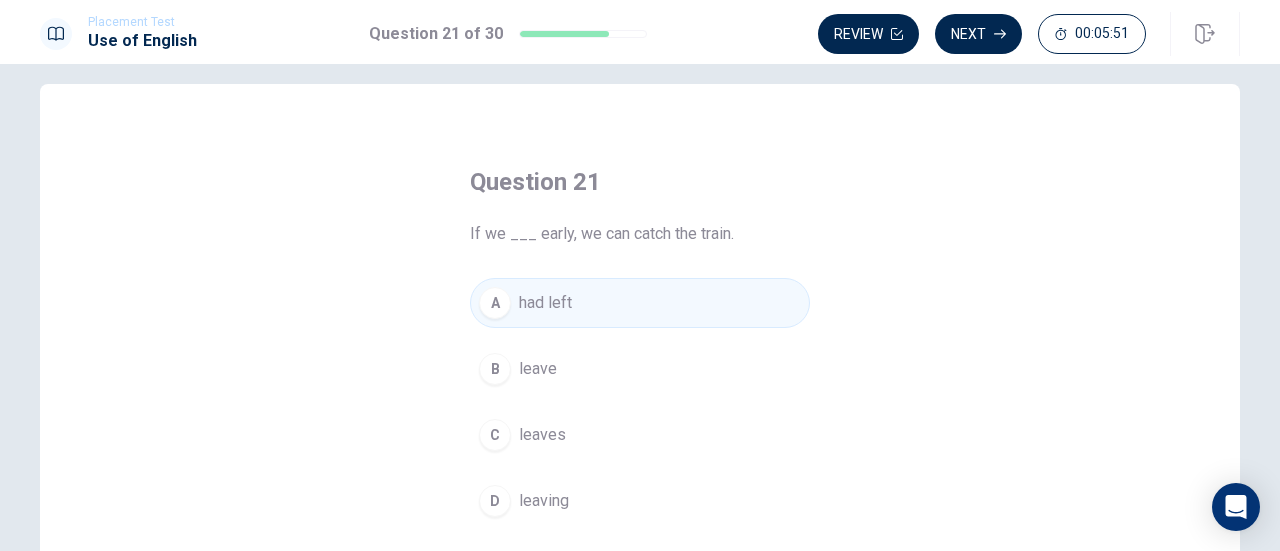 scroll, scrollTop: 0, scrollLeft: 0, axis: both 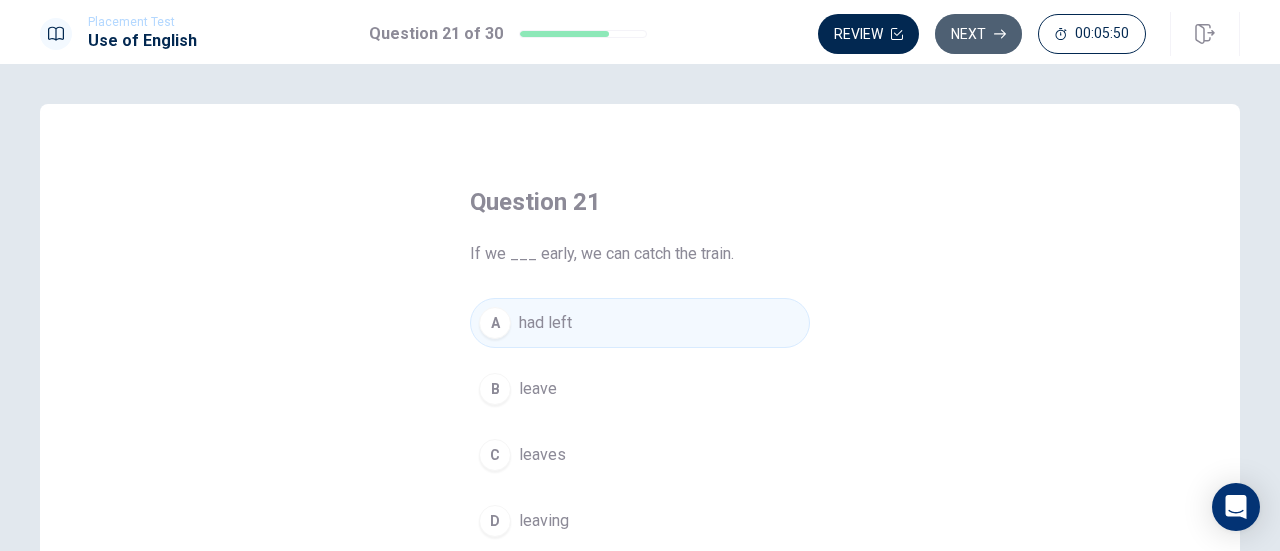 click on "Next" at bounding box center [978, 34] 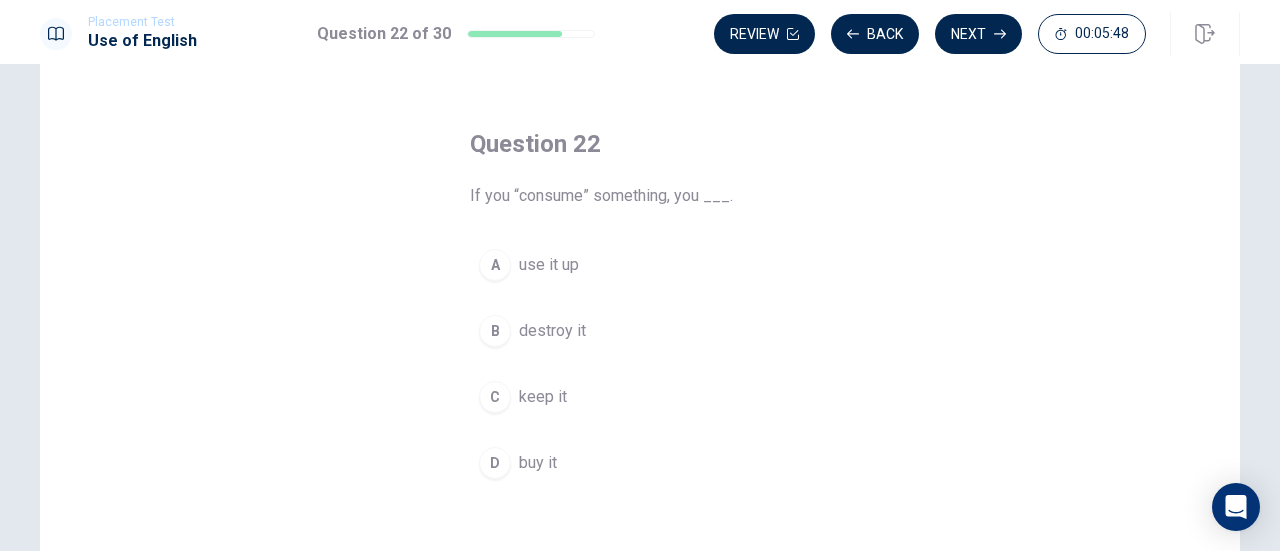 scroll, scrollTop: 60, scrollLeft: 0, axis: vertical 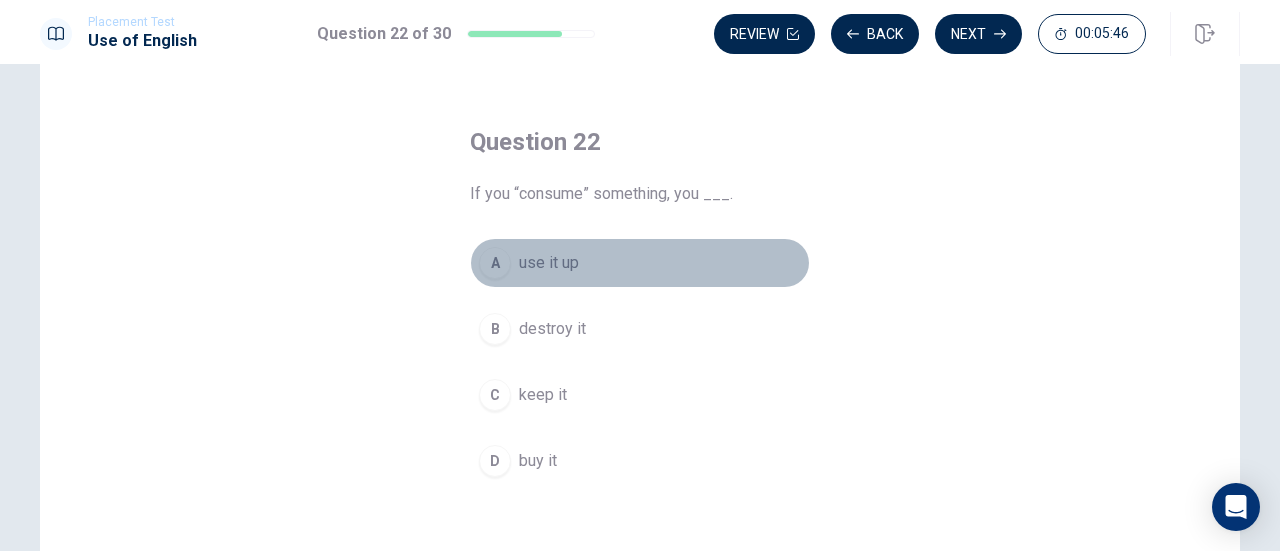 click on "A use it up" at bounding box center (640, 263) 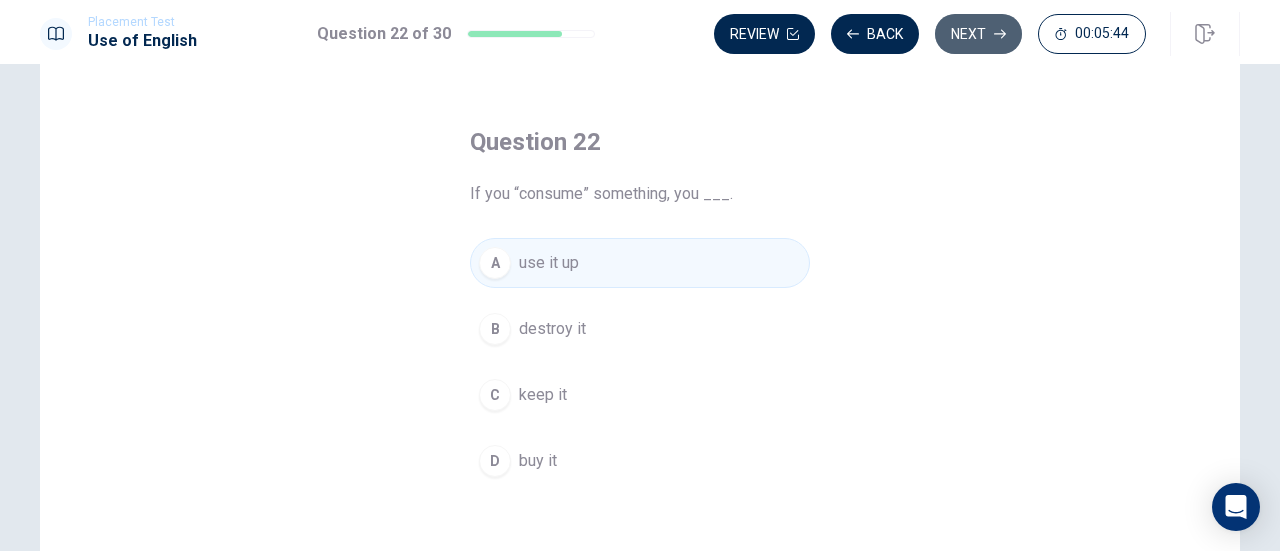 click on "Next" at bounding box center [978, 34] 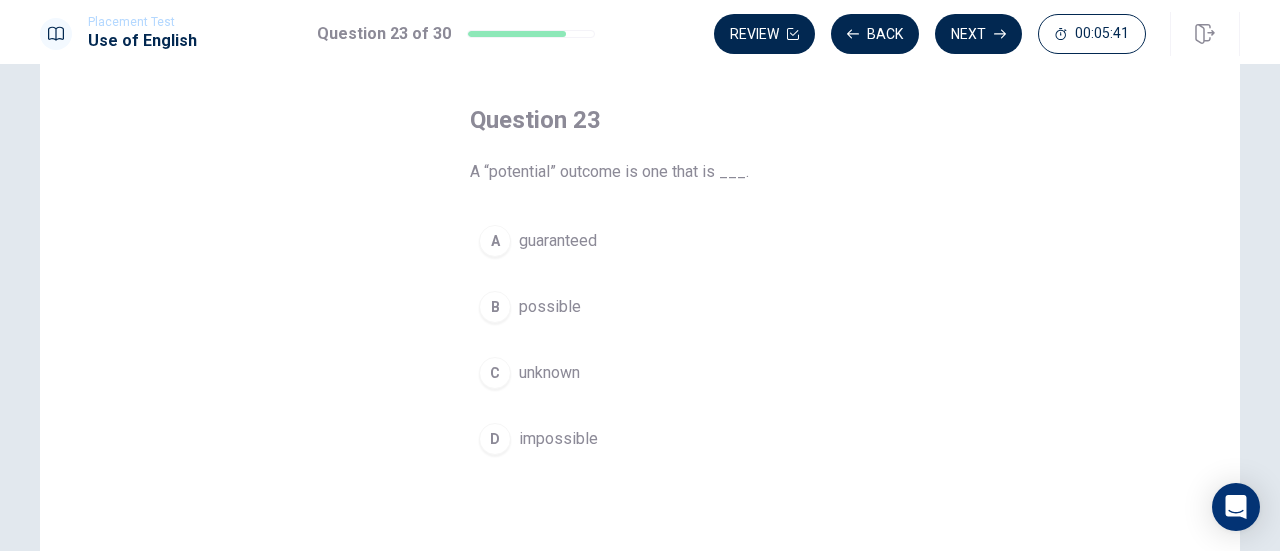 scroll, scrollTop: 91, scrollLeft: 0, axis: vertical 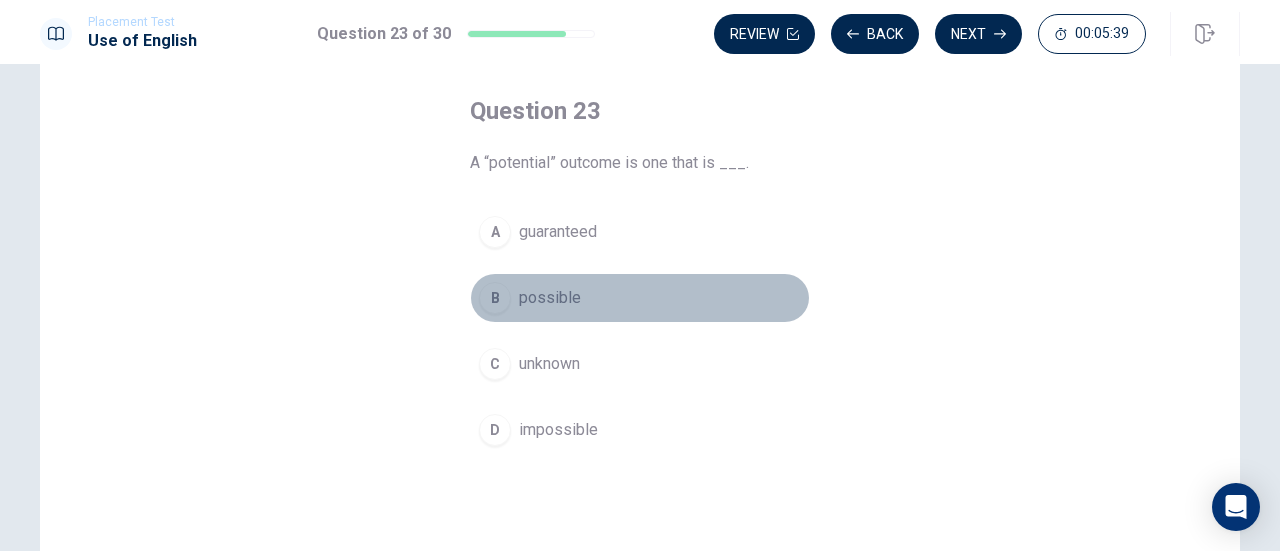 click on "possible" at bounding box center [550, 298] 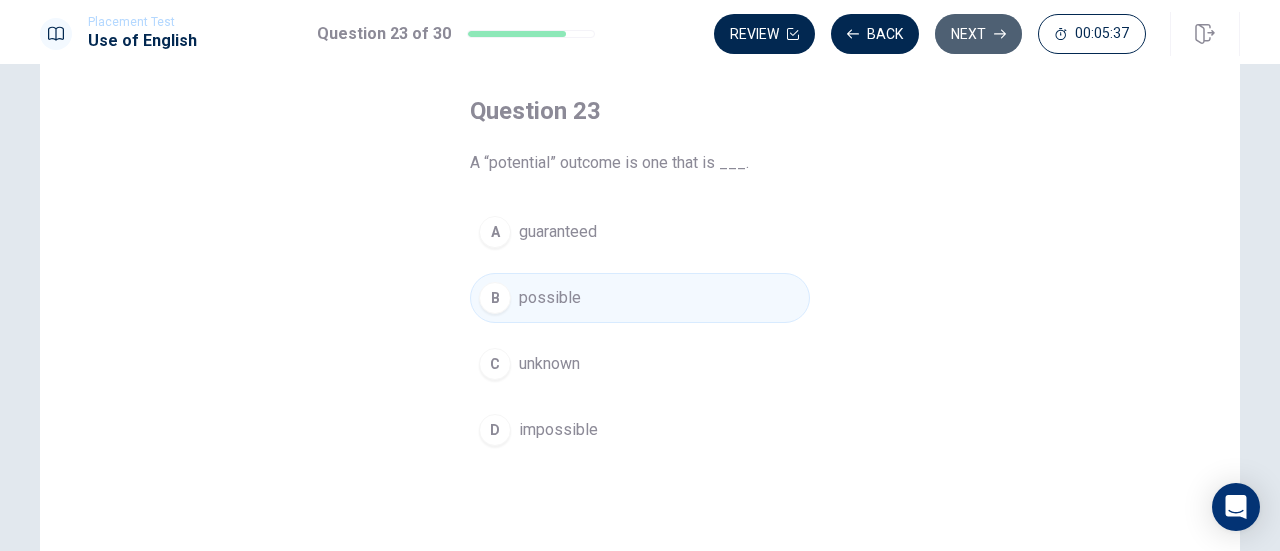 click on "Next" at bounding box center [978, 34] 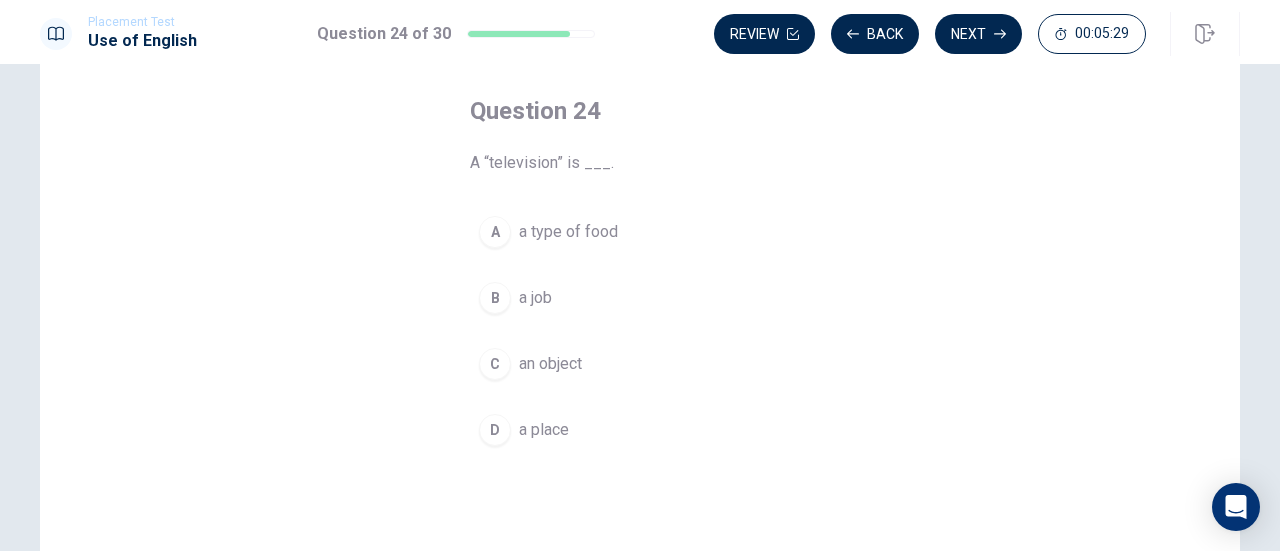 click on "C" at bounding box center [495, 364] 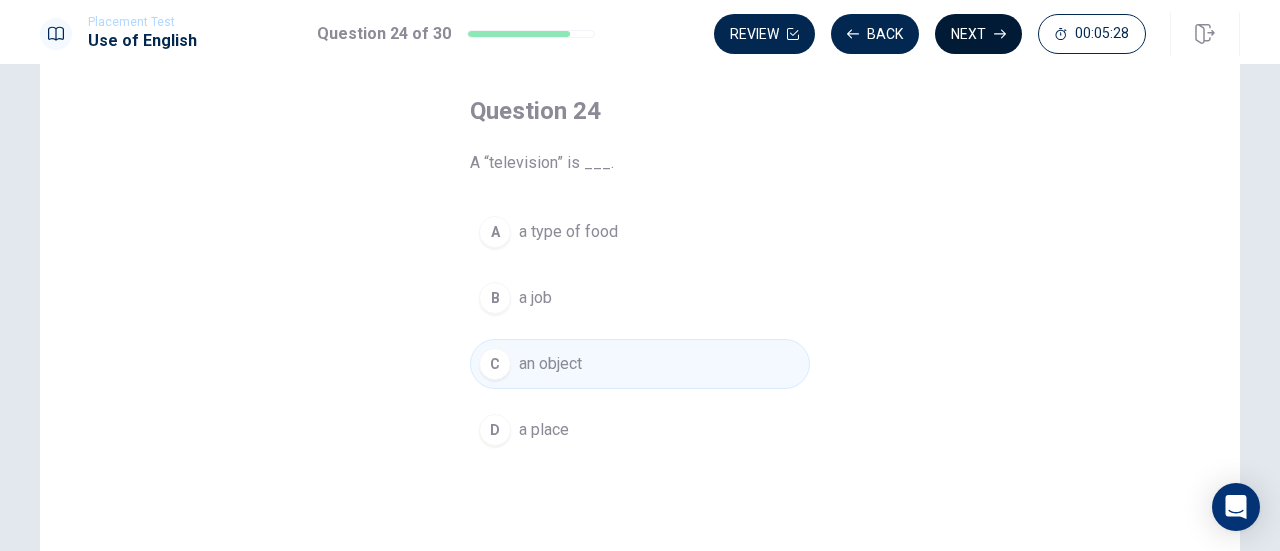 click on "Next" at bounding box center (978, 34) 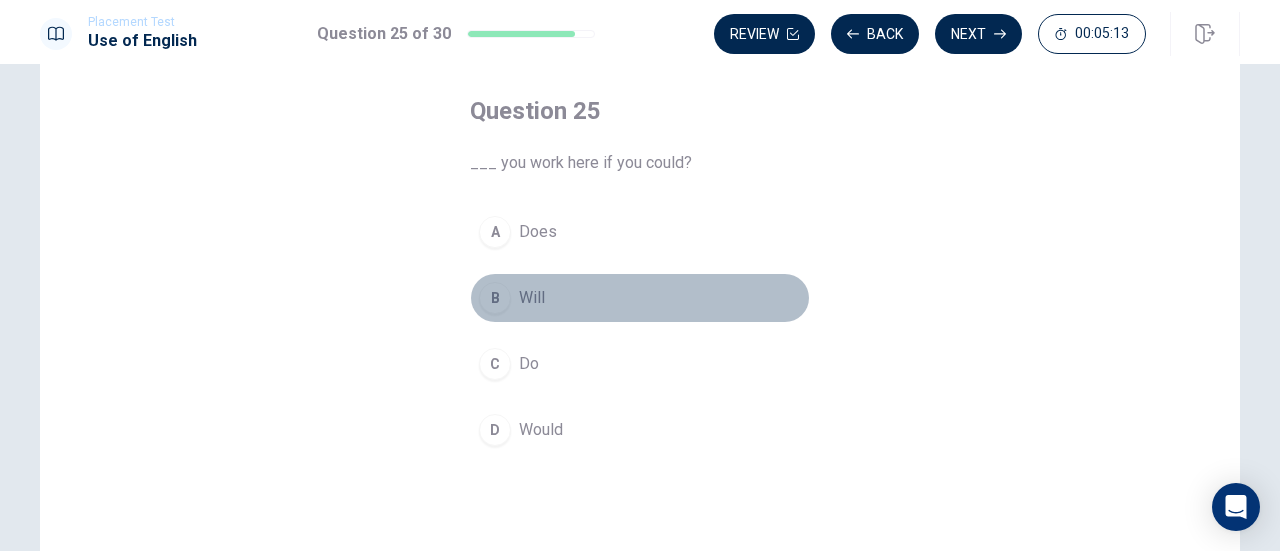 click on "B" at bounding box center (495, 298) 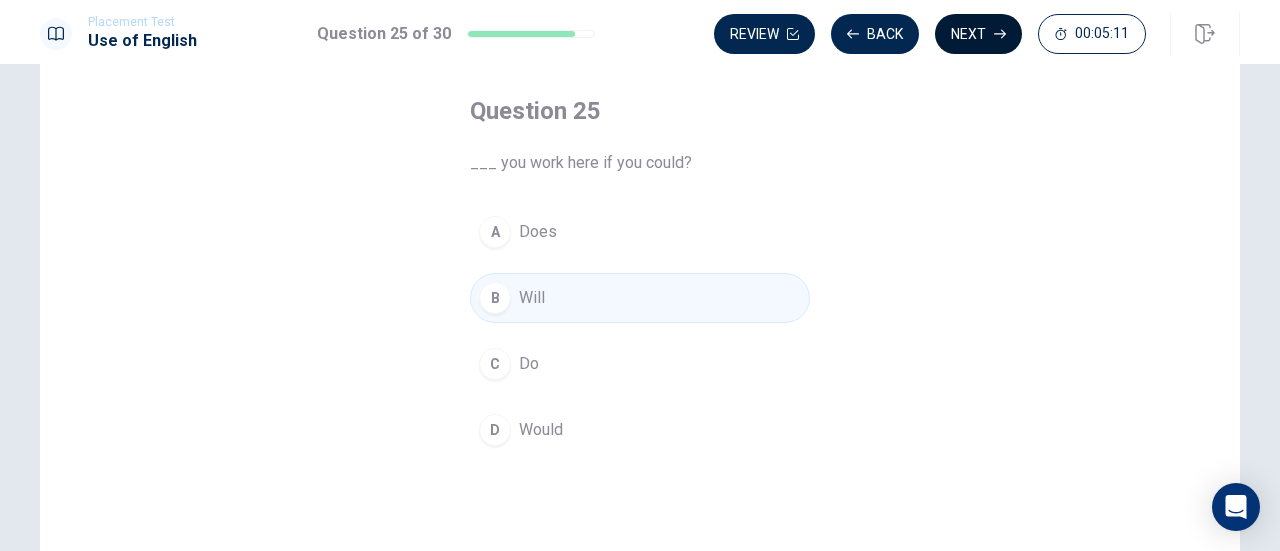 click on "Next" at bounding box center (978, 34) 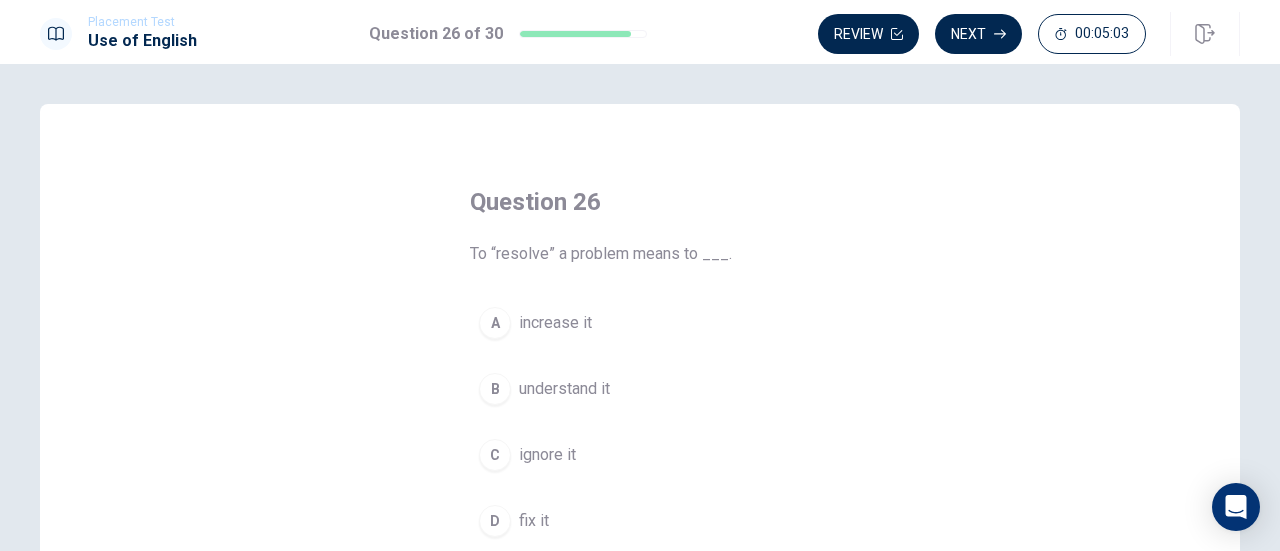 scroll, scrollTop: 4, scrollLeft: 0, axis: vertical 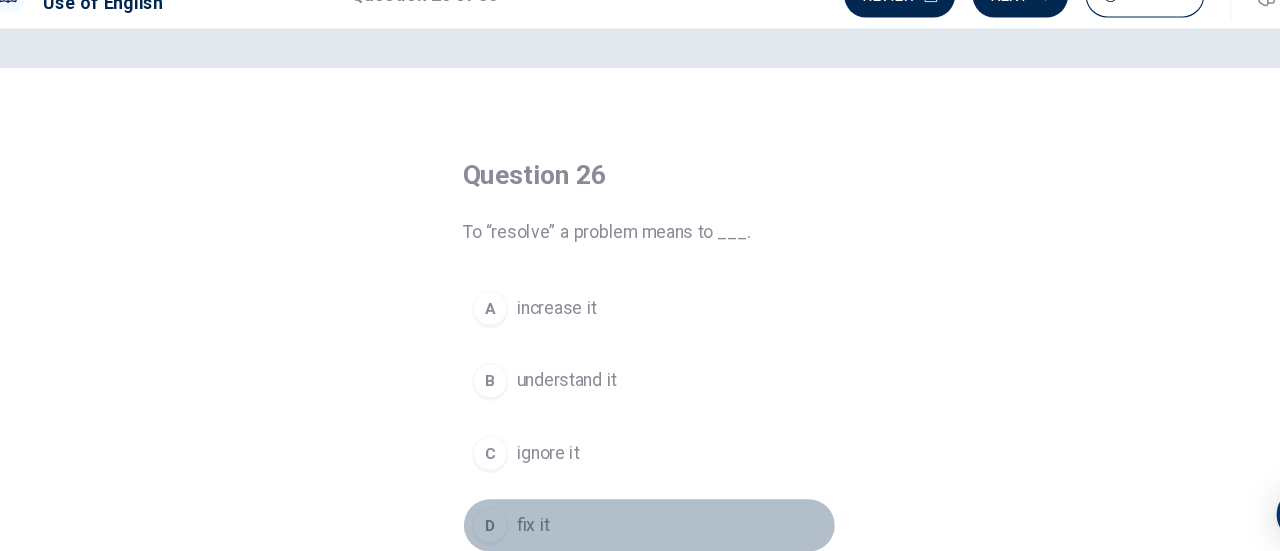 click on "D" at bounding box center (495, 517) 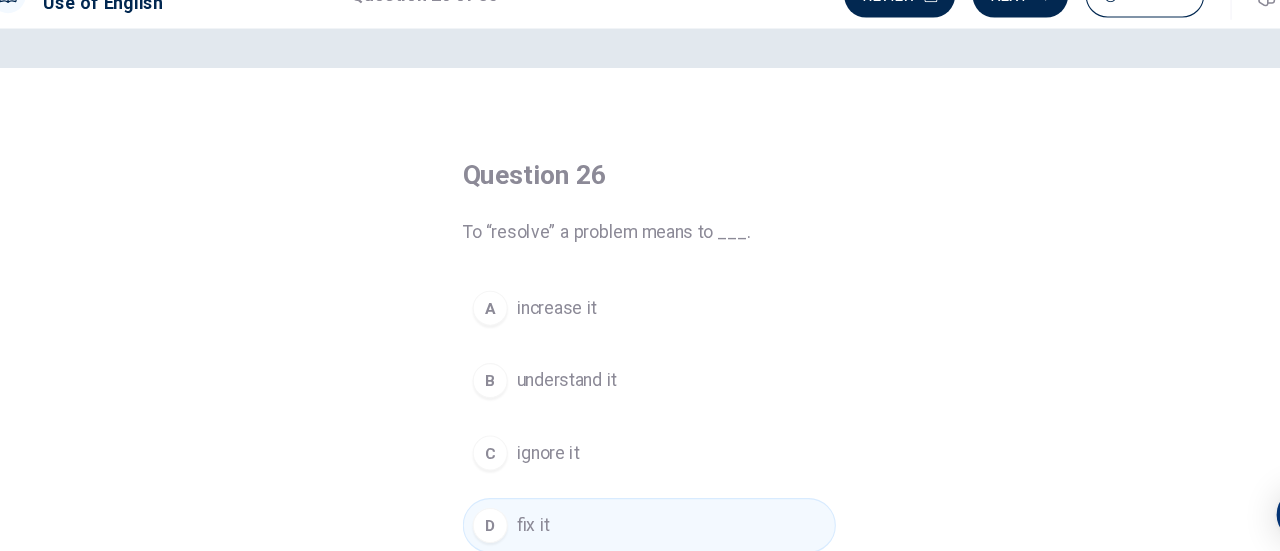 scroll, scrollTop: 0, scrollLeft: 0, axis: both 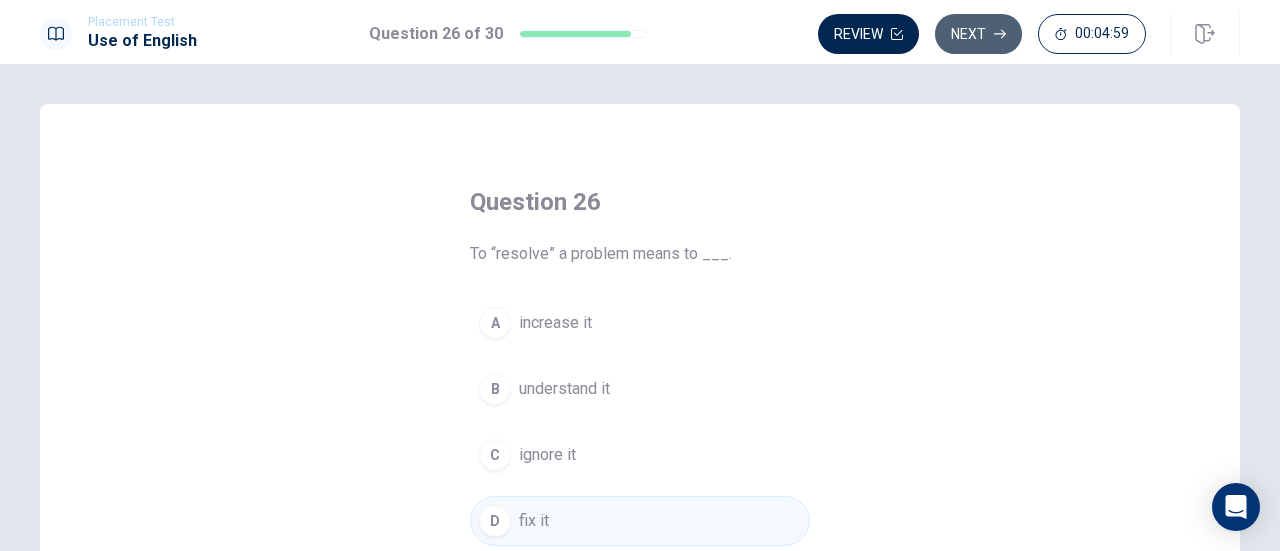 click on "Next" at bounding box center (978, 34) 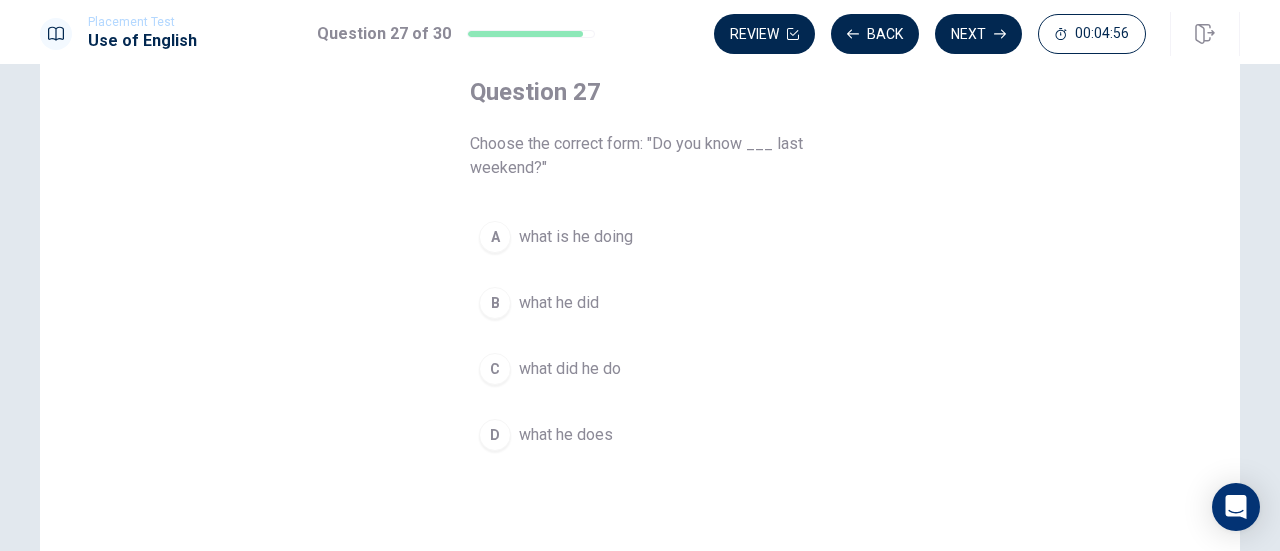 scroll, scrollTop: 112, scrollLeft: 0, axis: vertical 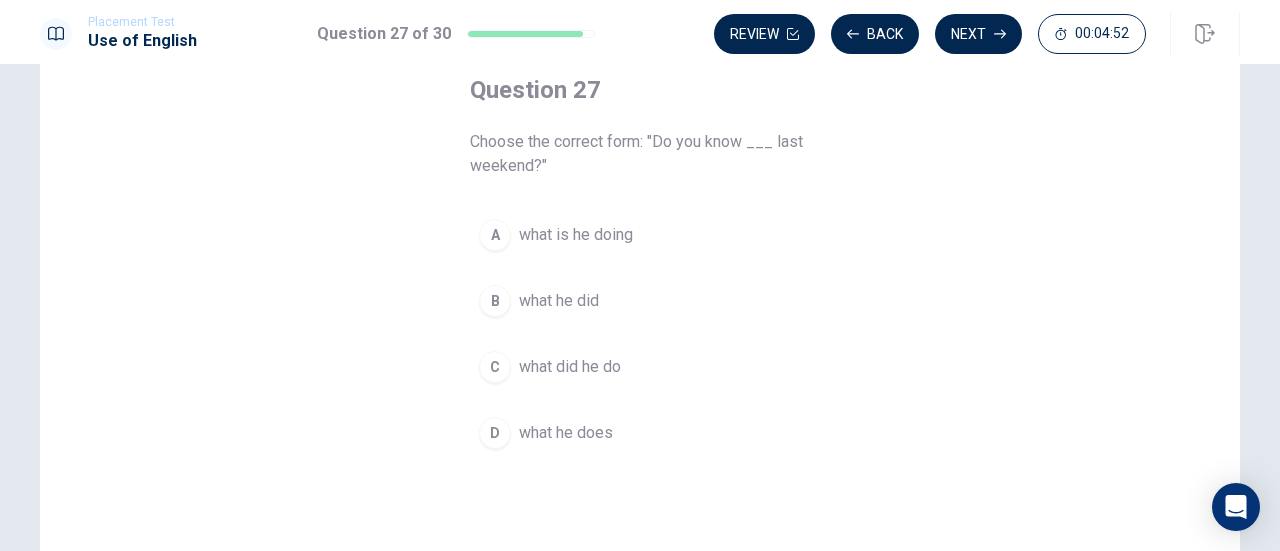 click on "what he did" at bounding box center [559, 301] 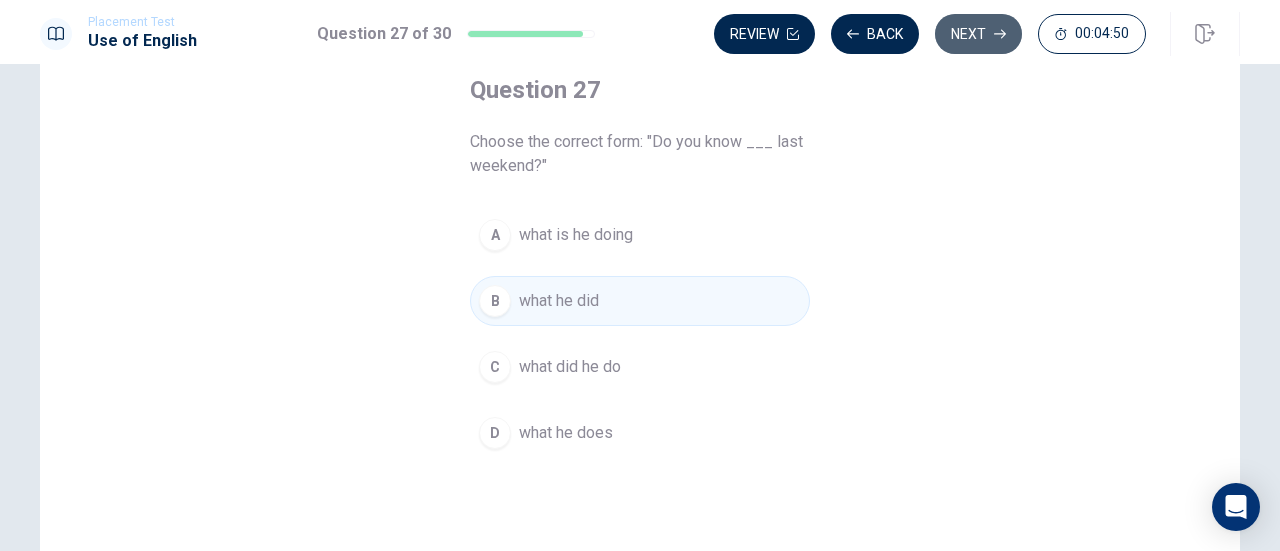 click on "Next" at bounding box center [978, 34] 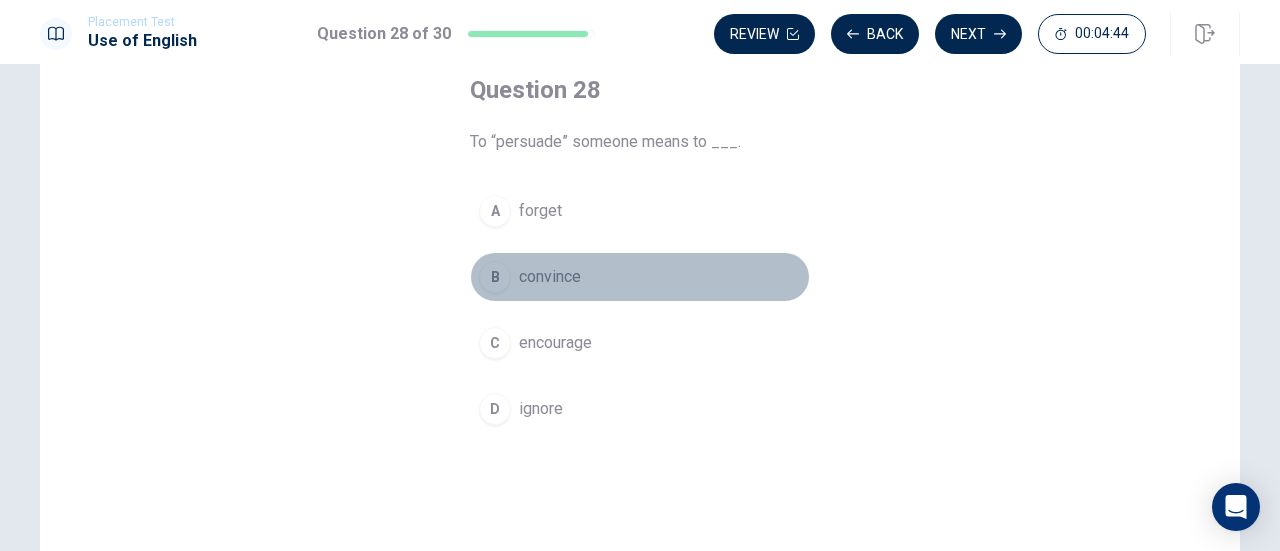 click on "convince" at bounding box center (550, 277) 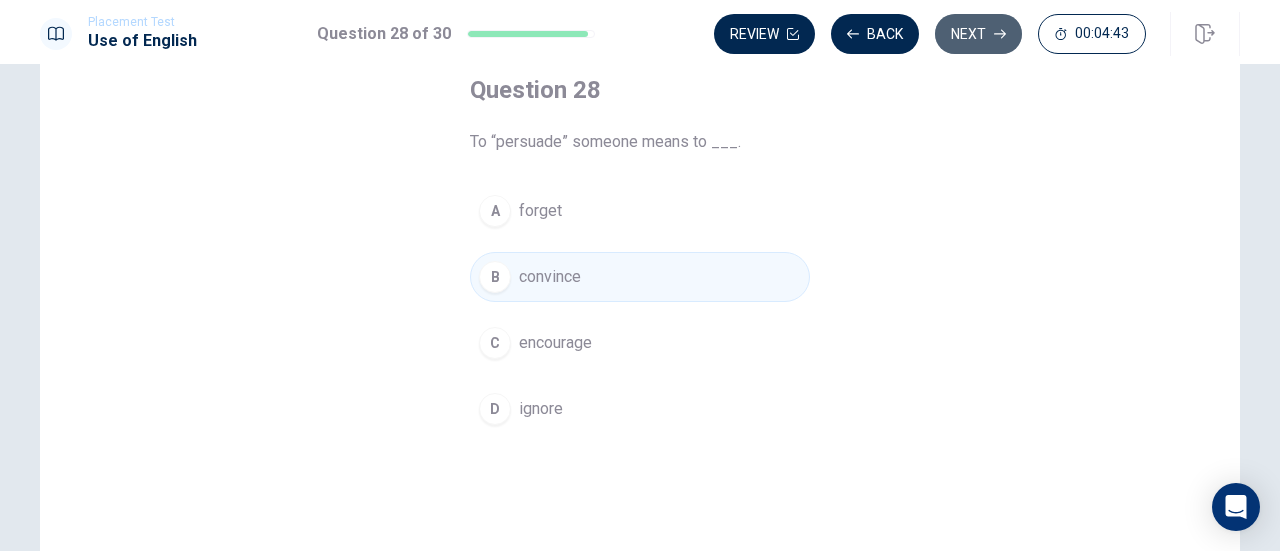 click on "Next" at bounding box center [978, 34] 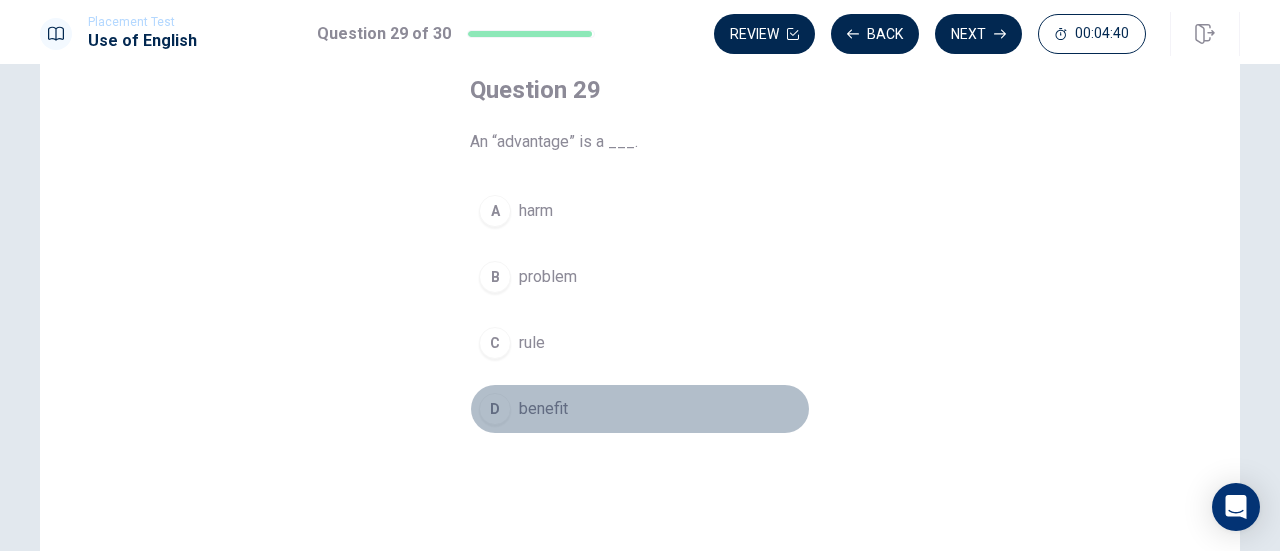 click on "D benefit" at bounding box center [640, 409] 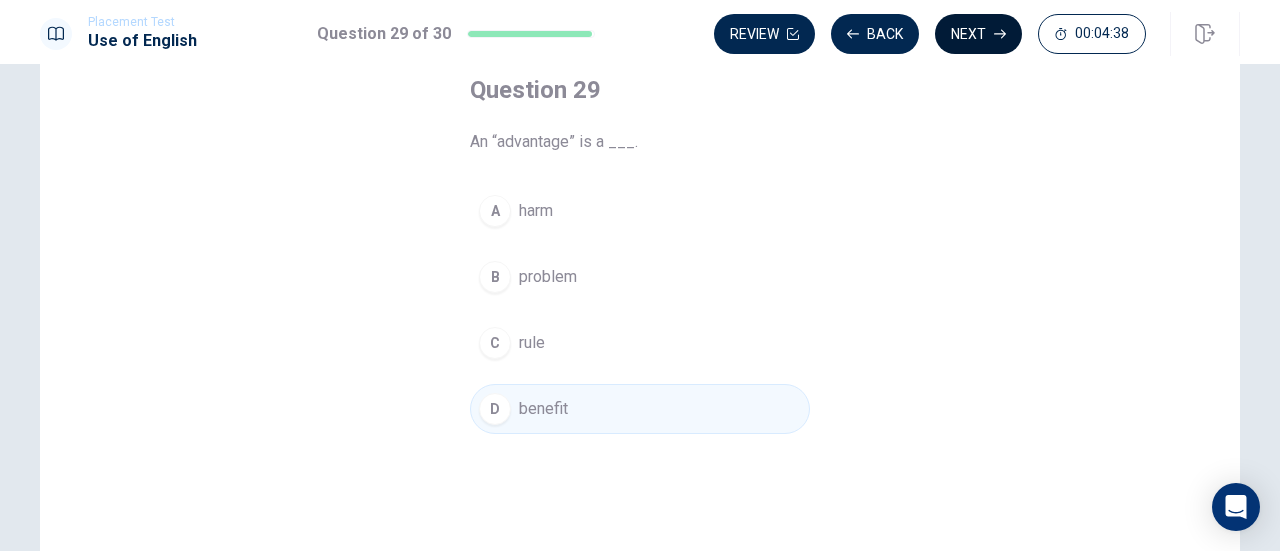 click on "Next" at bounding box center (978, 34) 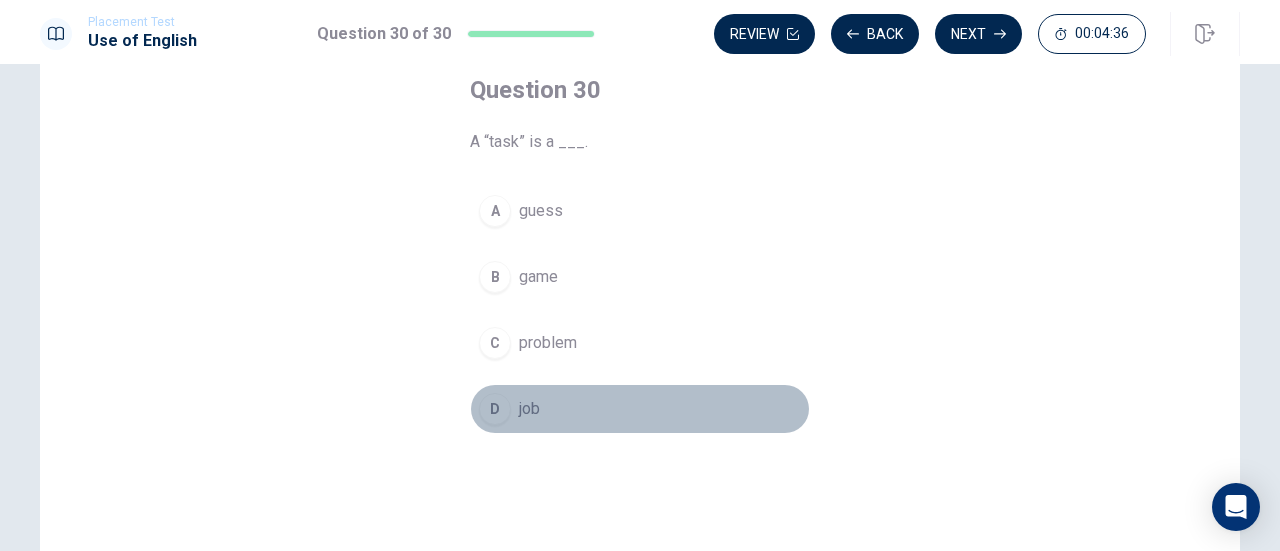 click on "D" at bounding box center [495, 409] 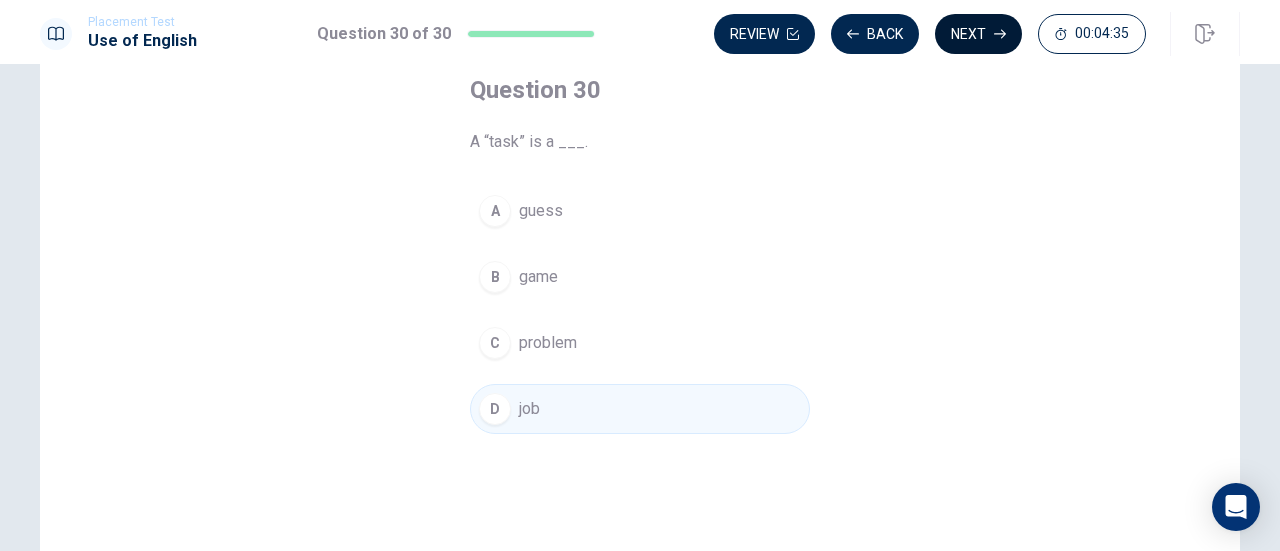 click on "Next" at bounding box center (978, 34) 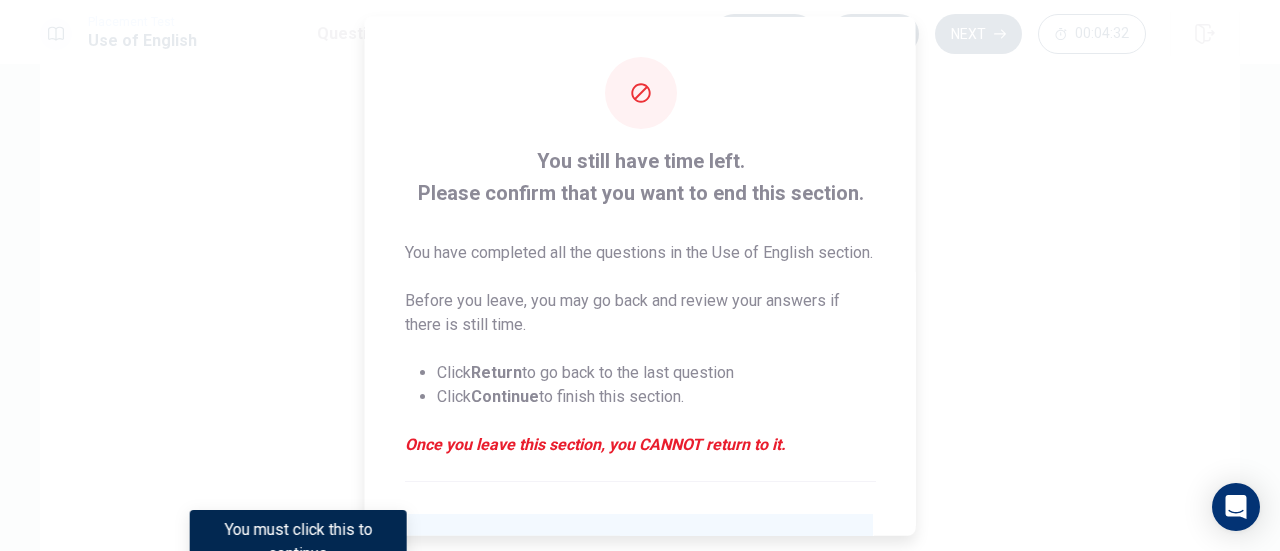 click at bounding box center (640, 275) 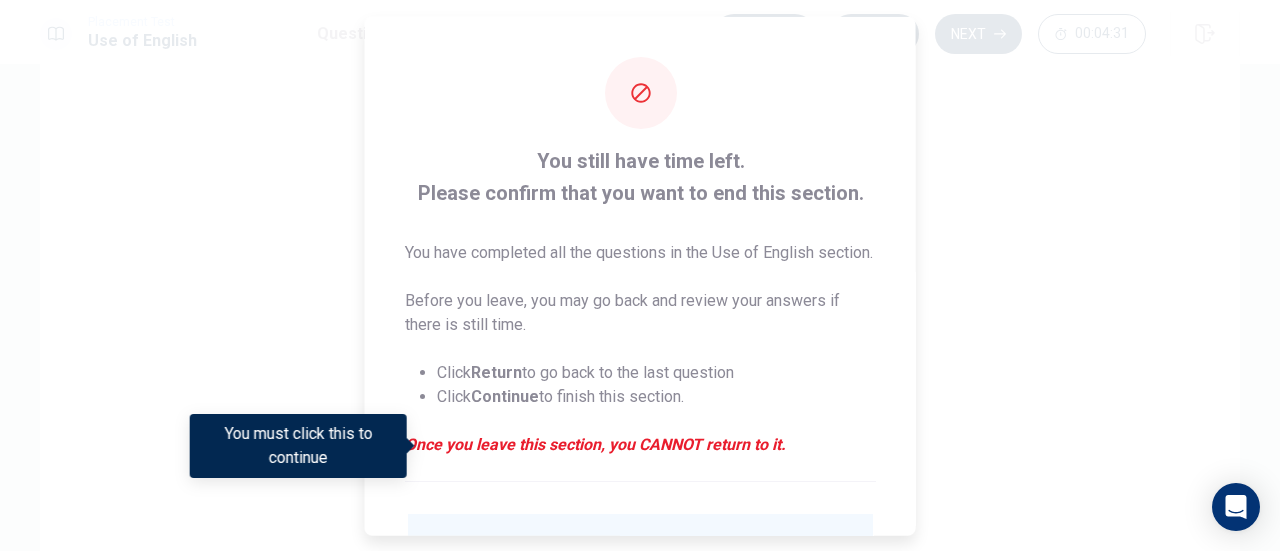 scroll, scrollTop: 143, scrollLeft: 0, axis: vertical 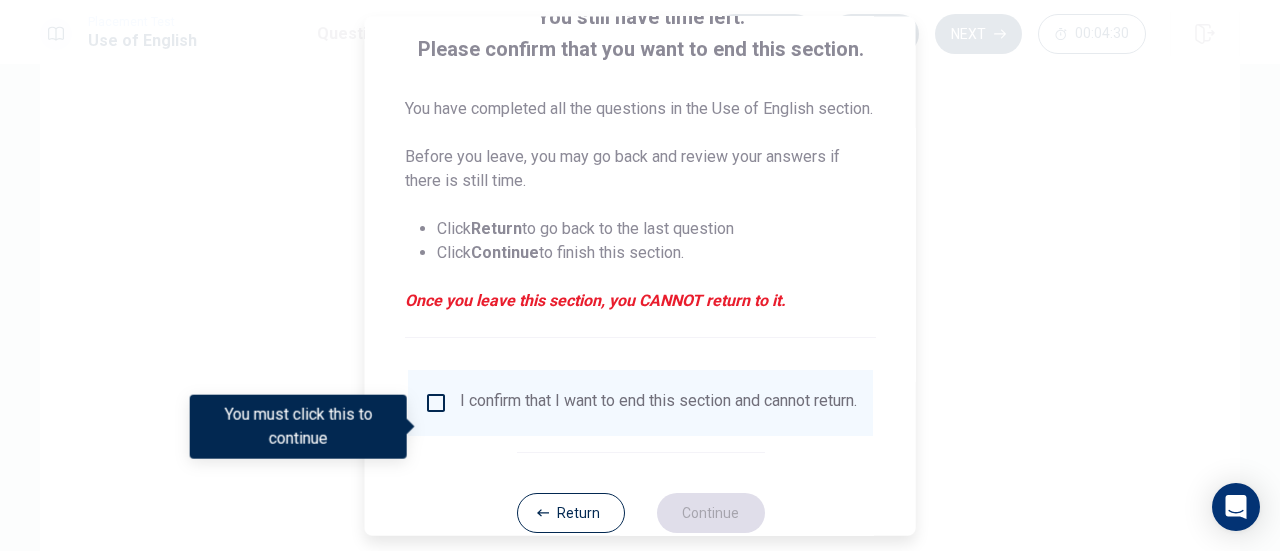 click on "You must click this to continue" at bounding box center [305, 427] 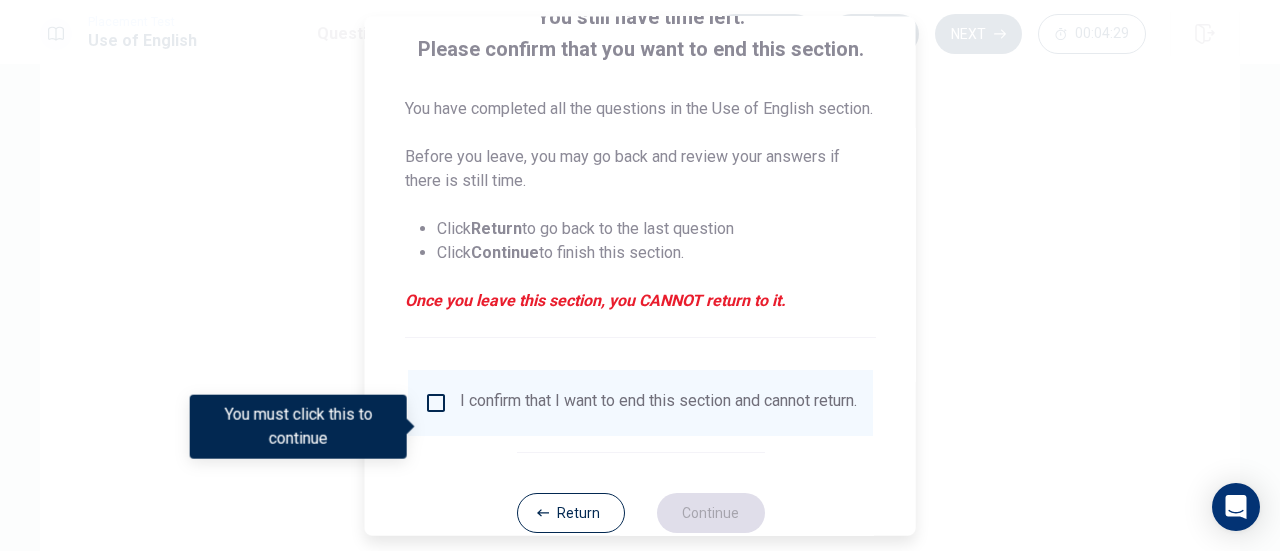 click at bounding box center (412, 427) 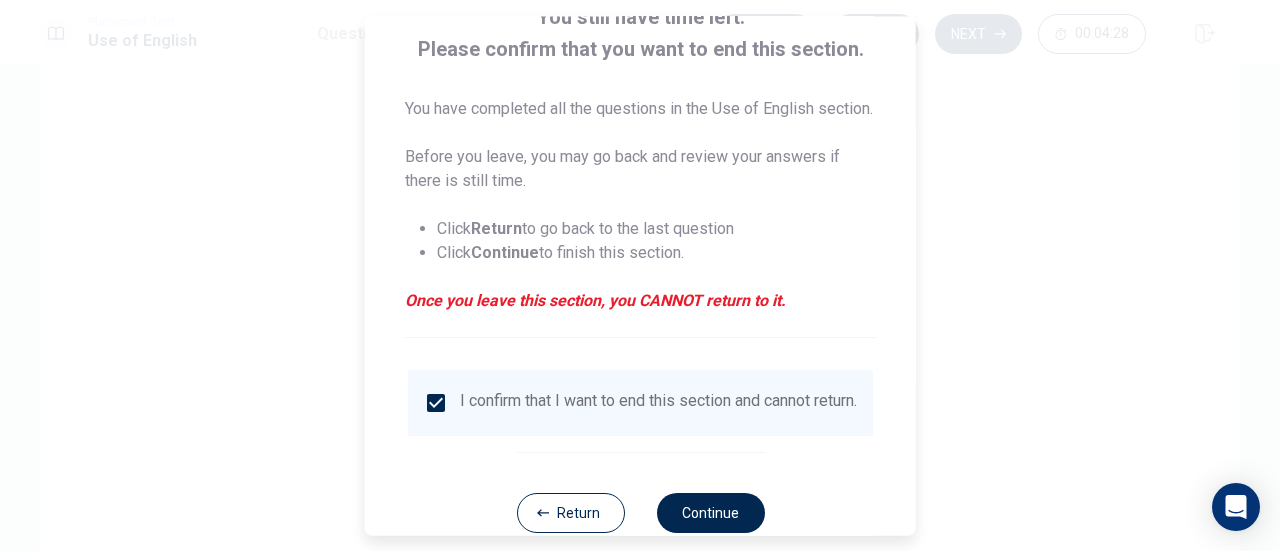 scroll, scrollTop: 218, scrollLeft: 0, axis: vertical 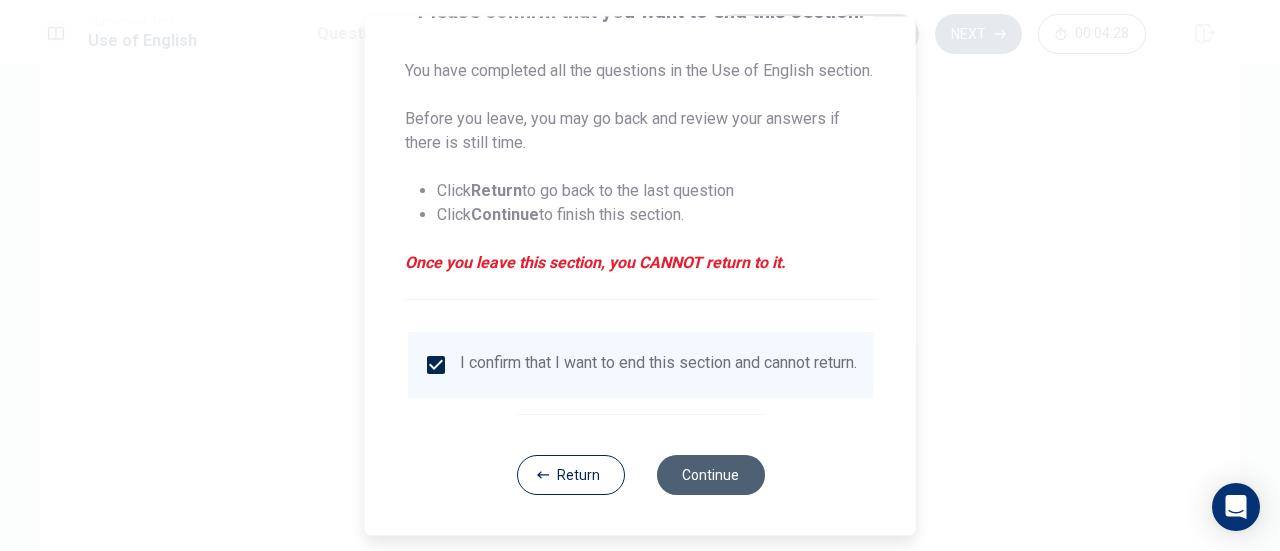 click on "Continue" at bounding box center [710, 475] 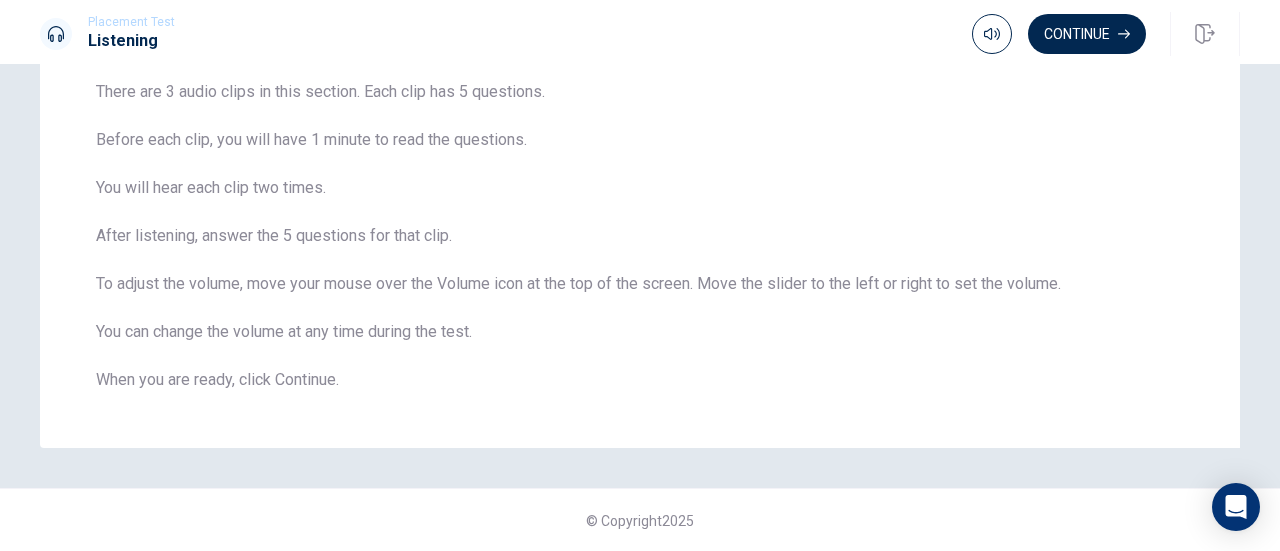 scroll, scrollTop: 0, scrollLeft: 0, axis: both 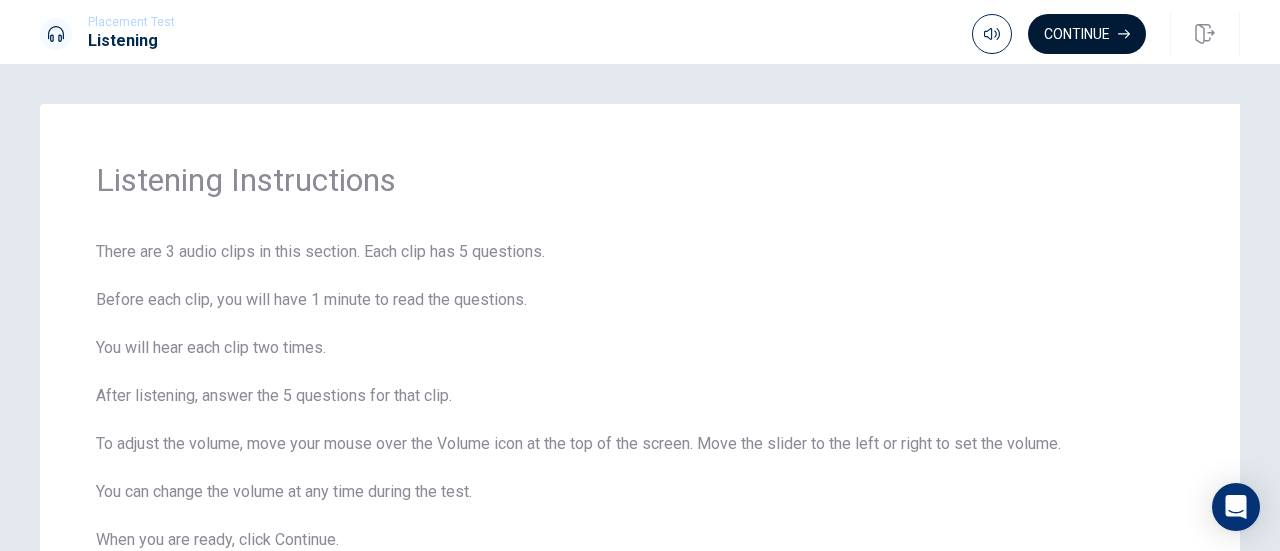 click on "Continue" at bounding box center (1087, 34) 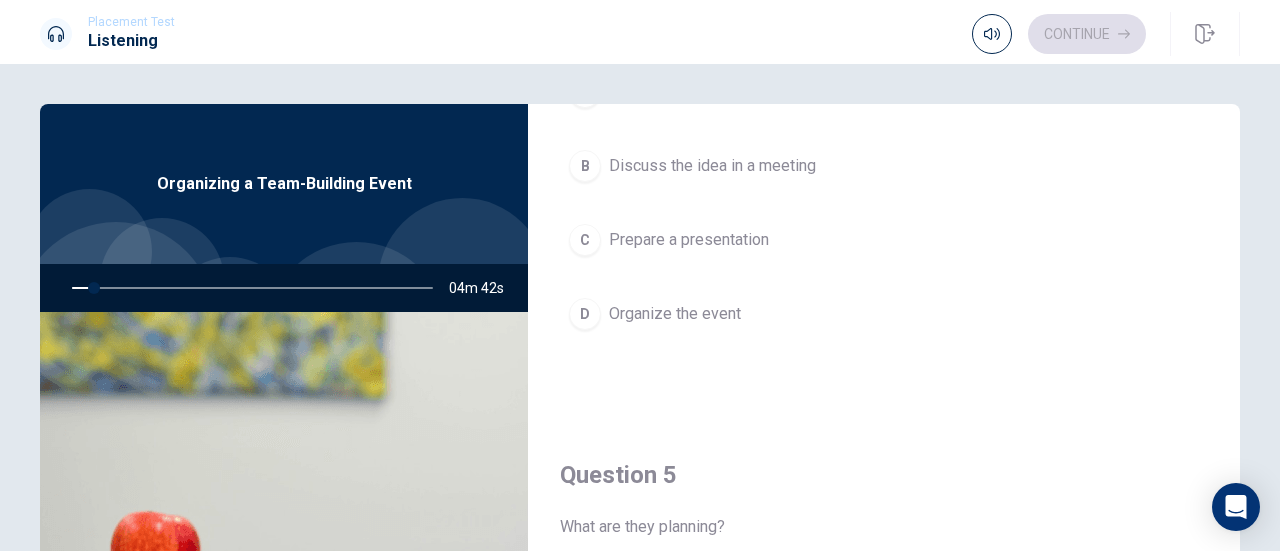 scroll, scrollTop: 1851, scrollLeft: 0, axis: vertical 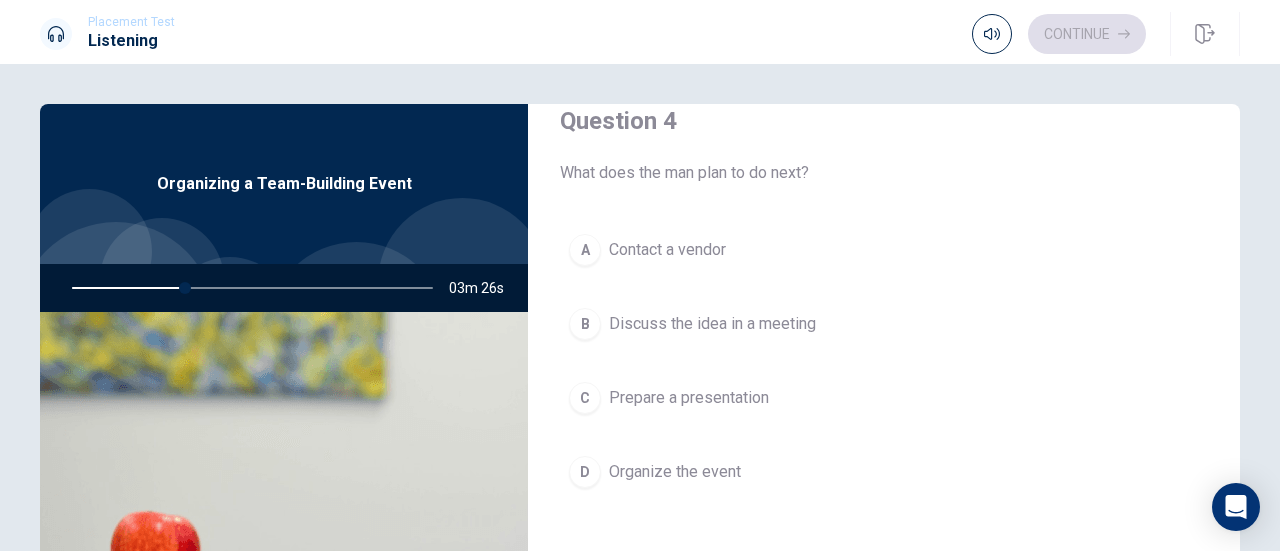 click on "Organize the event" at bounding box center (675, 472) 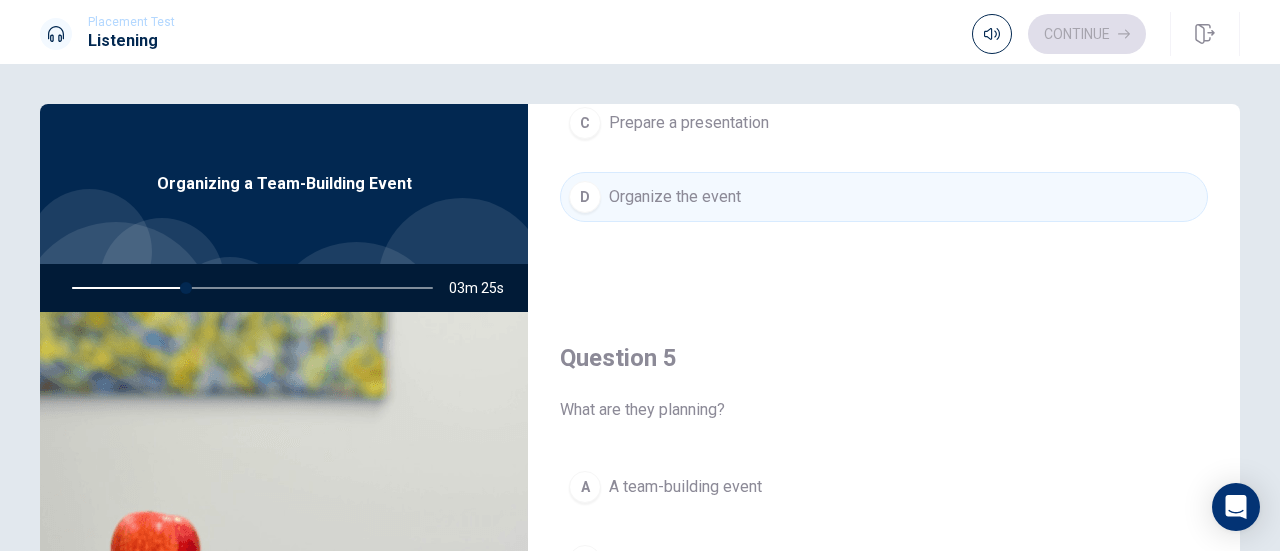 scroll, scrollTop: 1851, scrollLeft: 0, axis: vertical 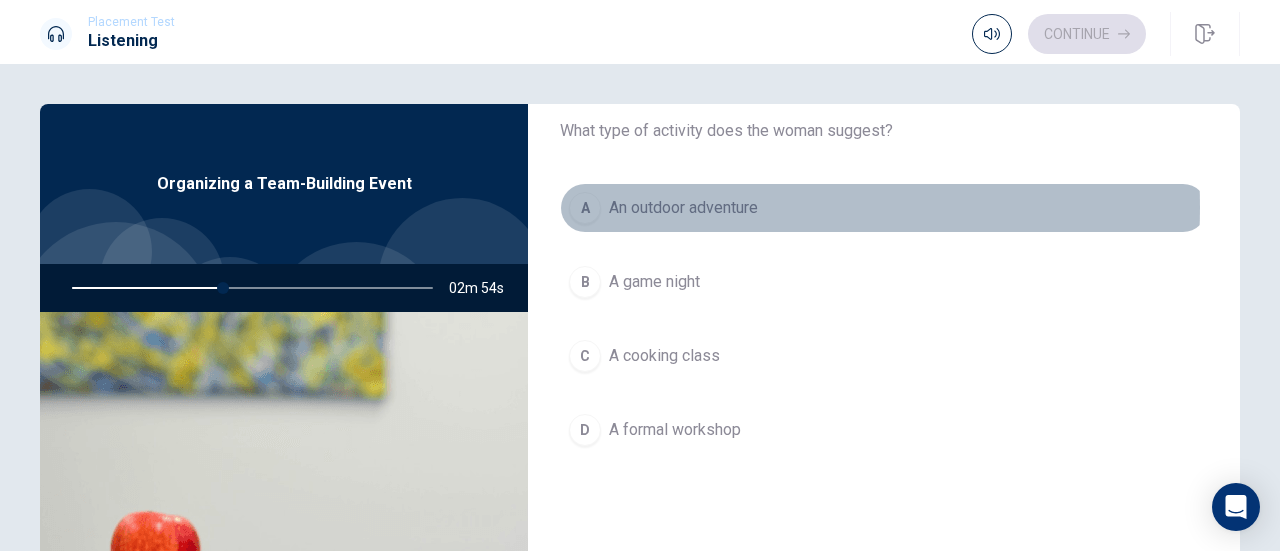 click on "An outdoor adventure" at bounding box center (683, 208) 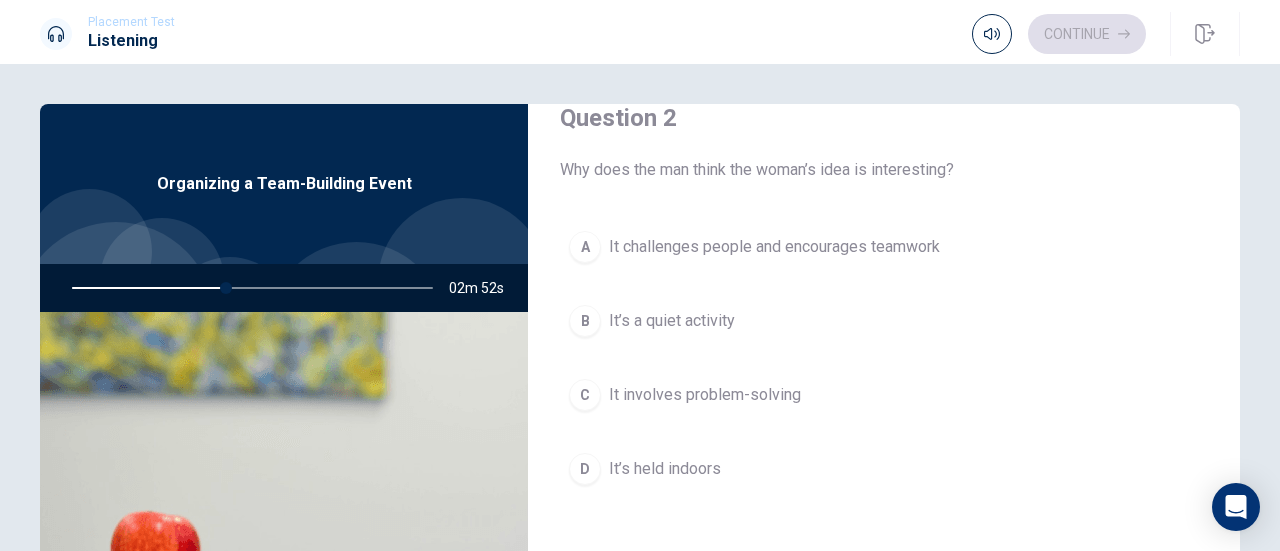 scroll, scrollTop: 555, scrollLeft: 0, axis: vertical 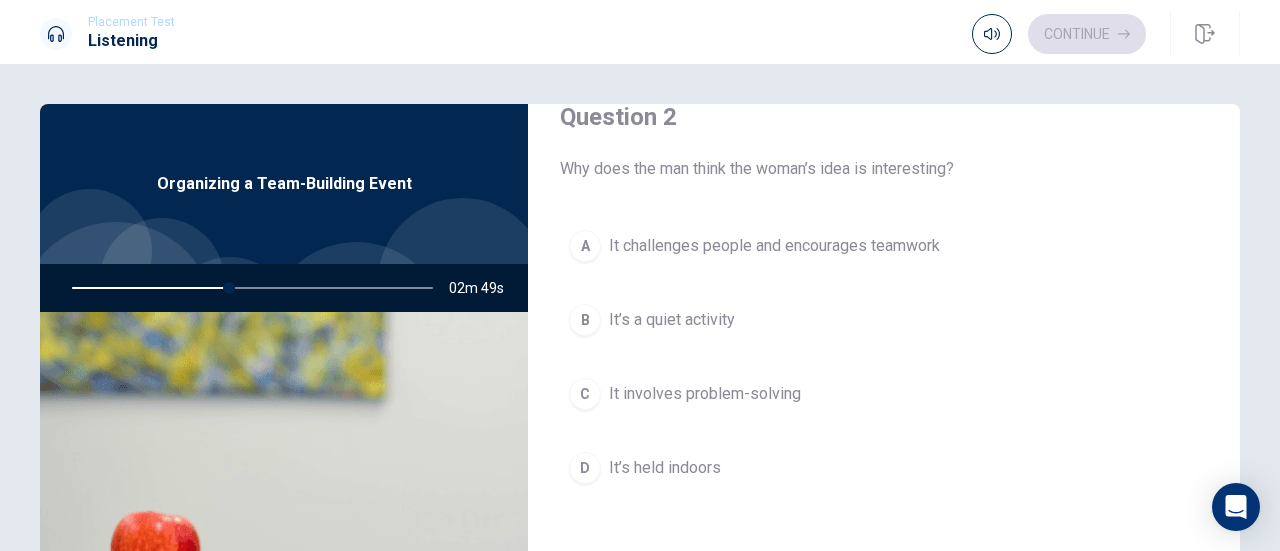 click on "It challenges people and encourages teamwork" at bounding box center (774, 246) 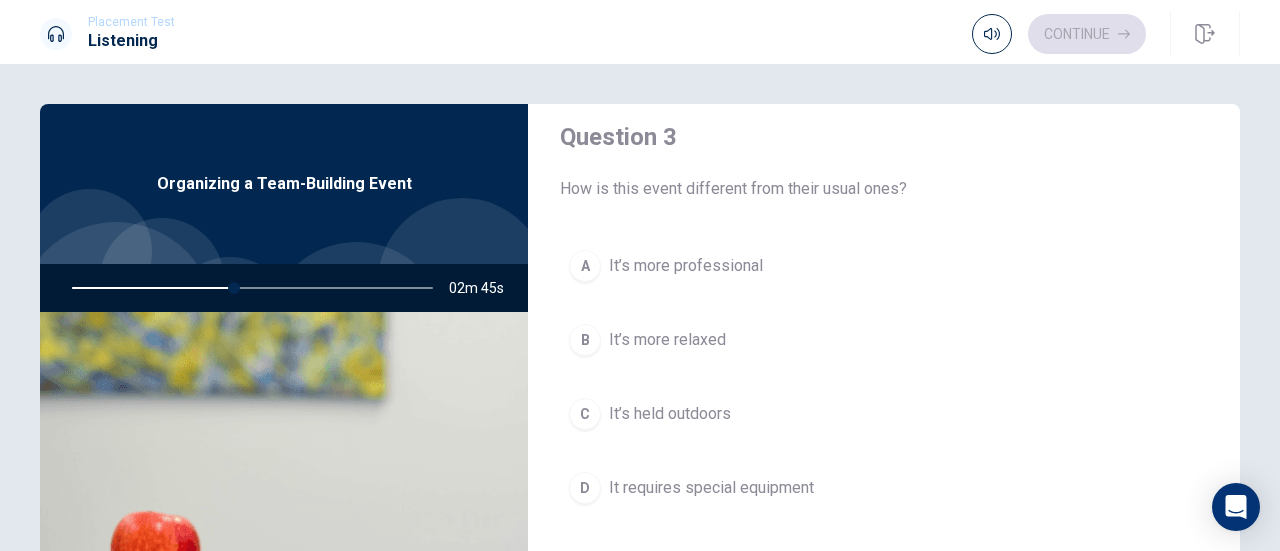 scroll, scrollTop: 1052, scrollLeft: 0, axis: vertical 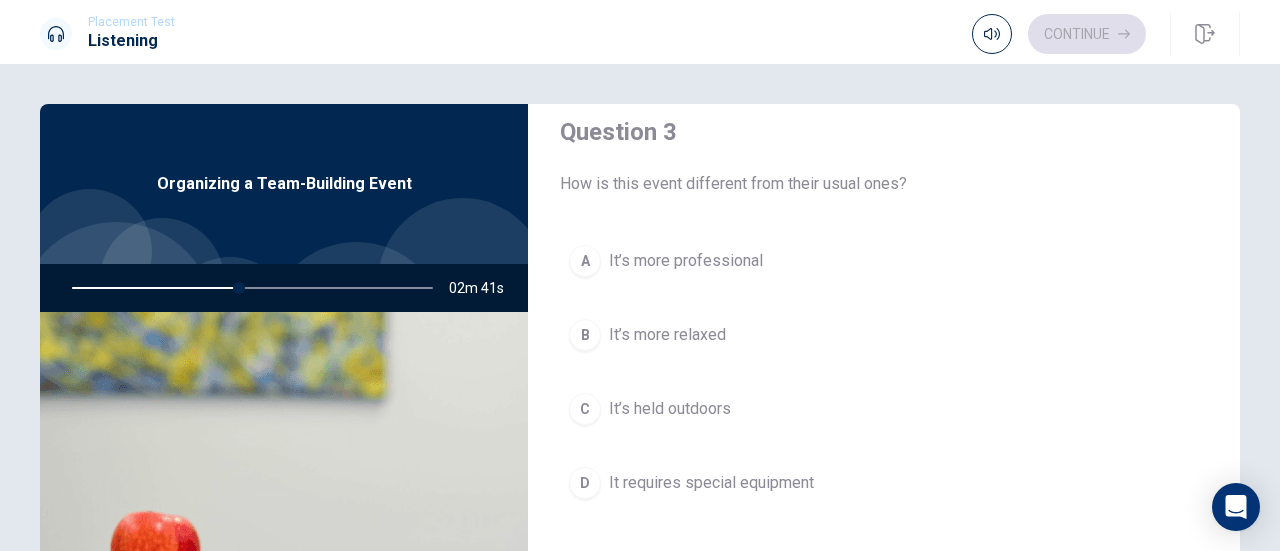 click on "It’s held outdoors" at bounding box center (670, 409) 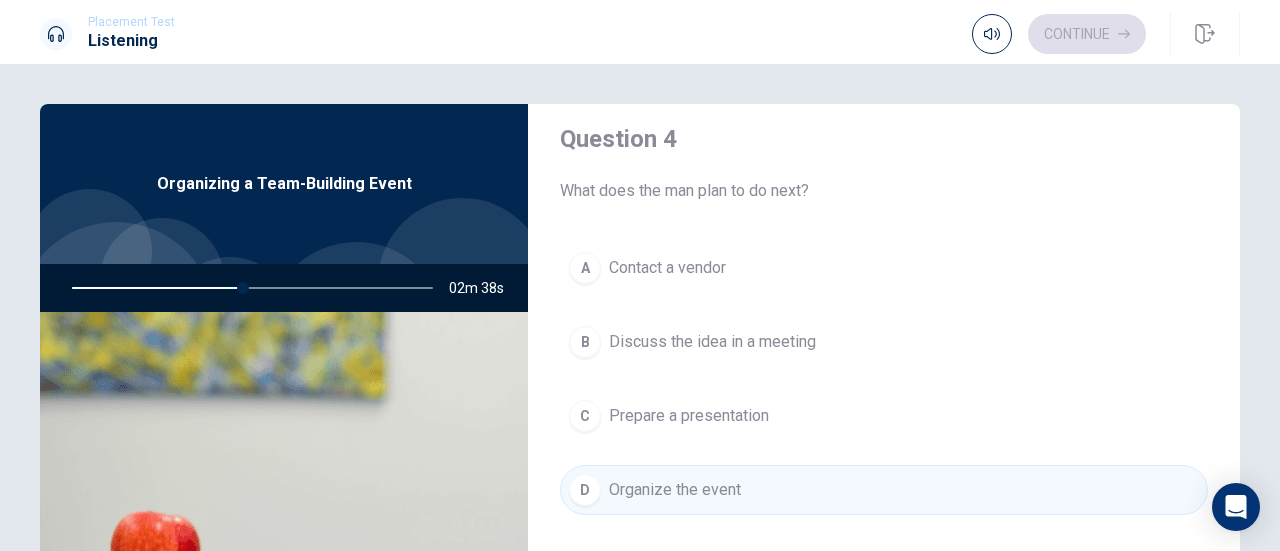 scroll, scrollTop: 1559, scrollLeft: 0, axis: vertical 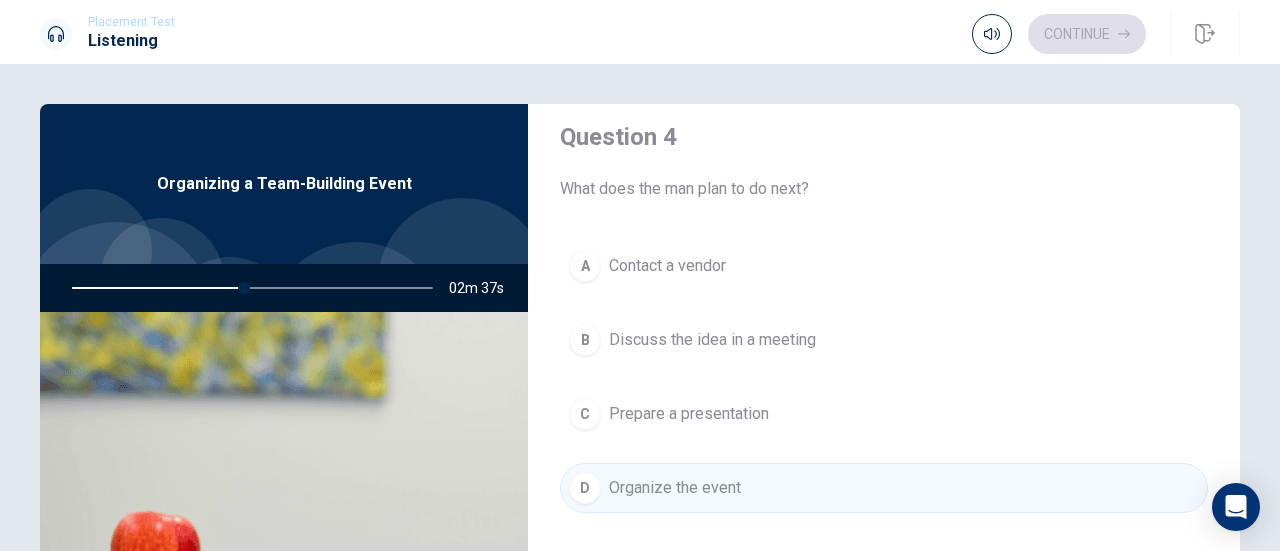 click on "Discuss the idea in a meeting" at bounding box center [712, 340] 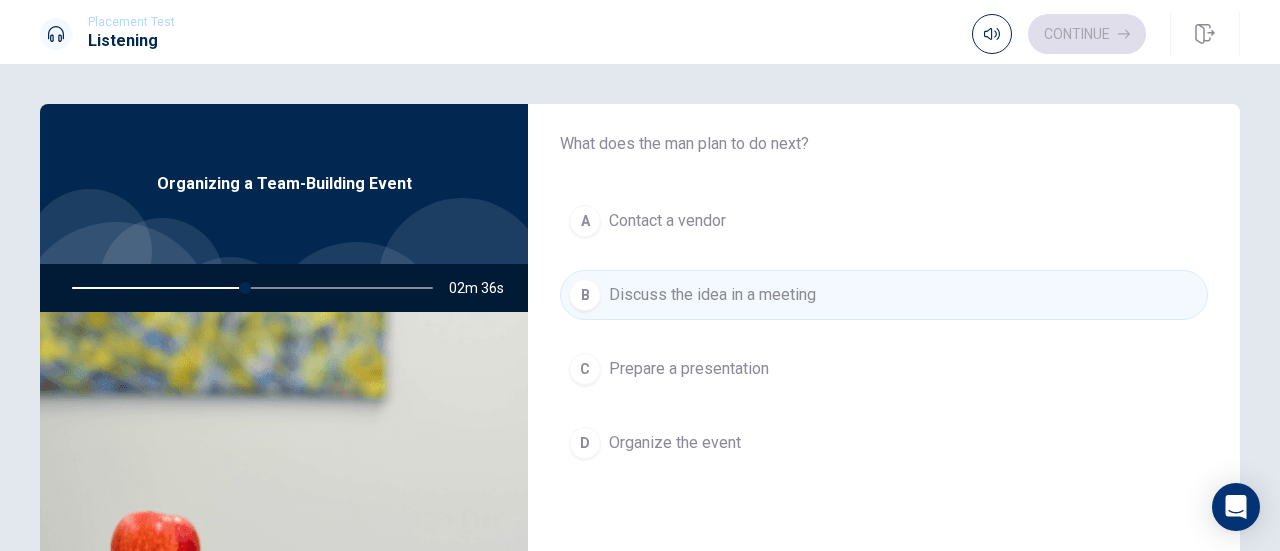 scroll, scrollTop: 1851, scrollLeft: 0, axis: vertical 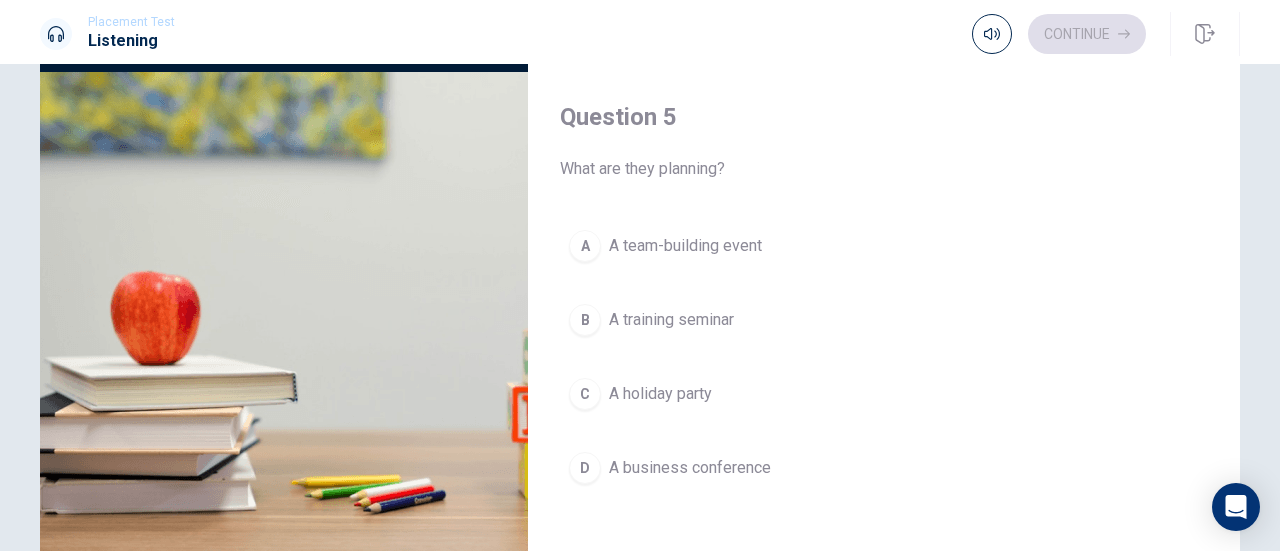 click on "A team-building event" at bounding box center [685, 246] 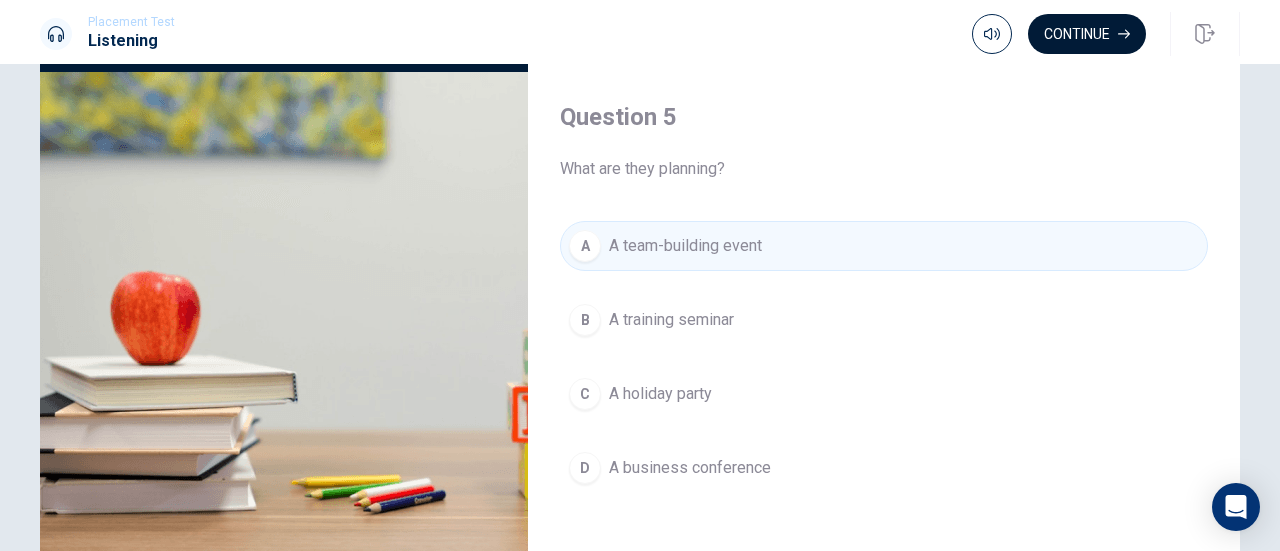 click on "Continue" at bounding box center (1087, 34) 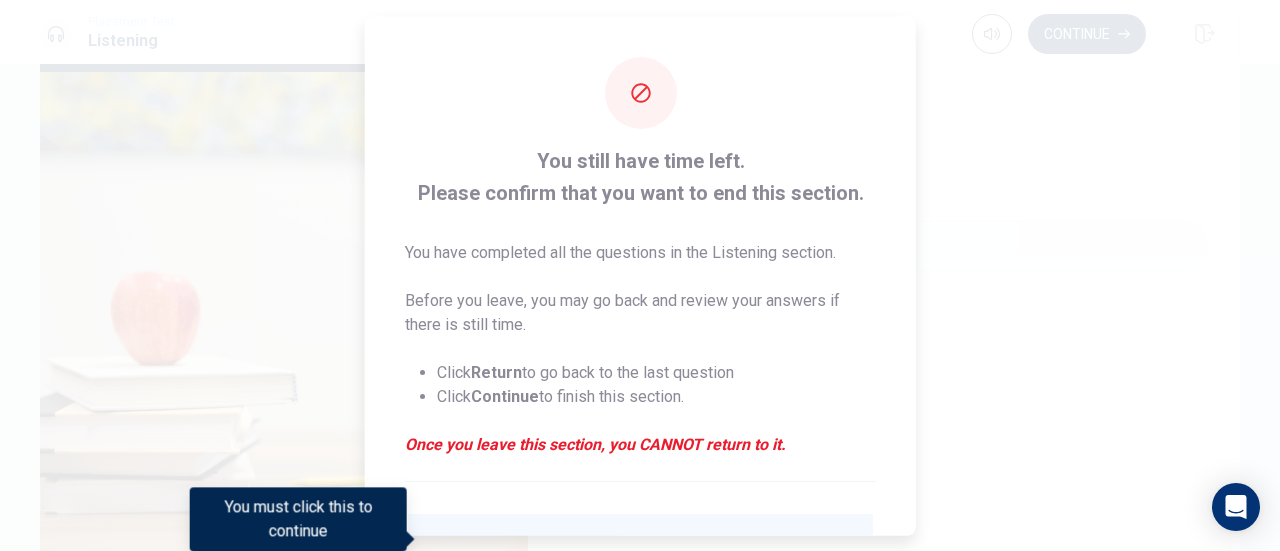 click at bounding box center (640, 275) 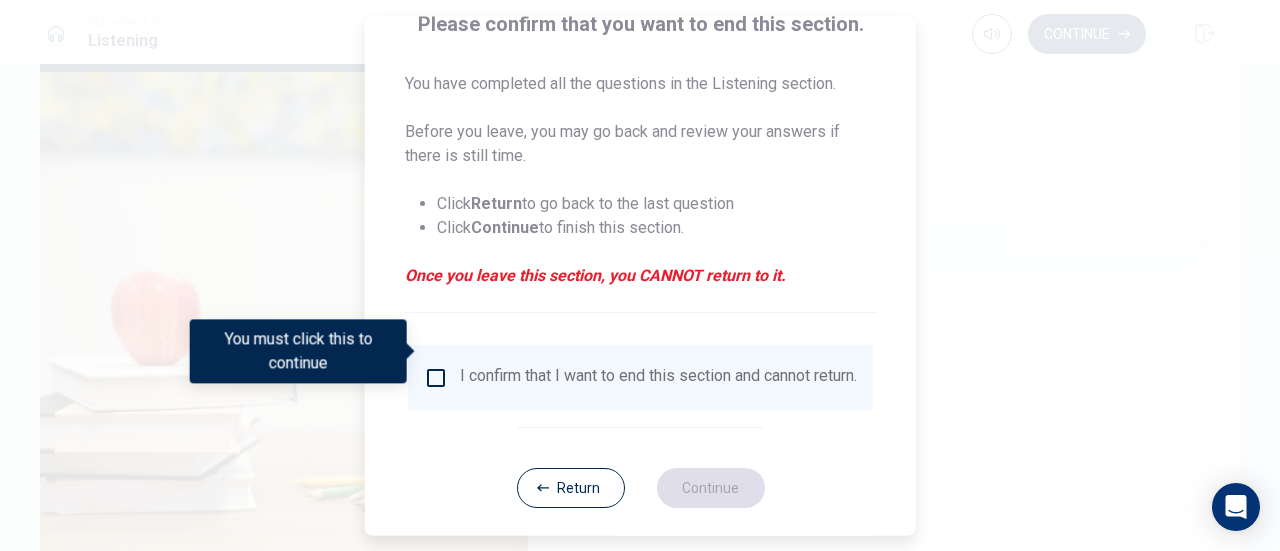 scroll, scrollTop: 194, scrollLeft: 0, axis: vertical 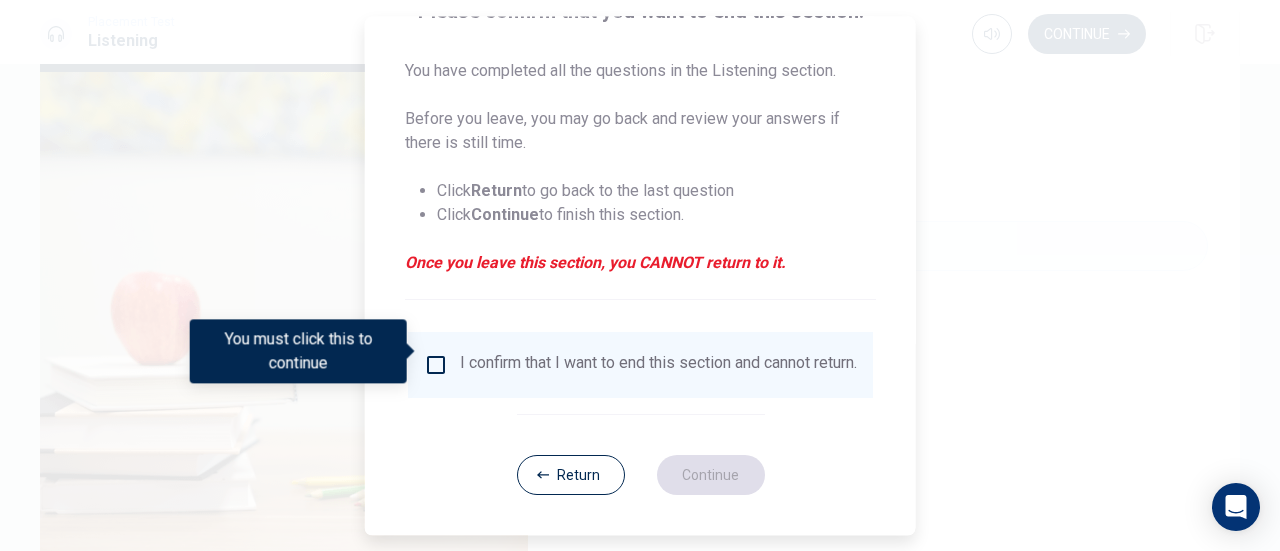 click on "I confirm that I want to end this section and cannot return." at bounding box center (658, 365) 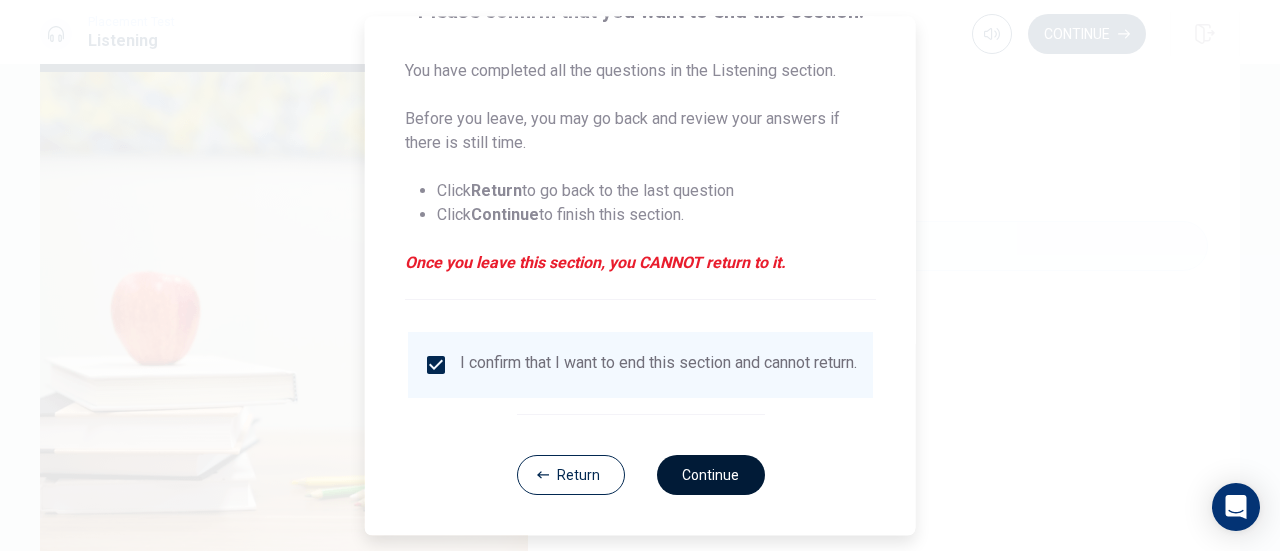 click on "Continue" at bounding box center [710, 475] 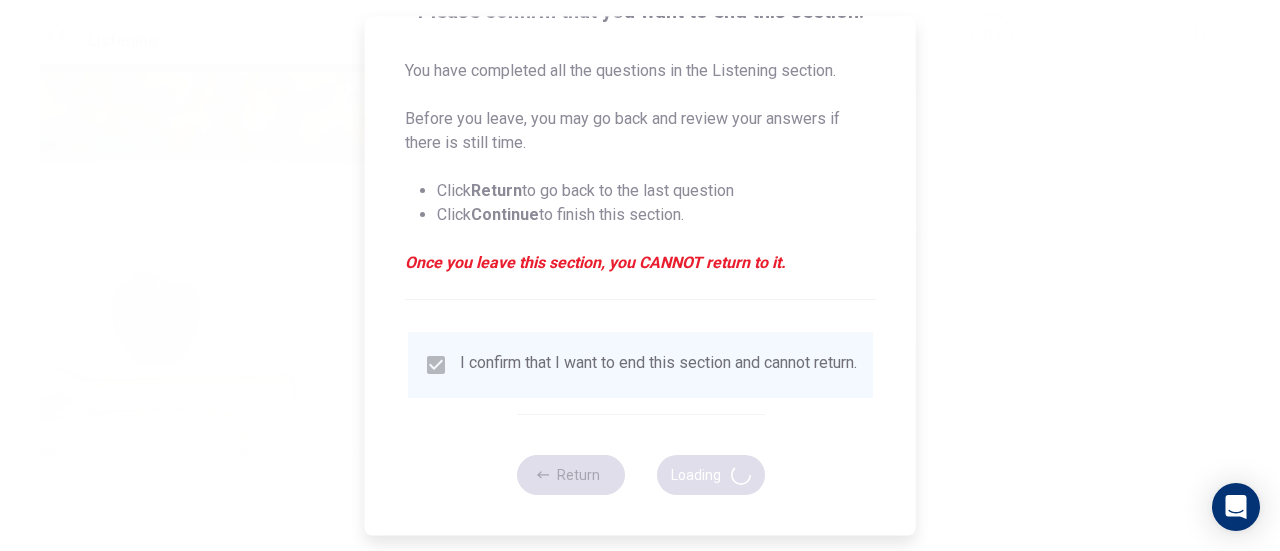 type on "52" 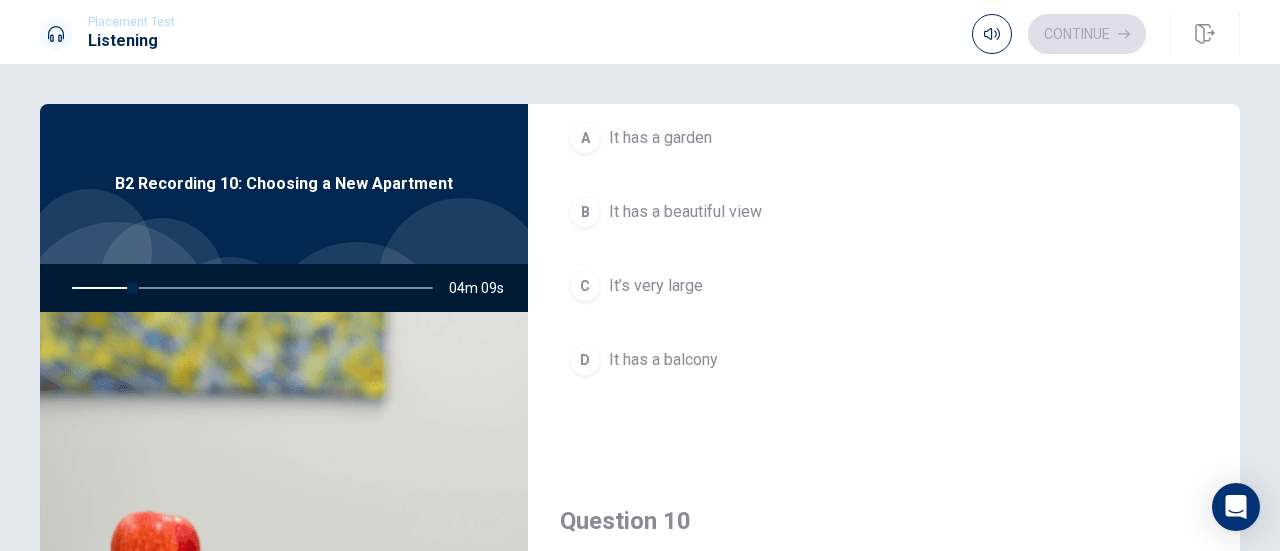scroll, scrollTop: 1851, scrollLeft: 0, axis: vertical 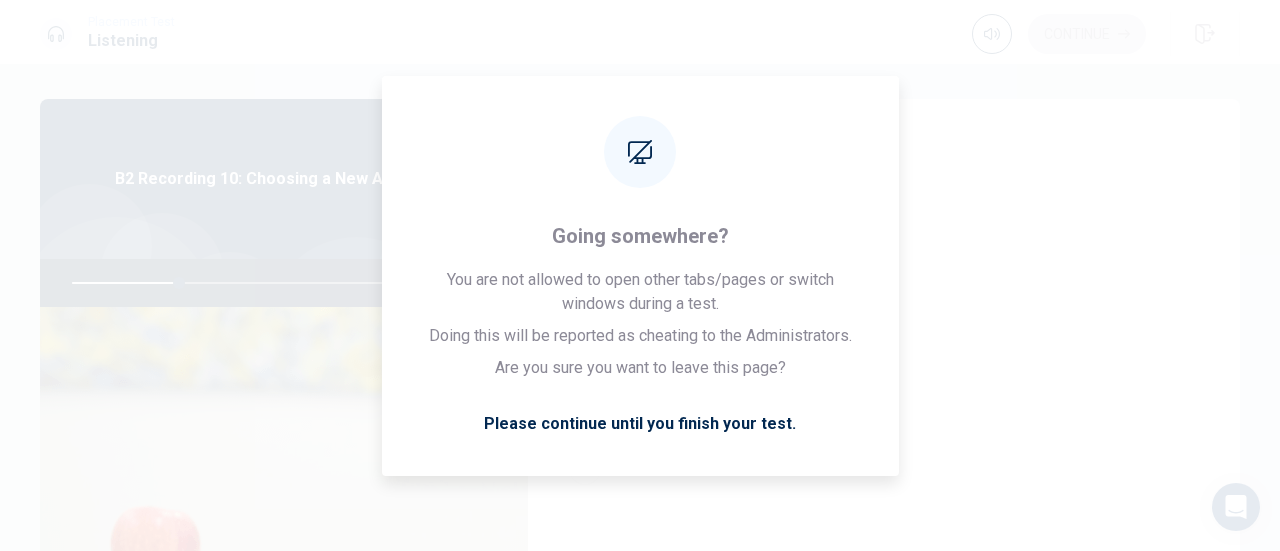 click on "A Three B Two C Four D One" at bounding box center (884, 377) 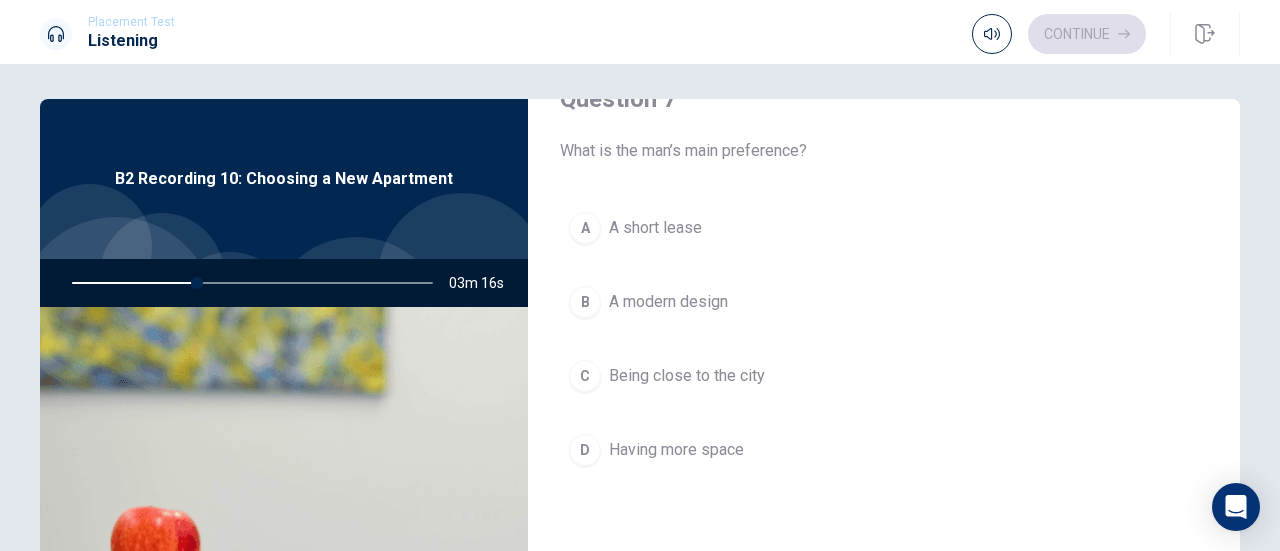 scroll, scrollTop: 564, scrollLeft: 0, axis: vertical 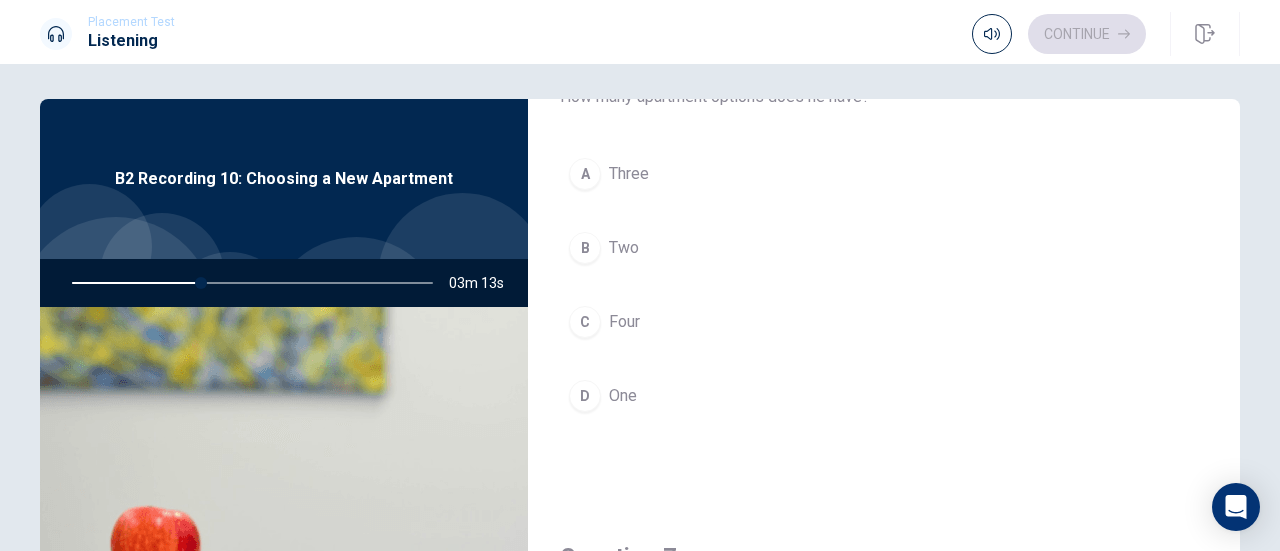 click on "B Two" at bounding box center [884, 248] 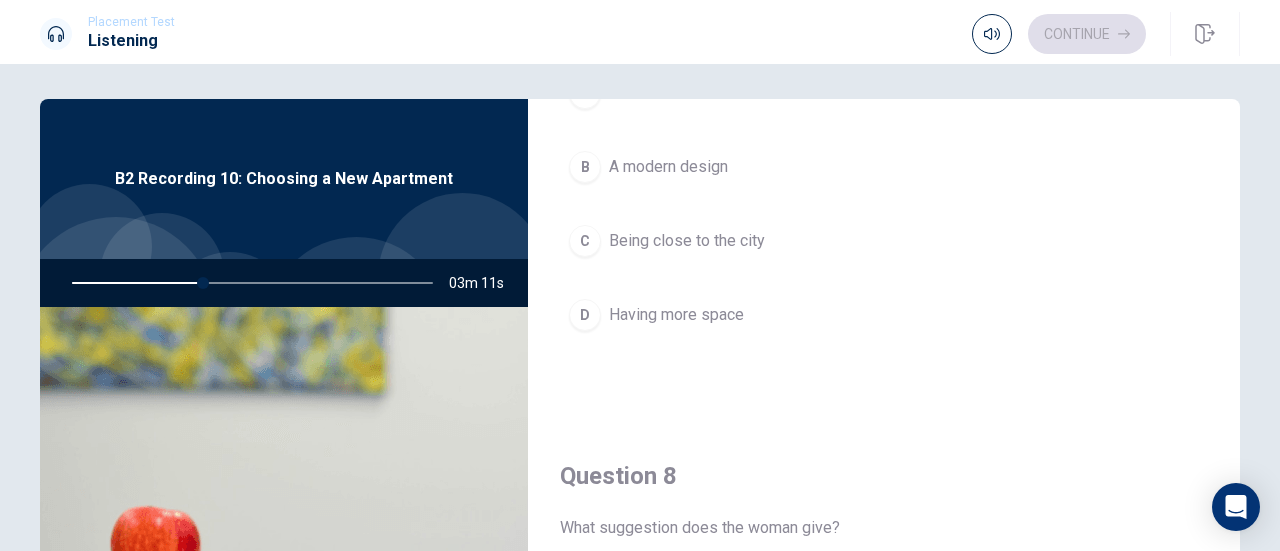 scroll, scrollTop: 627, scrollLeft: 0, axis: vertical 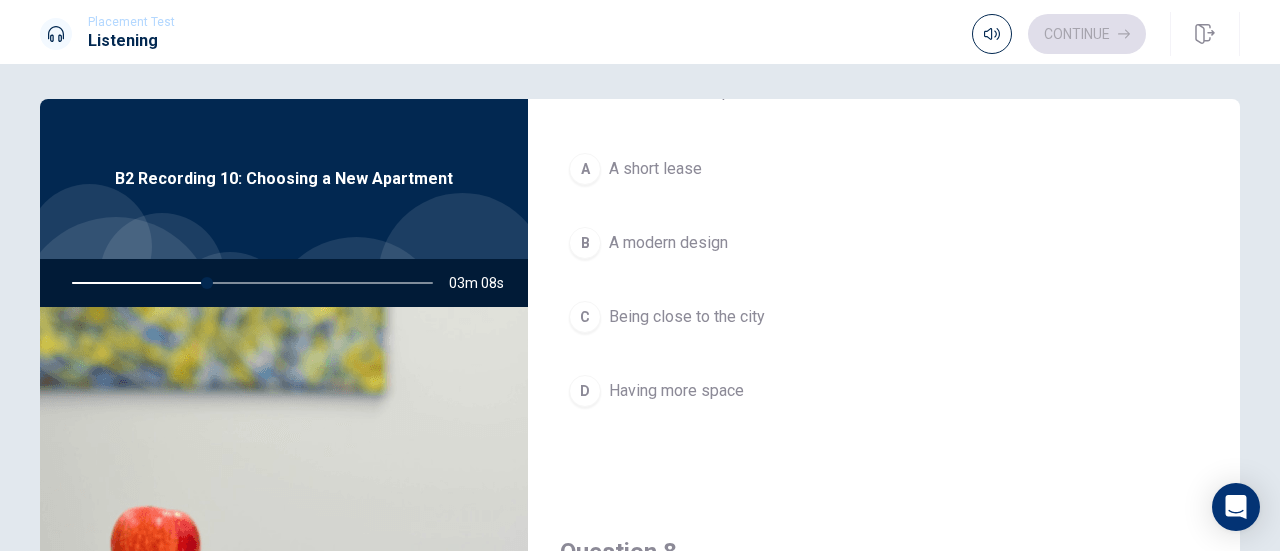 click on "Having more space" at bounding box center (676, 391) 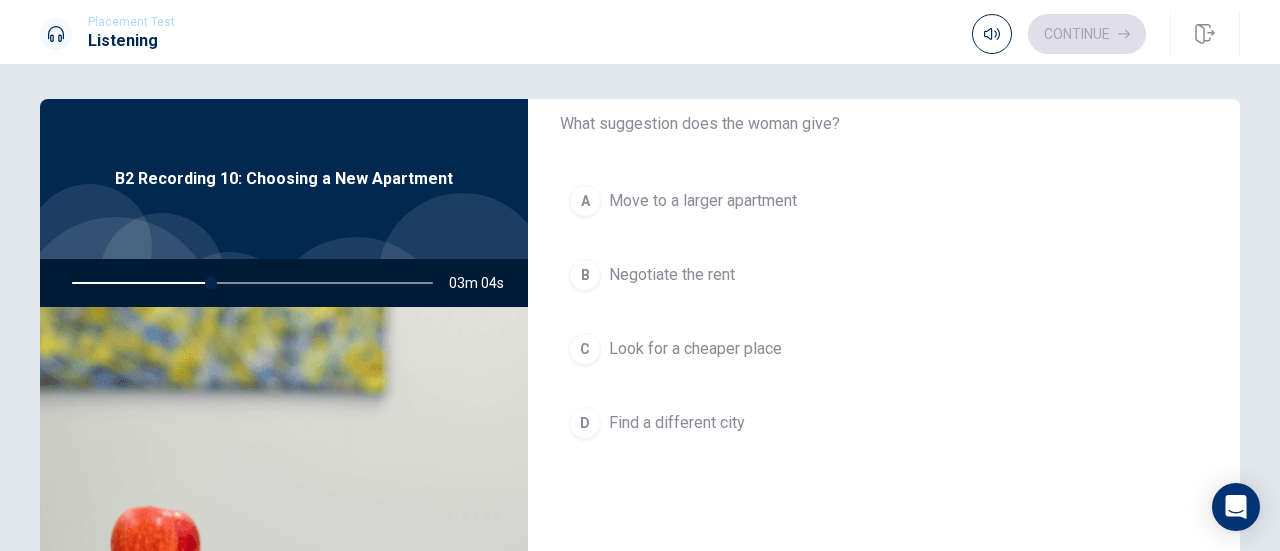 scroll, scrollTop: 1108, scrollLeft: 0, axis: vertical 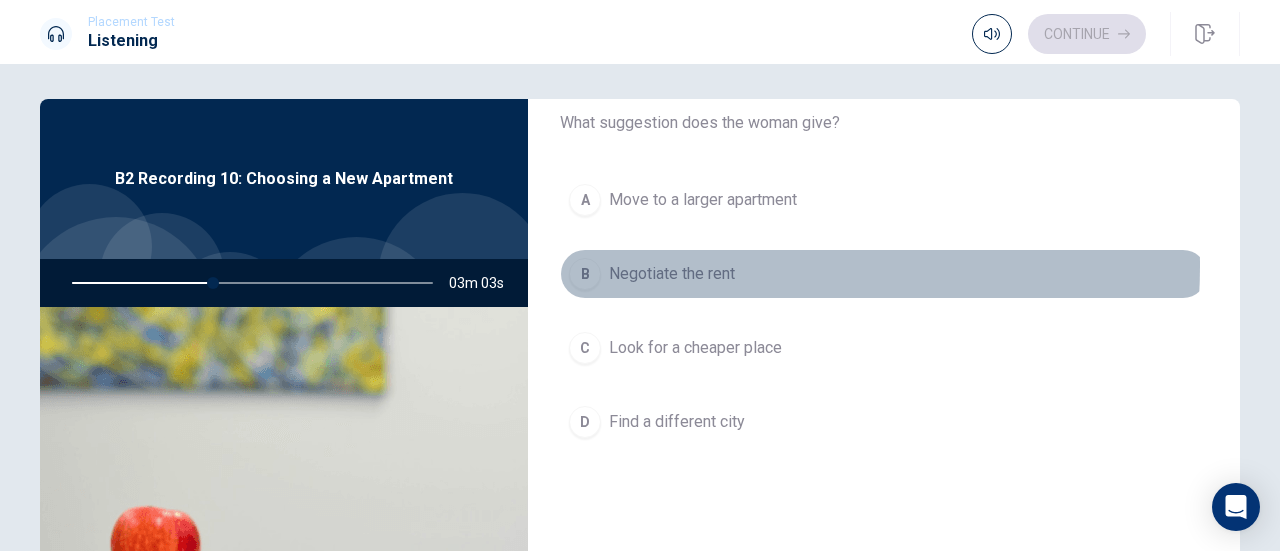 click on "Negotiate the rent" at bounding box center [672, 274] 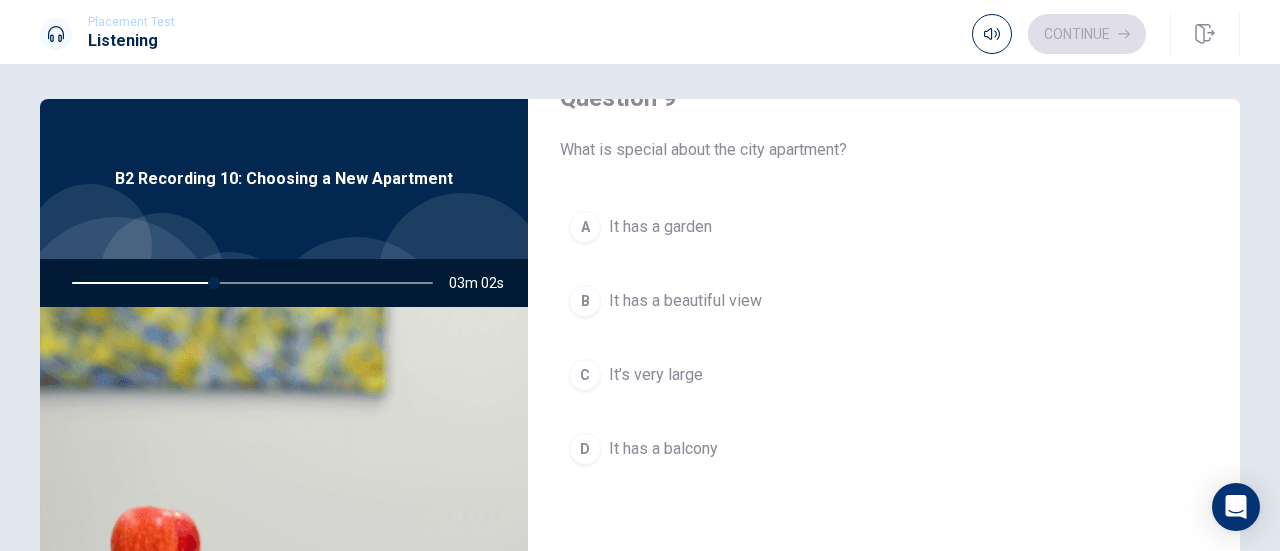 scroll, scrollTop: 1616, scrollLeft: 0, axis: vertical 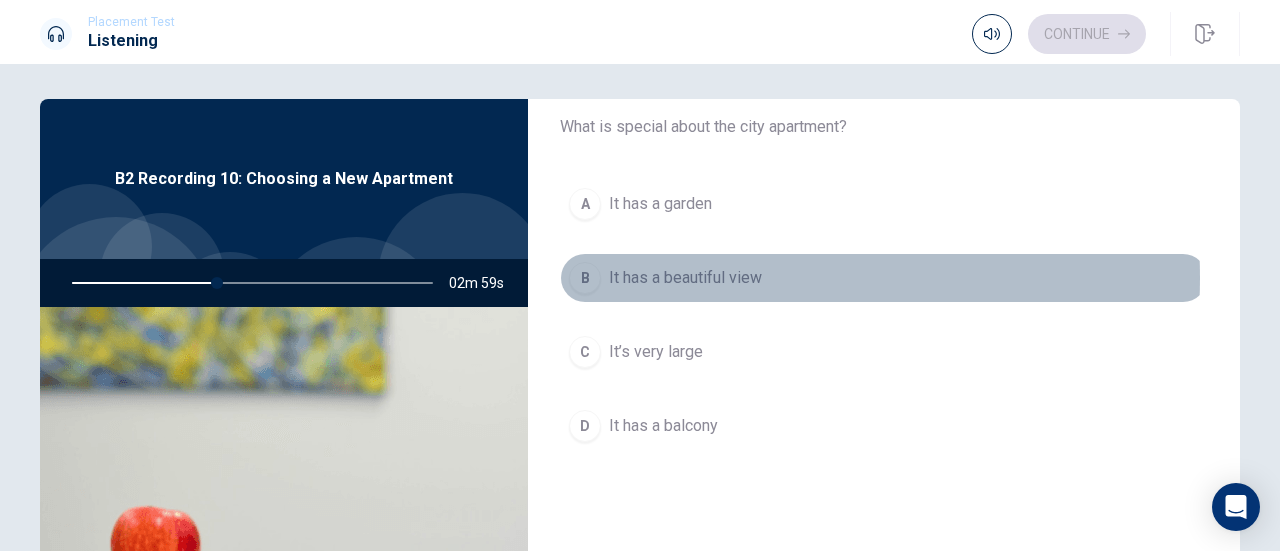 click on "It has a beautiful view" at bounding box center (685, 278) 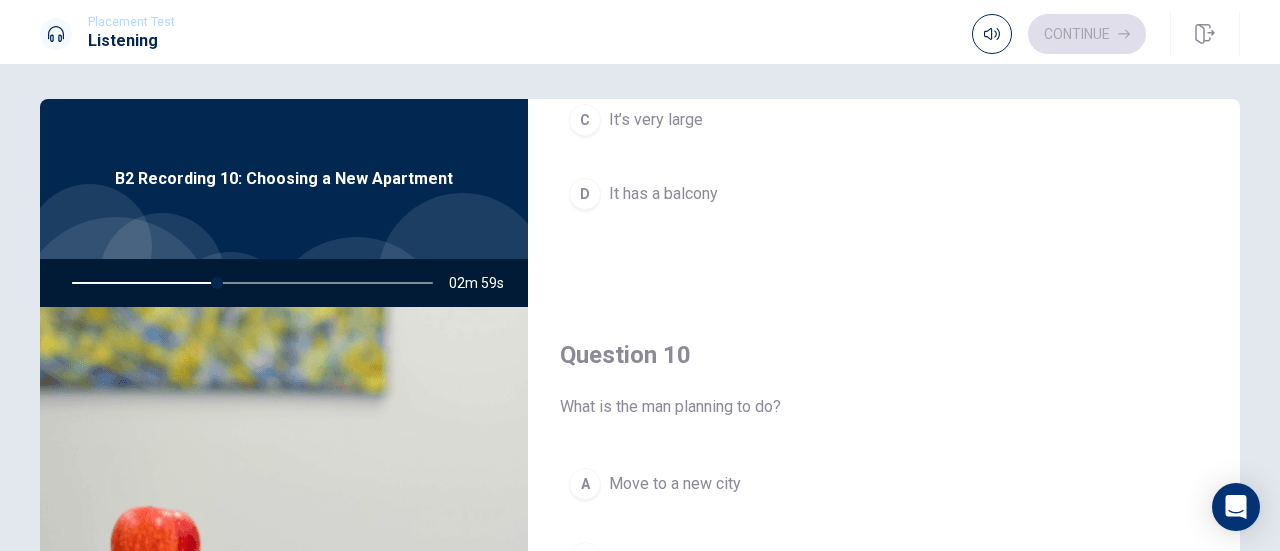 scroll, scrollTop: 1851, scrollLeft: 0, axis: vertical 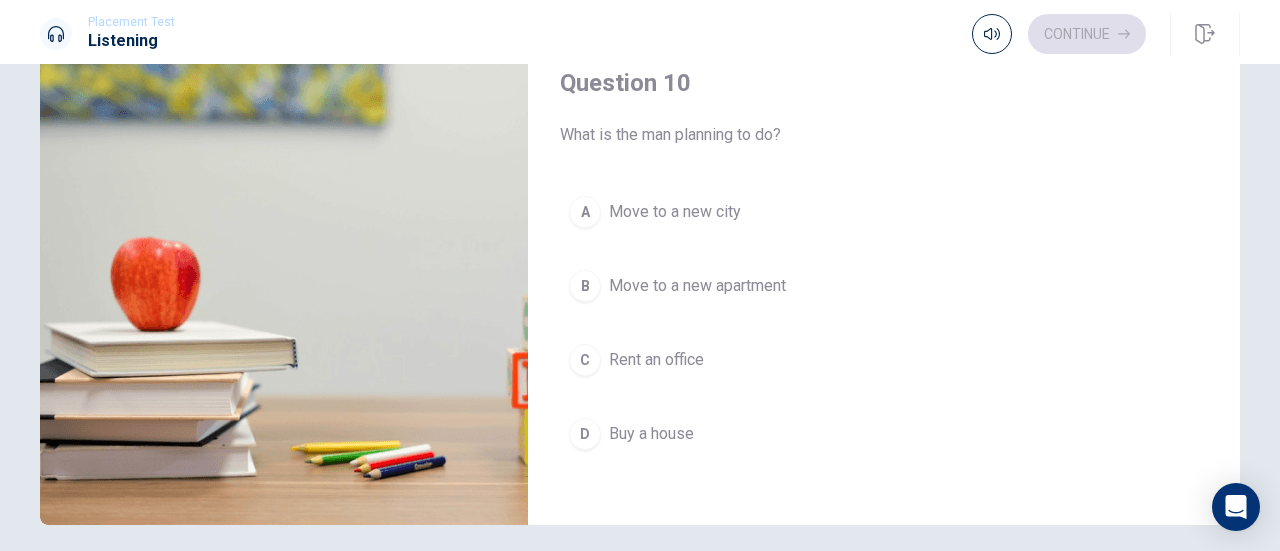 click on "Move to a new apartment" at bounding box center [697, 286] 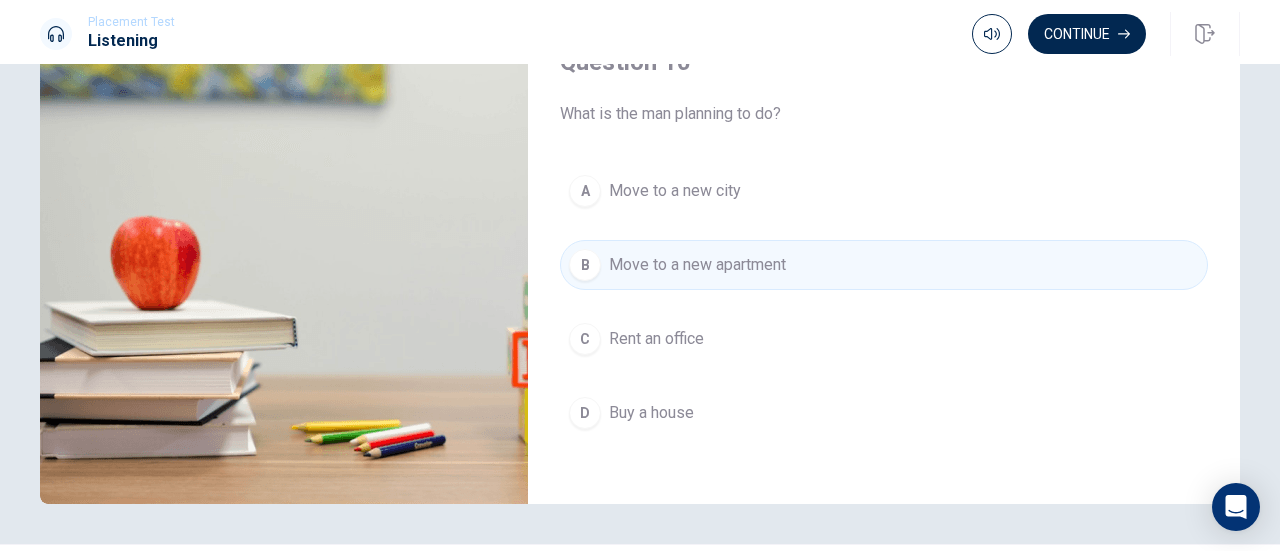 scroll, scrollTop: 299, scrollLeft: 0, axis: vertical 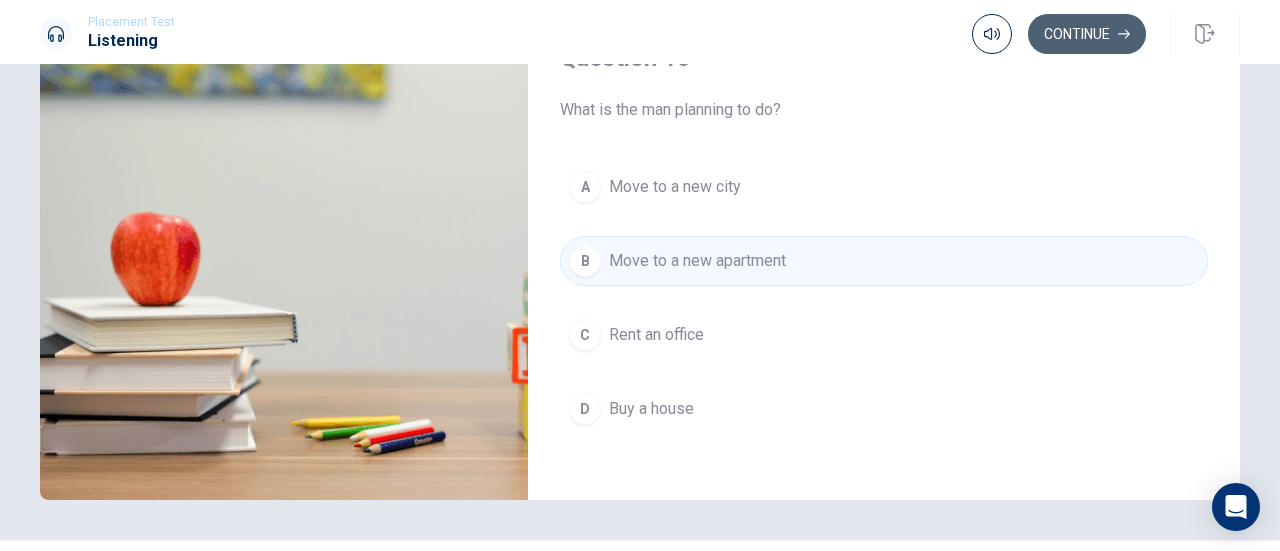 click on "Continue" at bounding box center [1087, 34] 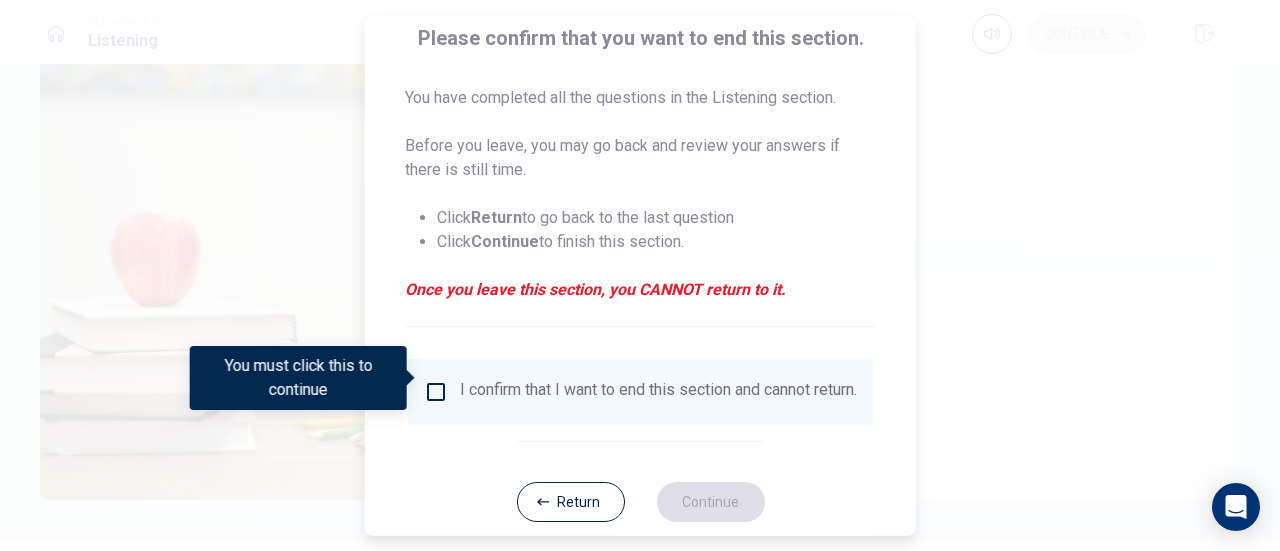 scroll, scrollTop: 194, scrollLeft: 0, axis: vertical 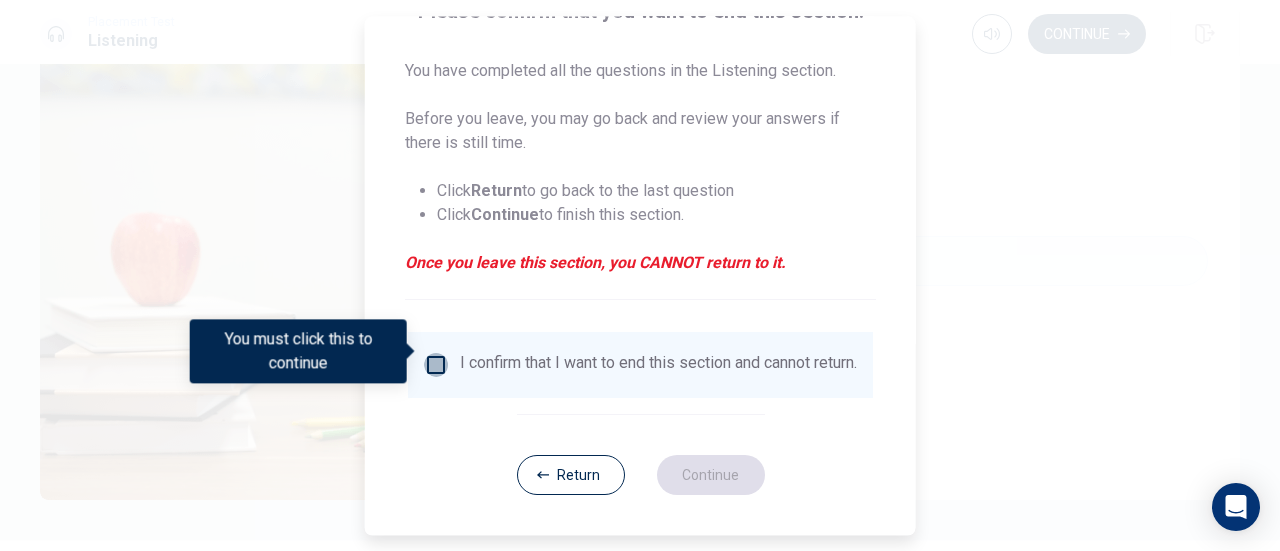 click at bounding box center [436, 365] 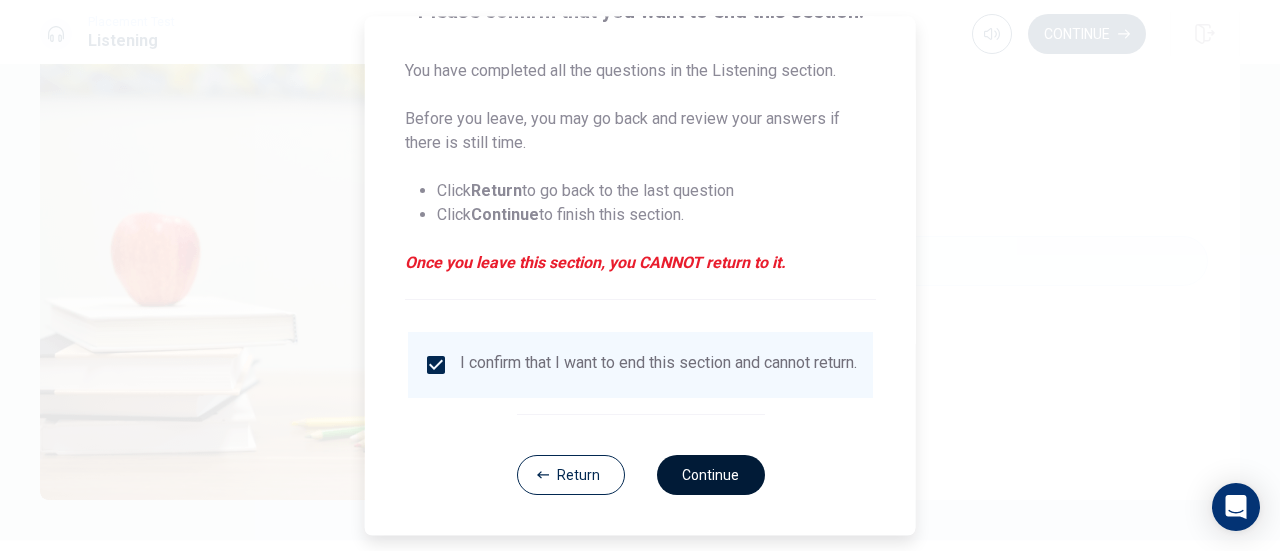 click on "Continue" at bounding box center (710, 475) 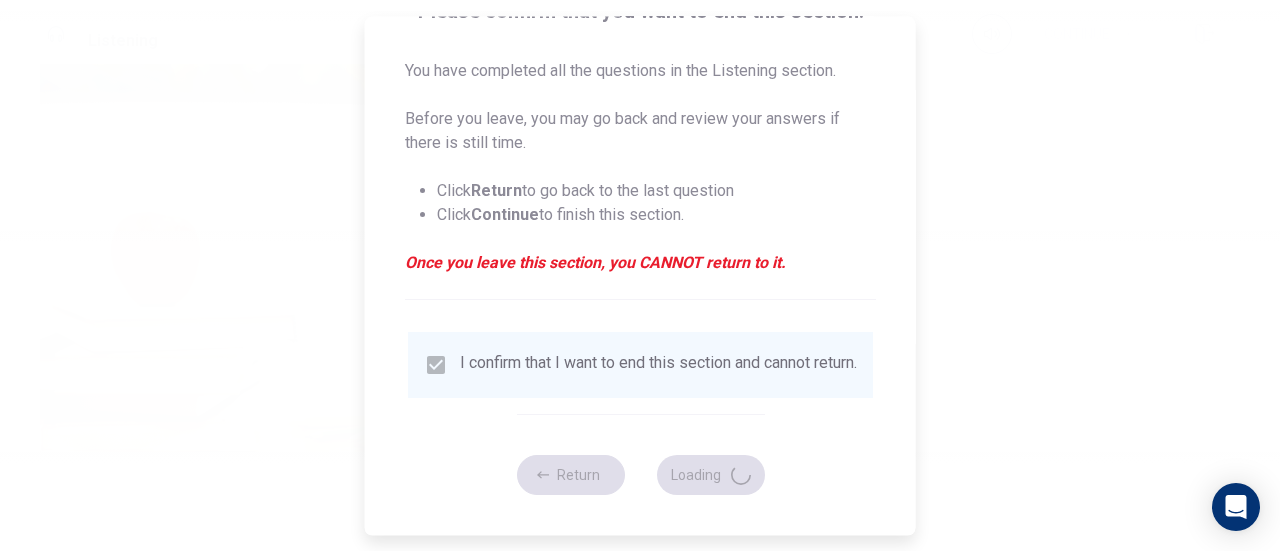 type on "46" 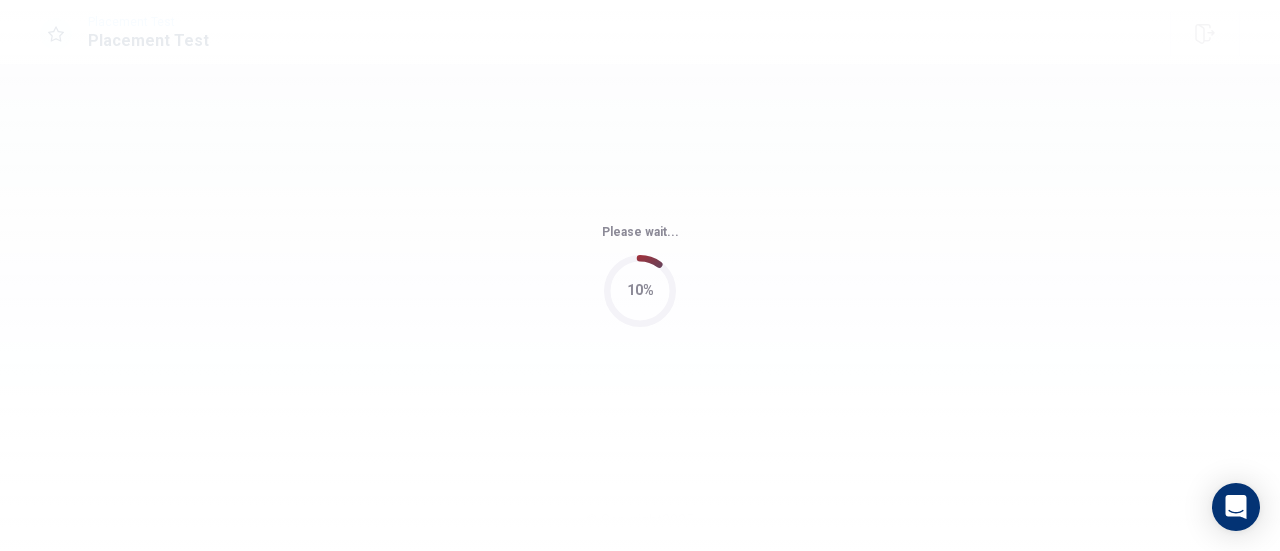 scroll, scrollTop: 0, scrollLeft: 0, axis: both 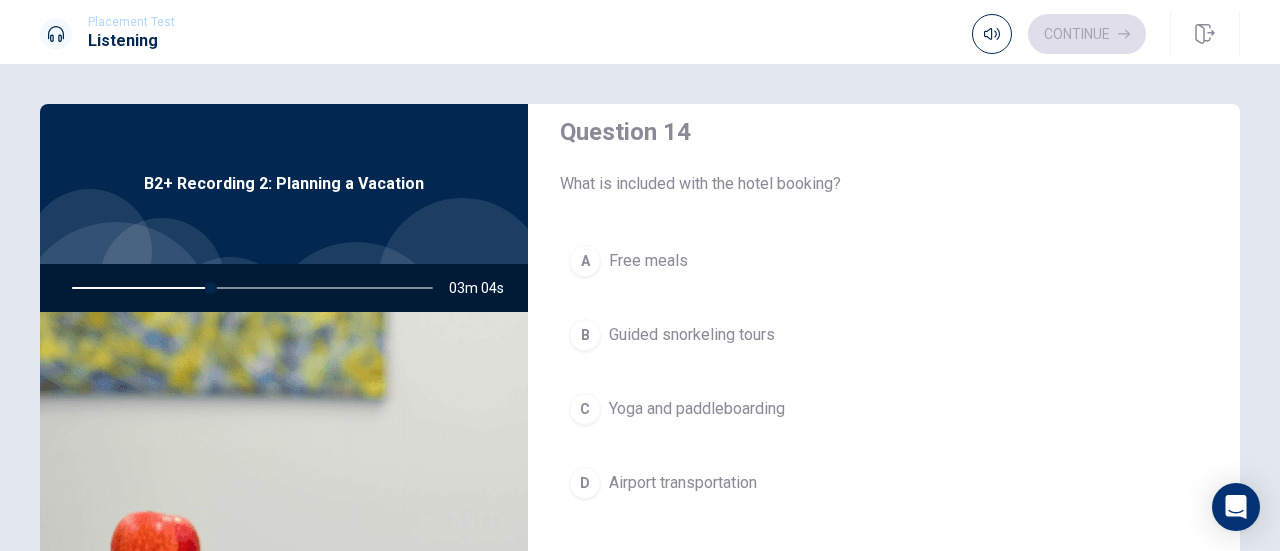 click on "Guided snorkeling tours" at bounding box center (692, 335) 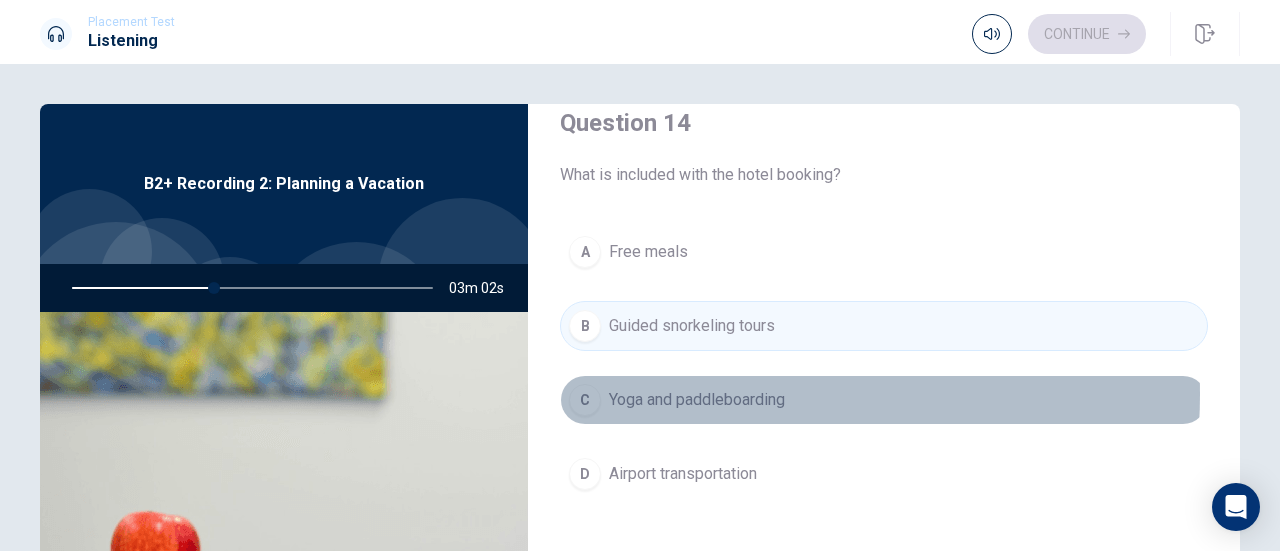 click on "Yoga and paddleboarding" at bounding box center (697, 400) 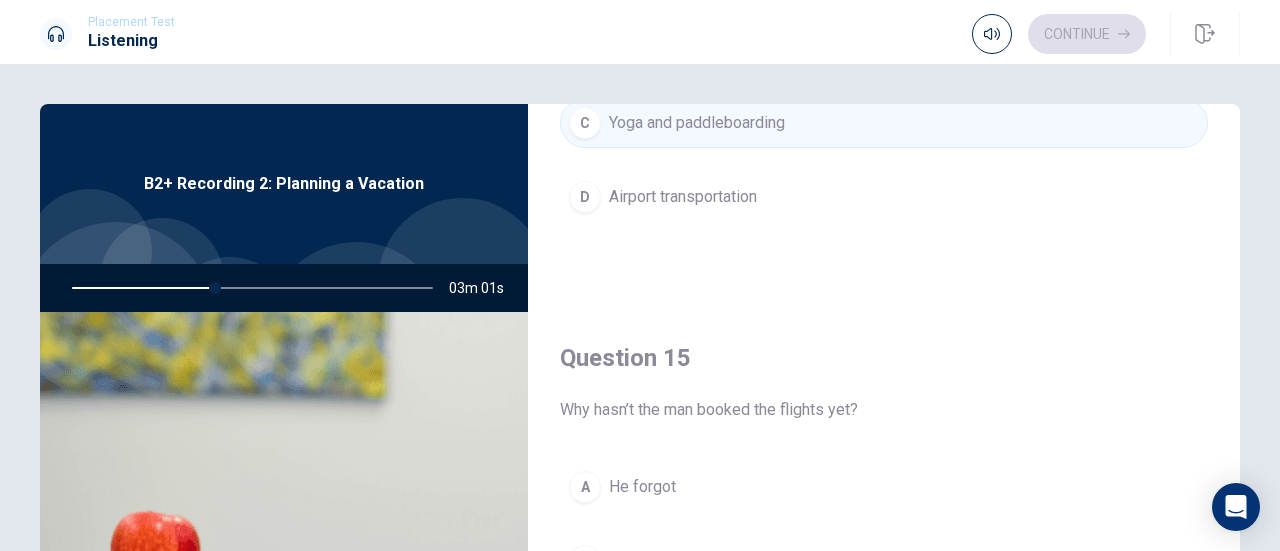 scroll, scrollTop: 1851, scrollLeft: 0, axis: vertical 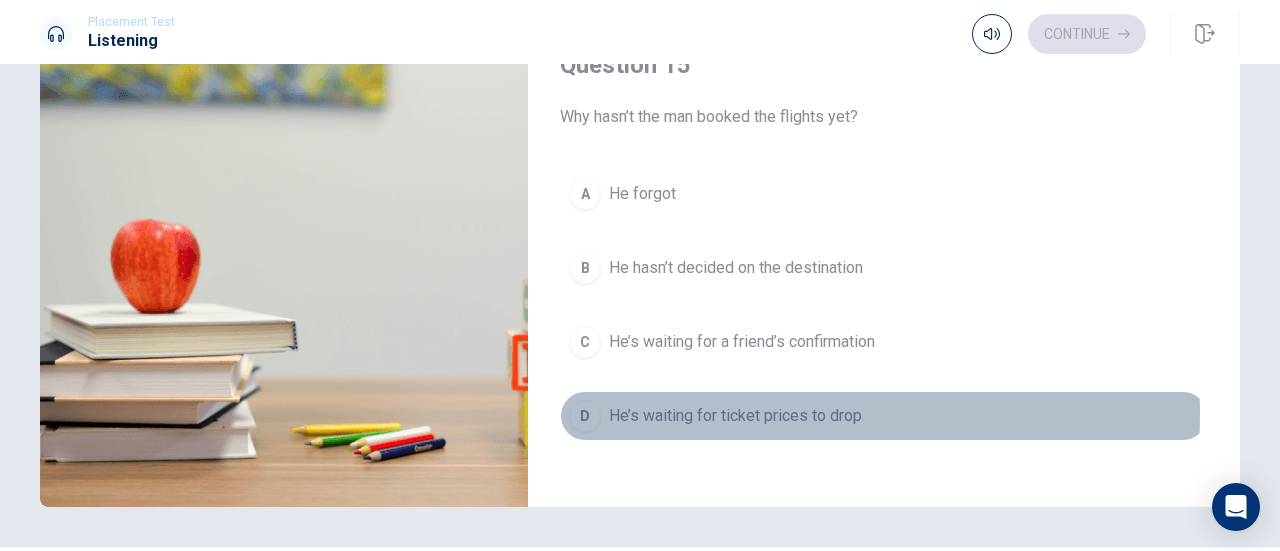 click on "He’s waiting for ticket prices to drop" at bounding box center (735, 416) 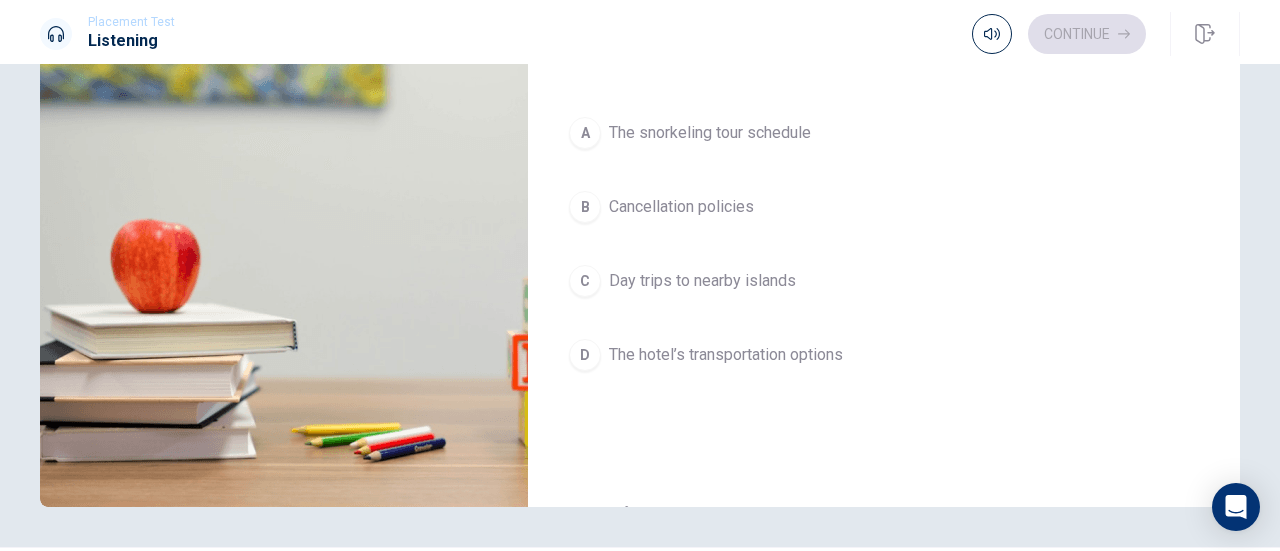 scroll, scrollTop: 819, scrollLeft: 0, axis: vertical 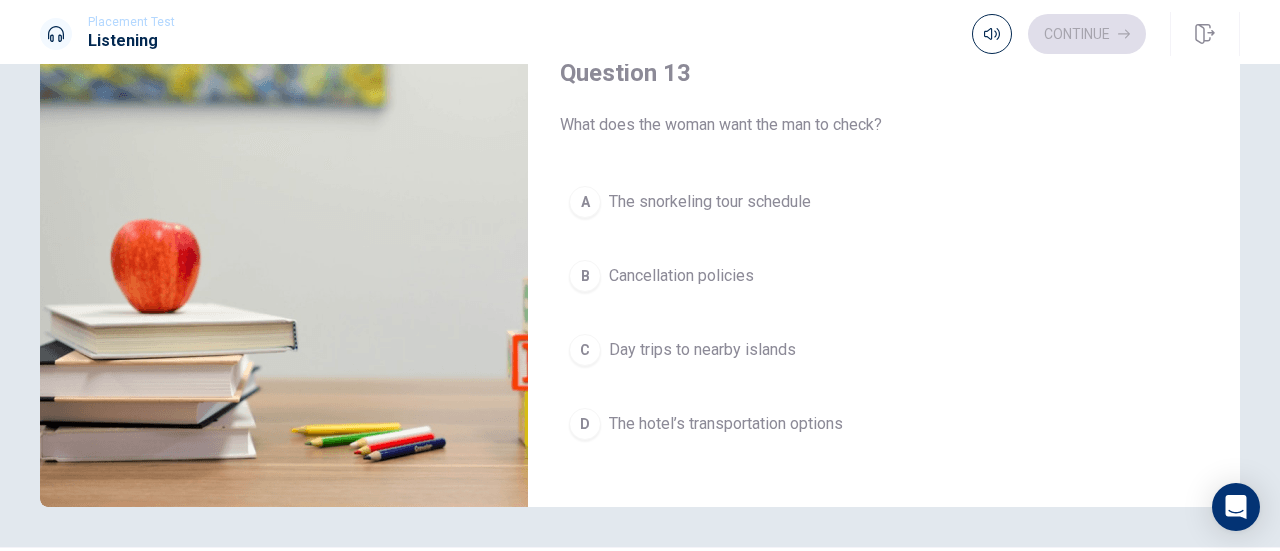 click on "A The snorkeling tour schedule B Cancellation policies C Day trips to nearby islands D The hotel’s transportation options" at bounding box center (884, 333) 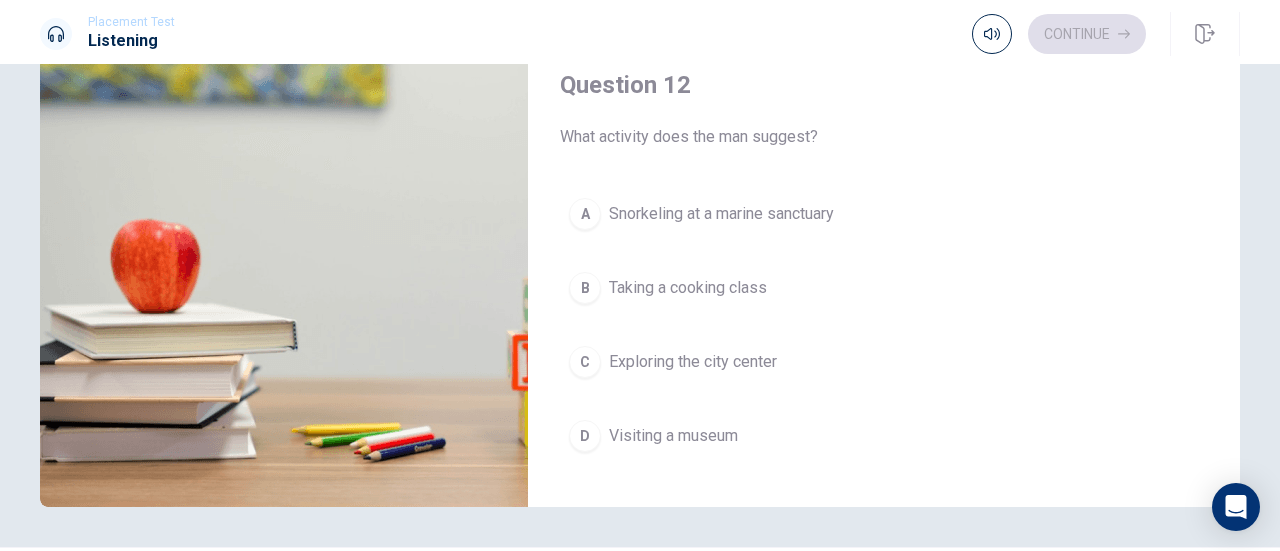 scroll, scrollTop: 294, scrollLeft: 0, axis: vertical 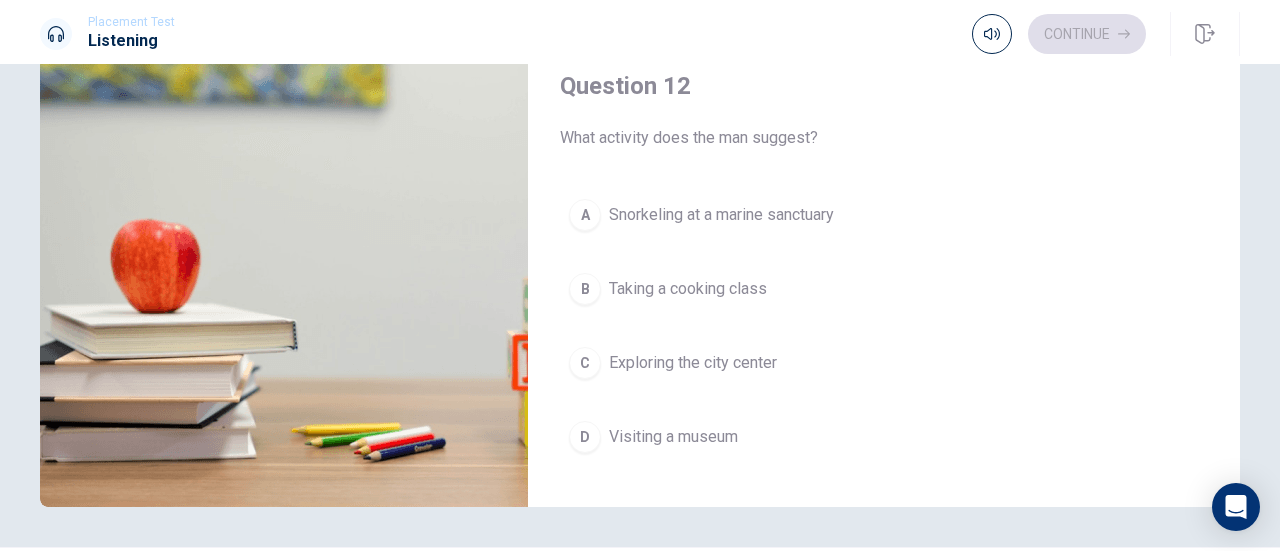 click on "Exploring the city center" at bounding box center [693, 363] 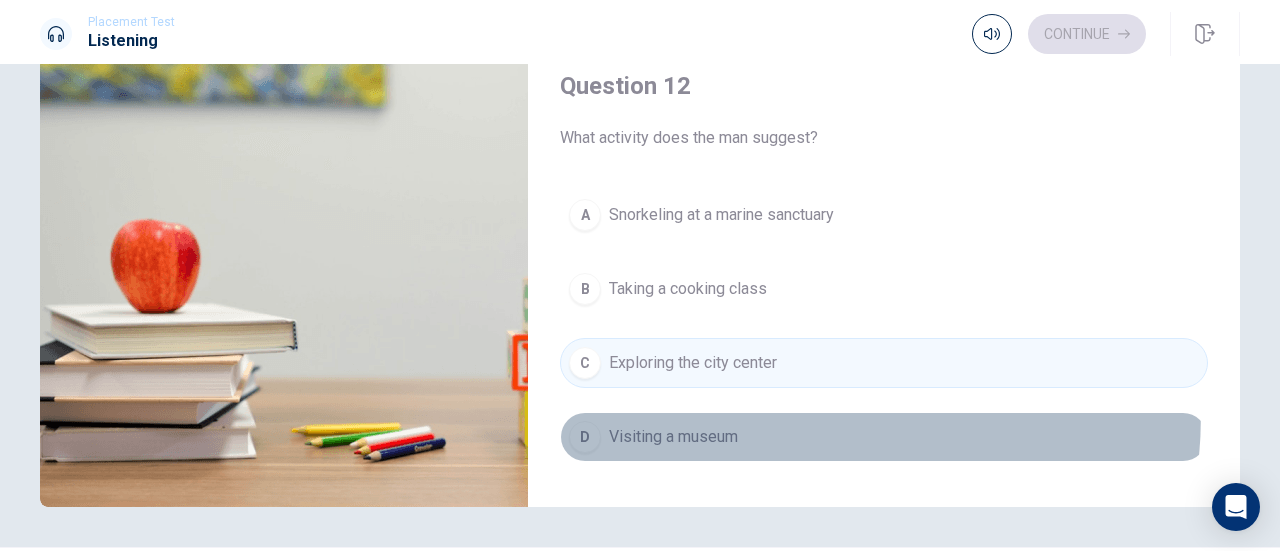 click on "D Visiting a museum" at bounding box center (884, 437) 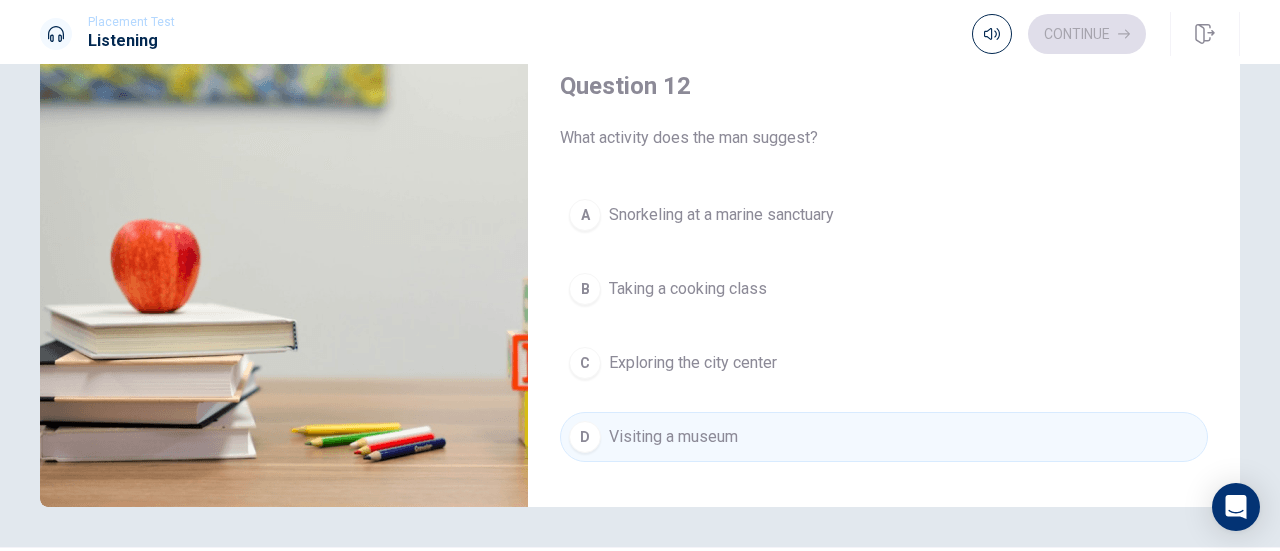 click on "Taking a cooking class" at bounding box center [688, 289] 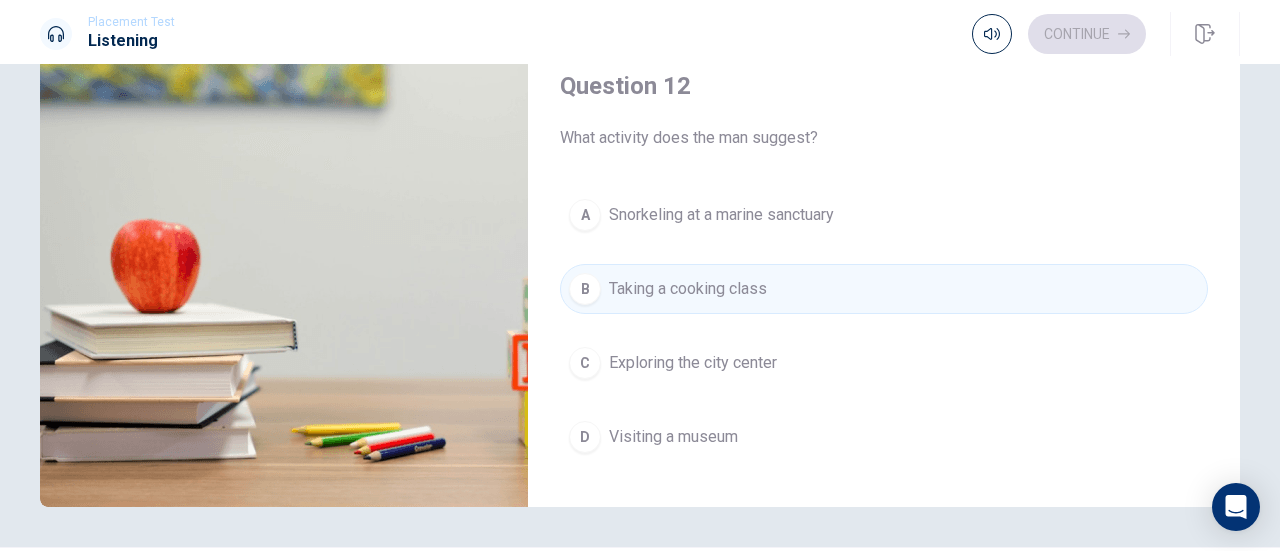 click on "A Snorkeling at a marine sanctuary B Taking a cooking class C Exploring the city center D Visiting a museum" at bounding box center [884, 346] 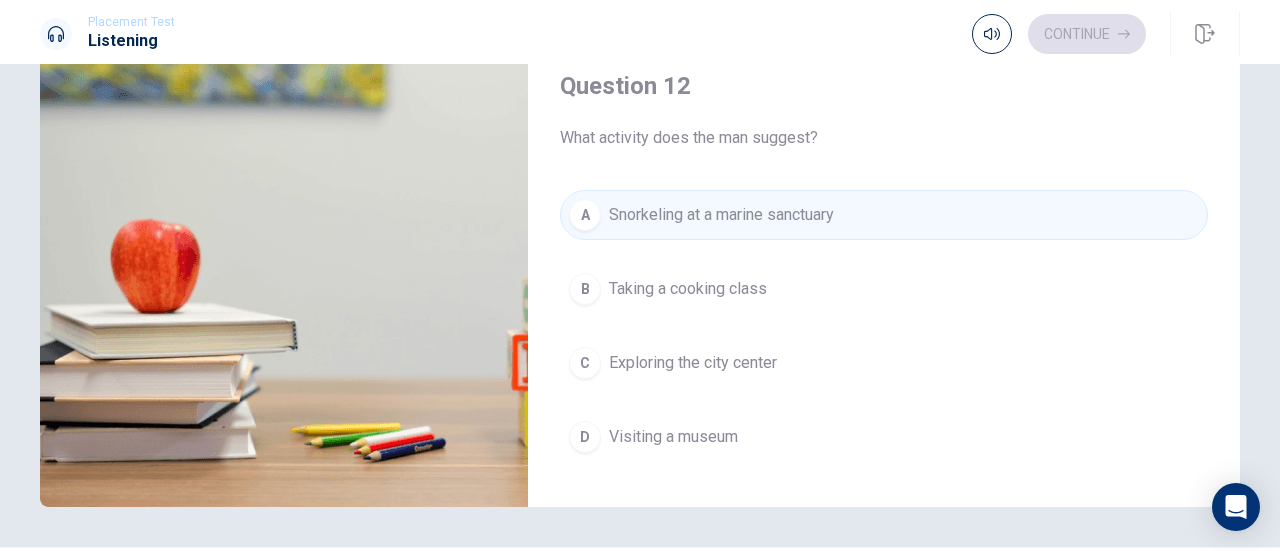 scroll, scrollTop: 0, scrollLeft: 0, axis: both 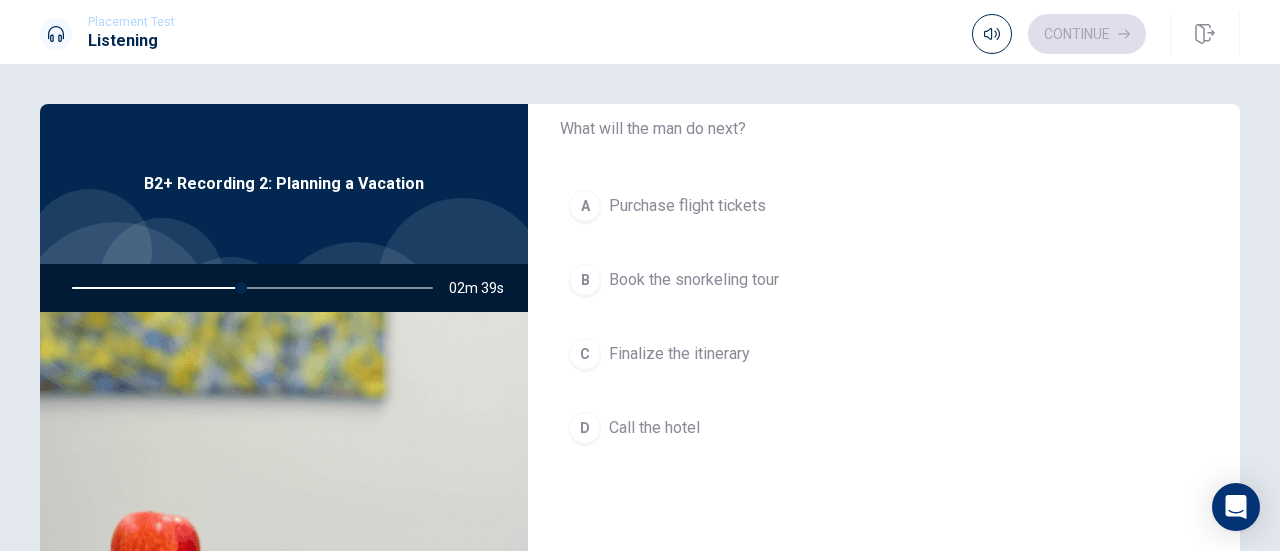 click on "Purchase flight tickets" at bounding box center (687, 206) 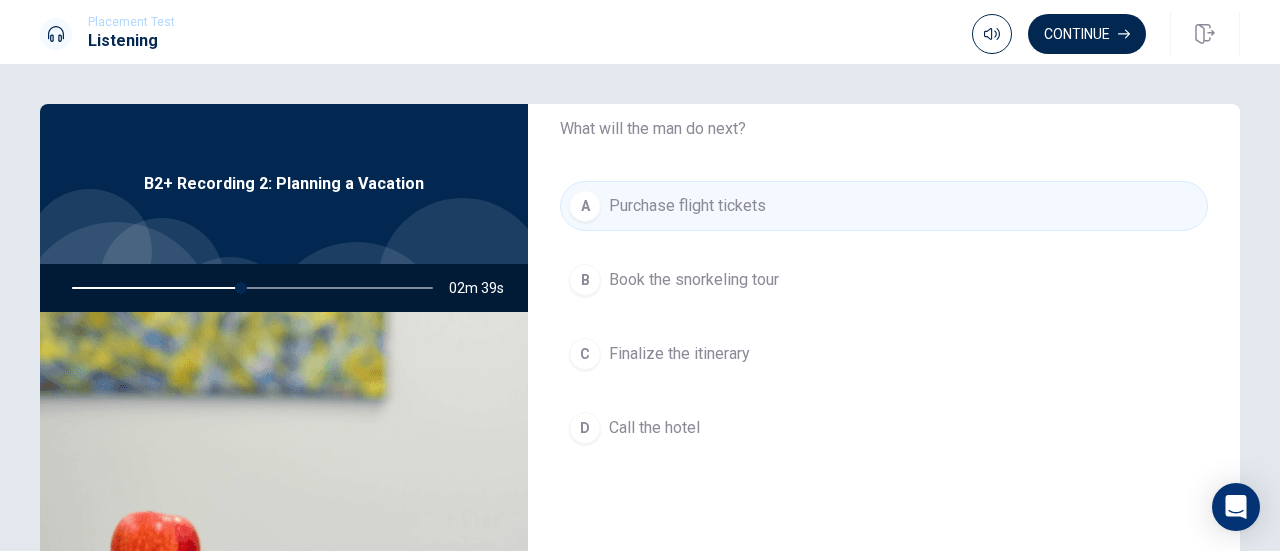click on "B Book the snorkeling tour" at bounding box center [884, 280] 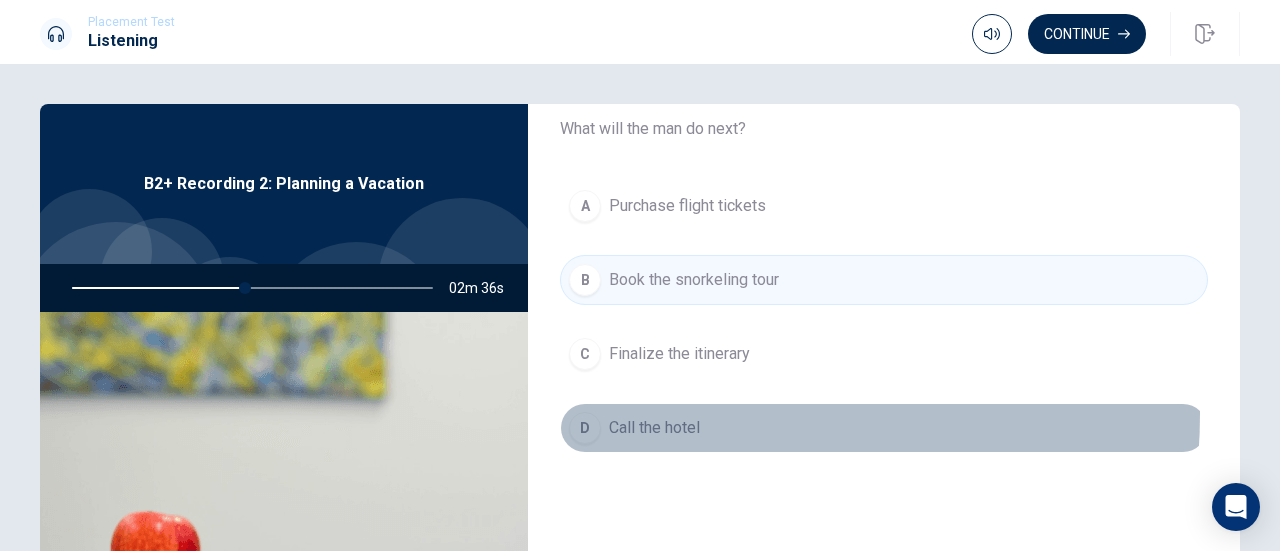 click on "D Call the hotel" at bounding box center (884, 428) 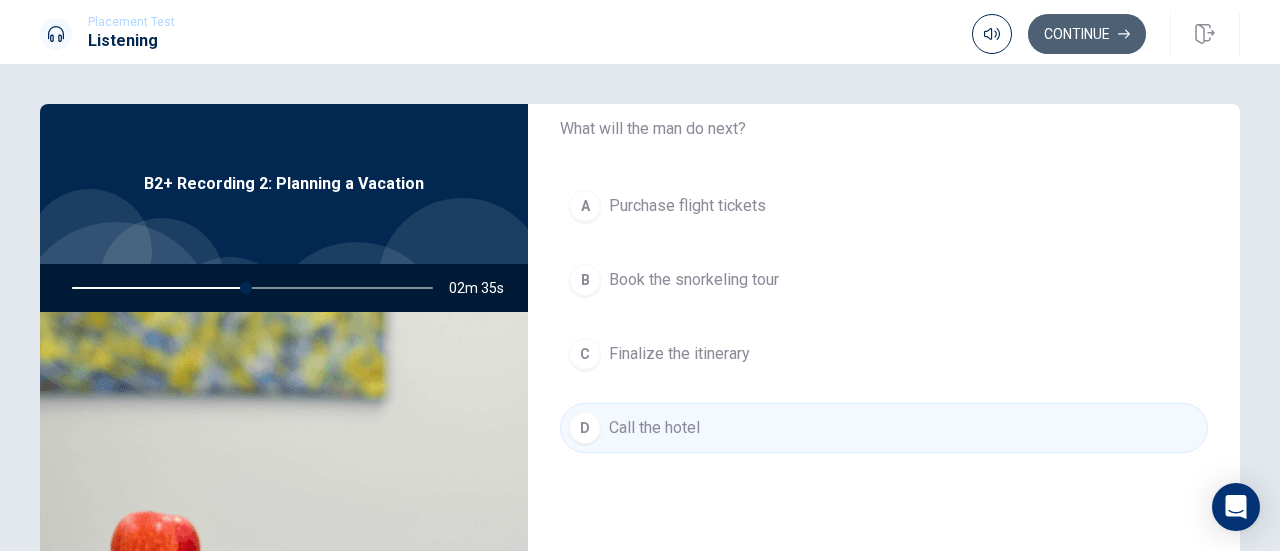 click on "Continue" at bounding box center [1087, 34] 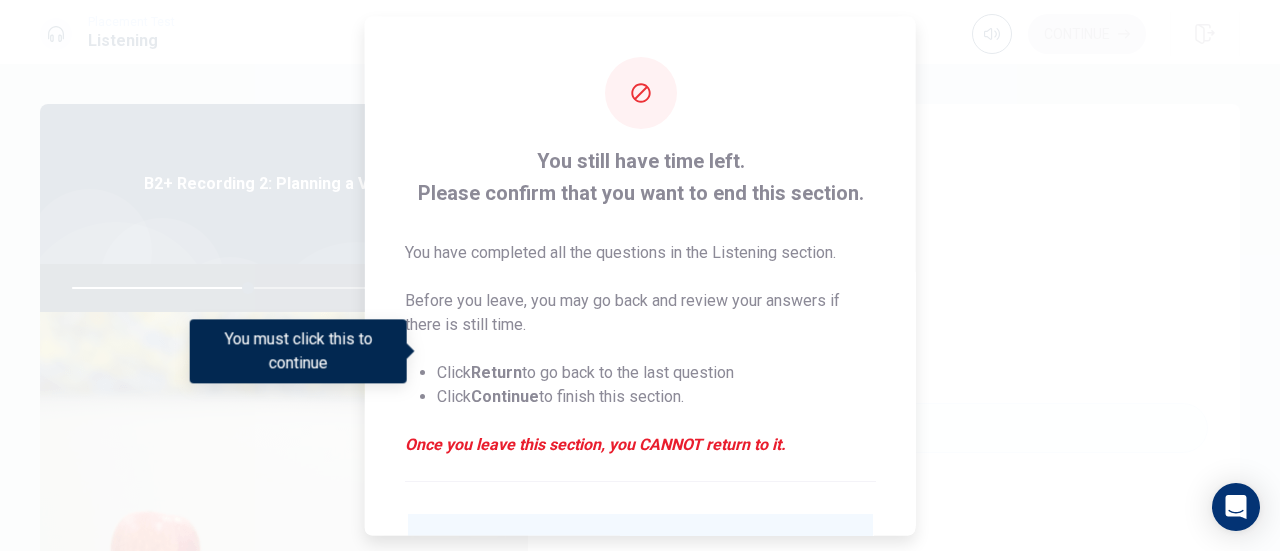 scroll, scrollTop: 194, scrollLeft: 0, axis: vertical 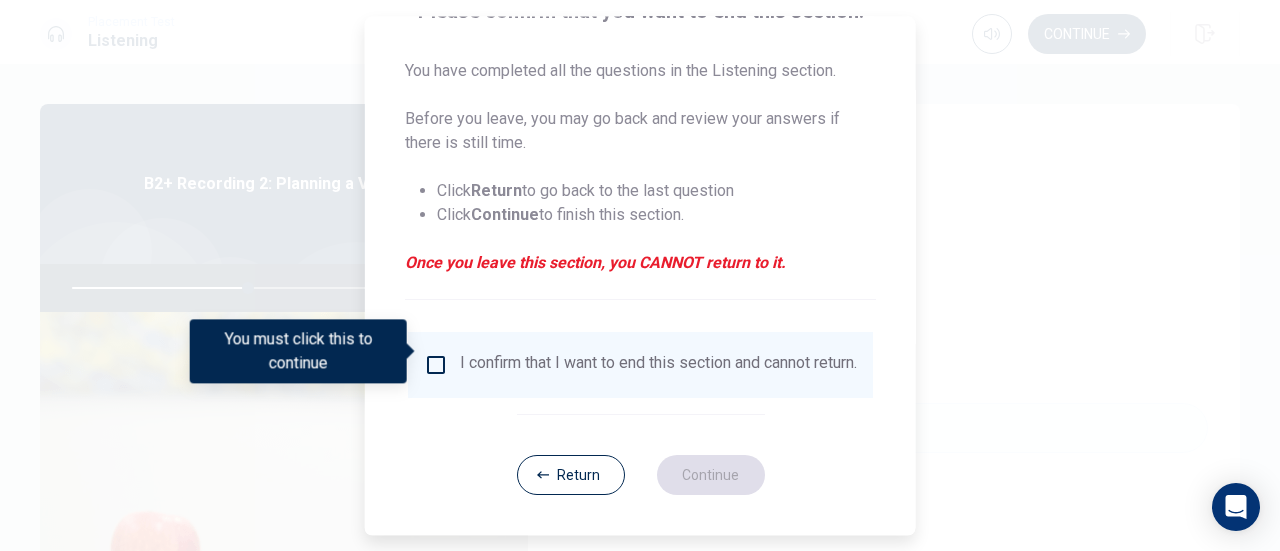 click on "I confirm that I want to end this section and cannot return." at bounding box center [640, 365] 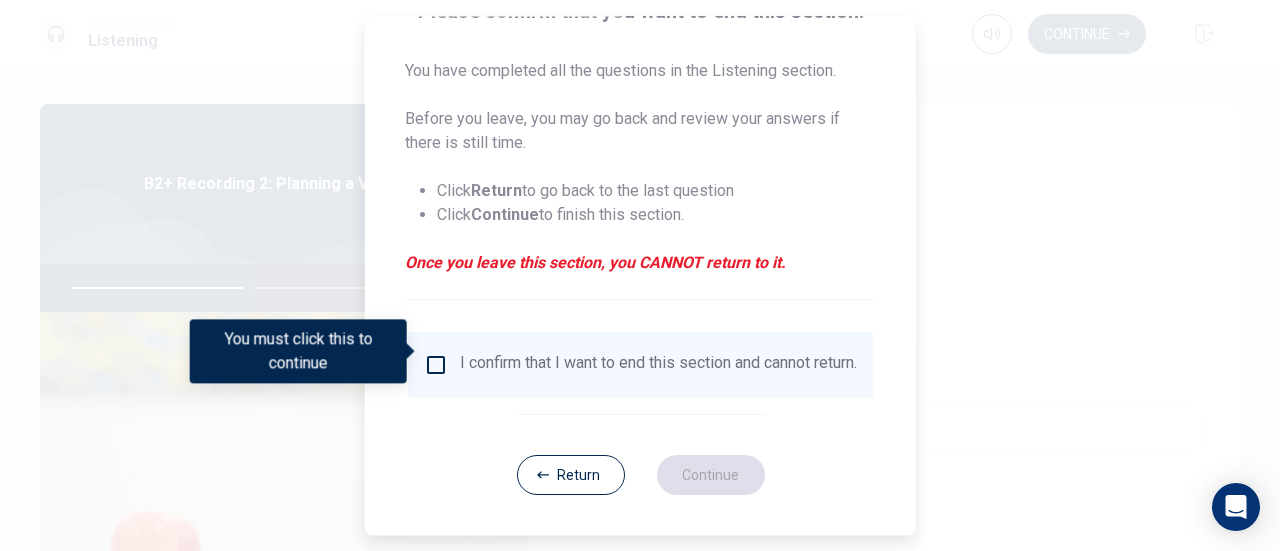 click on "I confirm that I want to end this section and cannot return." at bounding box center (640, 365) 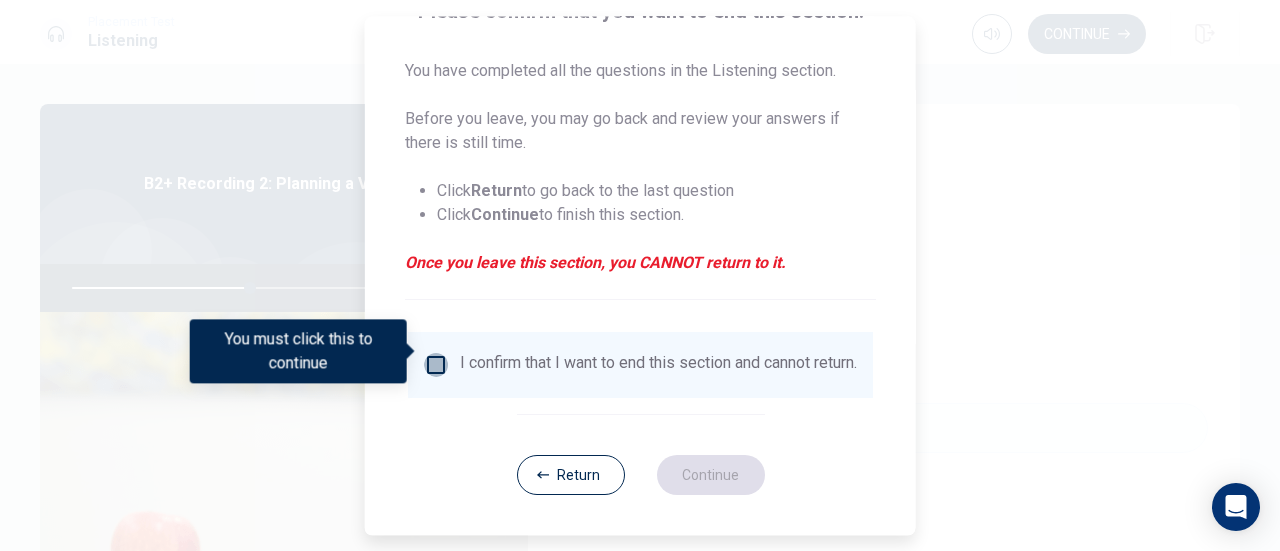 click at bounding box center (436, 365) 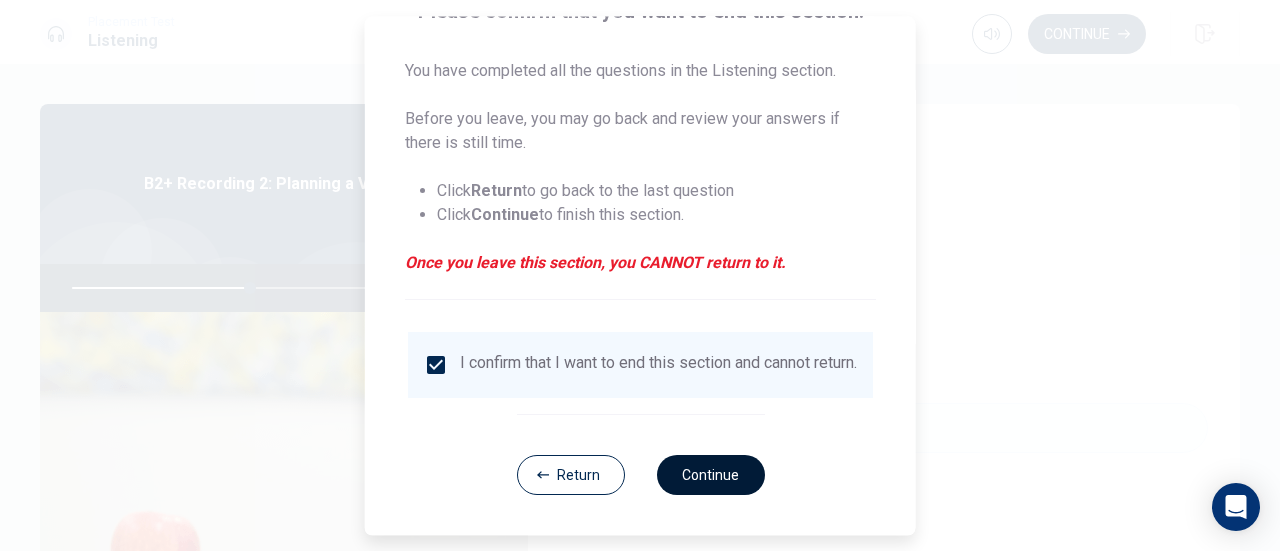 click on "Continue" at bounding box center (710, 475) 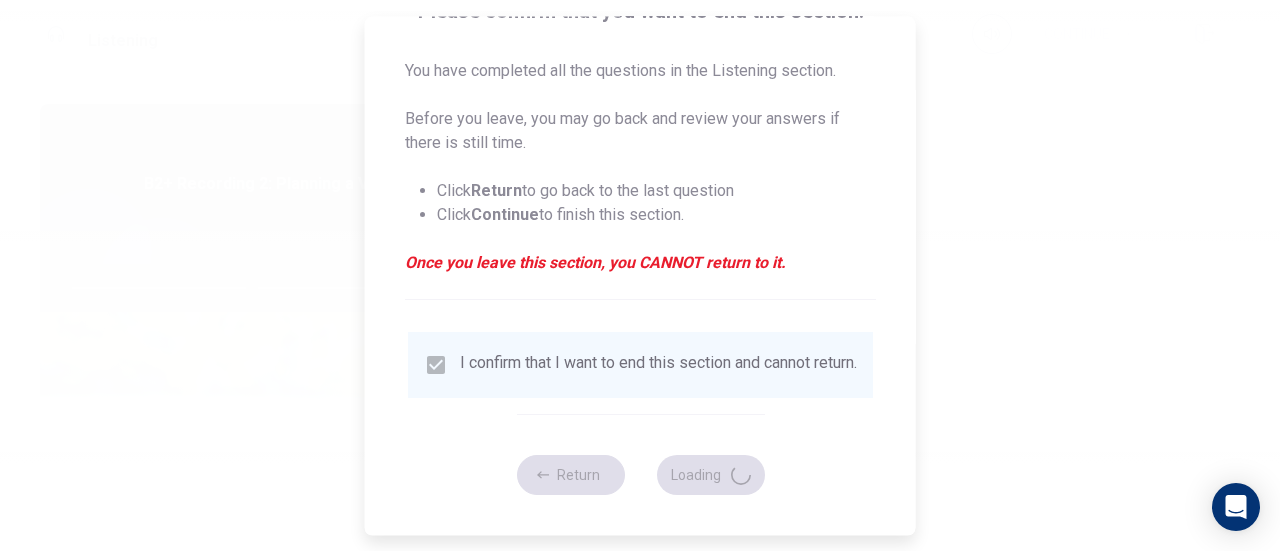 type on "50" 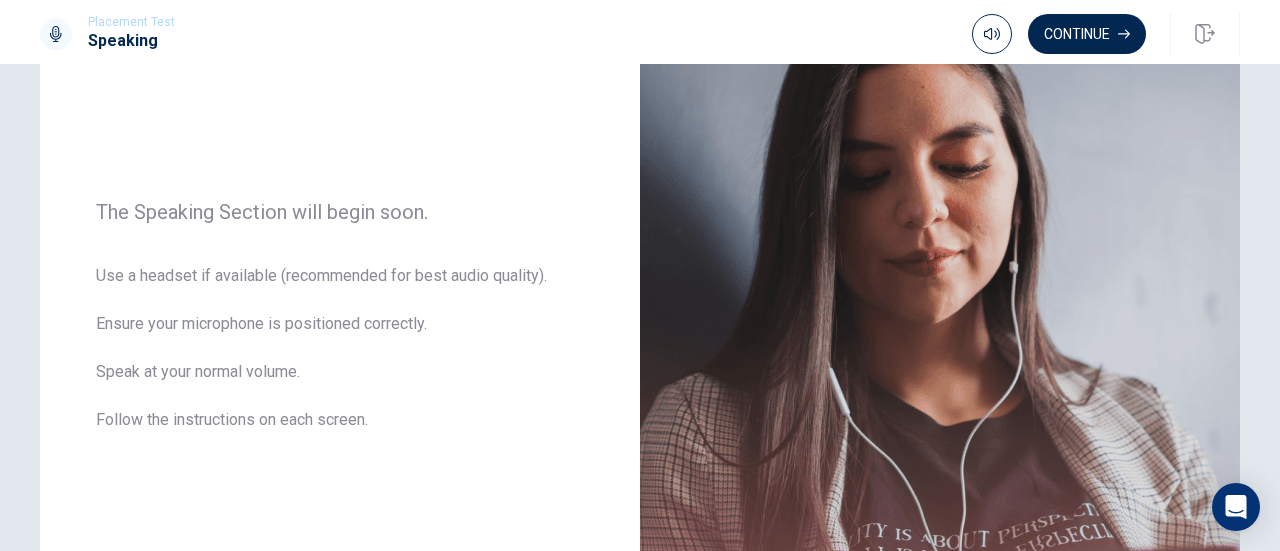 scroll, scrollTop: 210, scrollLeft: 0, axis: vertical 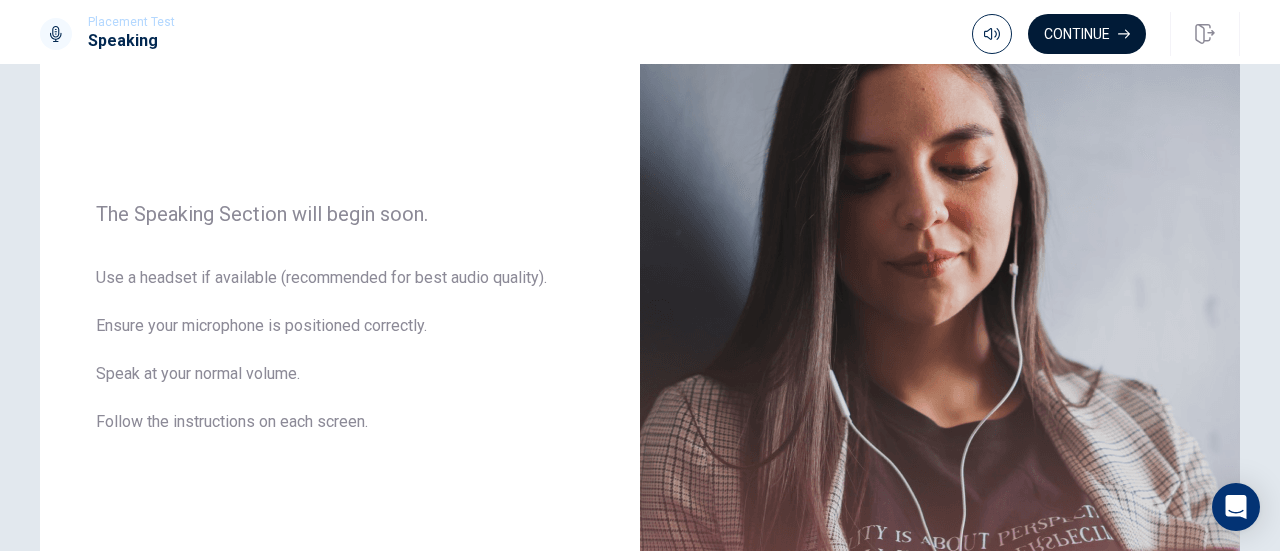 click on "Continue" at bounding box center (1087, 34) 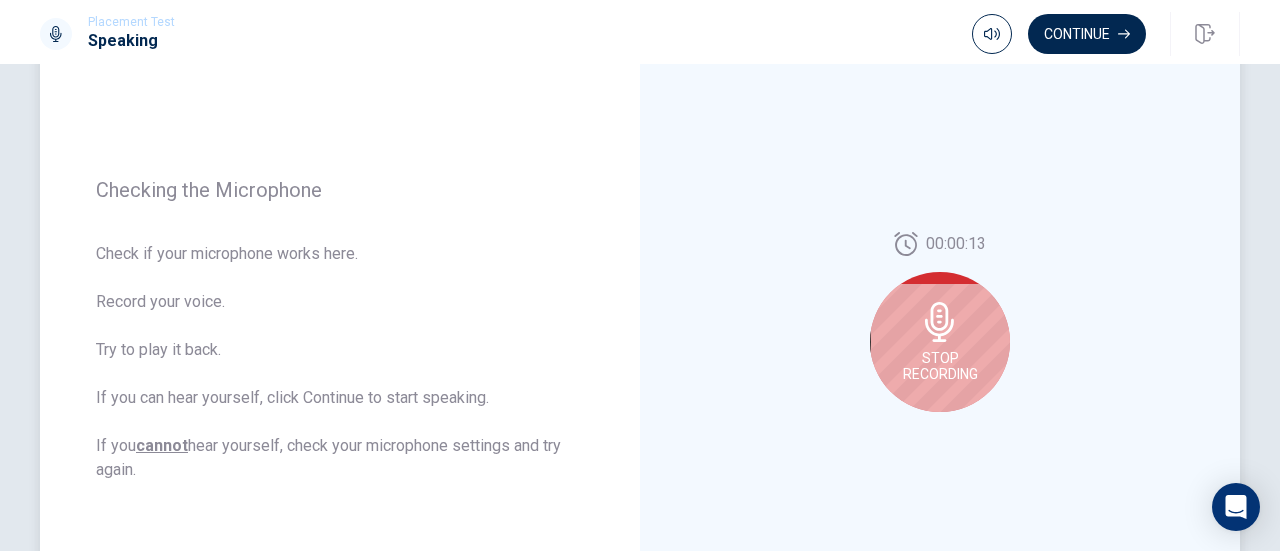 click 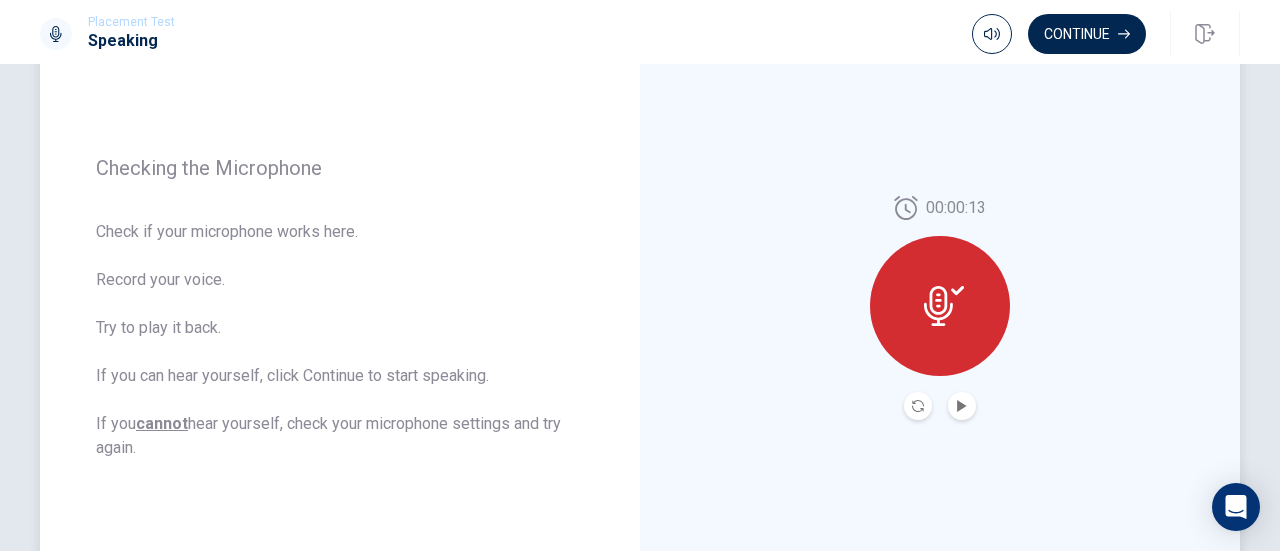 scroll, scrollTop: 232, scrollLeft: 0, axis: vertical 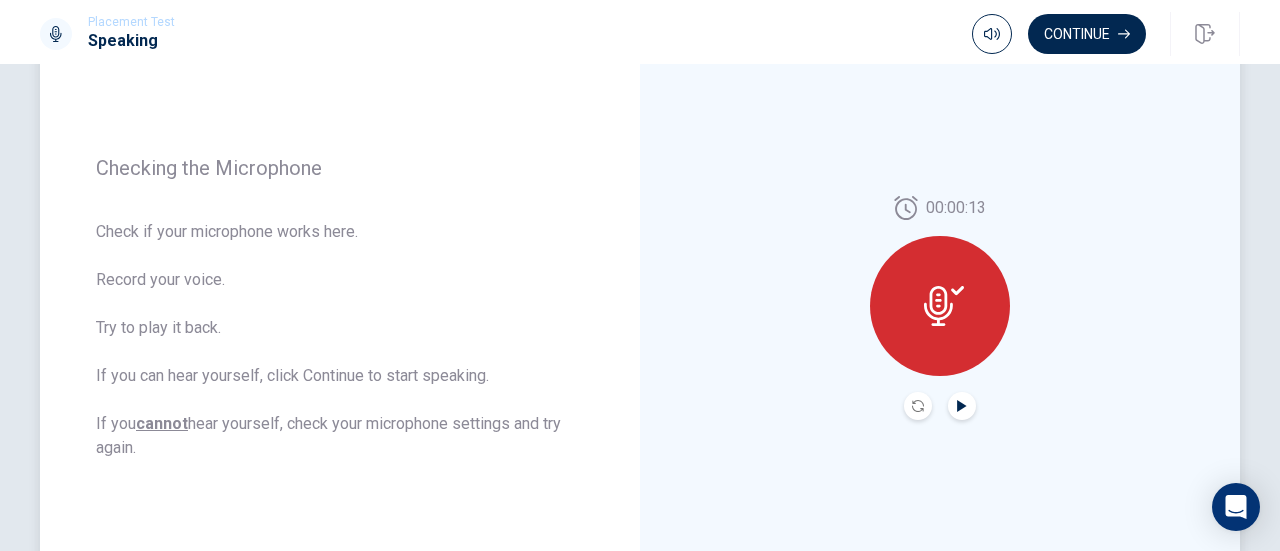 click 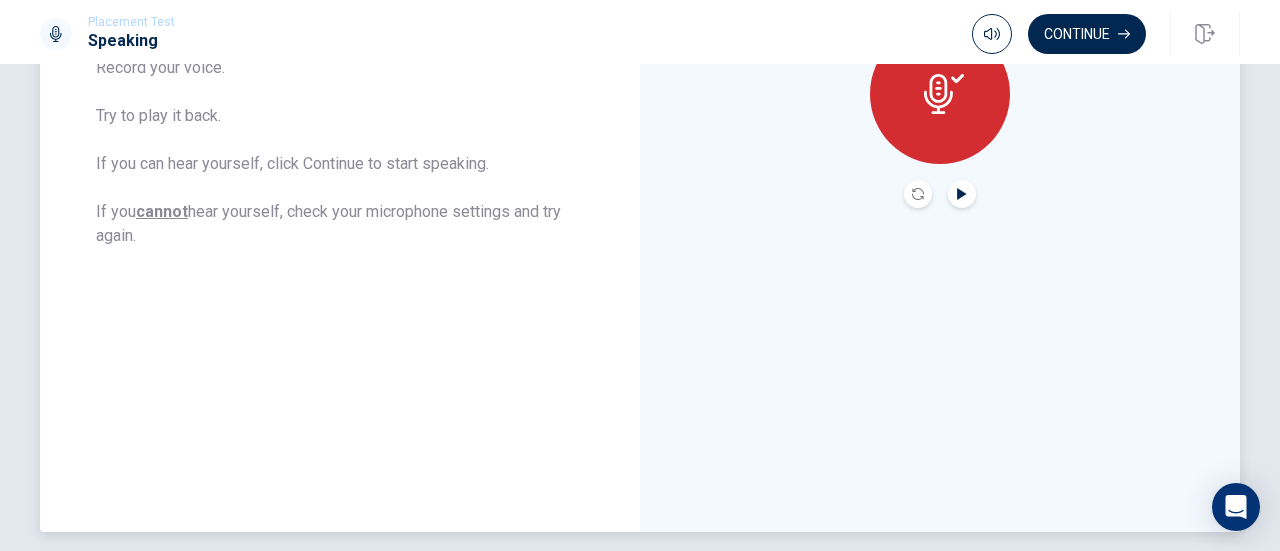 scroll, scrollTop: 444, scrollLeft: 0, axis: vertical 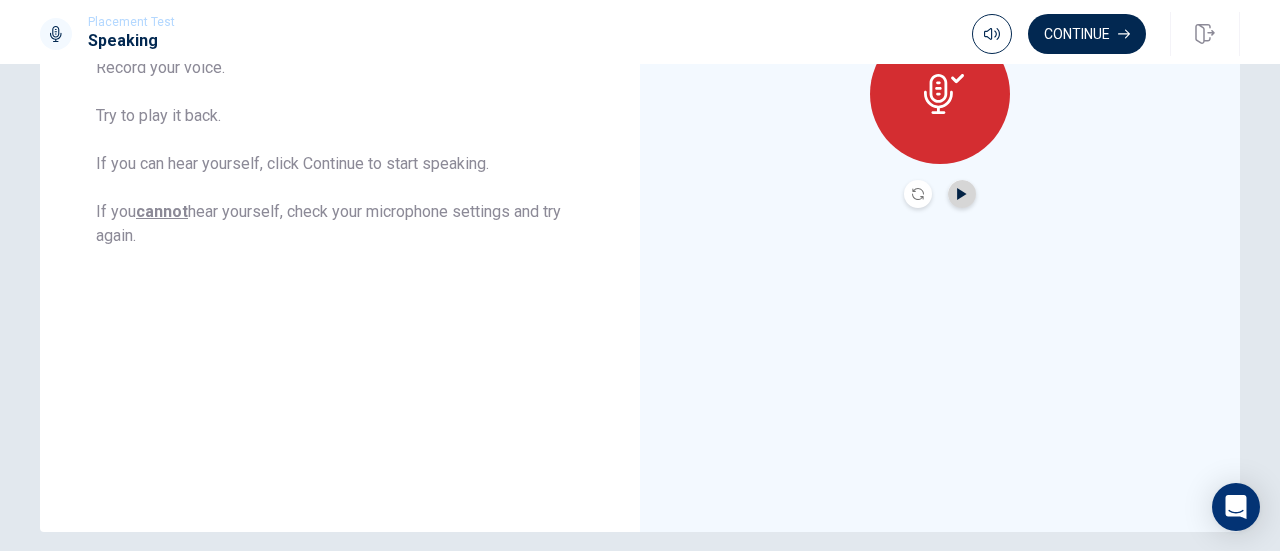 click 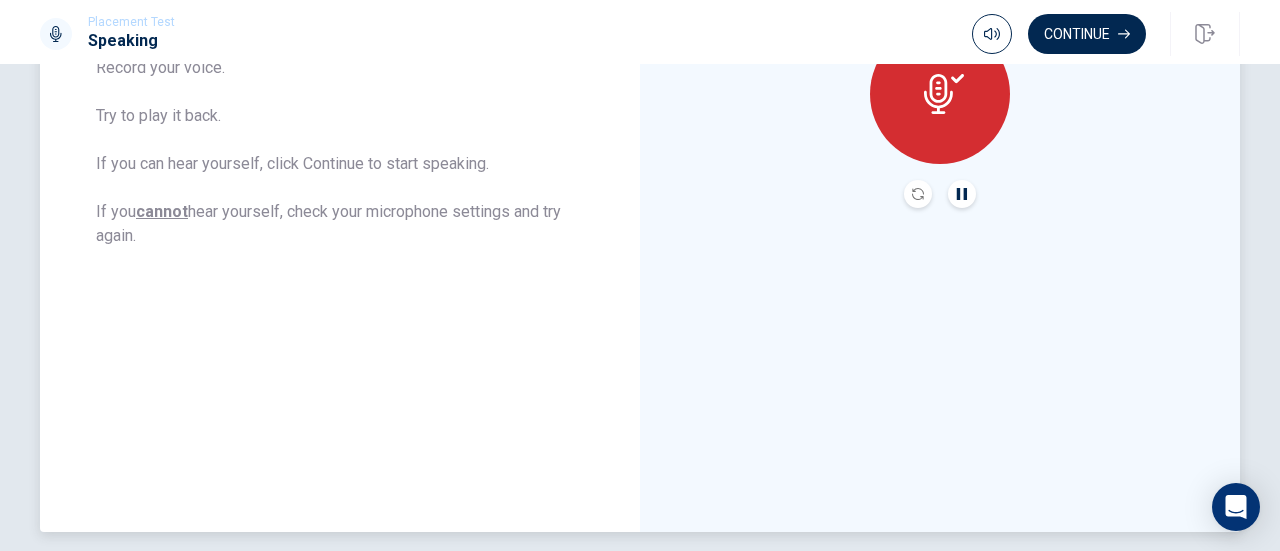 click at bounding box center [940, 194] 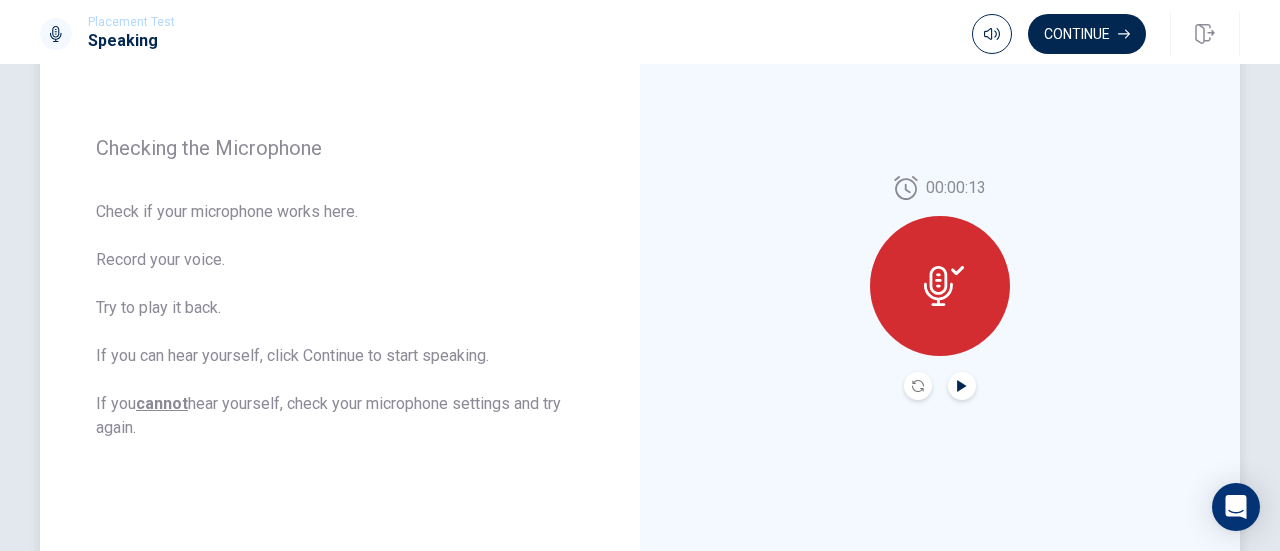 scroll, scrollTop: 252, scrollLeft: 0, axis: vertical 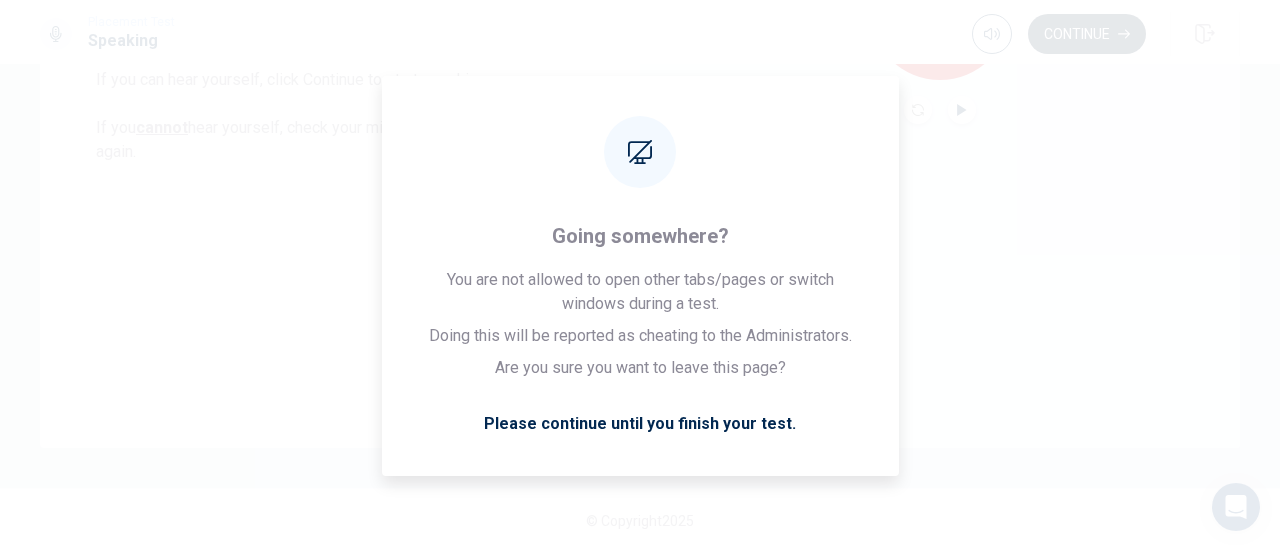 click on "Continue" at bounding box center (1087, 34) 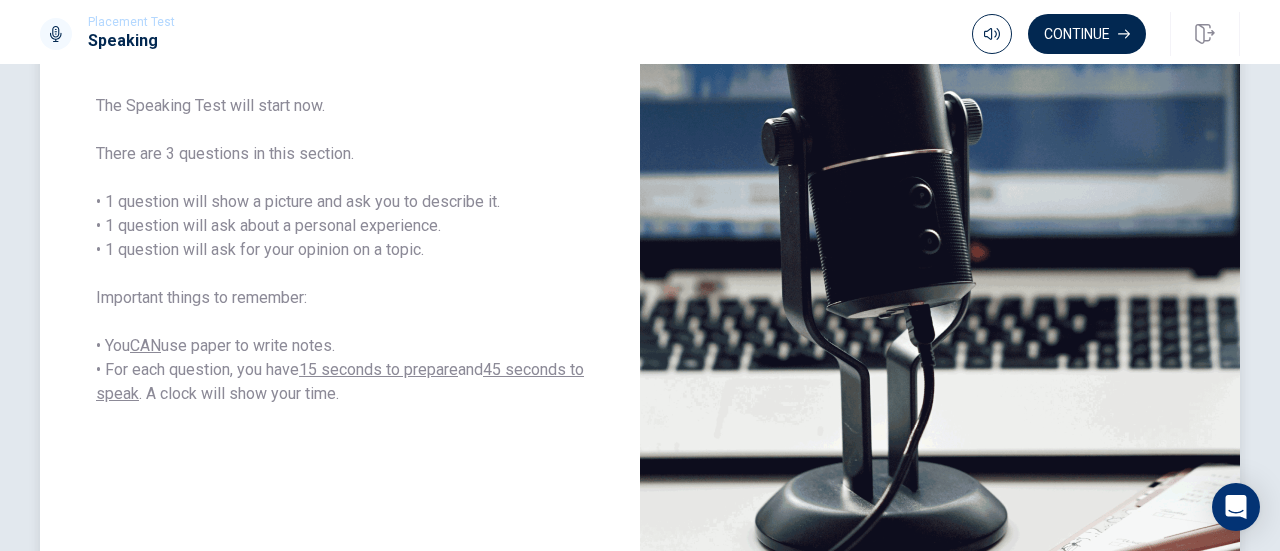 scroll, scrollTop: 322, scrollLeft: 0, axis: vertical 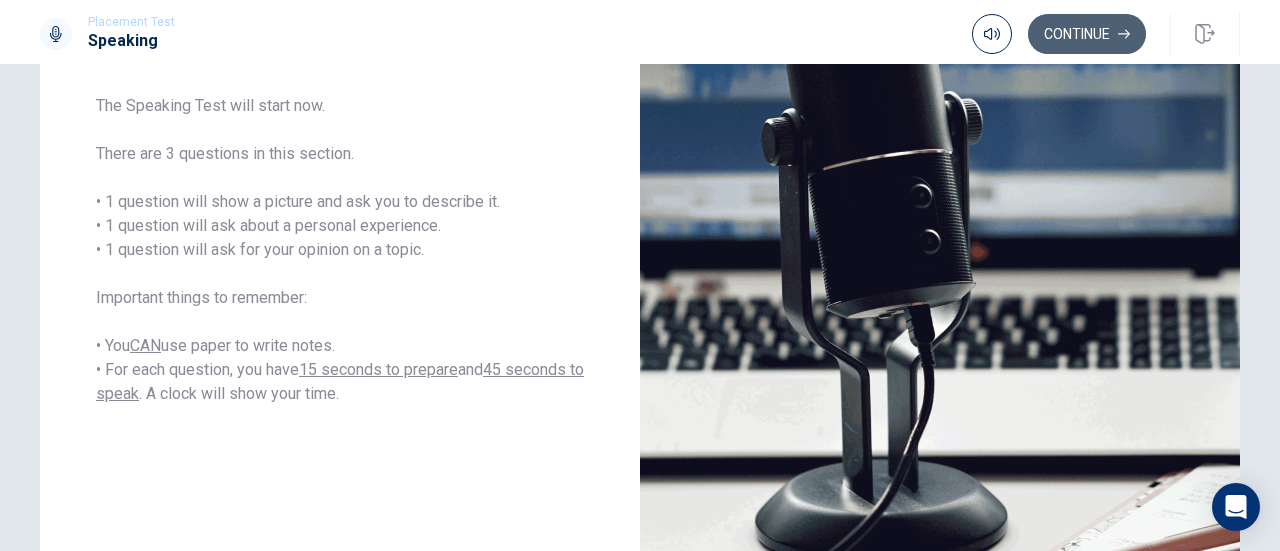 click on "Continue" at bounding box center (1087, 34) 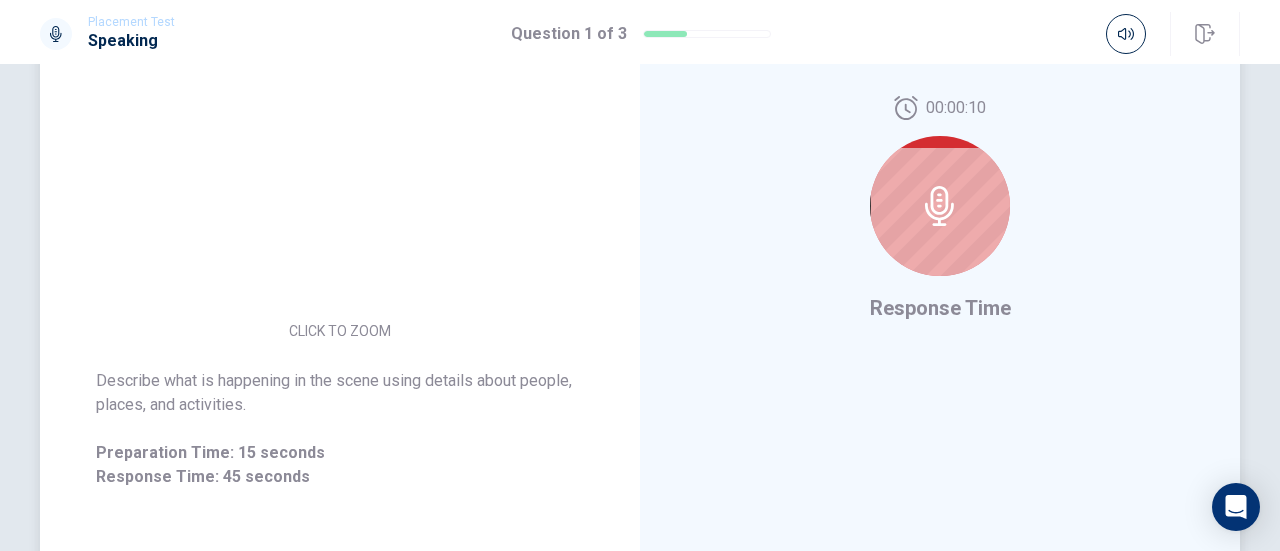 scroll, scrollTop: 328, scrollLeft: 0, axis: vertical 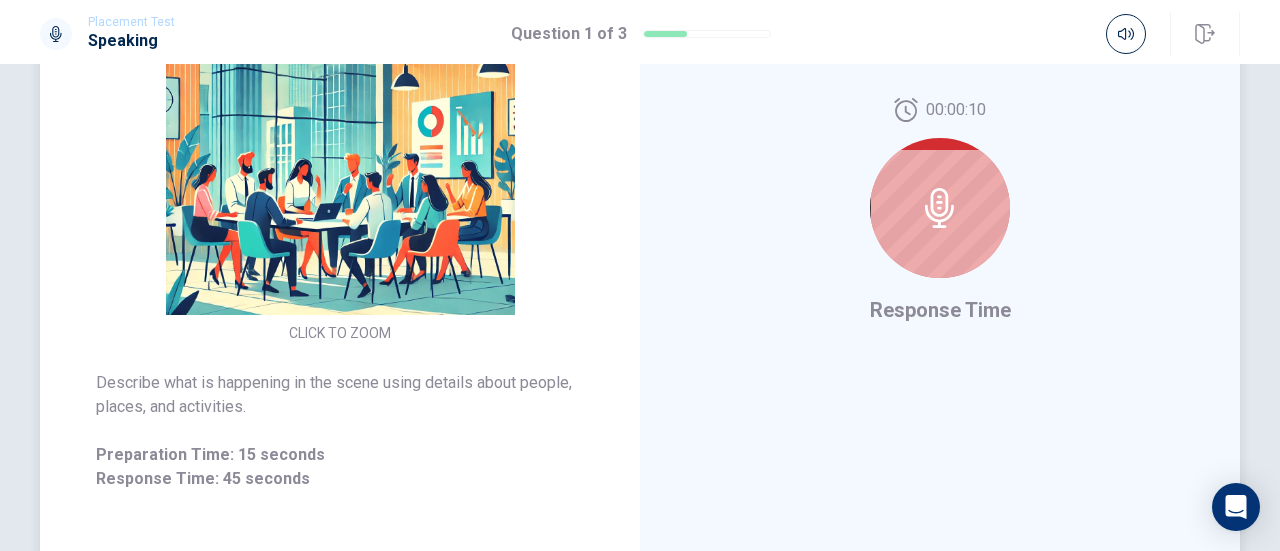 click 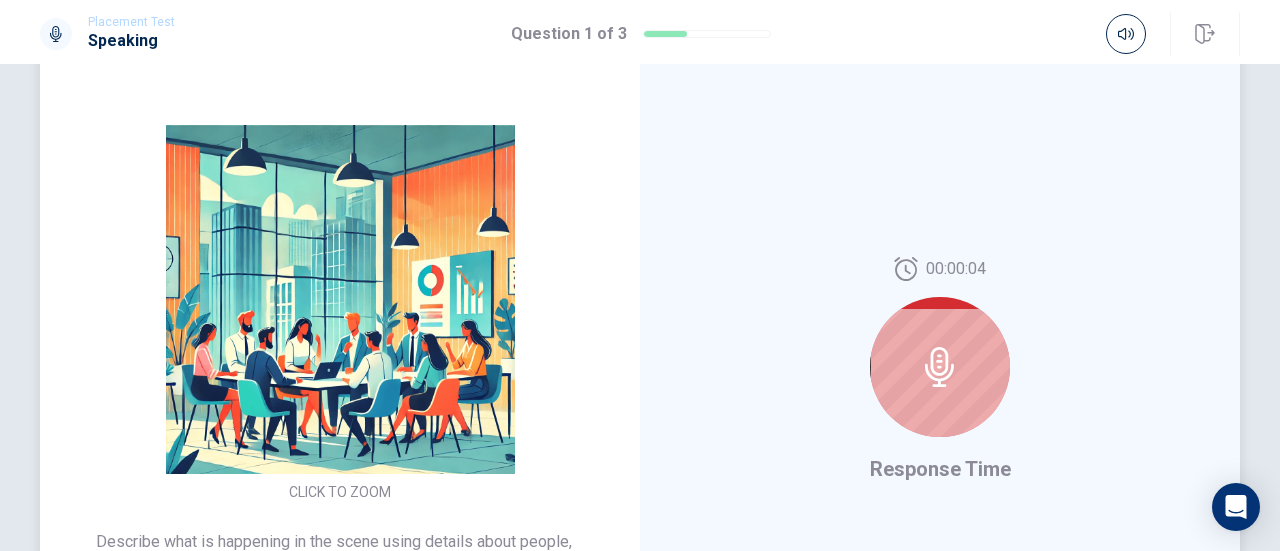 scroll, scrollTop: 245, scrollLeft: 0, axis: vertical 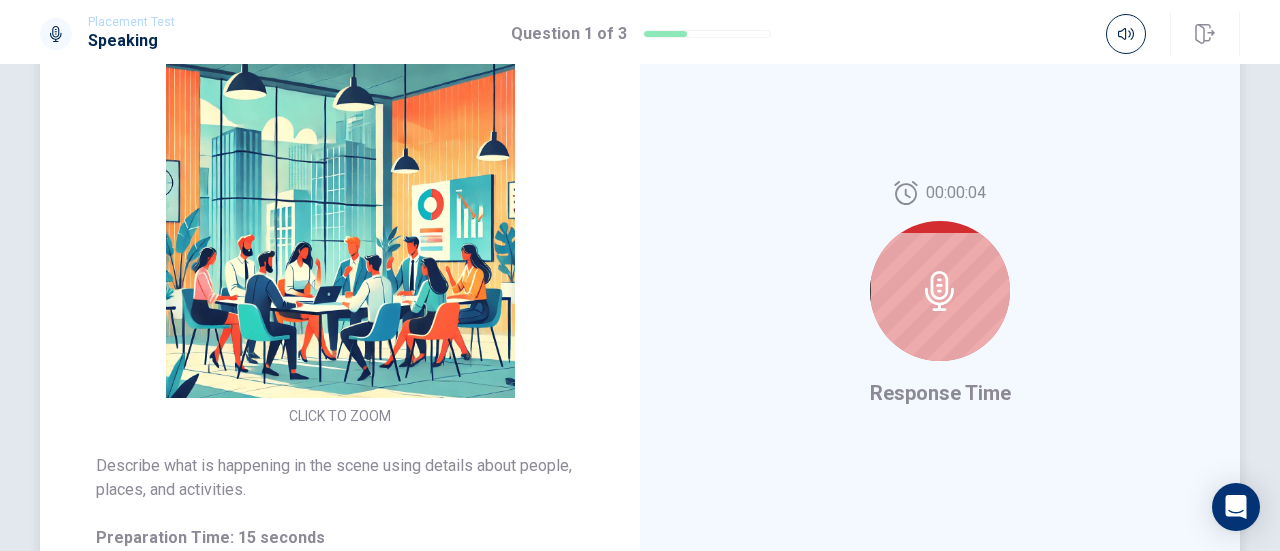 click 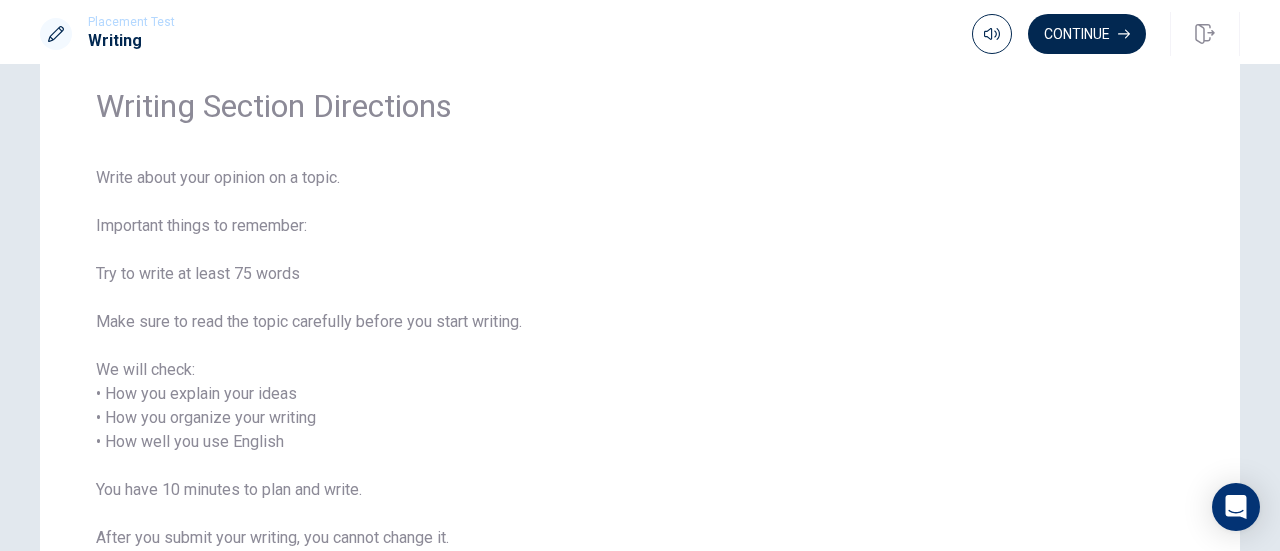 scroll, scrollTop: 256, scrollLeft: 0, axis: vertical 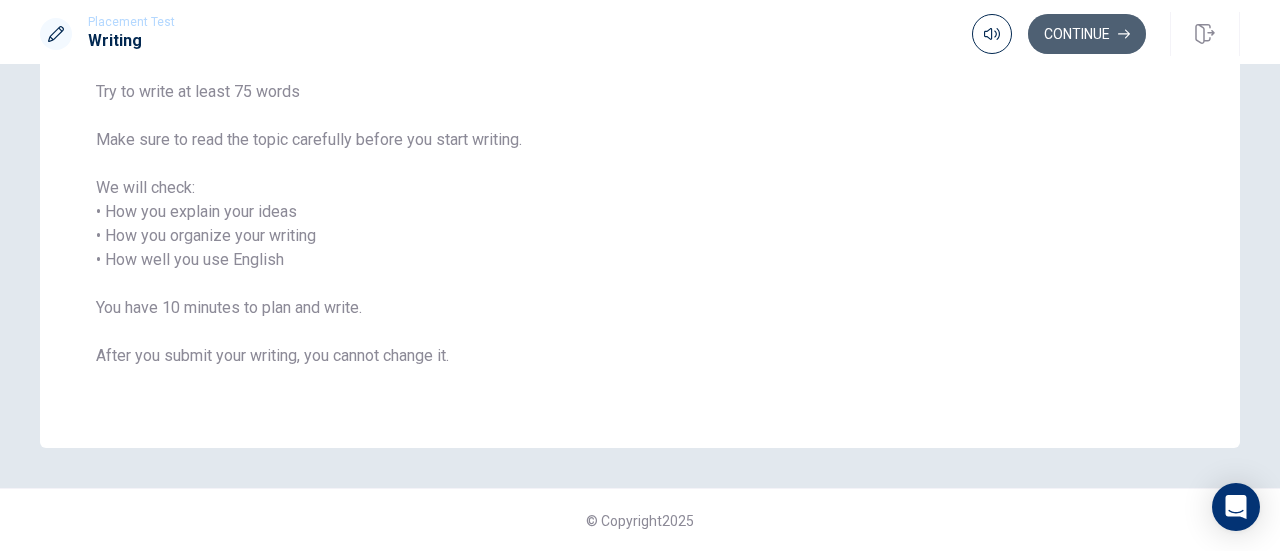 click on "Continue" at bounding box center [1087, 34] 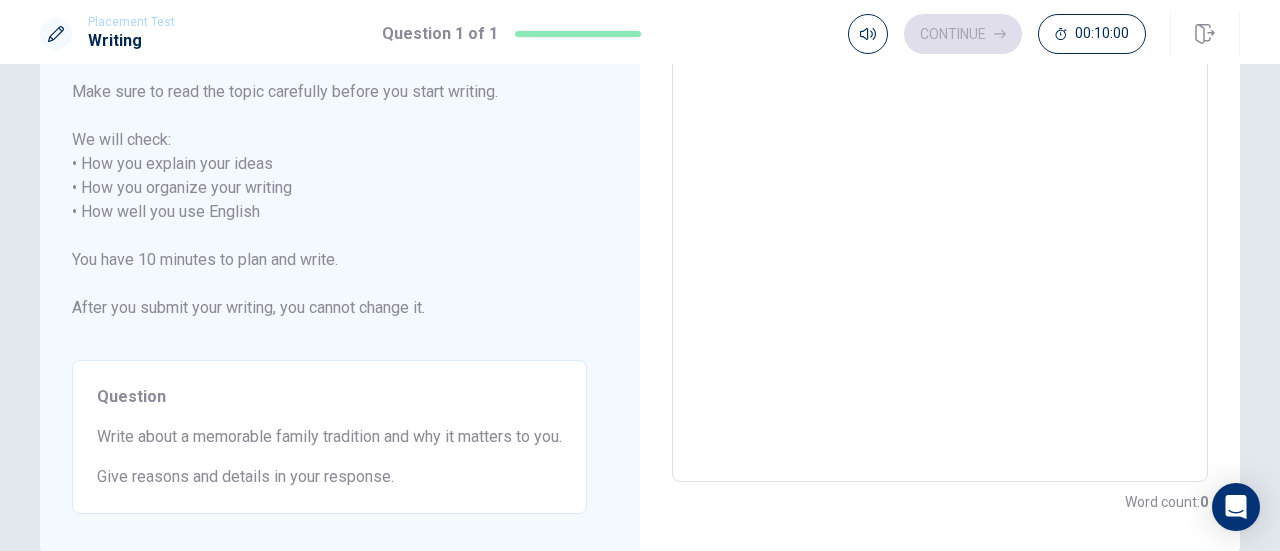 scroll, scrollTop: 0, scrollLeft: 0, axis: both 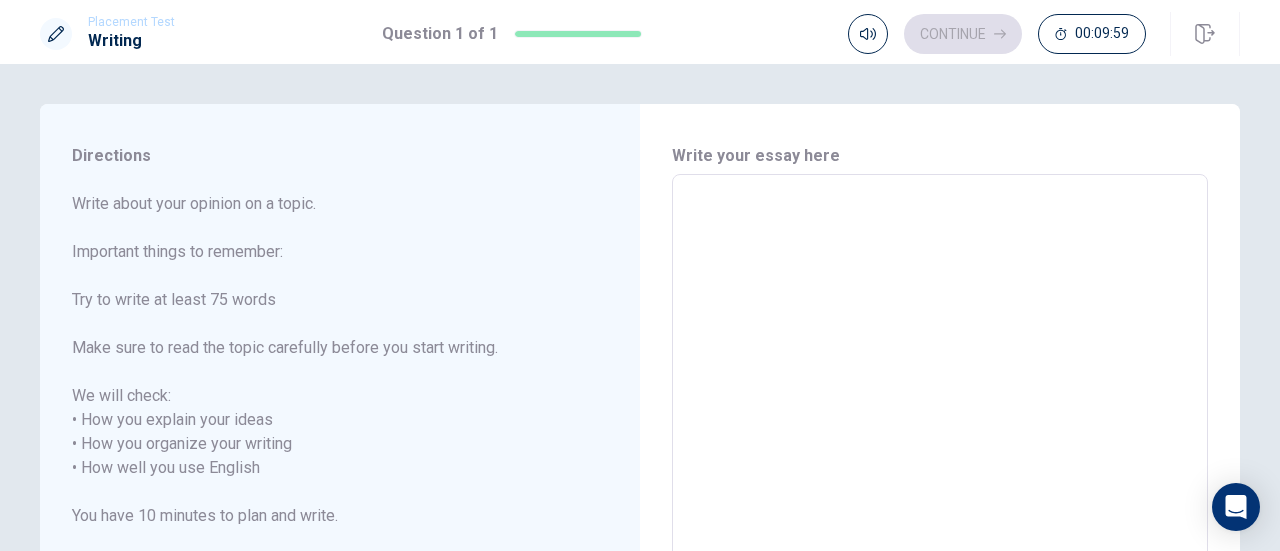 click at bounding box center [940, 456] 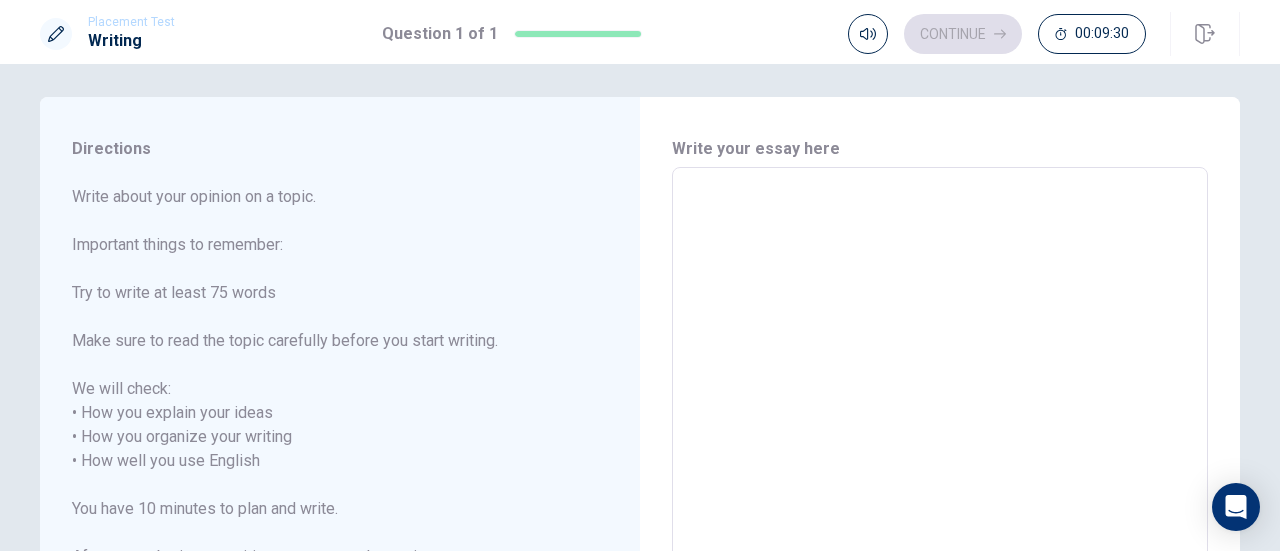 scroll, scrollTop: 0, scrollLeft: 0, axis: both 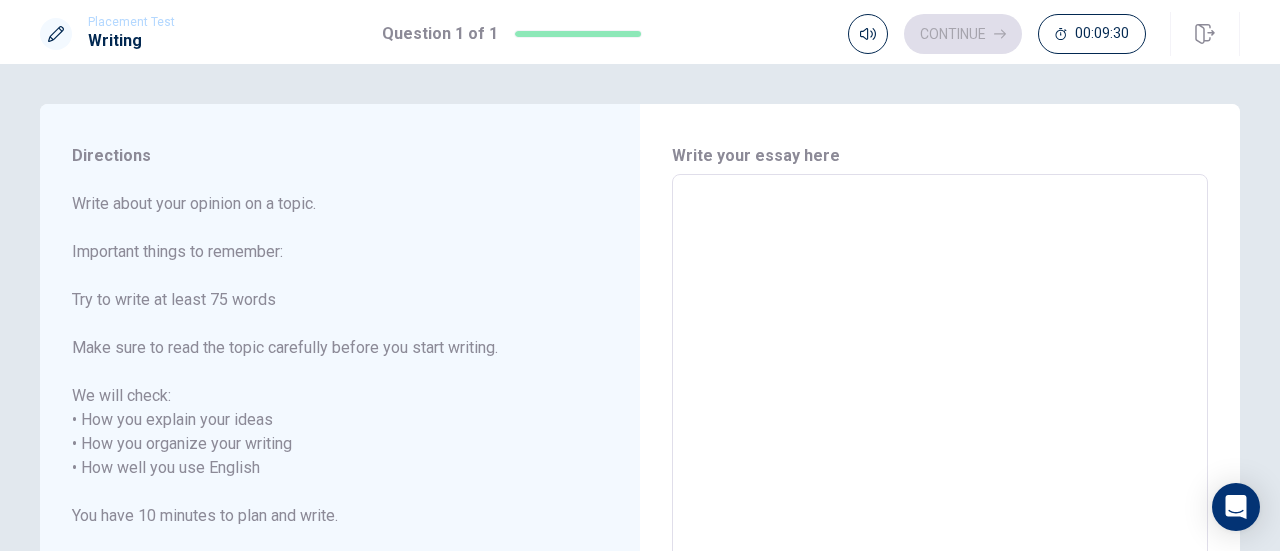 click at bounding box center (940, 456) 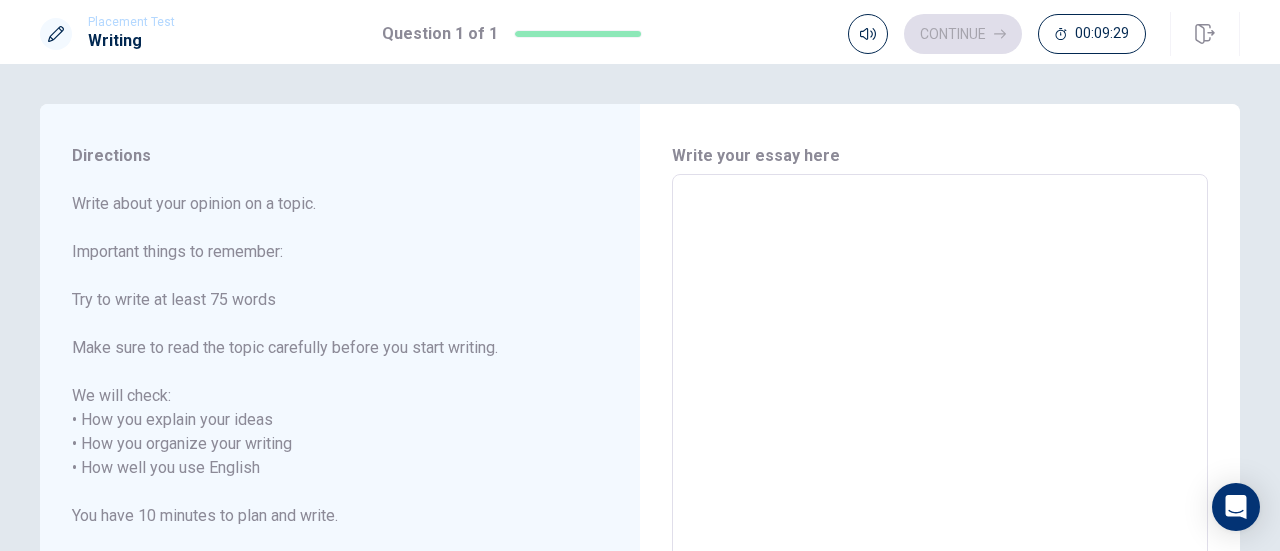 type on "m" 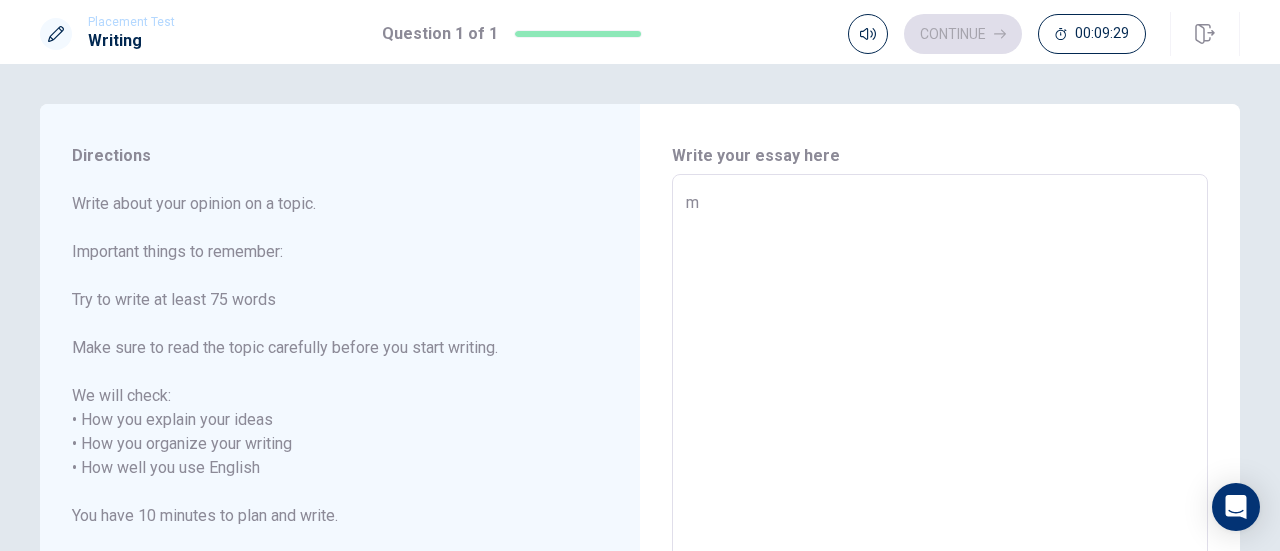 type on "x" 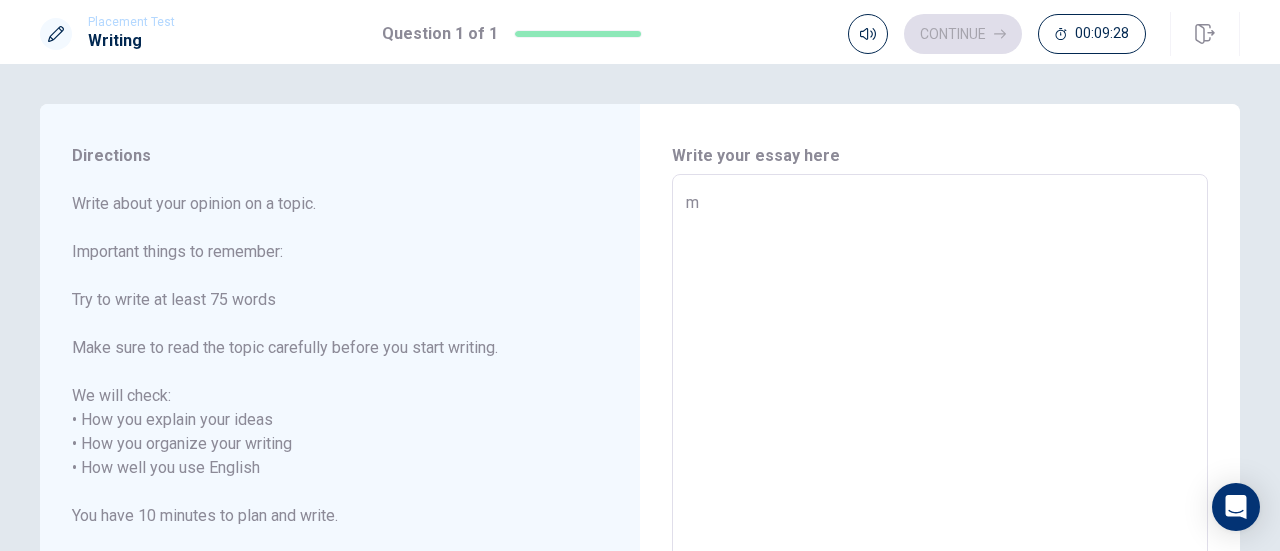 type on "me" 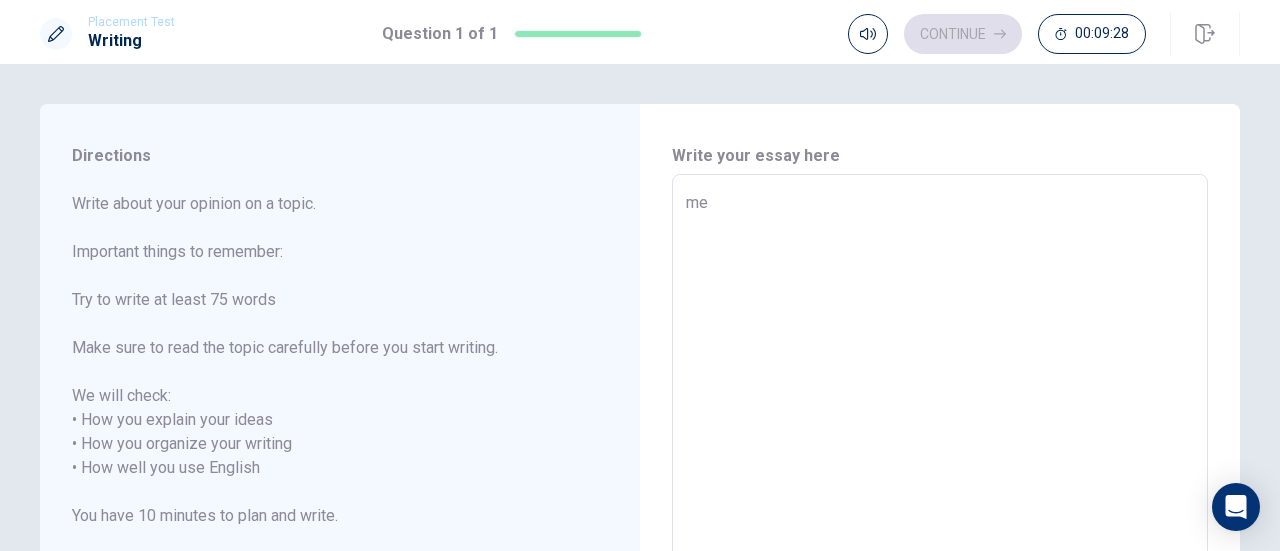type on "x" 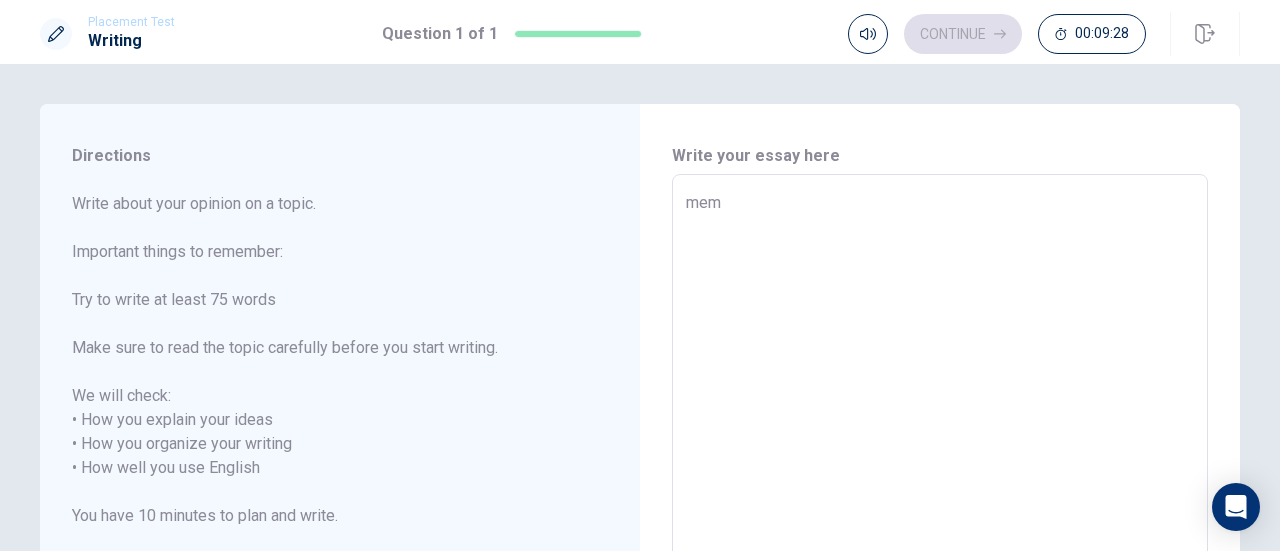 type on "x" 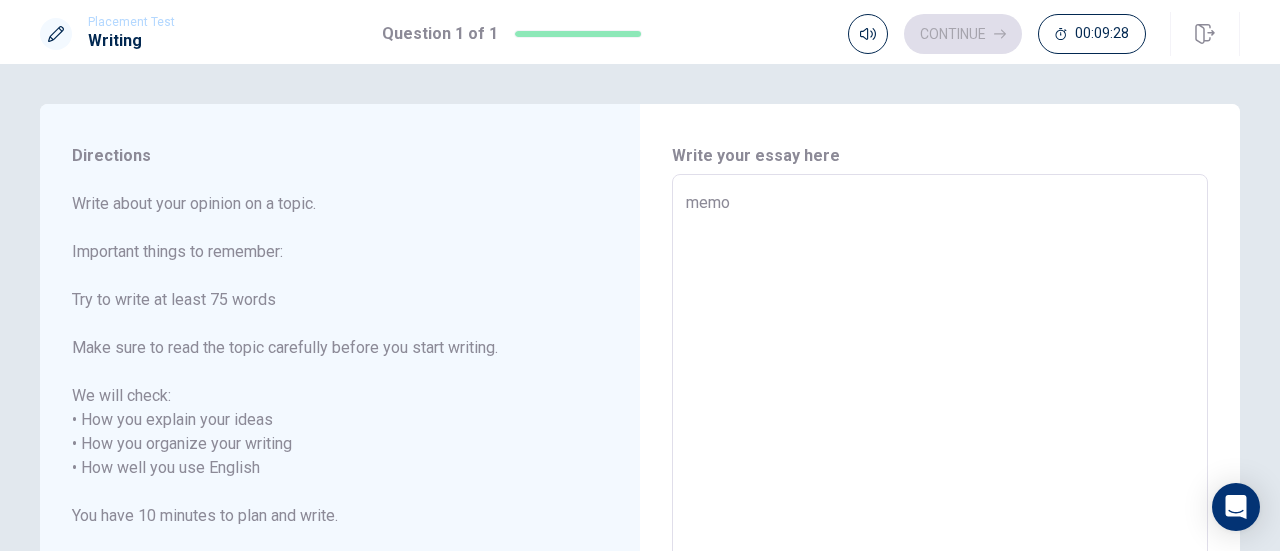 type on "x" 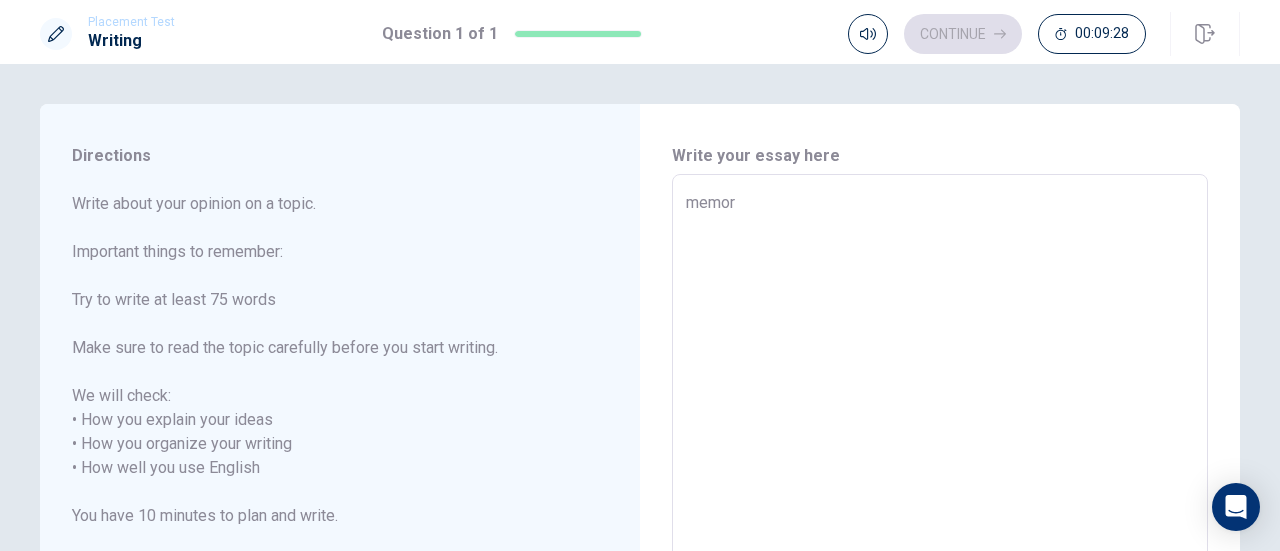 type on "x" 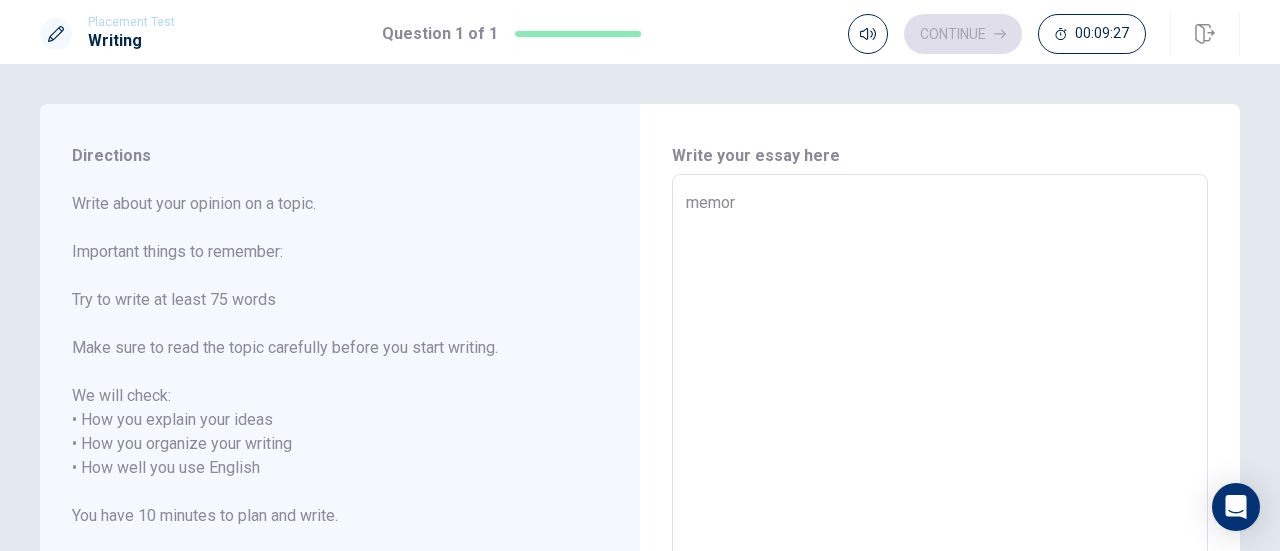 type on "memora" 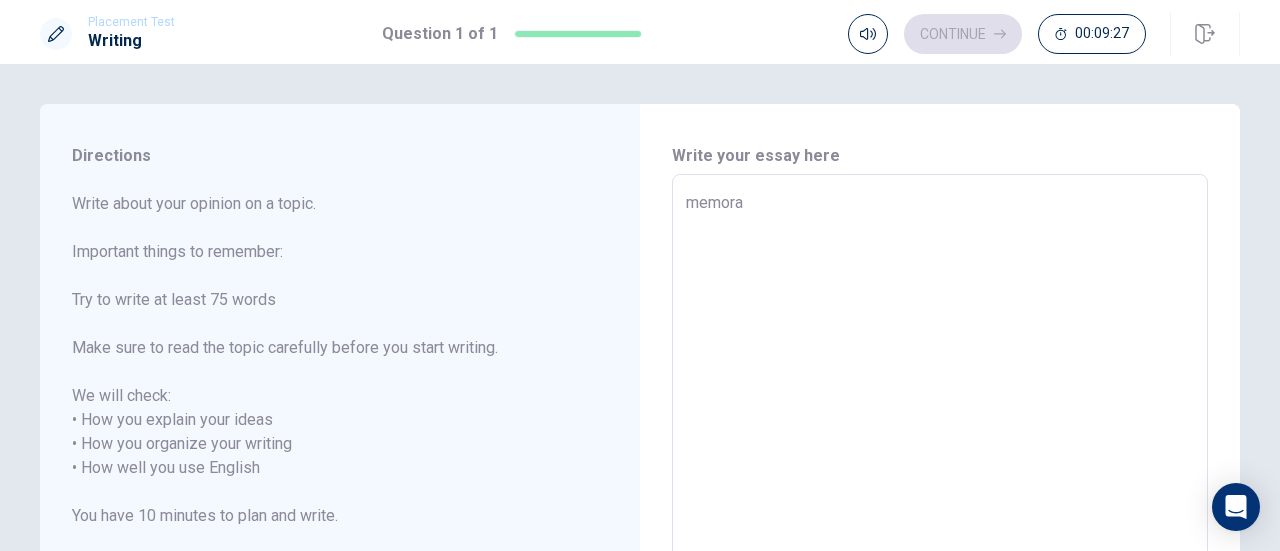 type on "x" 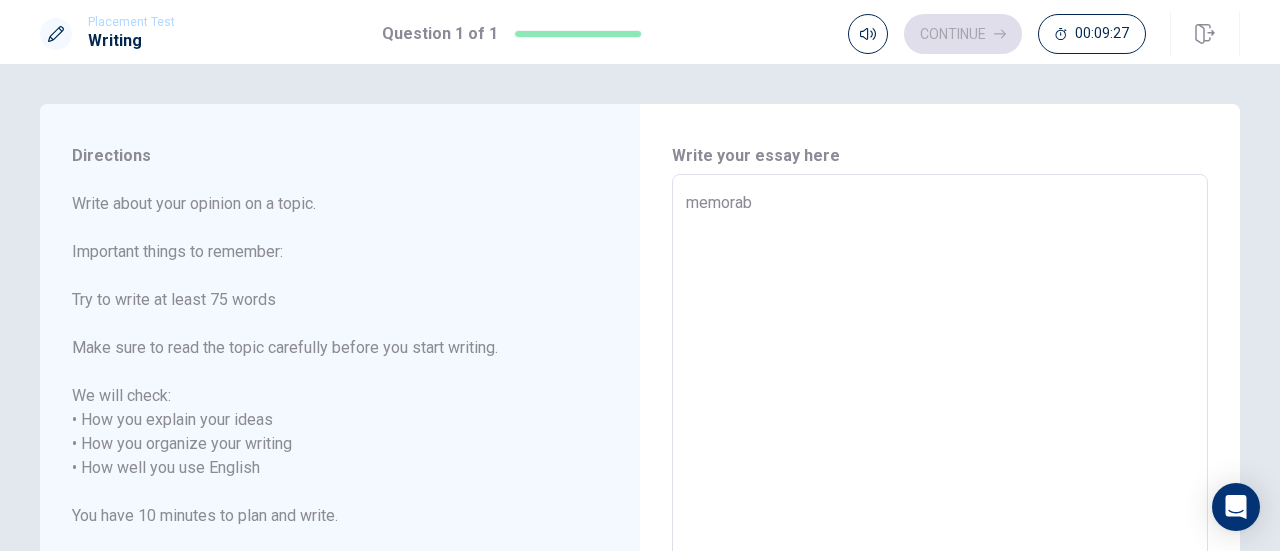 type on "x" 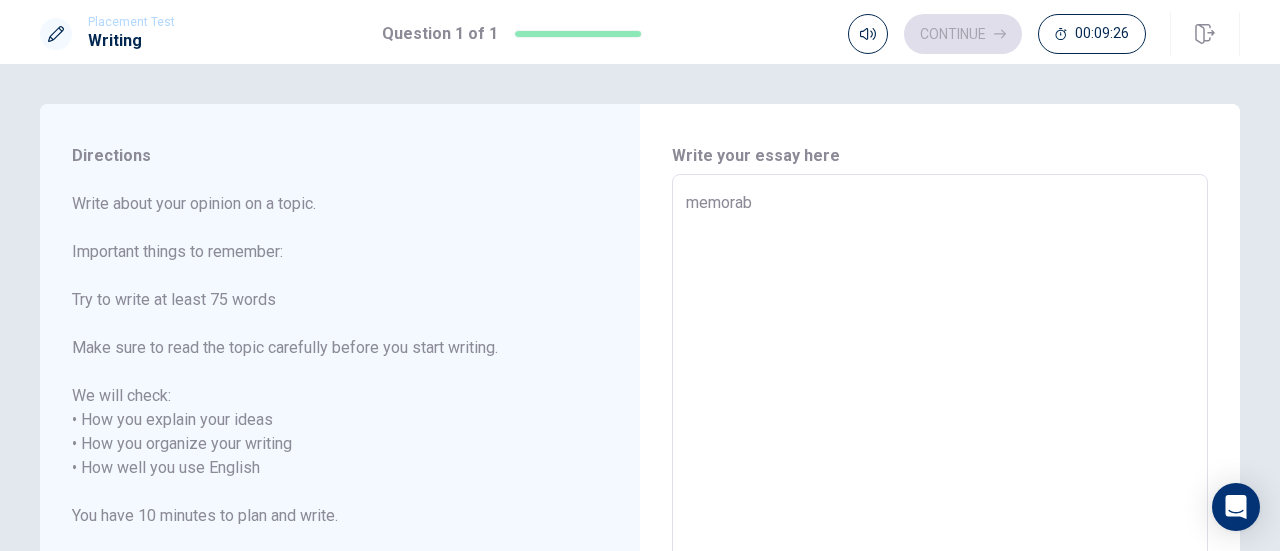 type on "memorabl" 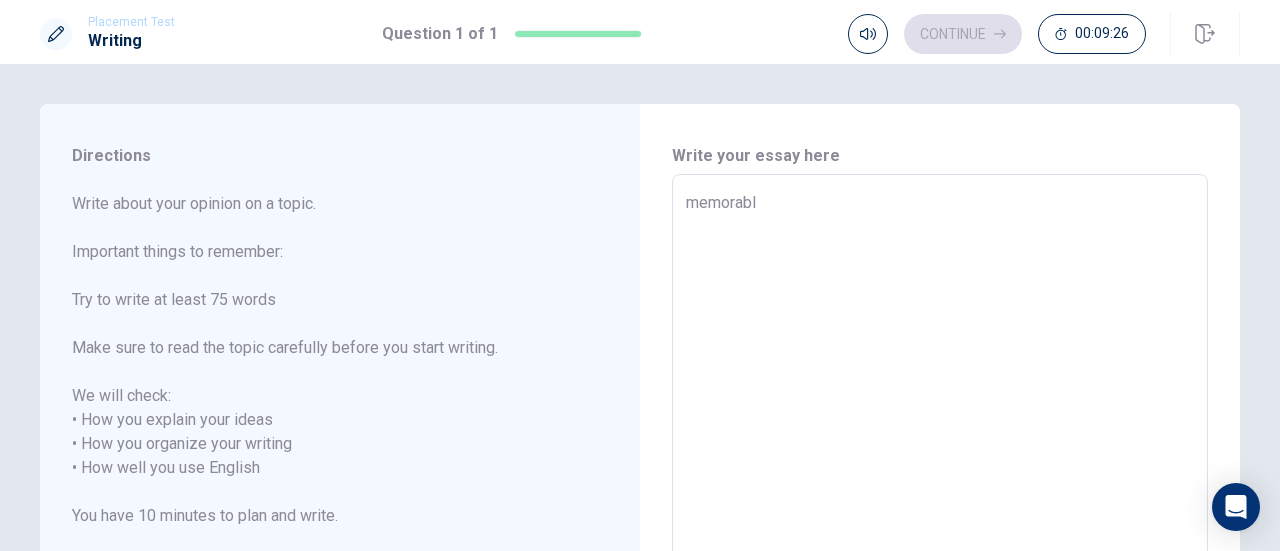 type on "x" 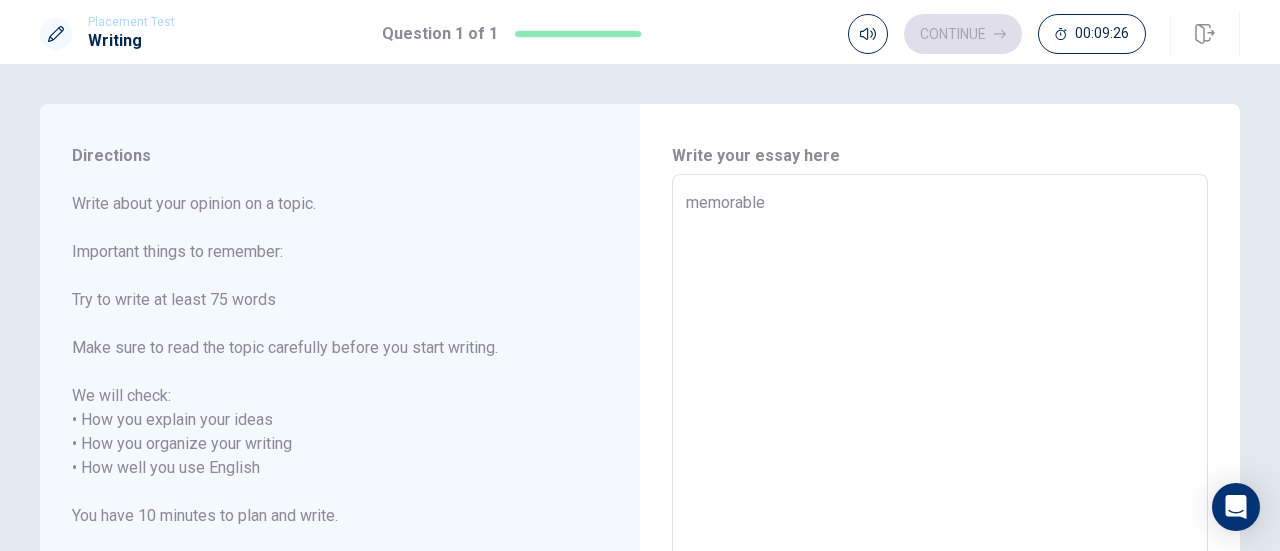 type on "x" 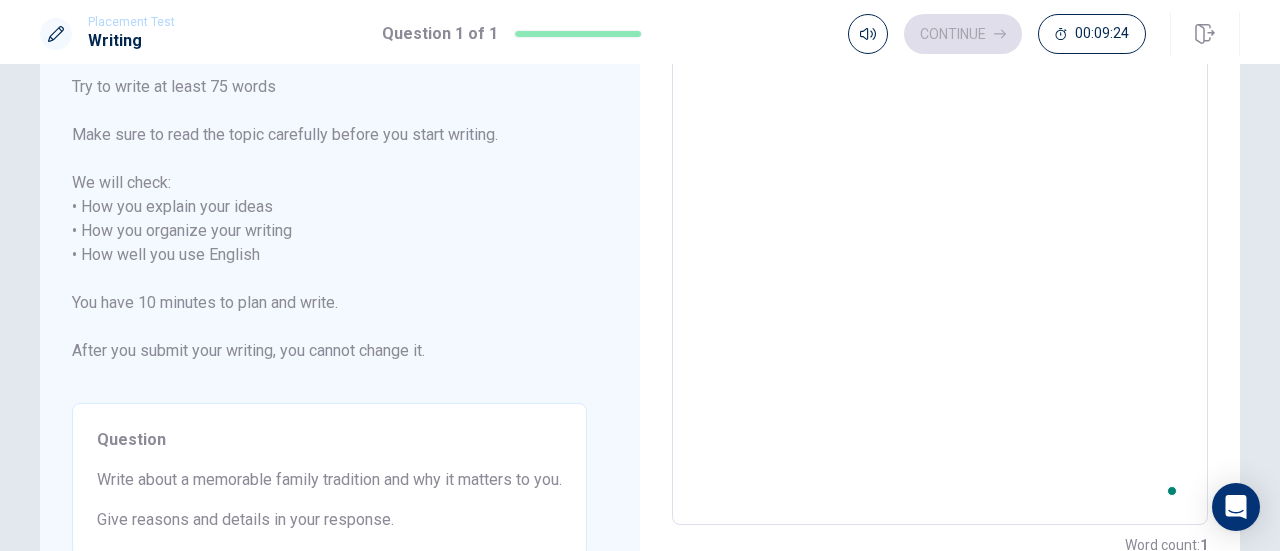 type on "x" 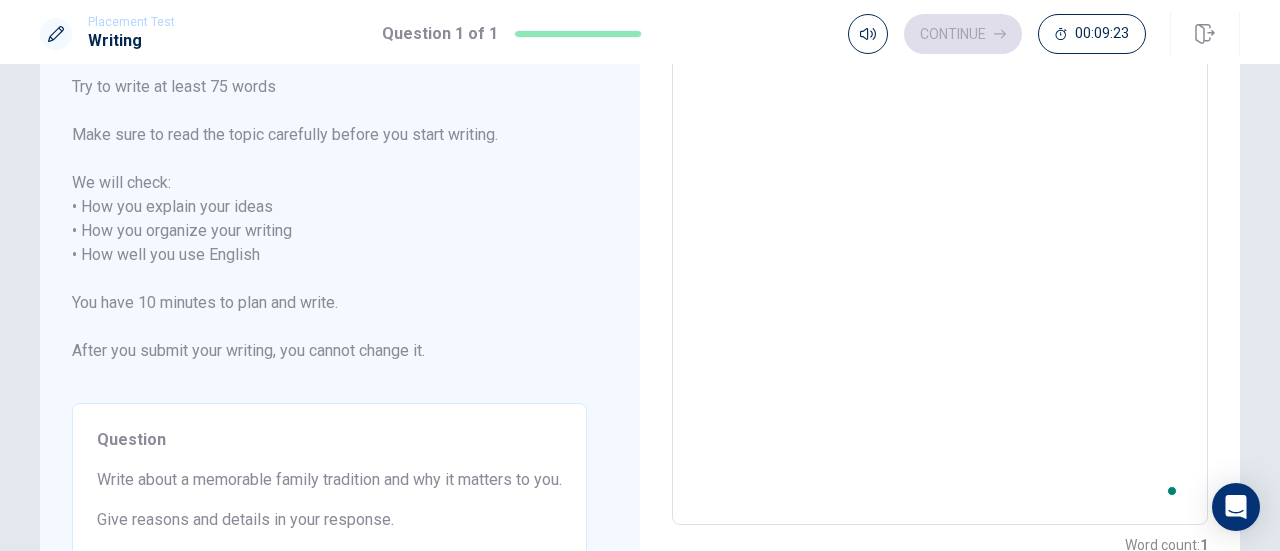 type on "memorable t" 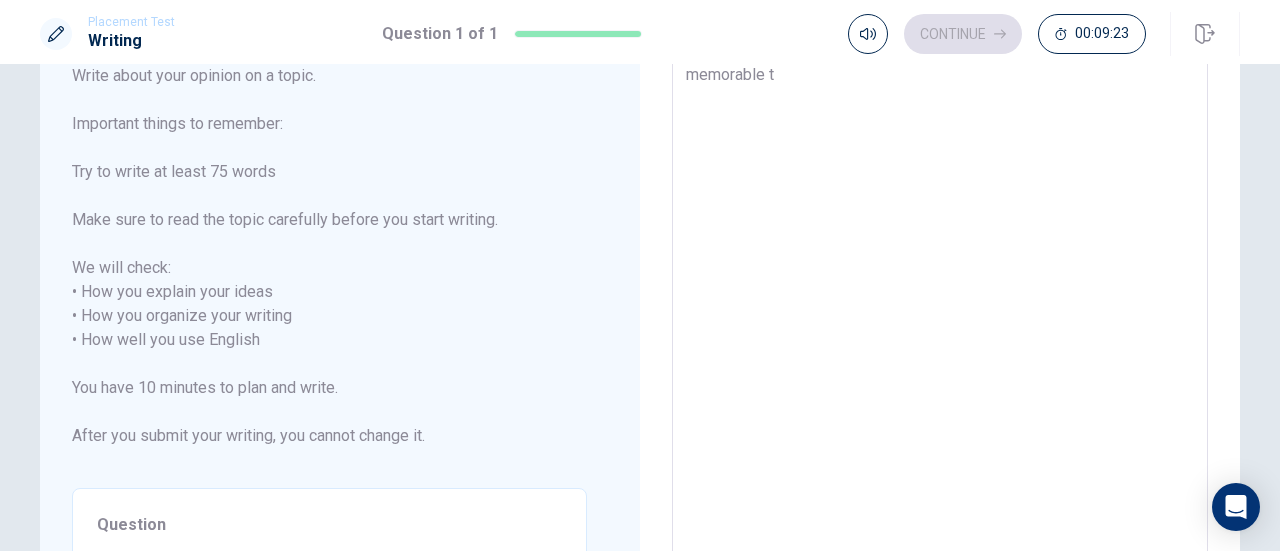 type on "memorable tr" 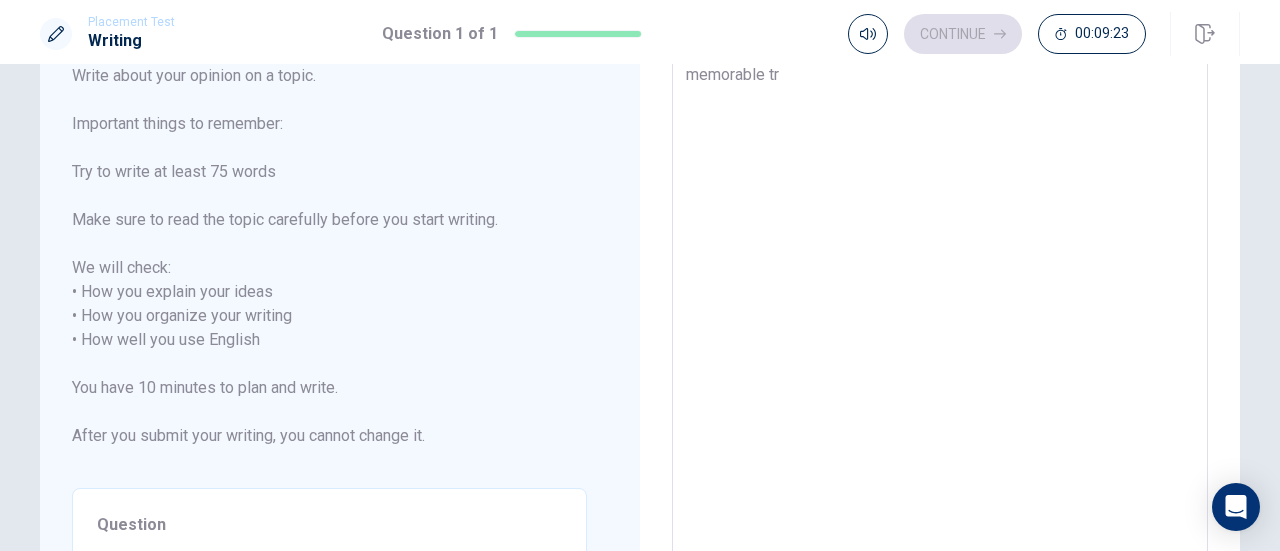 type on "x" 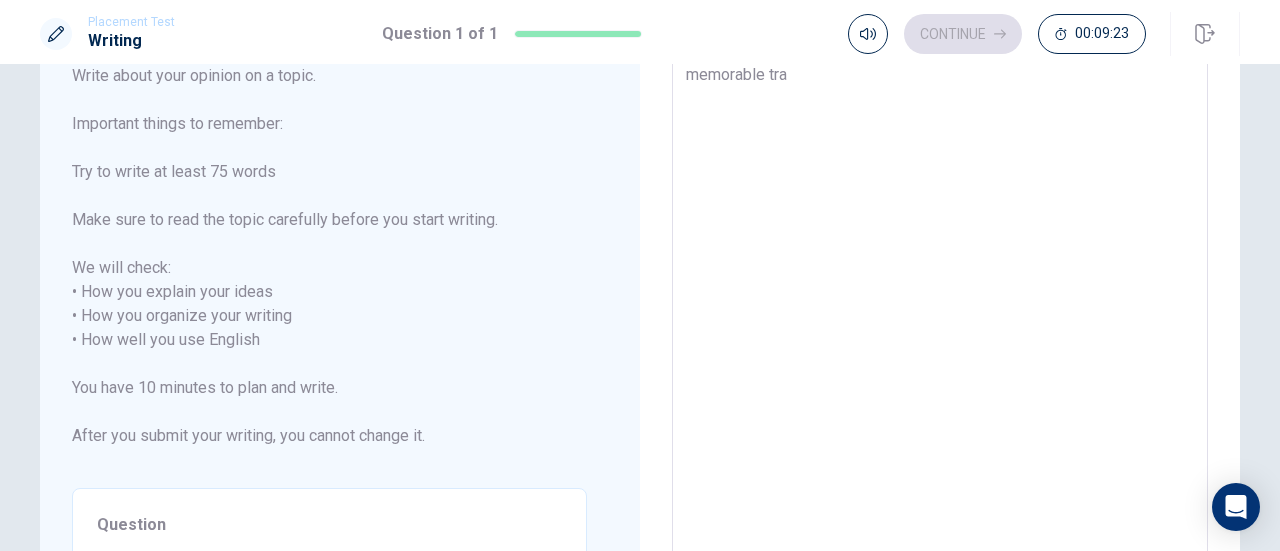 type on "x" 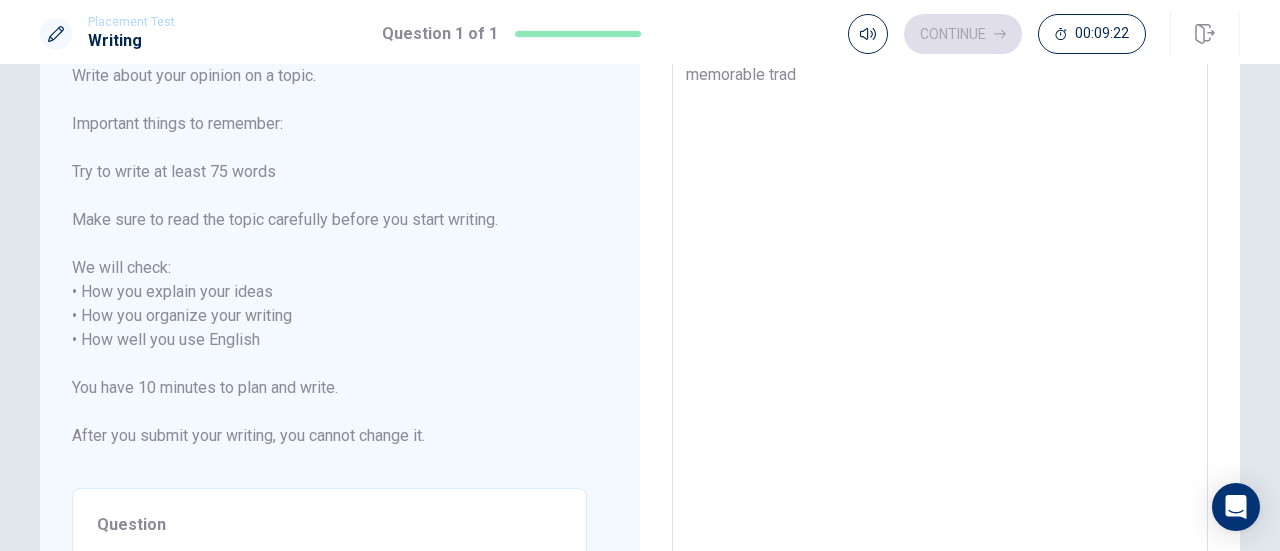 type on "x" 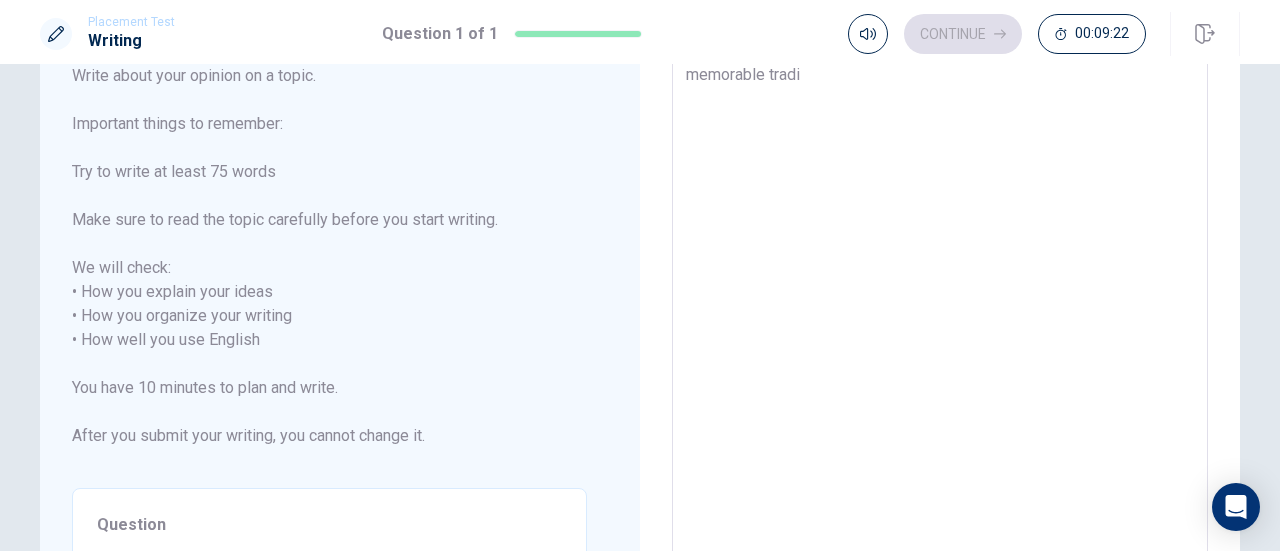 type on "x" 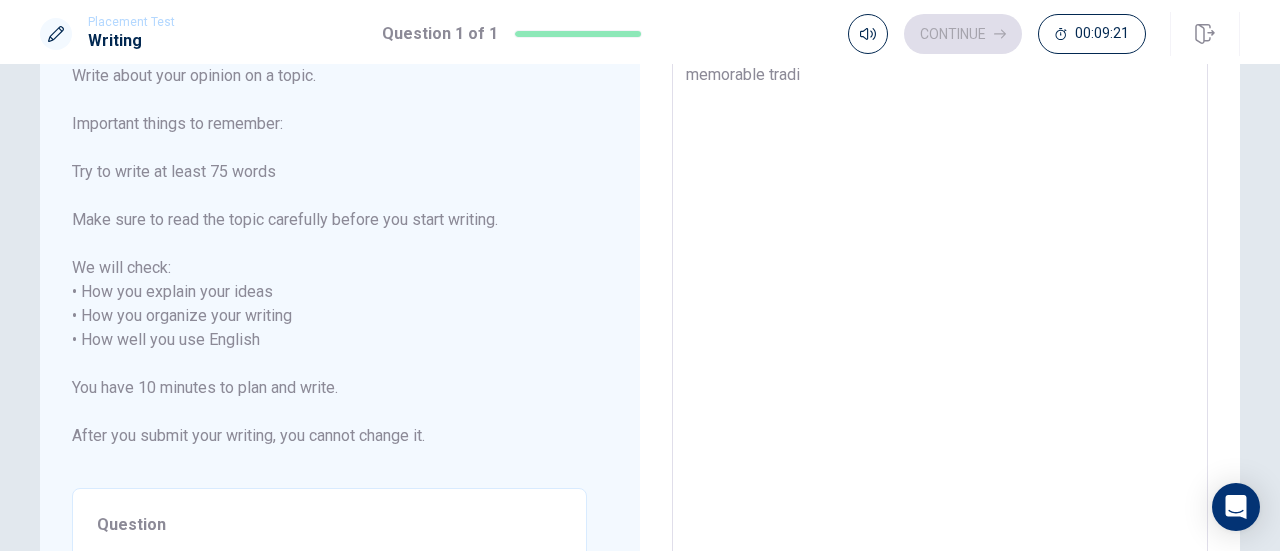 type on "memorable tradit" 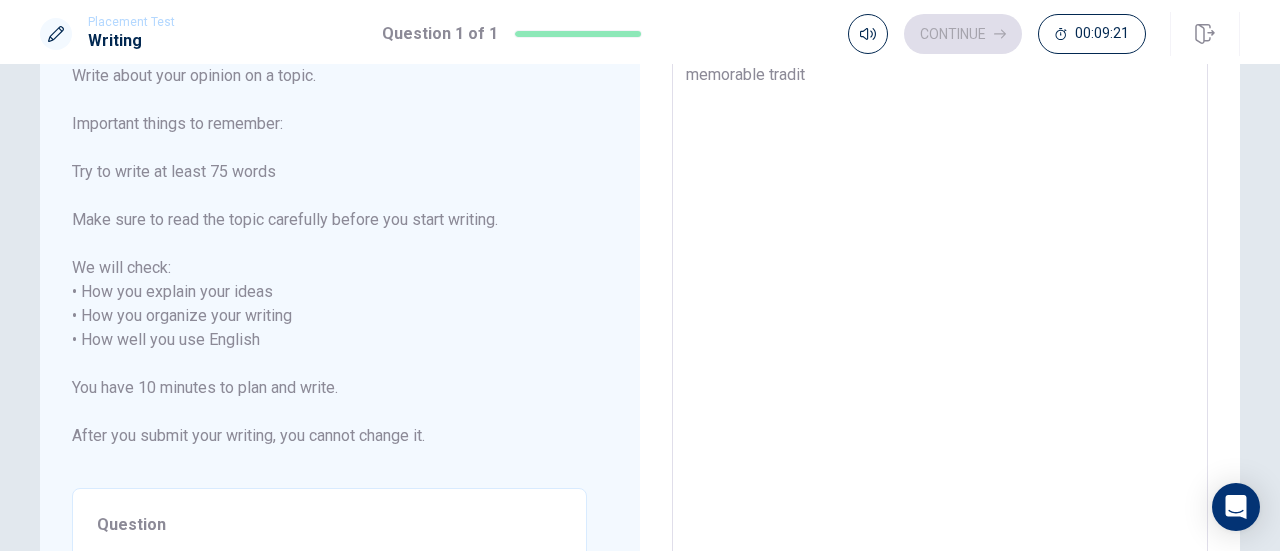 type on "x" 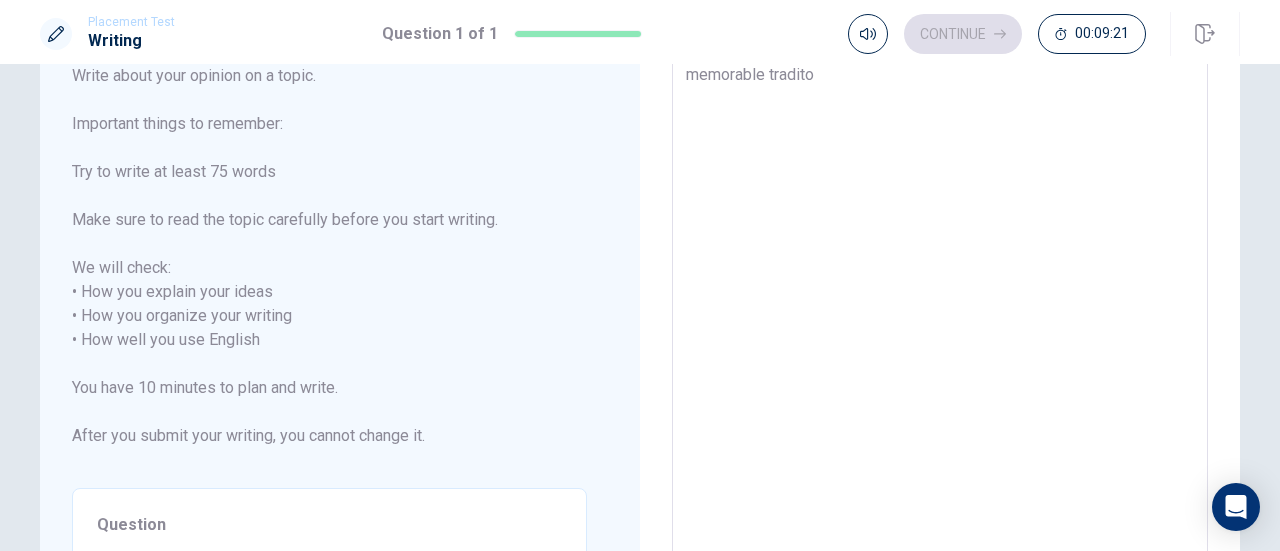 type on "x" 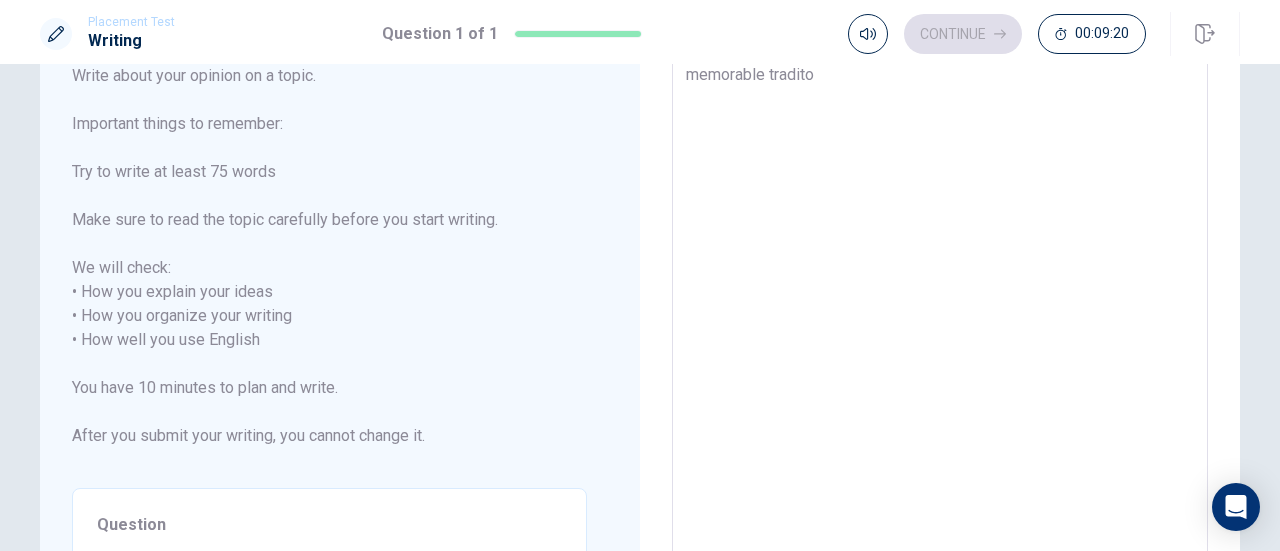 type on "memorable tradit" 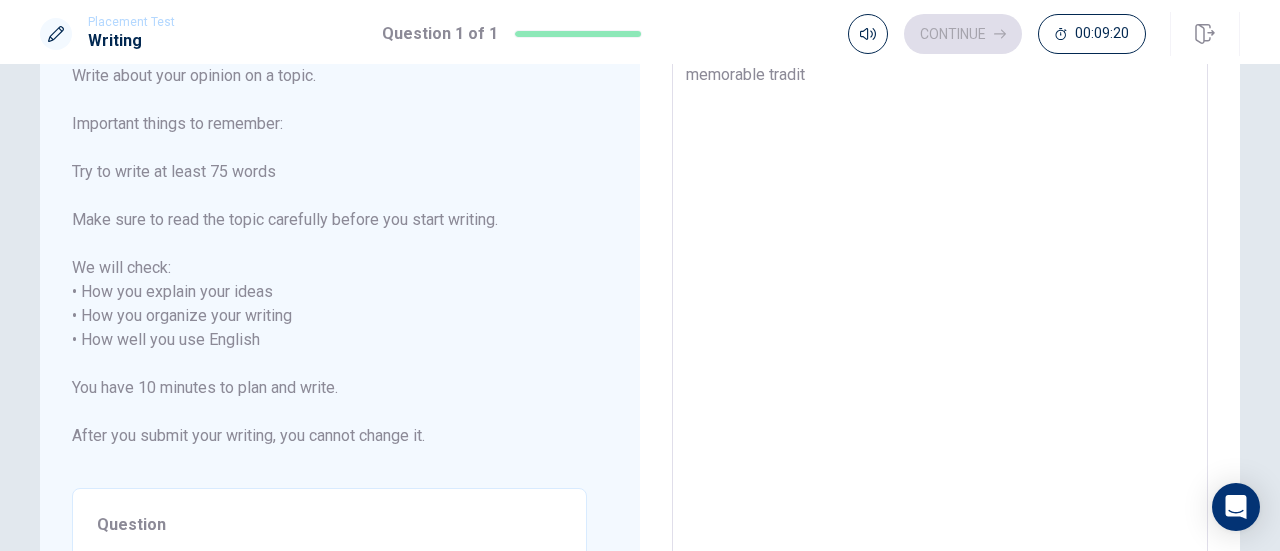 type on "x" 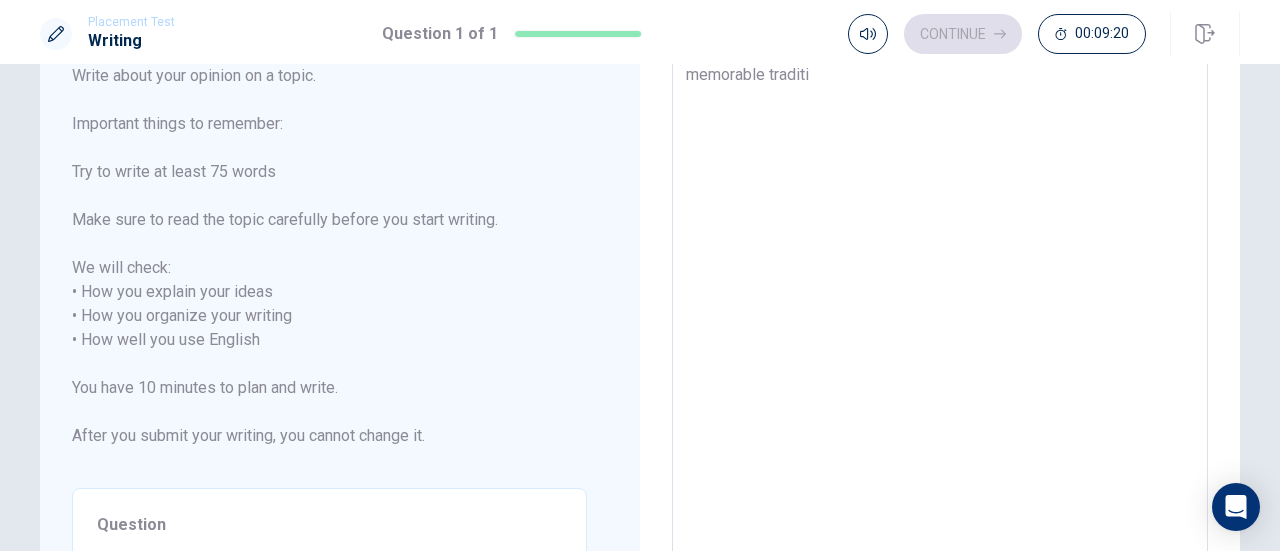 type on "x" 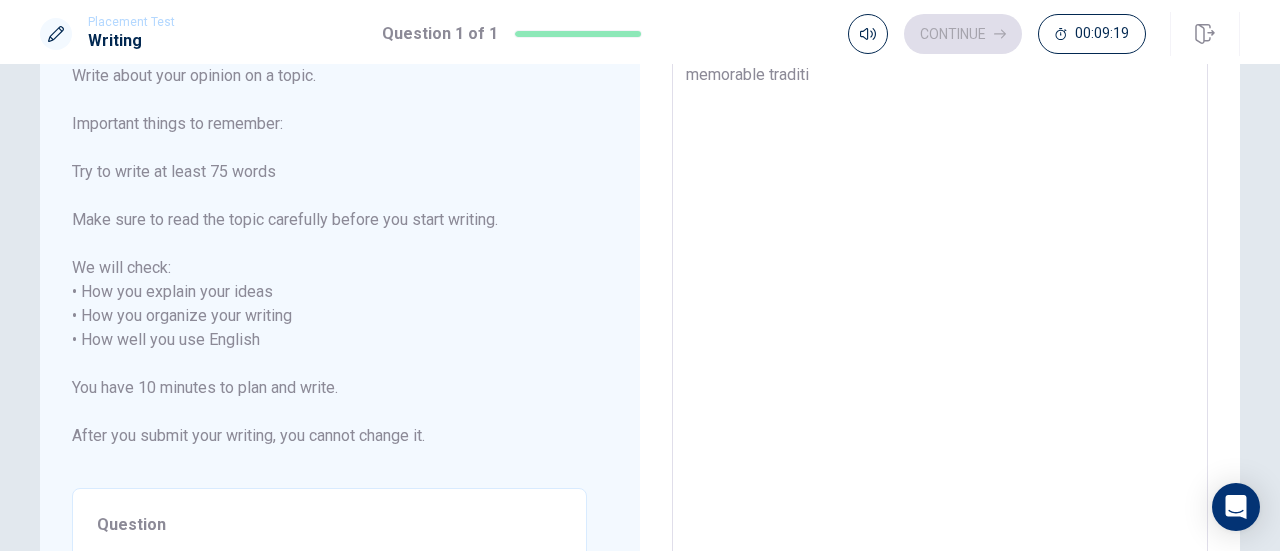 type on "memorable traditio" 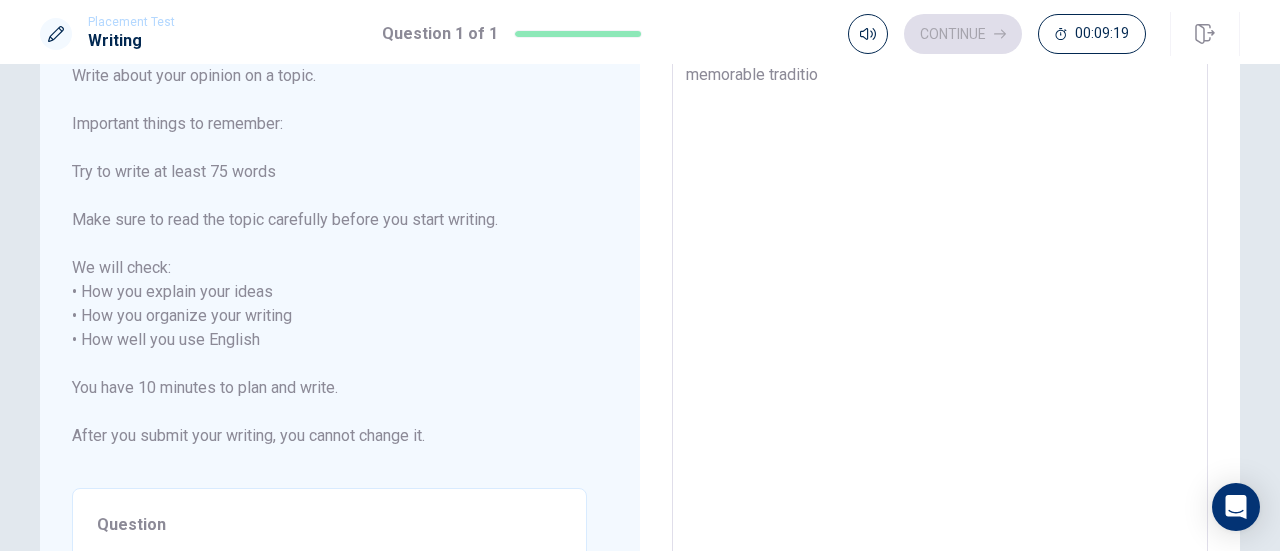 type on "x" 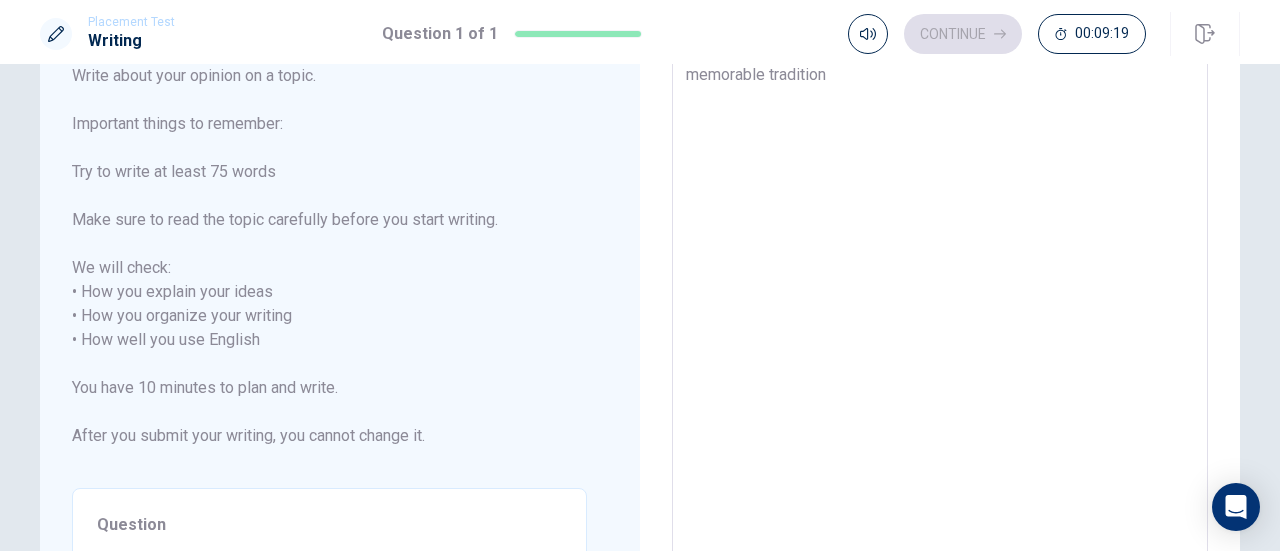type on "x" 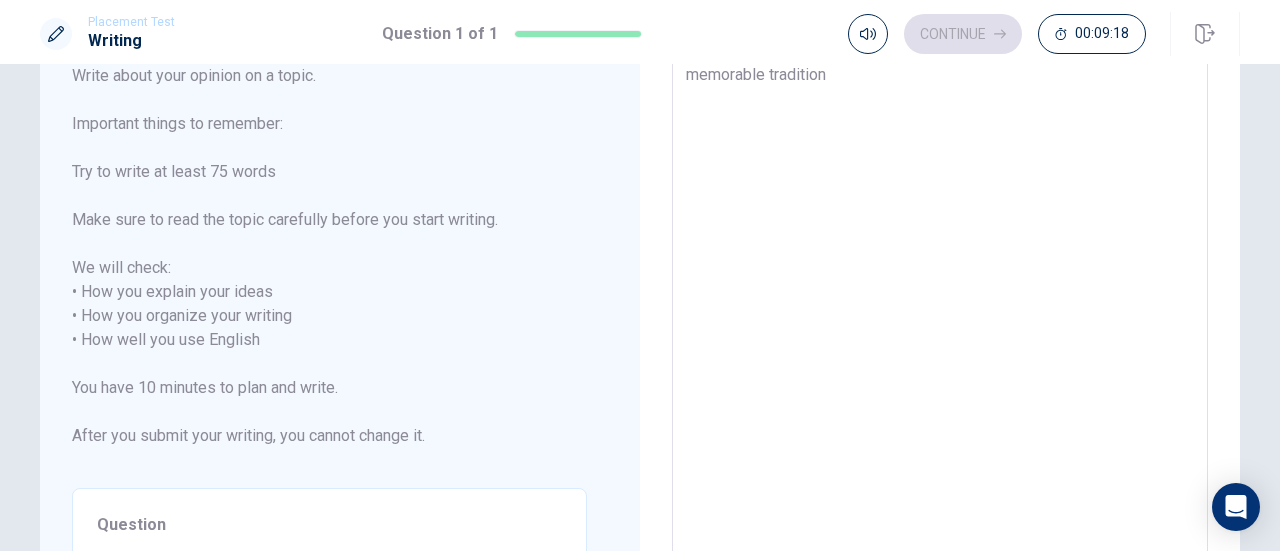 scroll, scrollTop: 362, scrollLeft: 0, axis: vertical 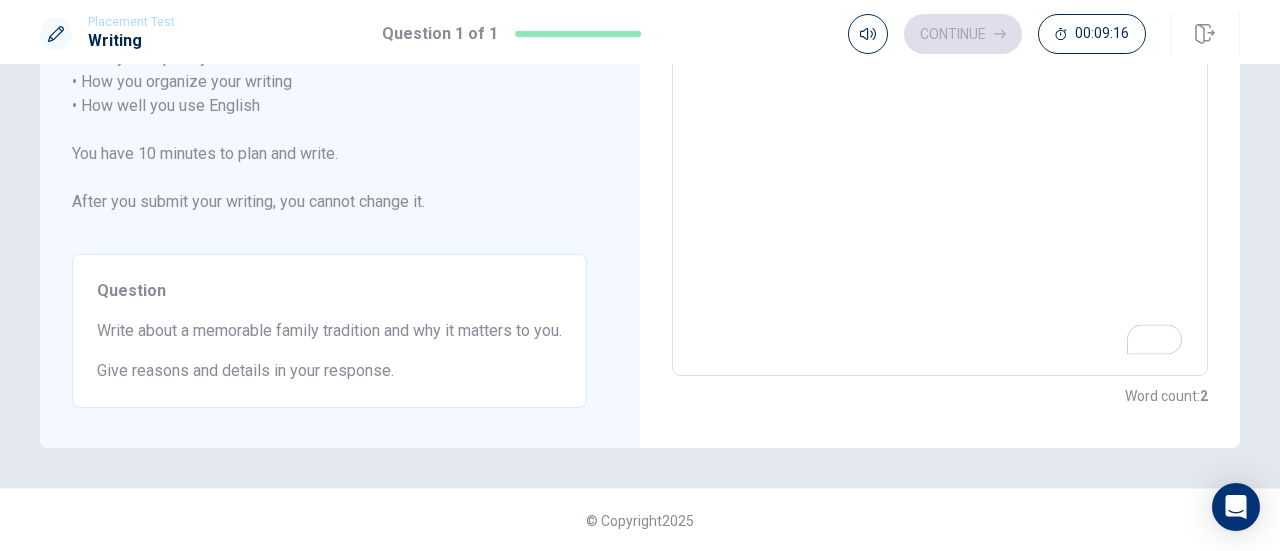 click on "memorable tradition" at bounding box center (940, 94) 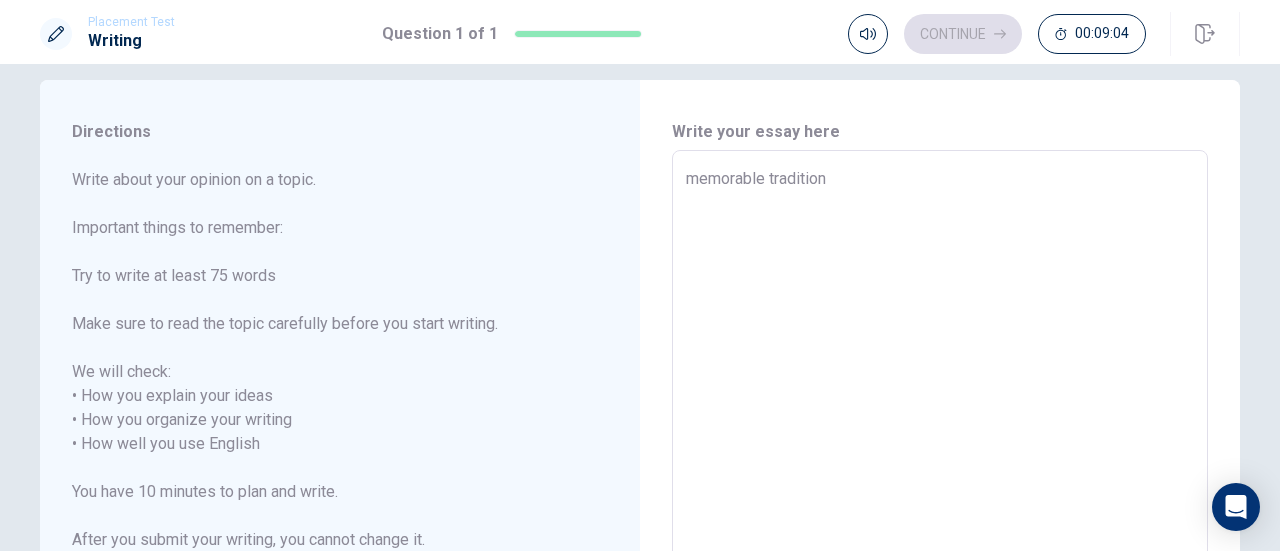 scroll, scrollTop: 18, scrollLeft: 0, axis: vertical 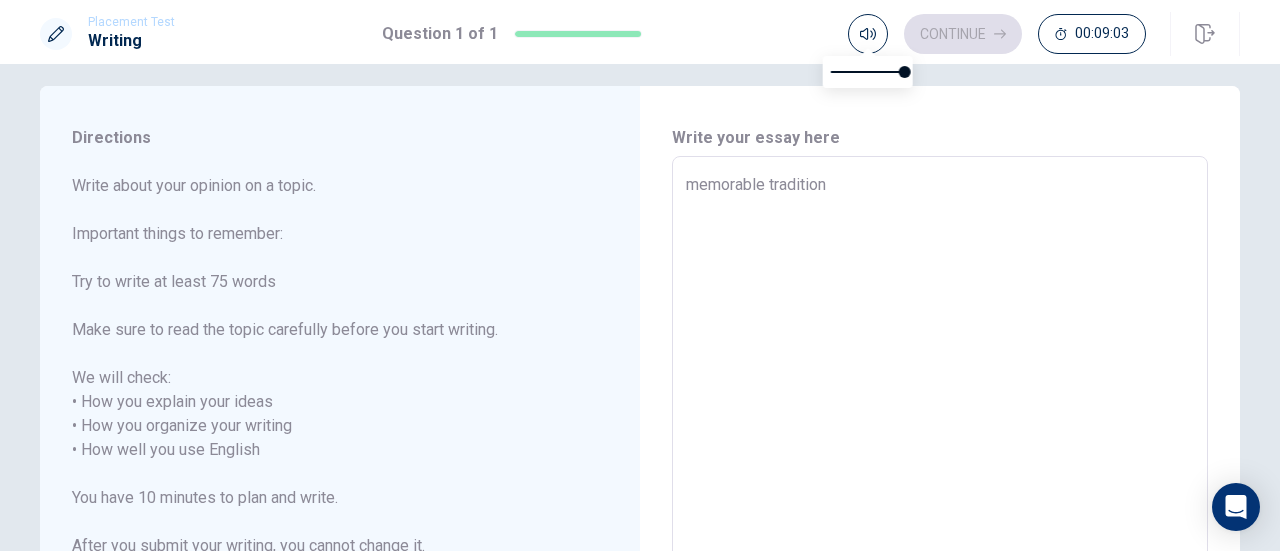 type on "x" 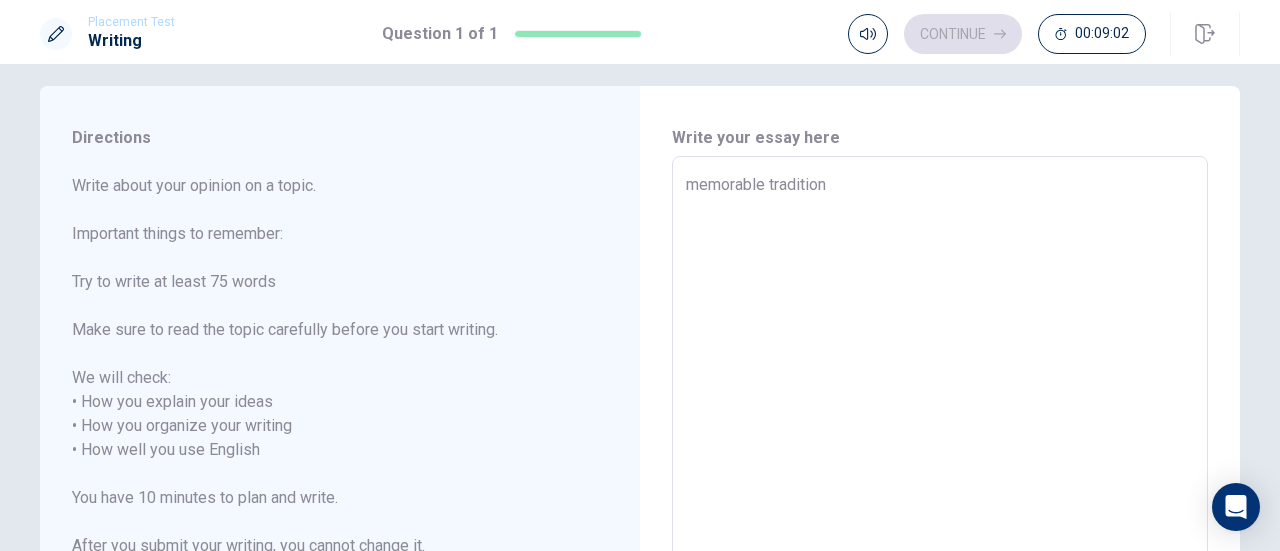 type on "memorable tradition" 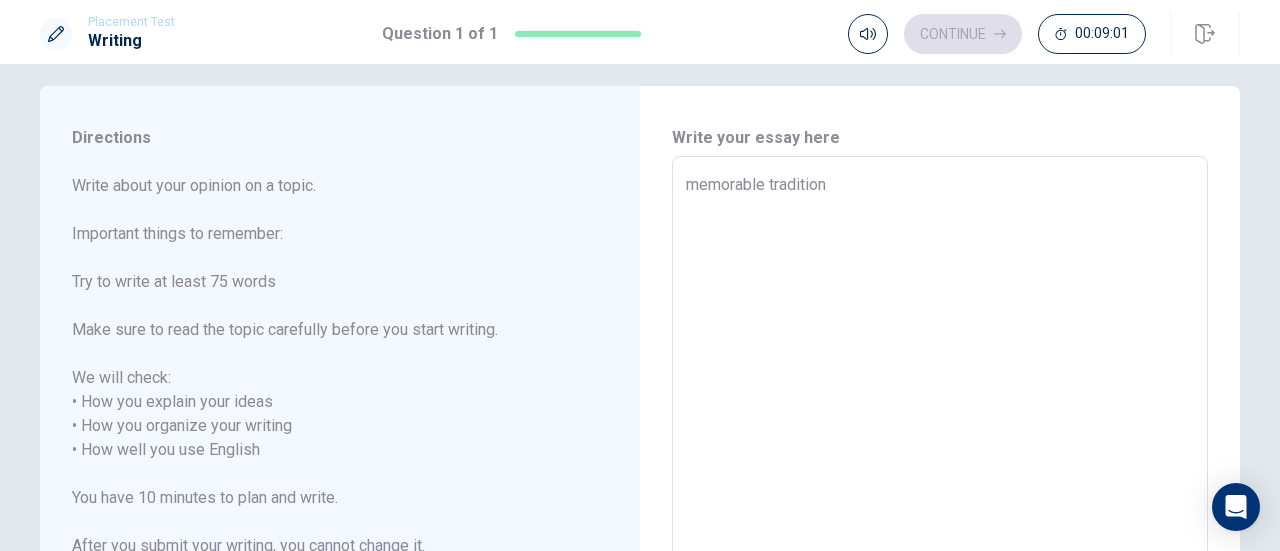 click on "memorable tradition" at bounding box center (940, 438) 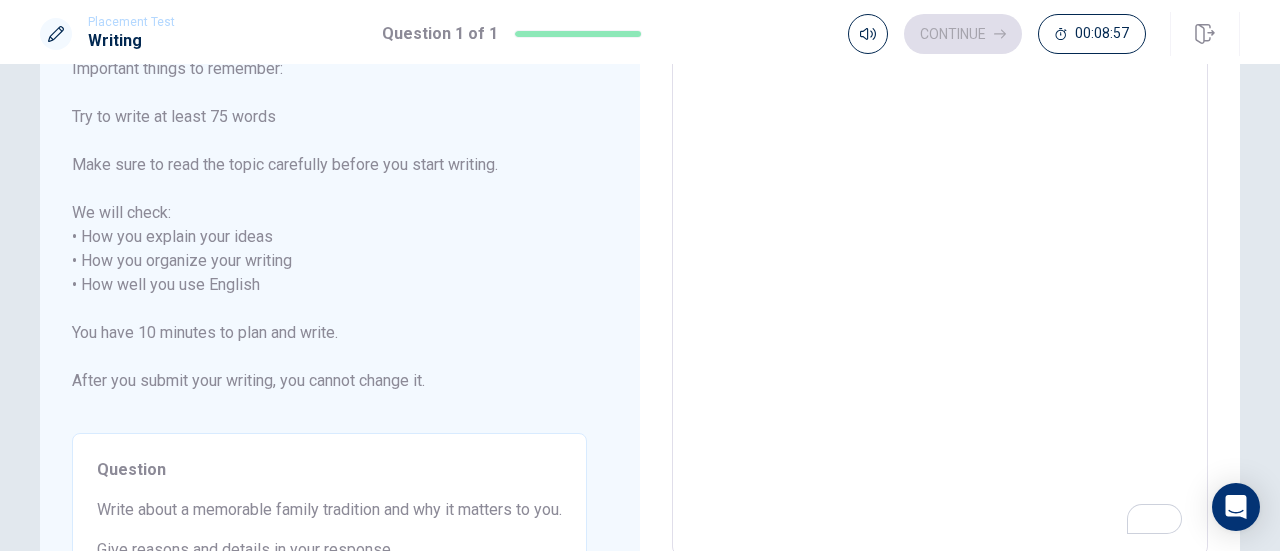 scroll, scrollTop: 0, scrollLeft: 0, axis: both 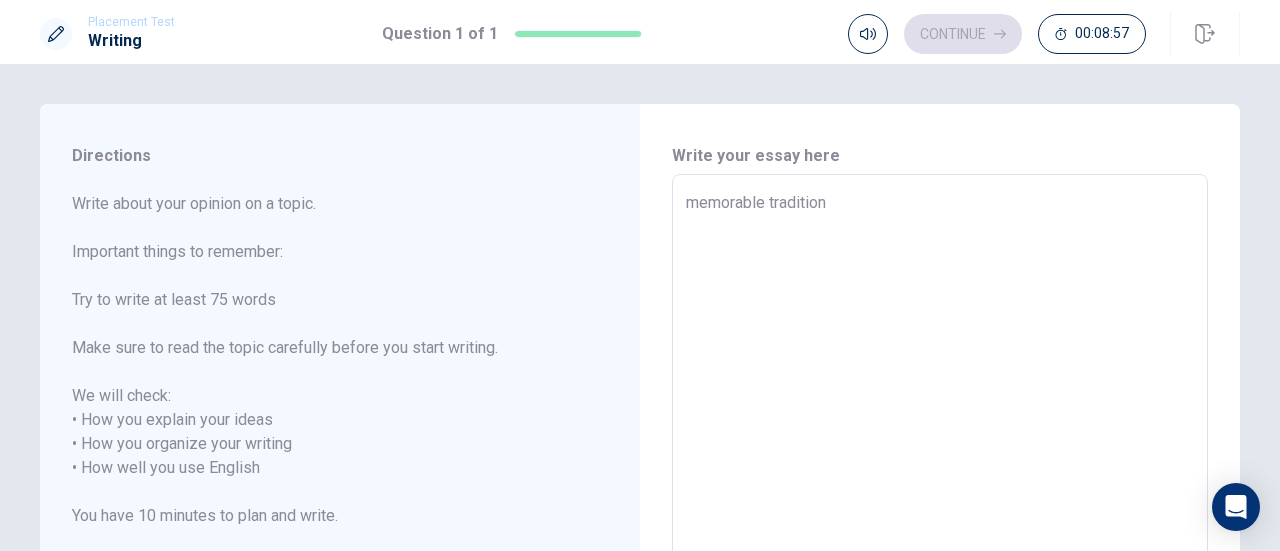 type on "x" 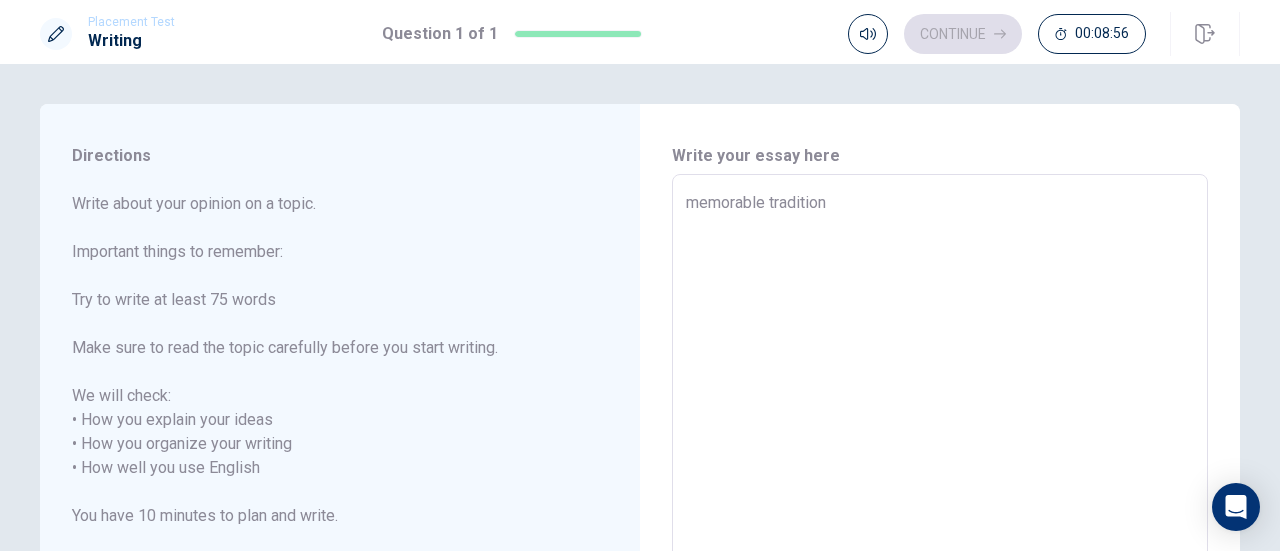click on "memorable tradition" at bounding box center [940, 456] 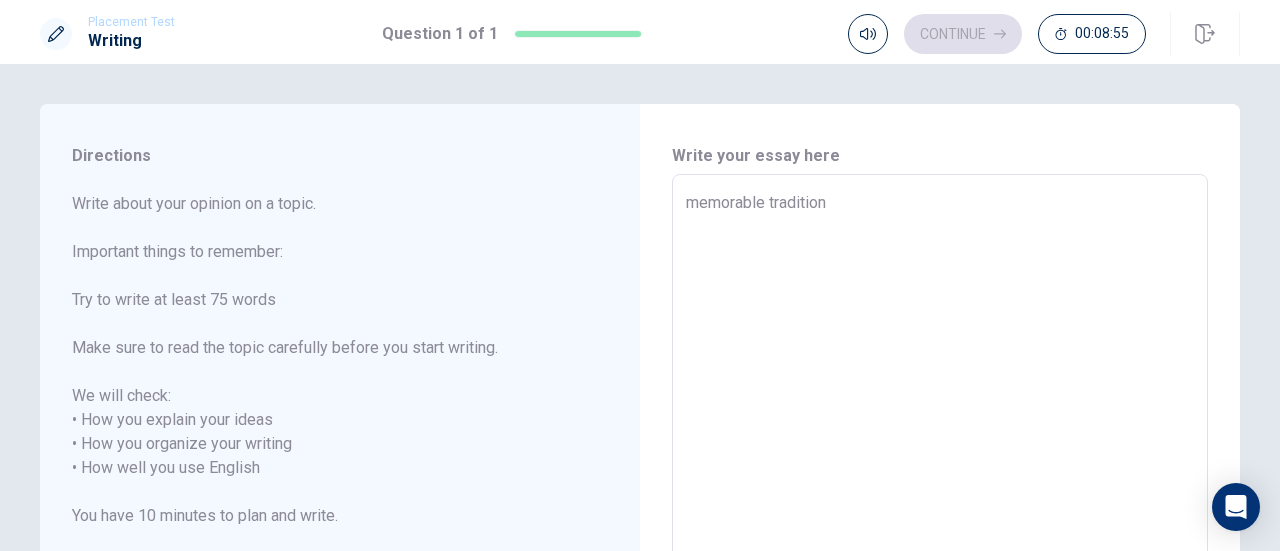 type on "memorable traditio" 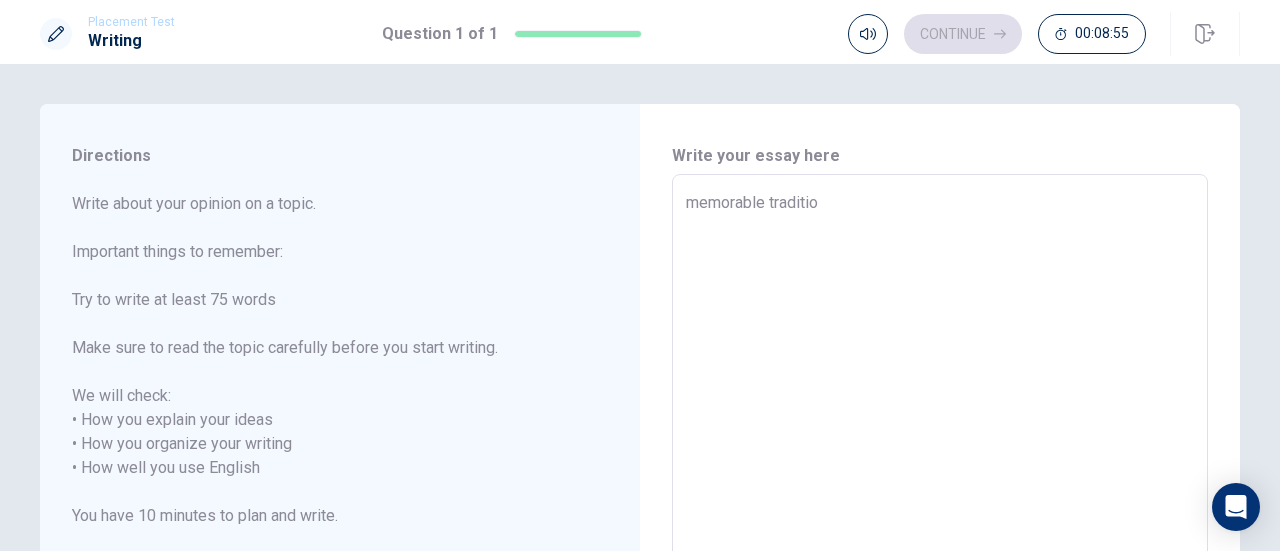 type on "x" 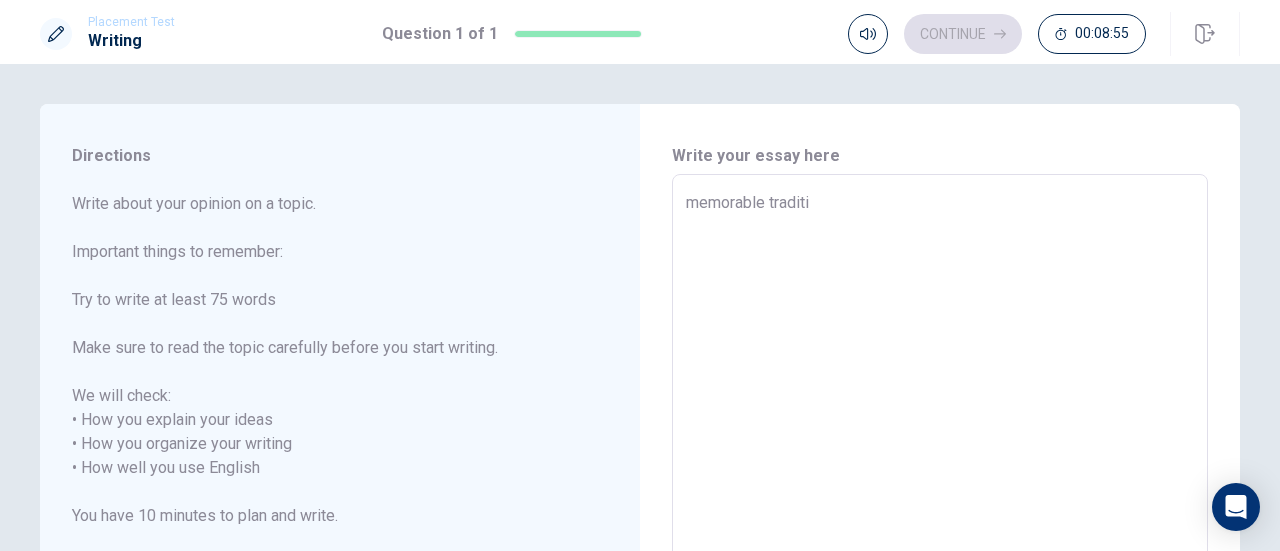 type on "x" 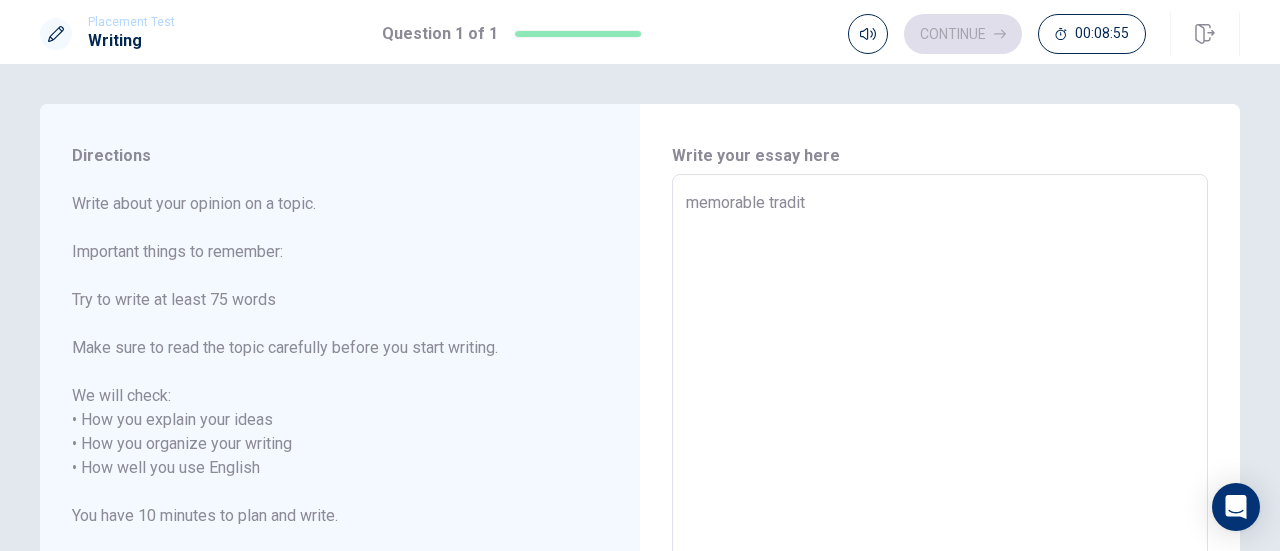 type on "x" 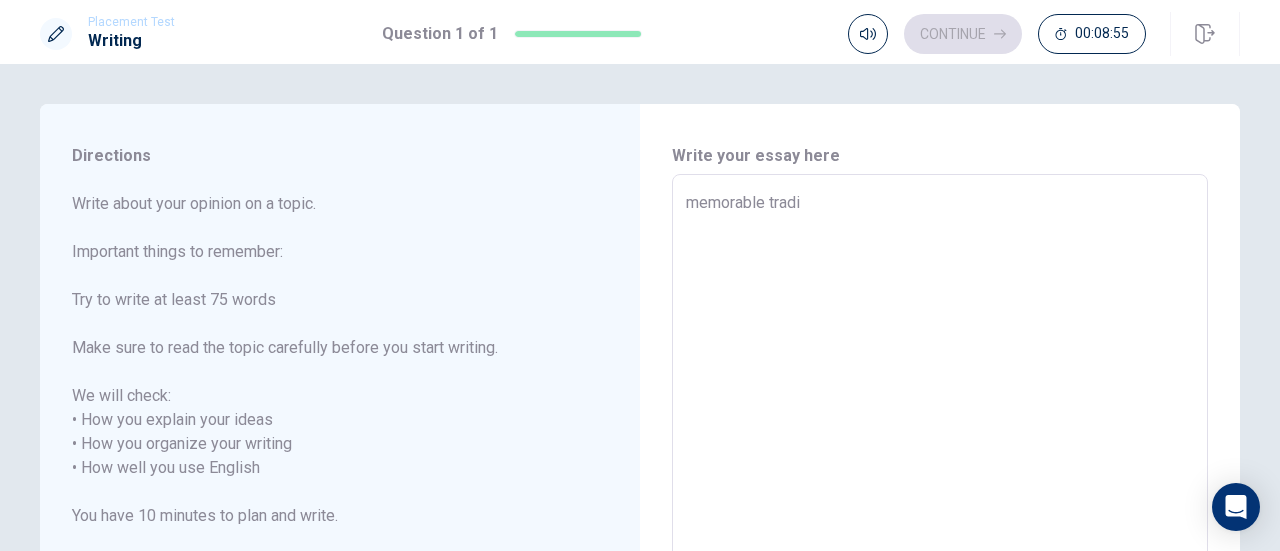 type on "x" 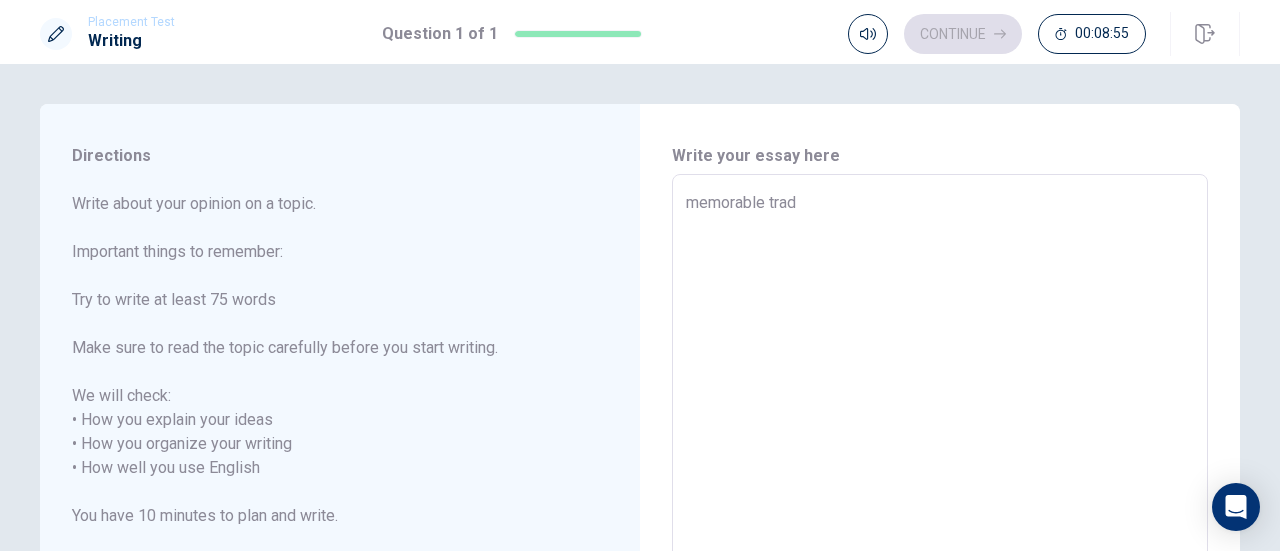 type on "x" 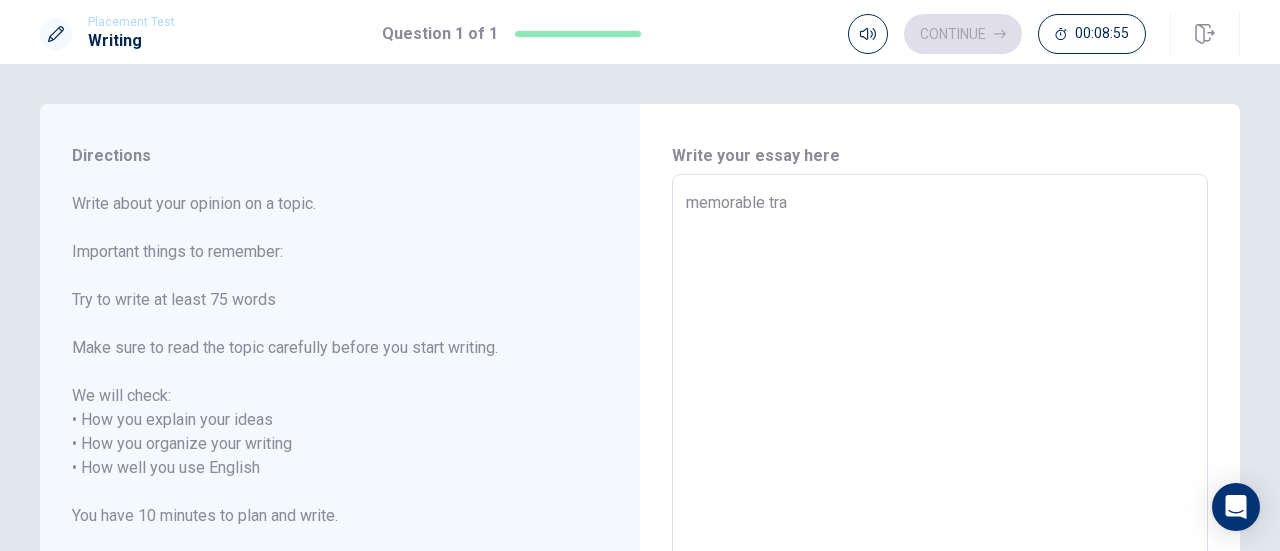 type on "x" 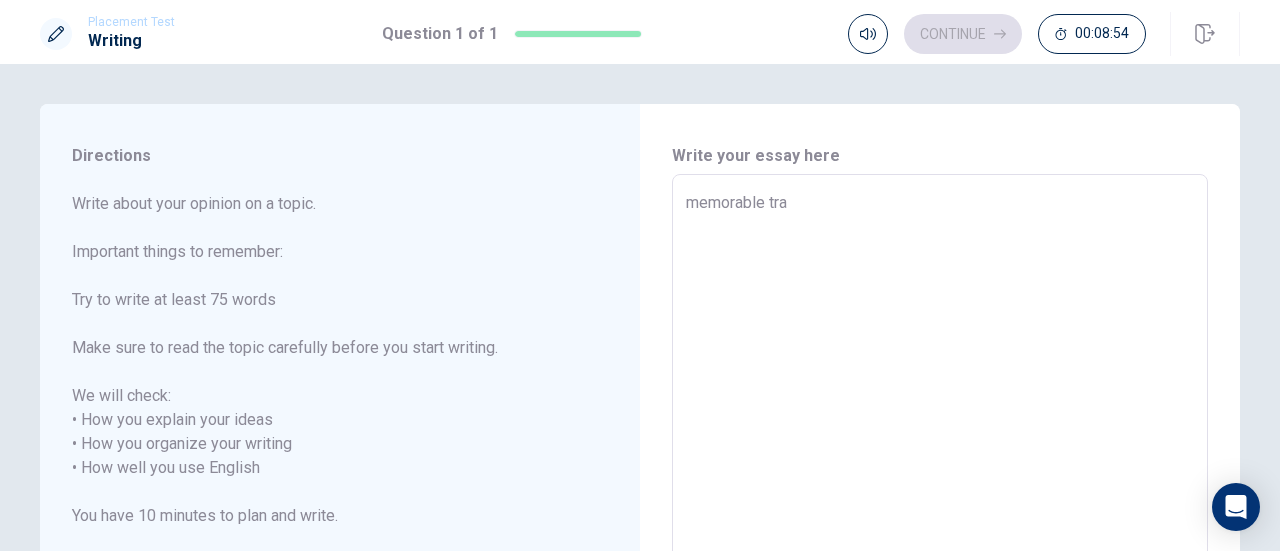 type on "memorable tr" 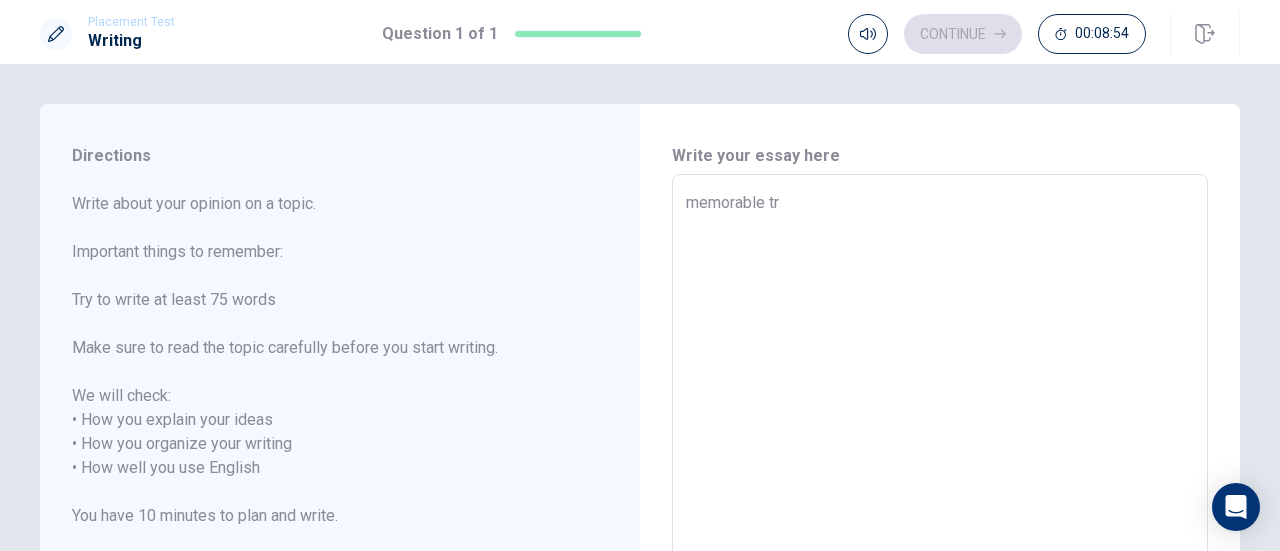 type on "x" 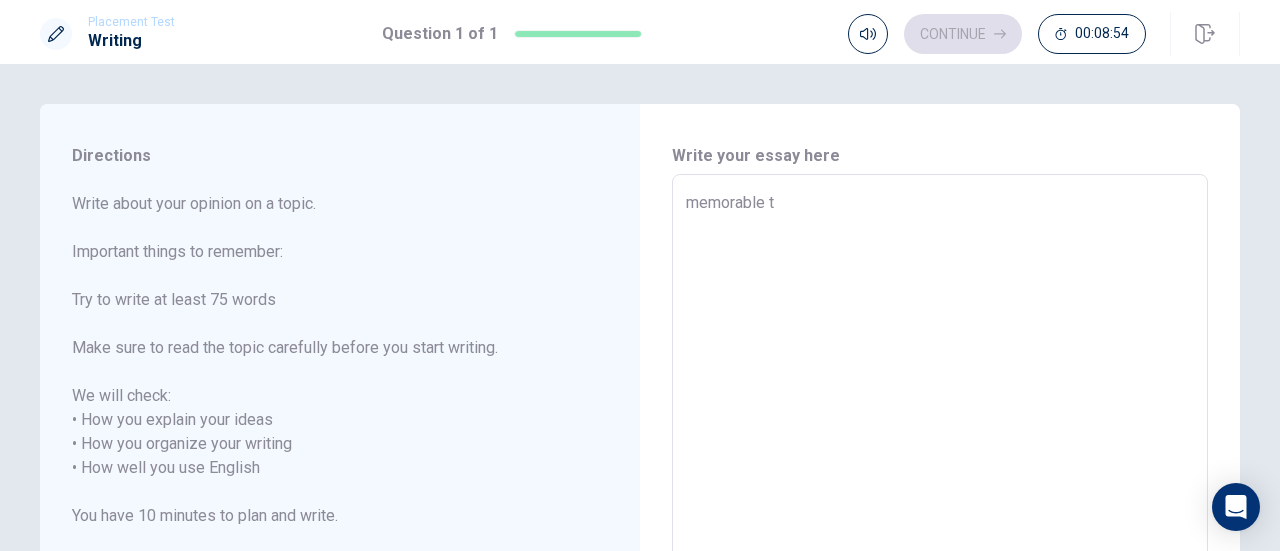 type on "x" 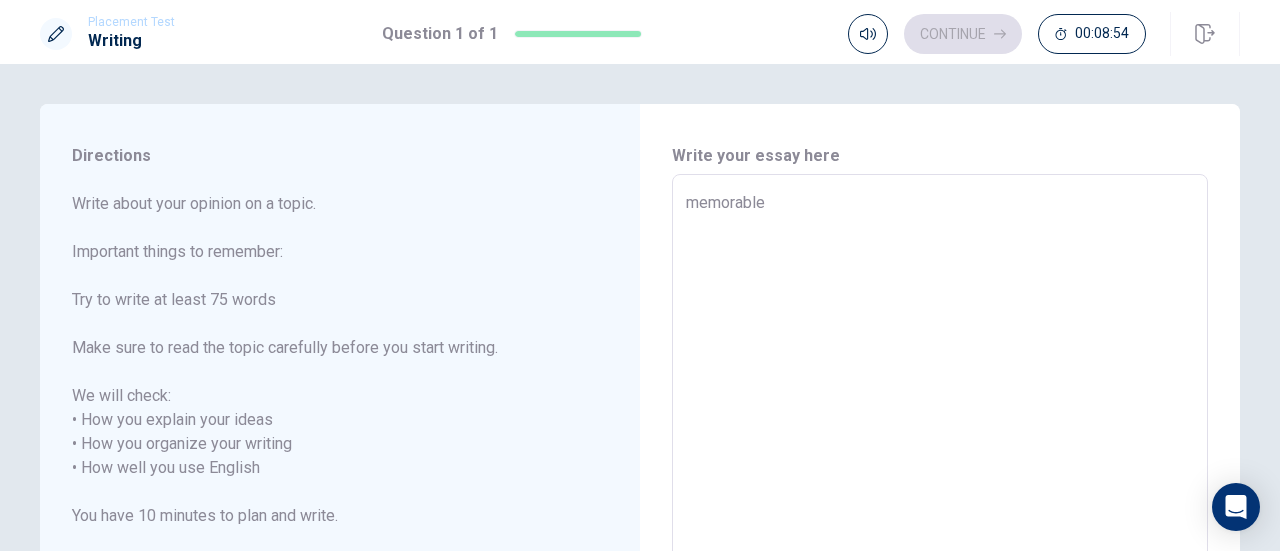 type on "x" 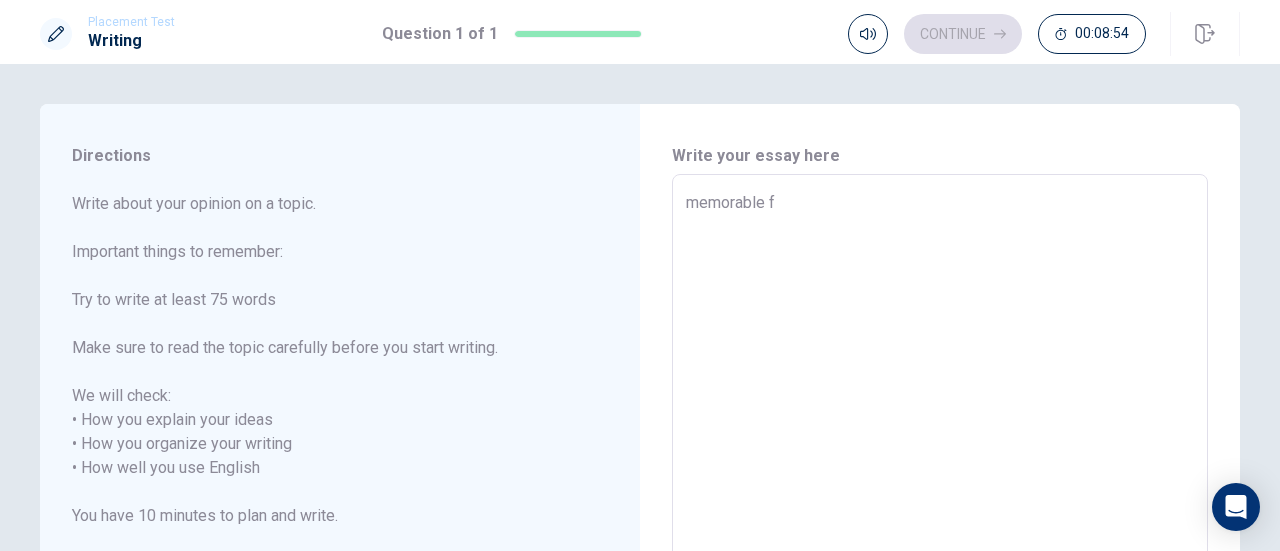 type on "x" 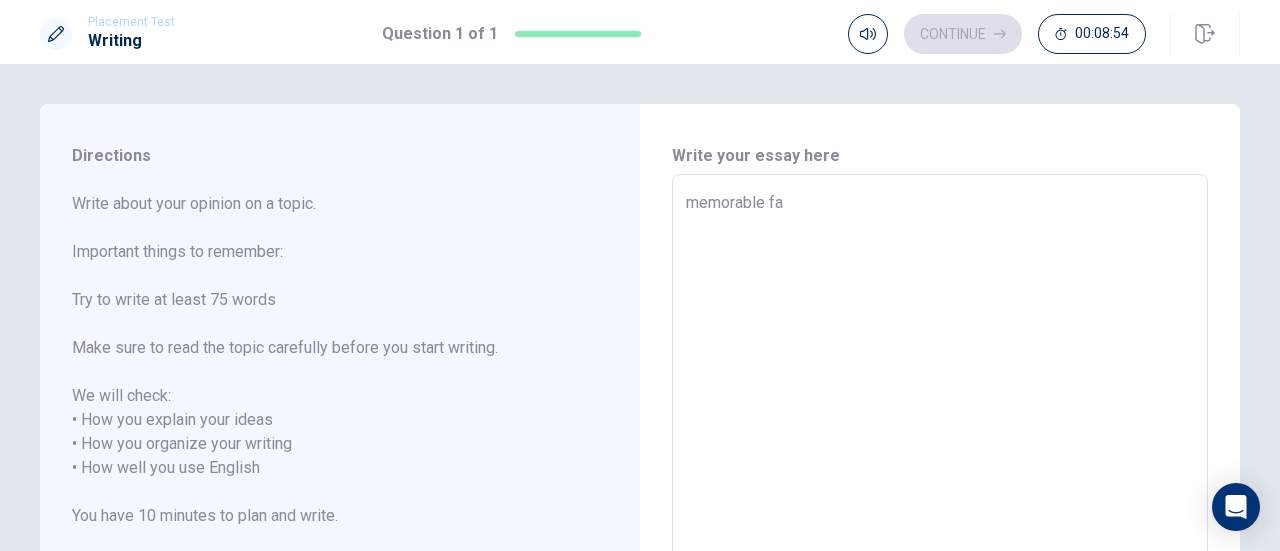 type on "x" 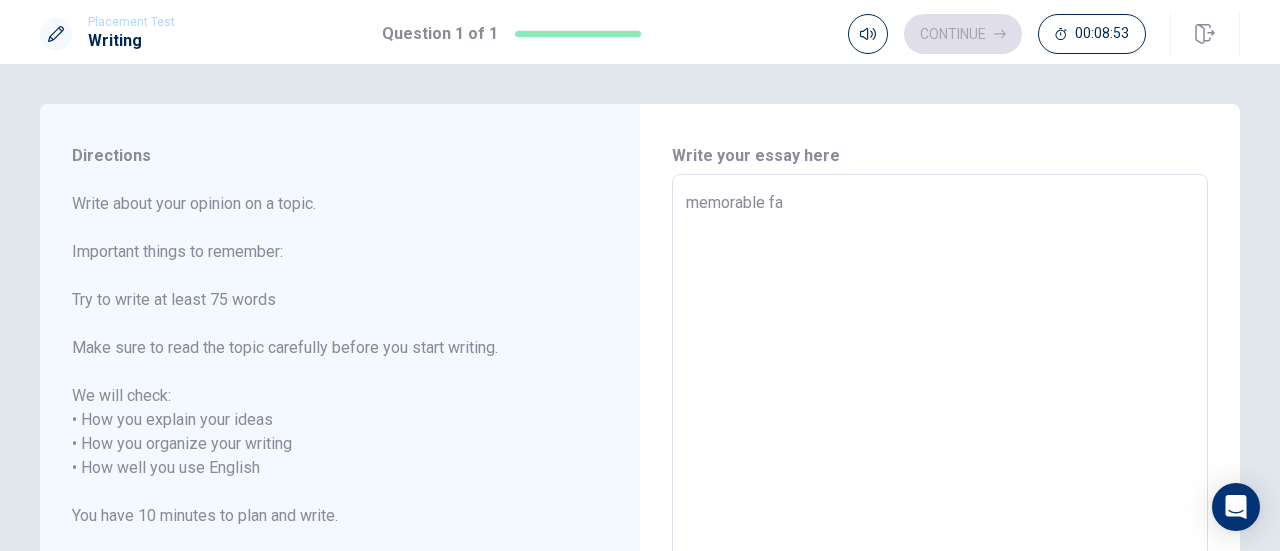 type on "memorable fam" 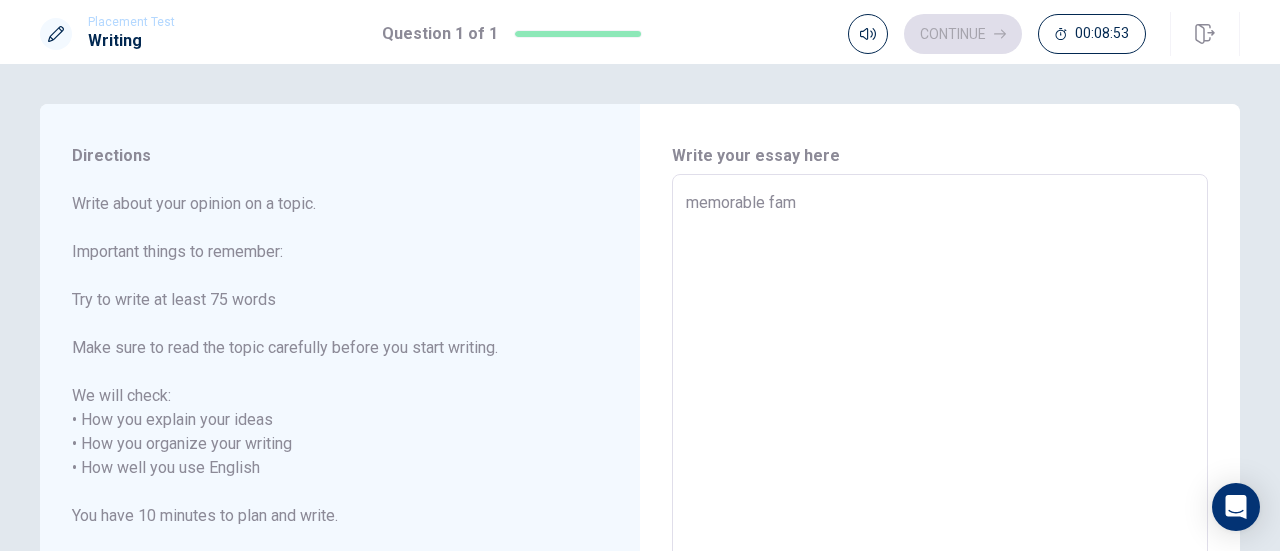 type on "x" 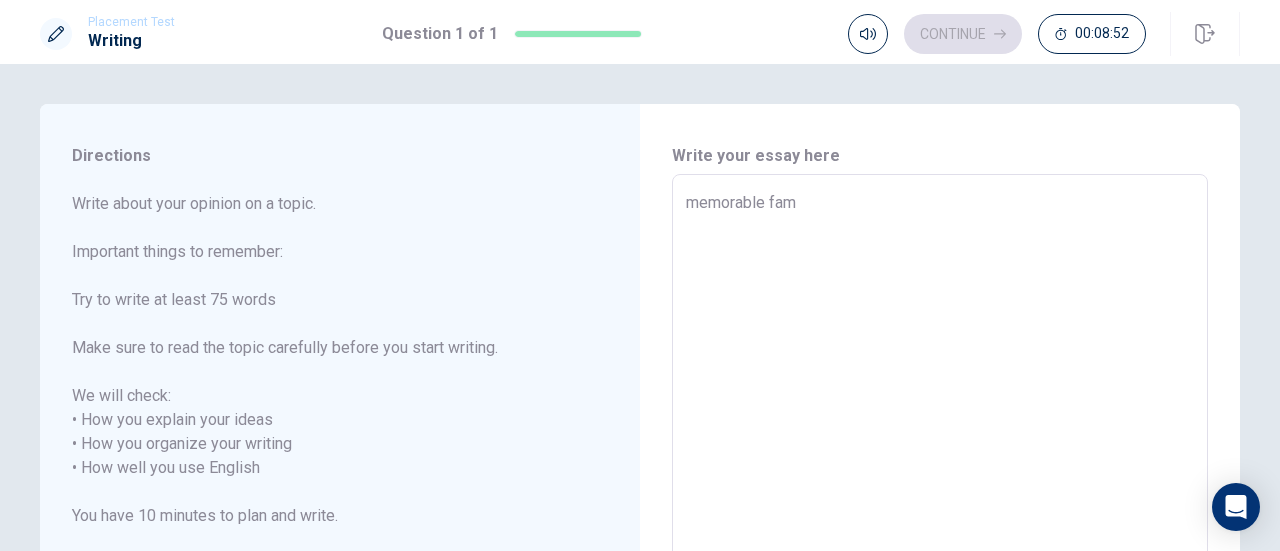 type on "memorable fami" 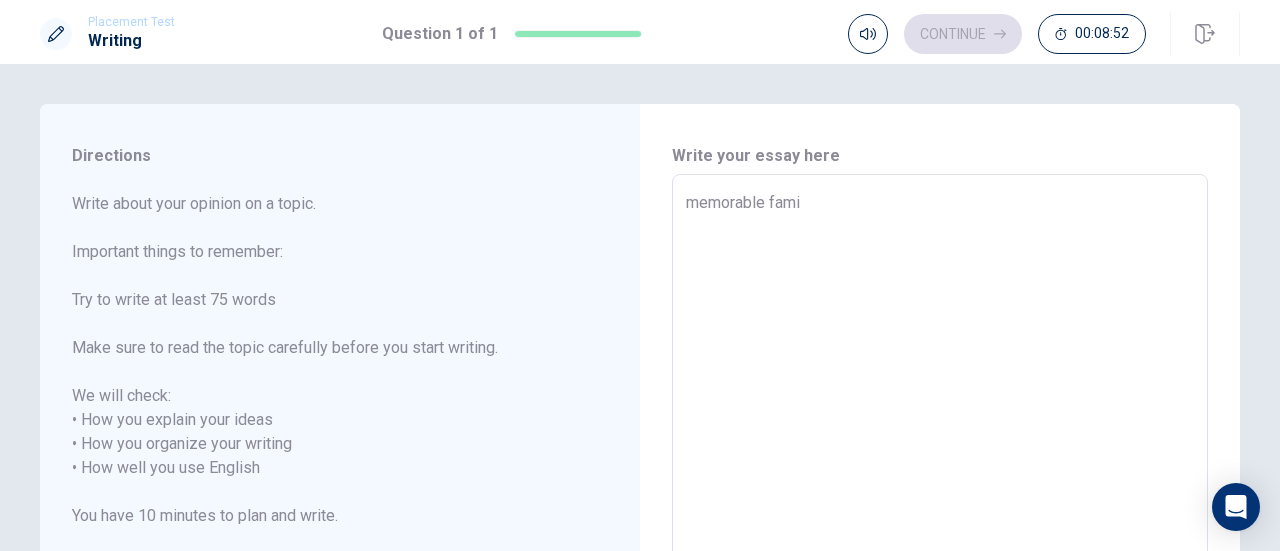 type on "x" 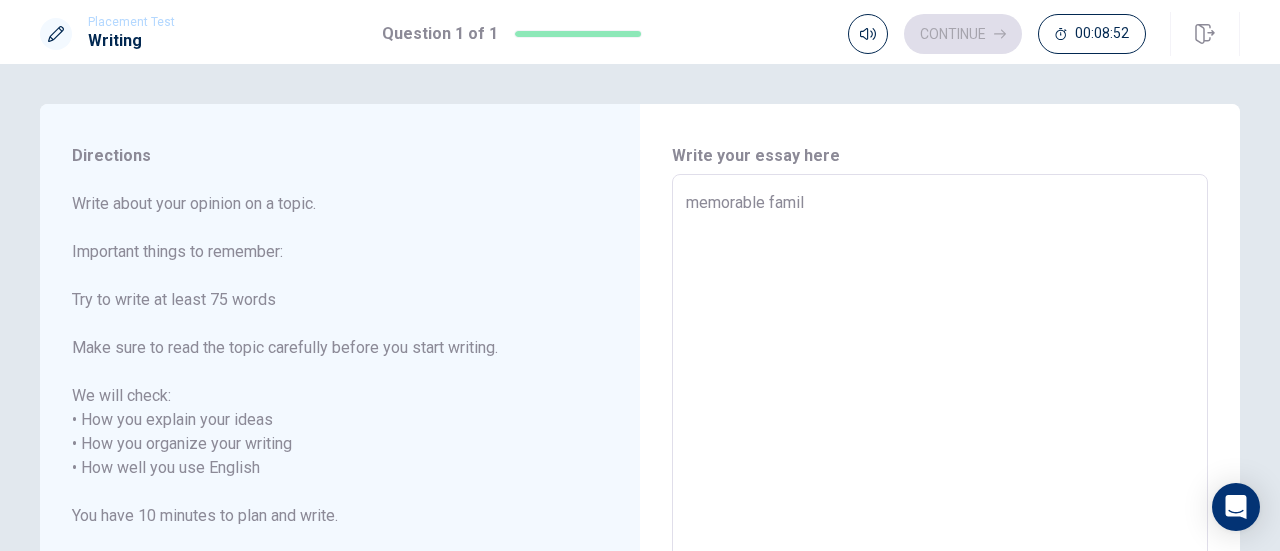 type on "x" 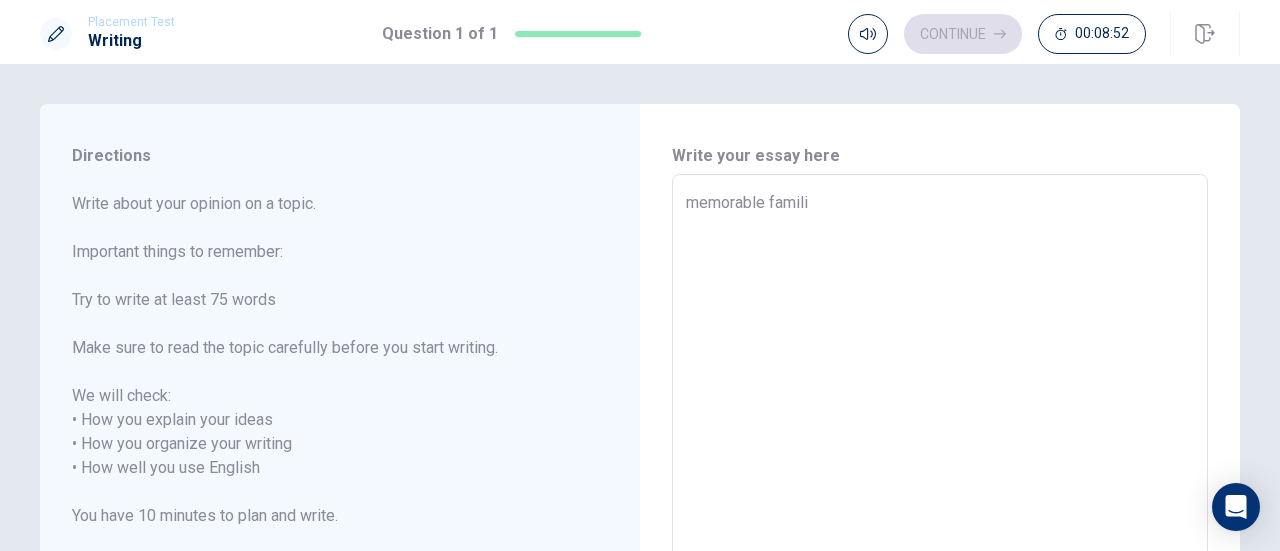 type on "x" 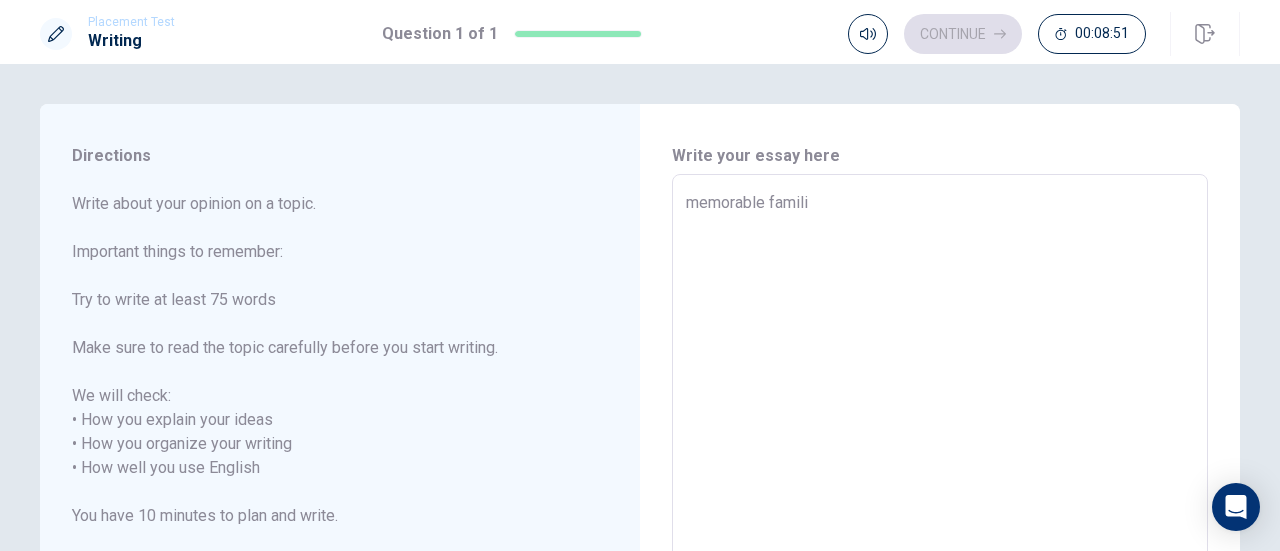 type on "memorable familiy" 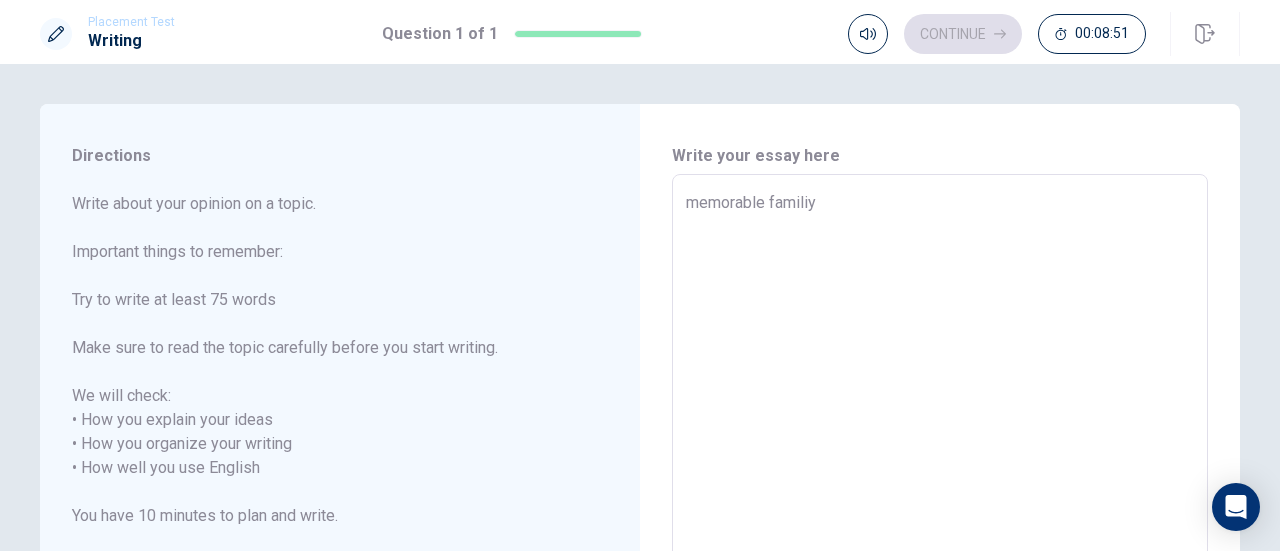 type on "x" 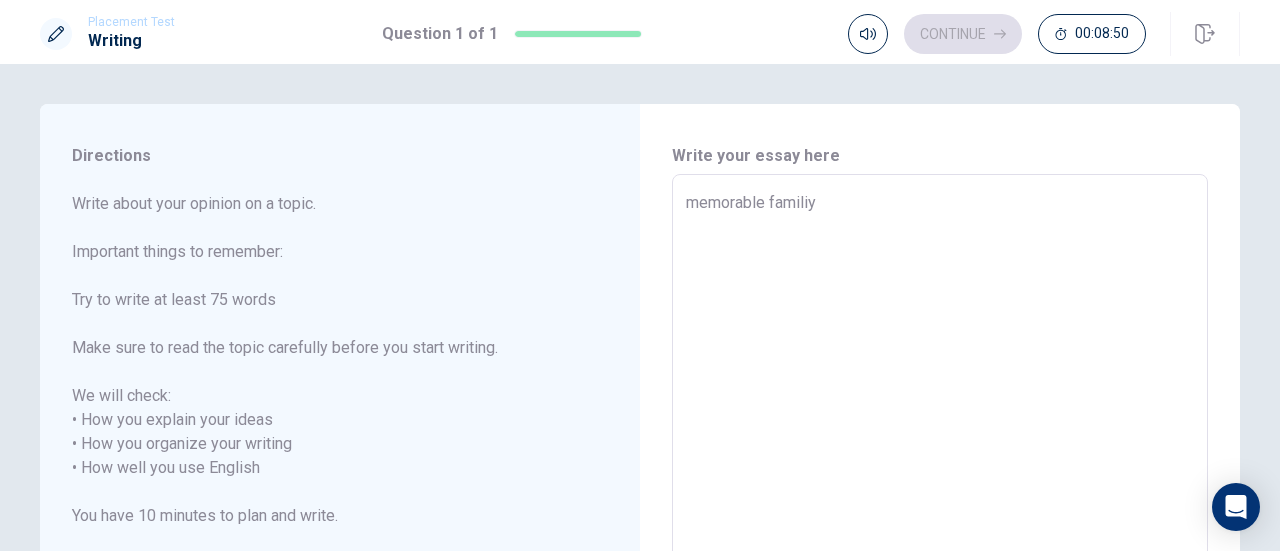 type on "memorable familiy i" 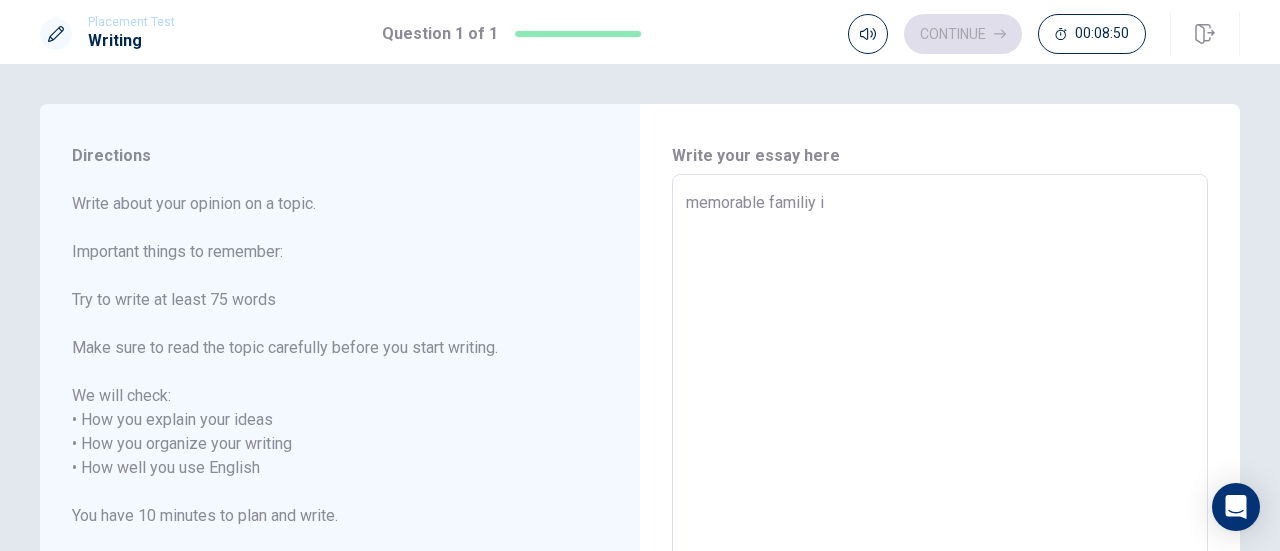 type on "x" 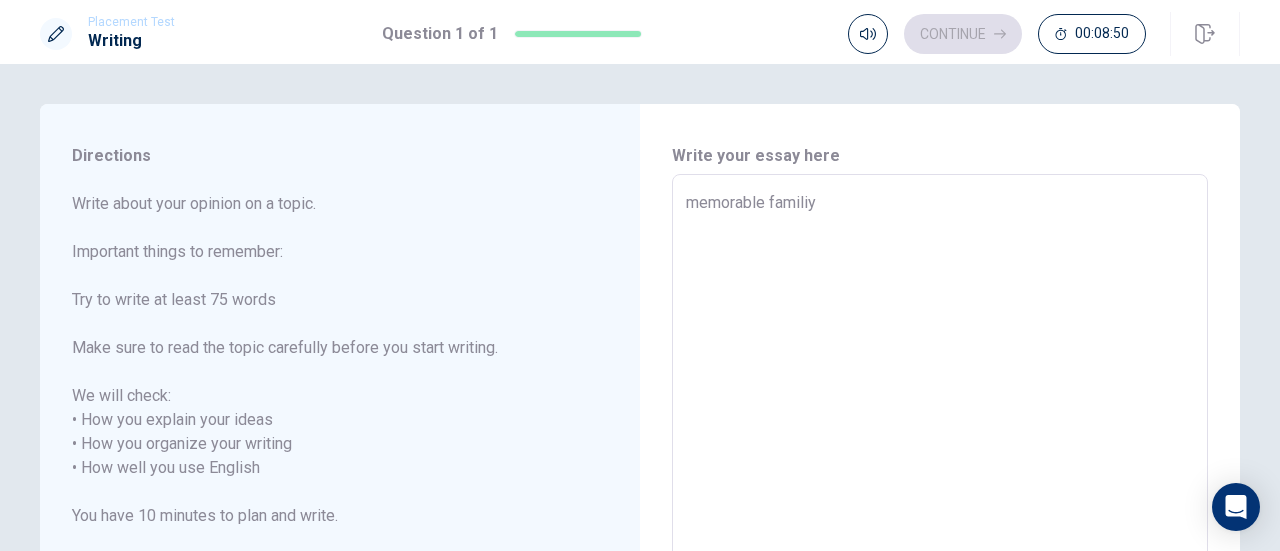type on "x" 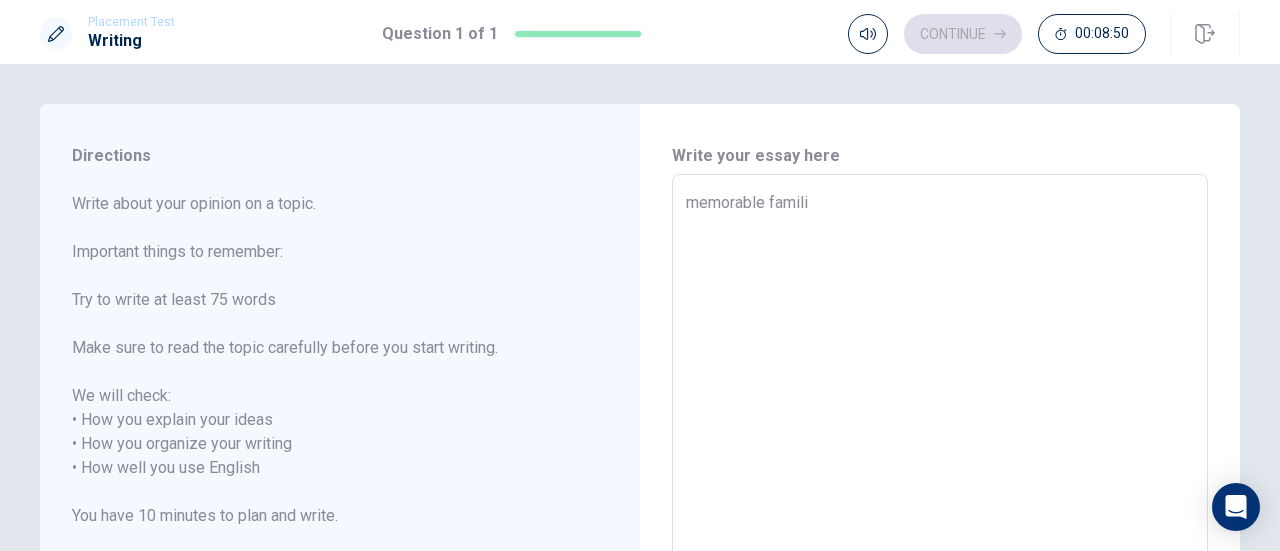 type on "x" 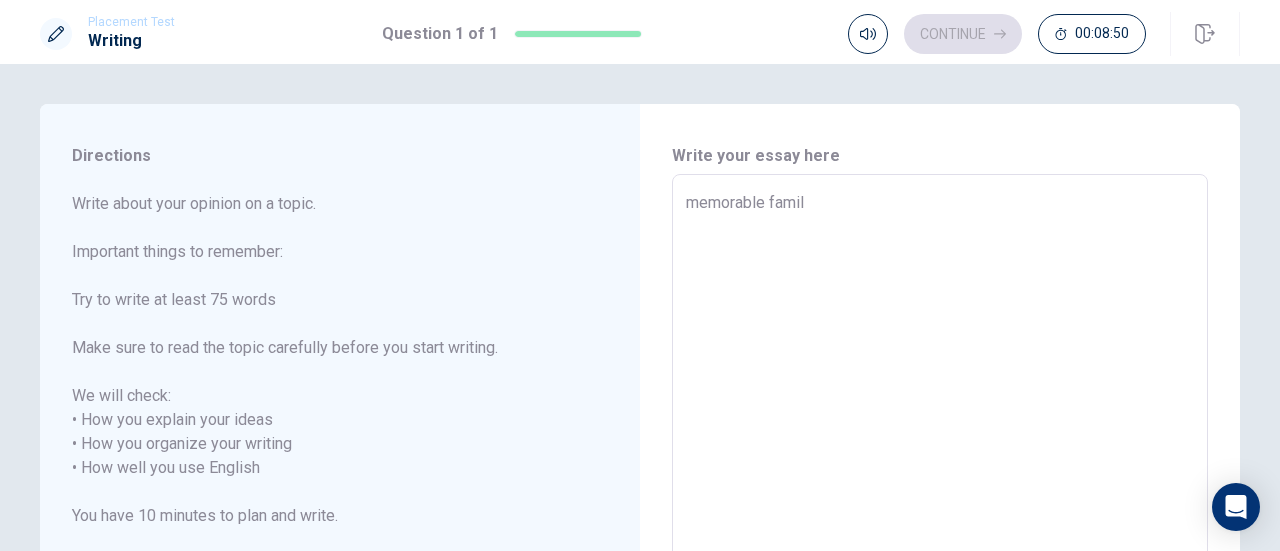 type on "x" 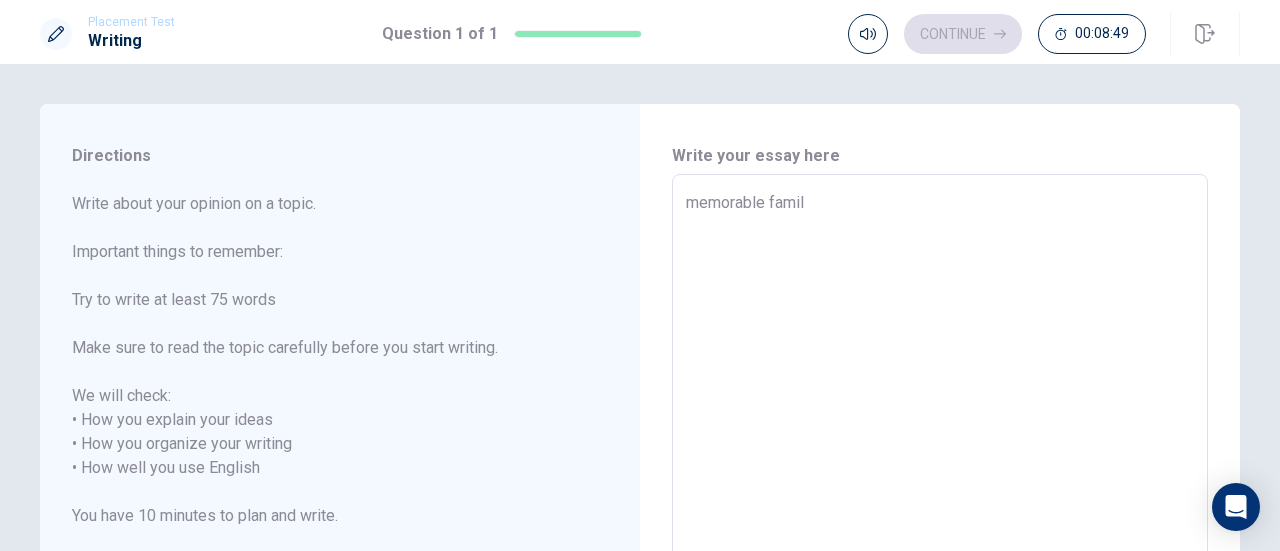 type on "memorable fami" 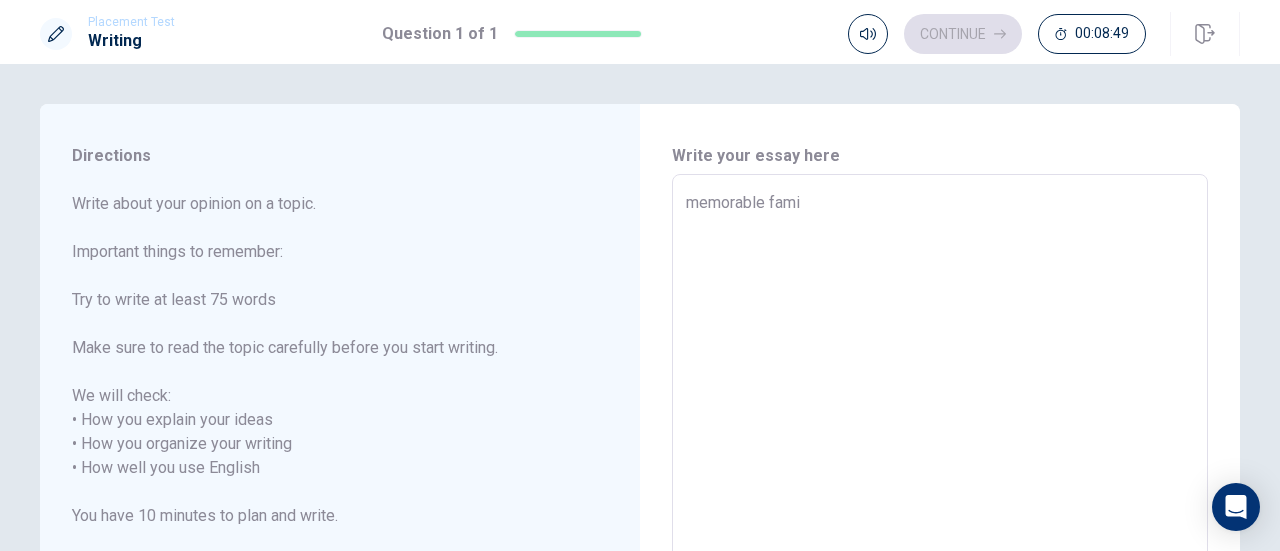 type on "x" 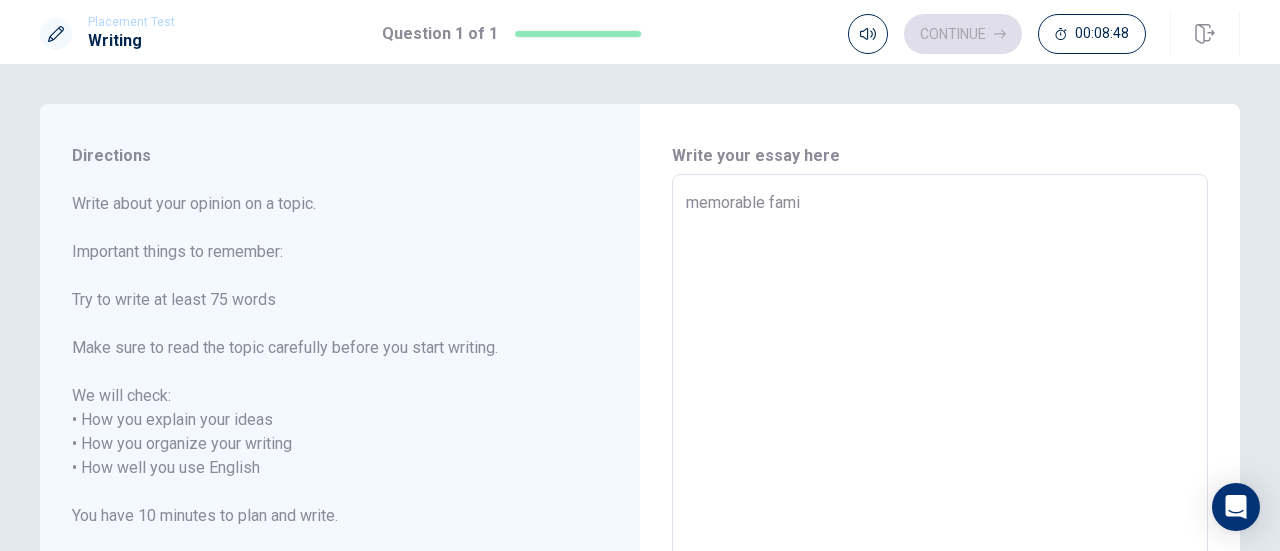 type on "memorable famil" 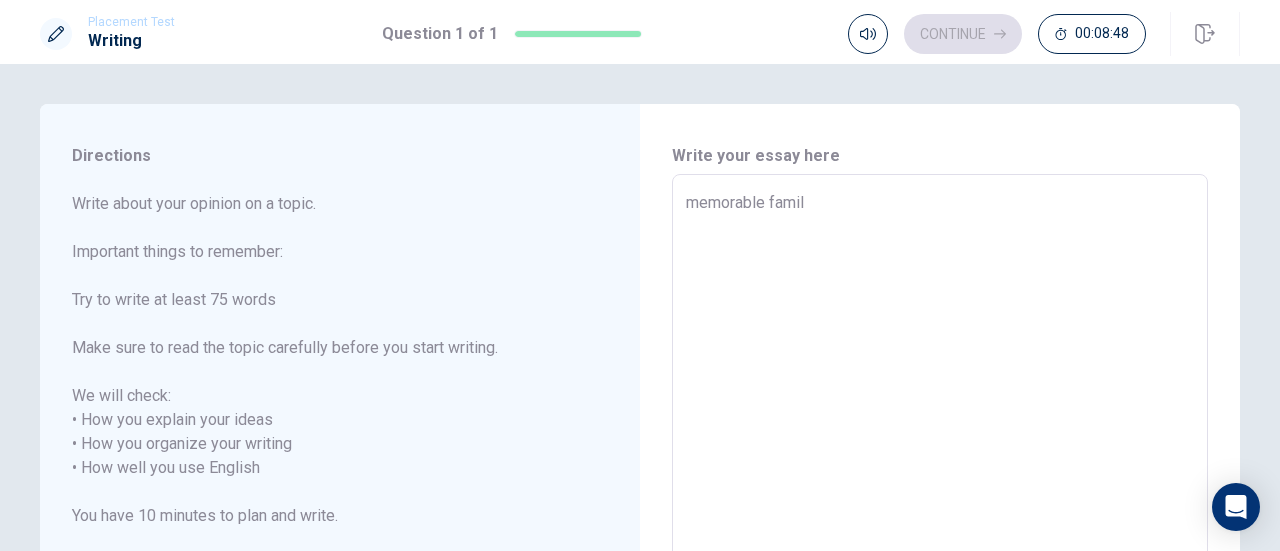 type on "x" 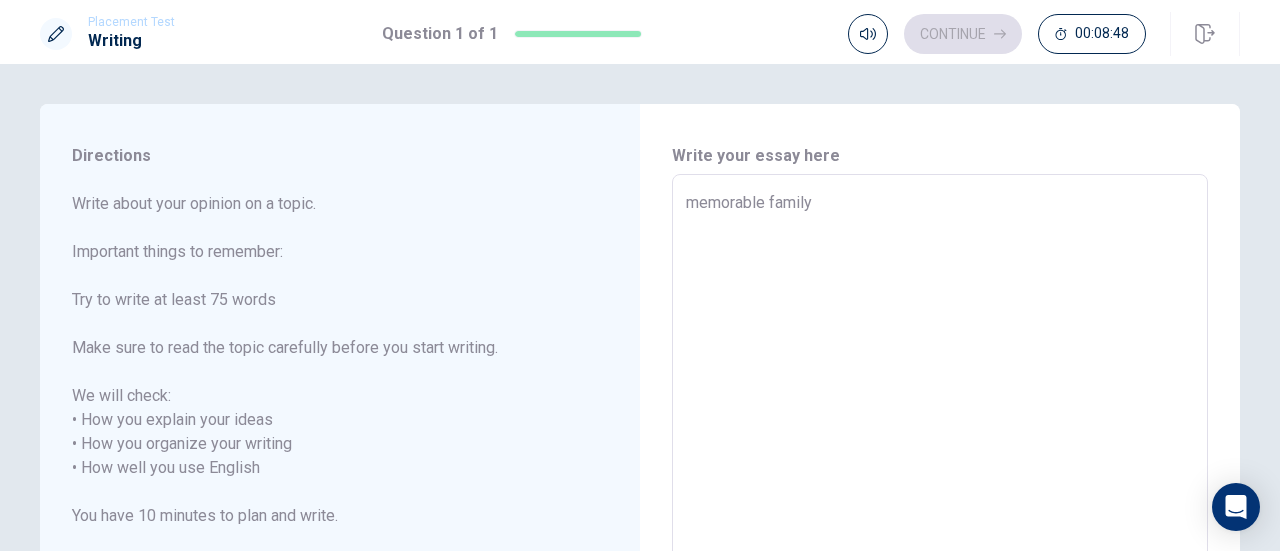 type on "x" 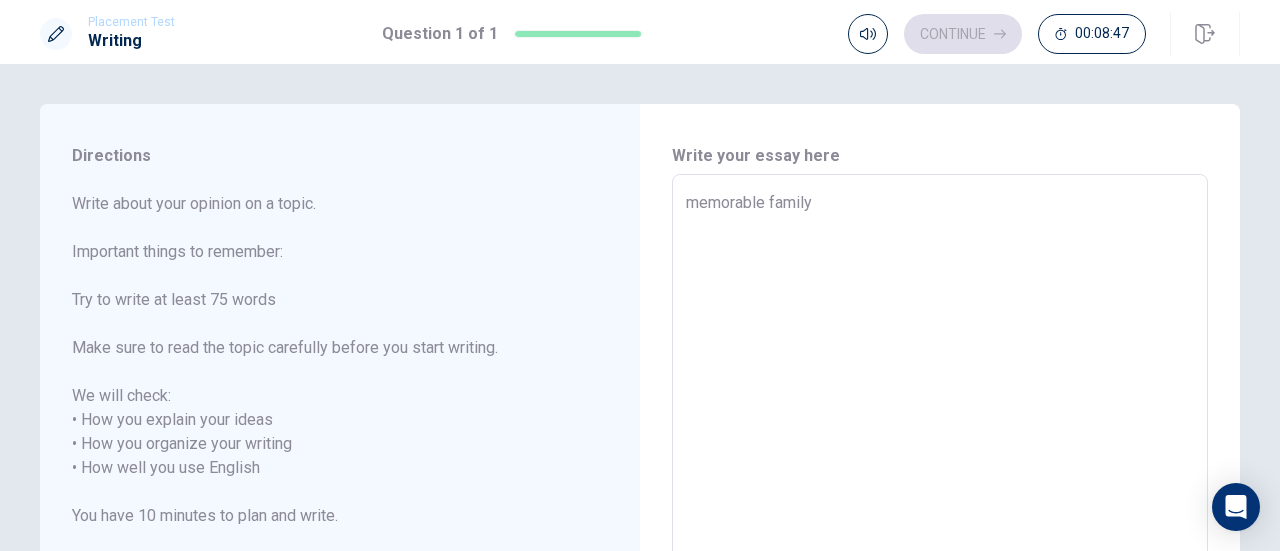 type on "memorable family t" 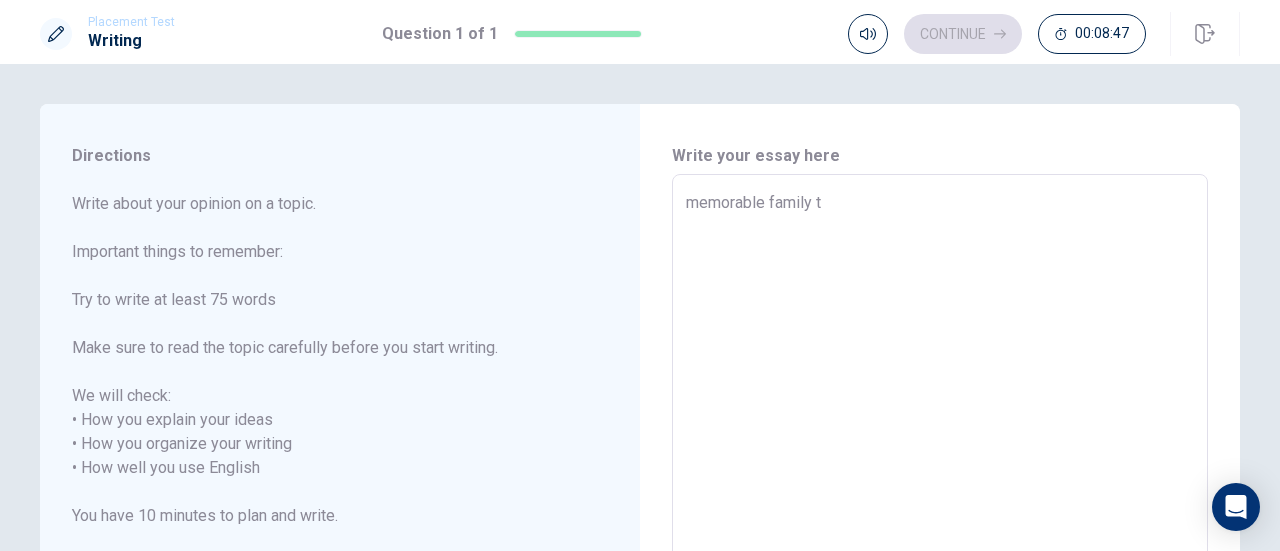 type on "x" 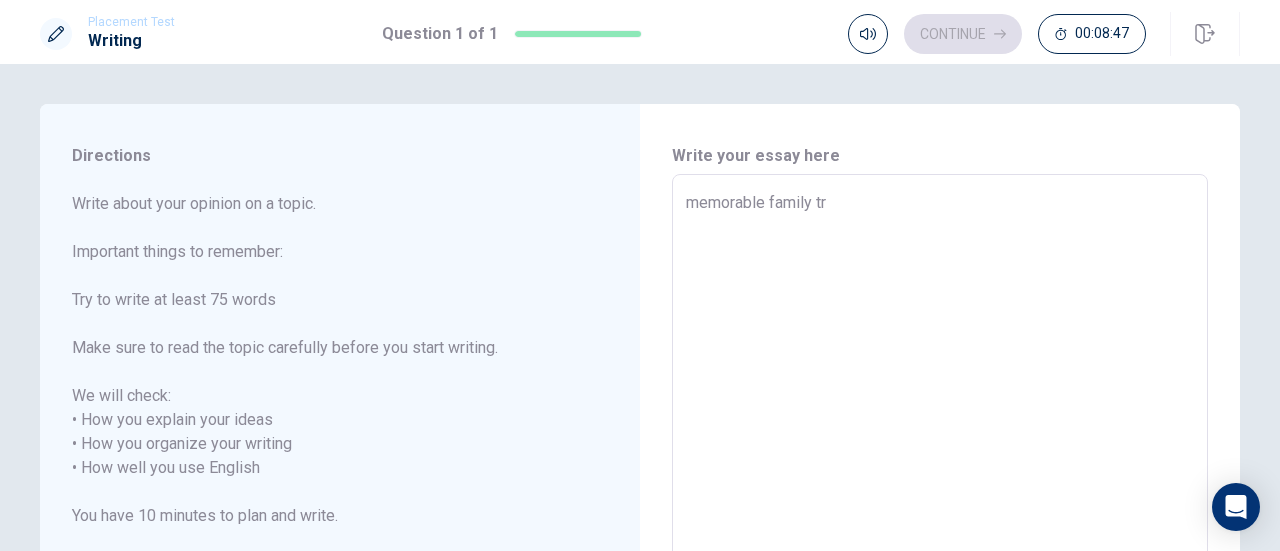 type on "x" 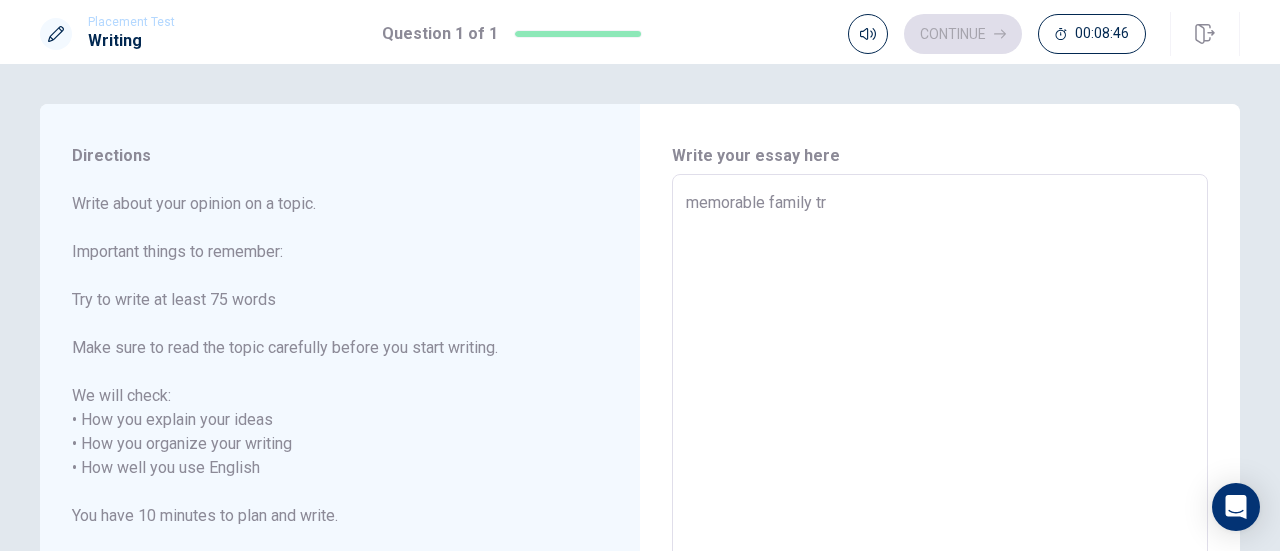 type on "memorable family tra" 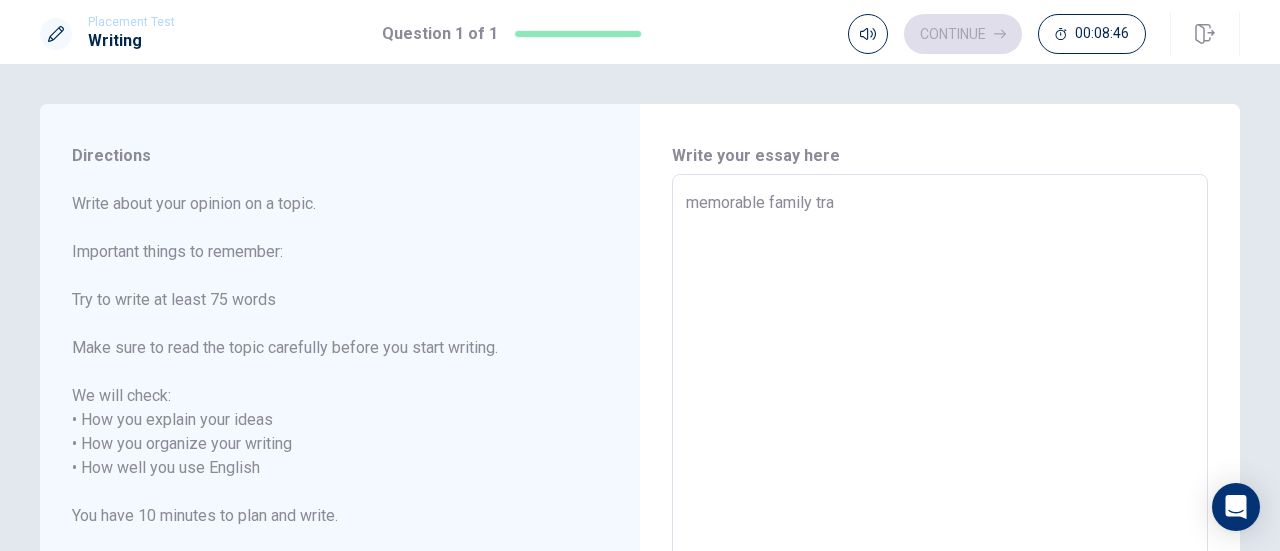 type on "x" 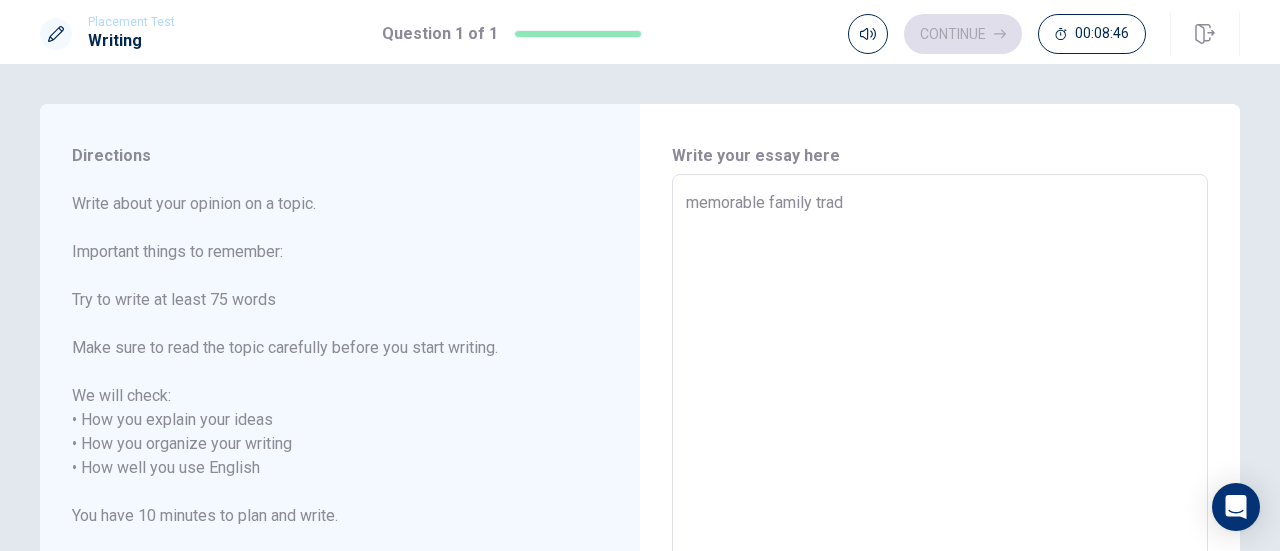 type on "x" 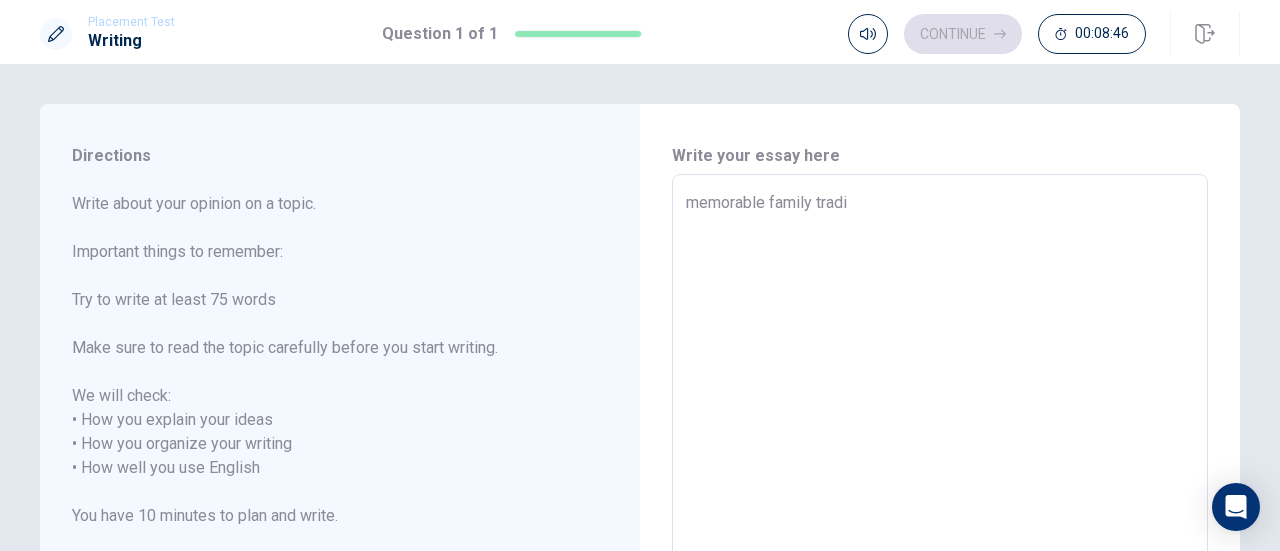 type on "x" 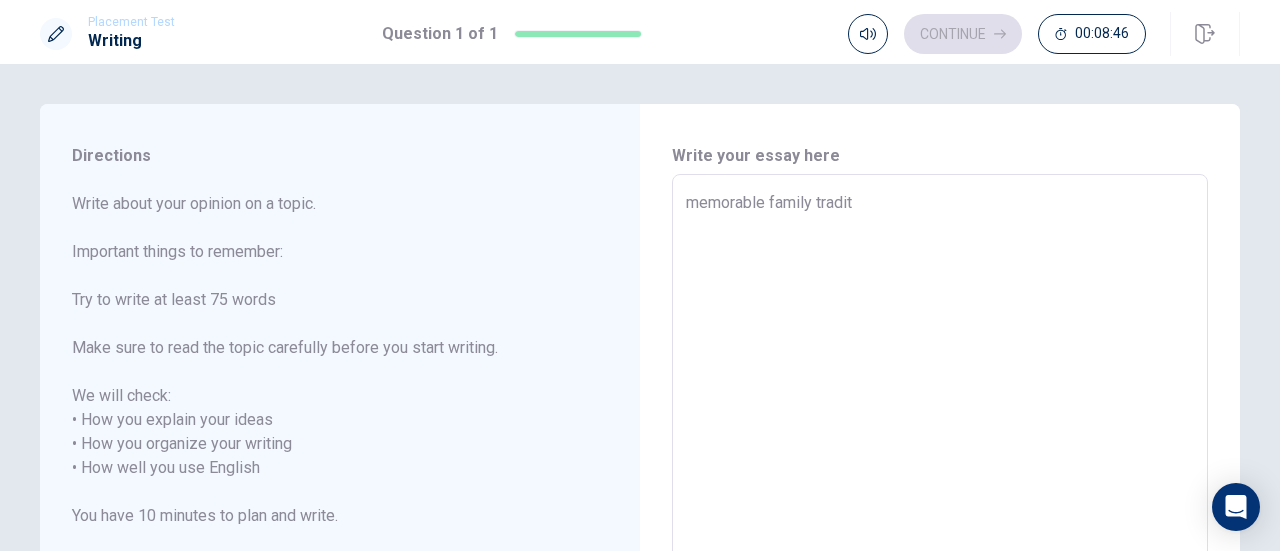 type on "x" 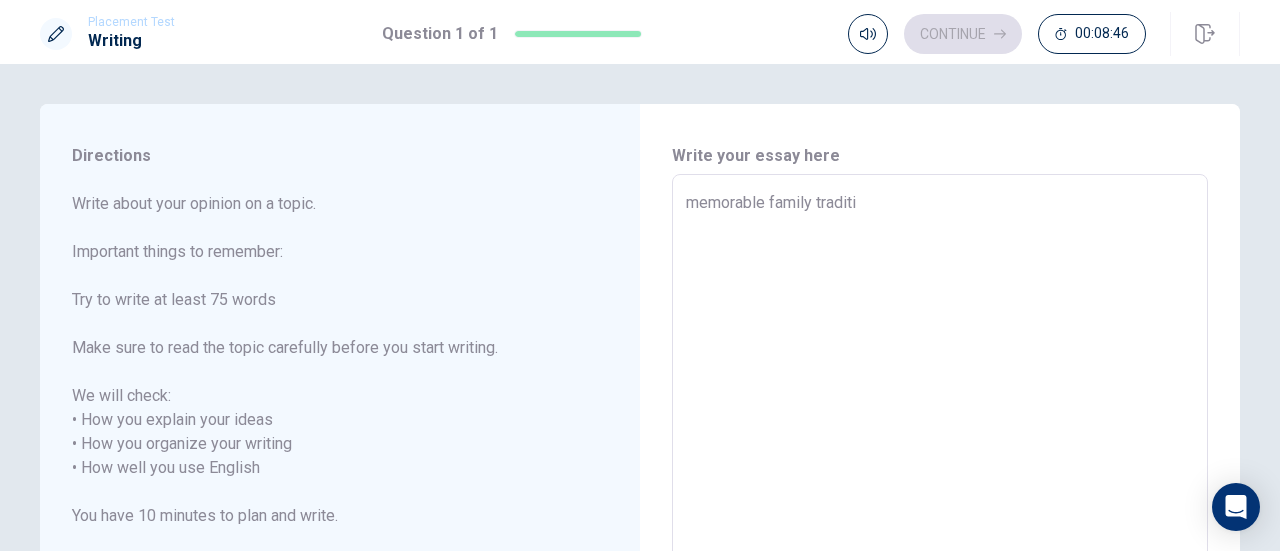 type on "x" 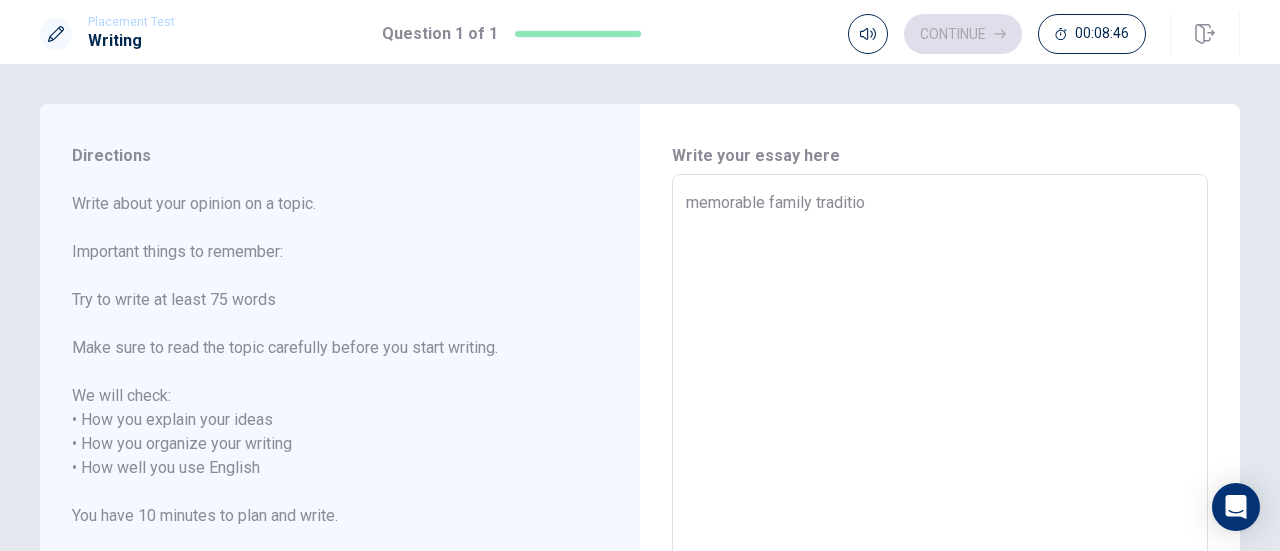 type on "x" 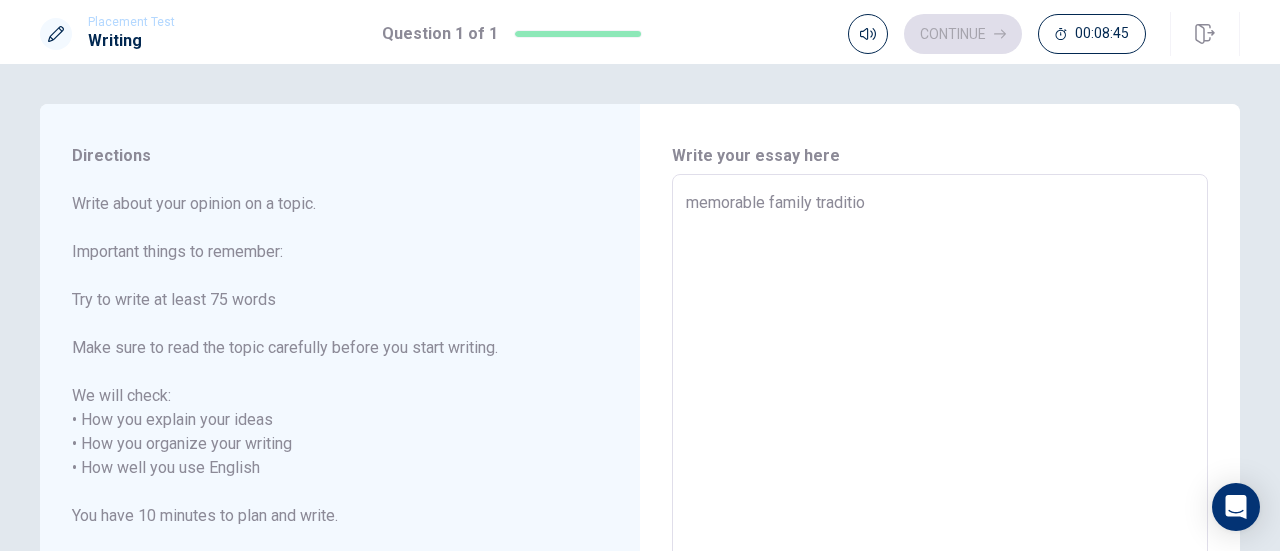 type on "memorable family tradition" 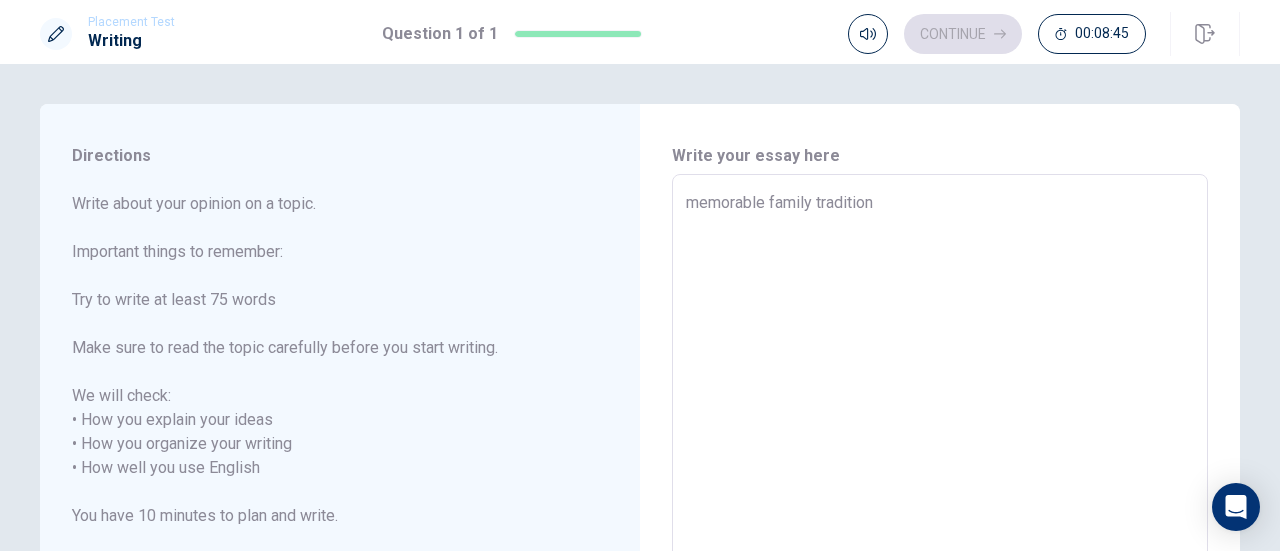 type on "x" 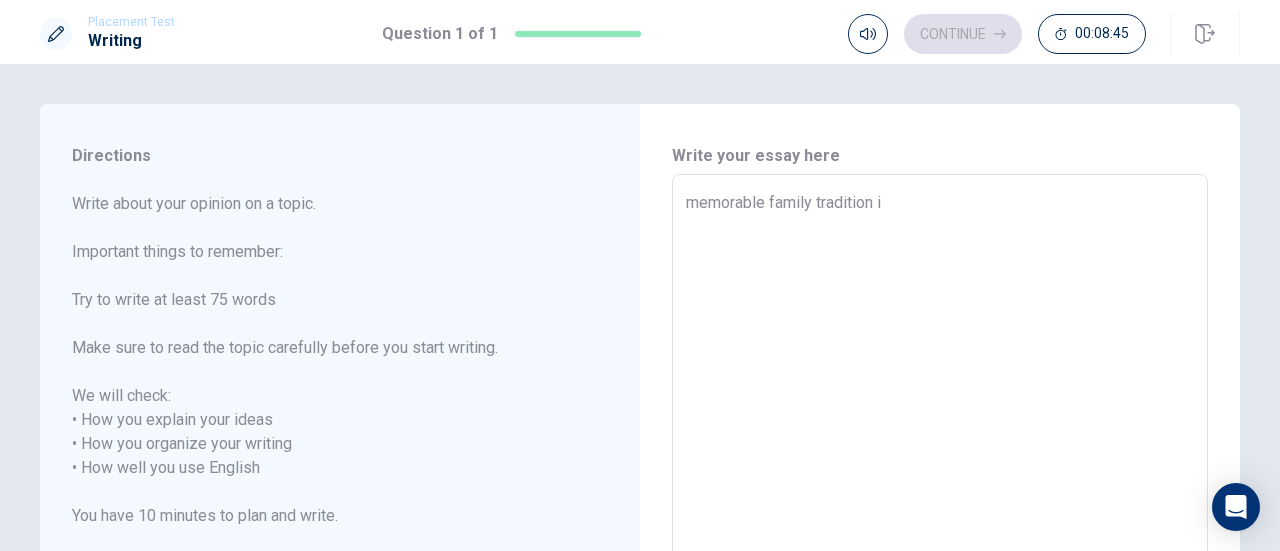 type on "x" 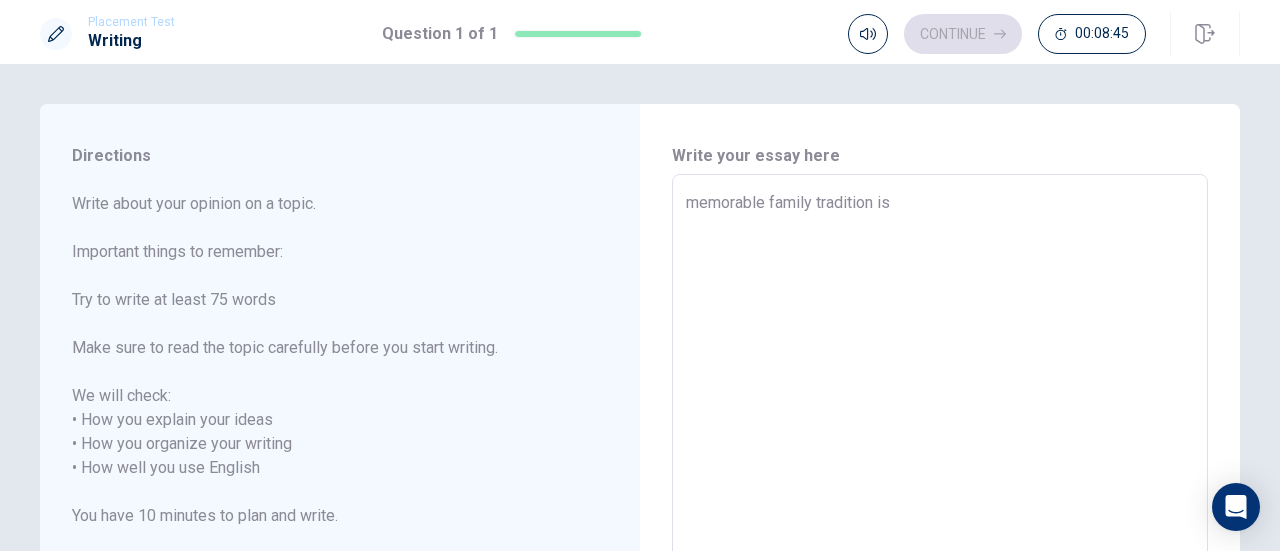 type on "x" 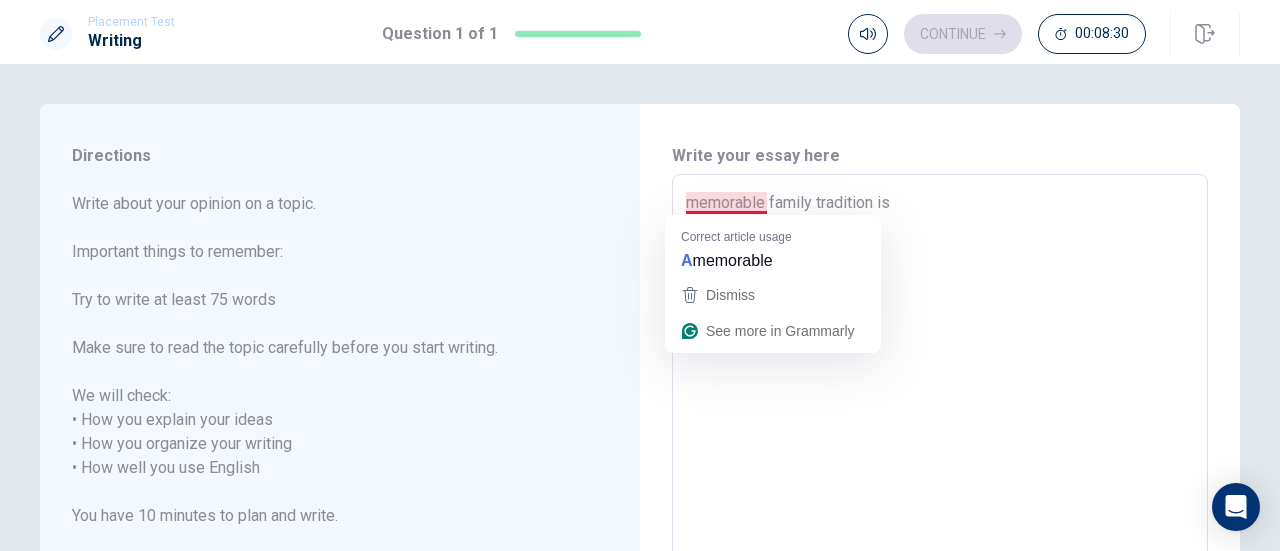 type on "x" 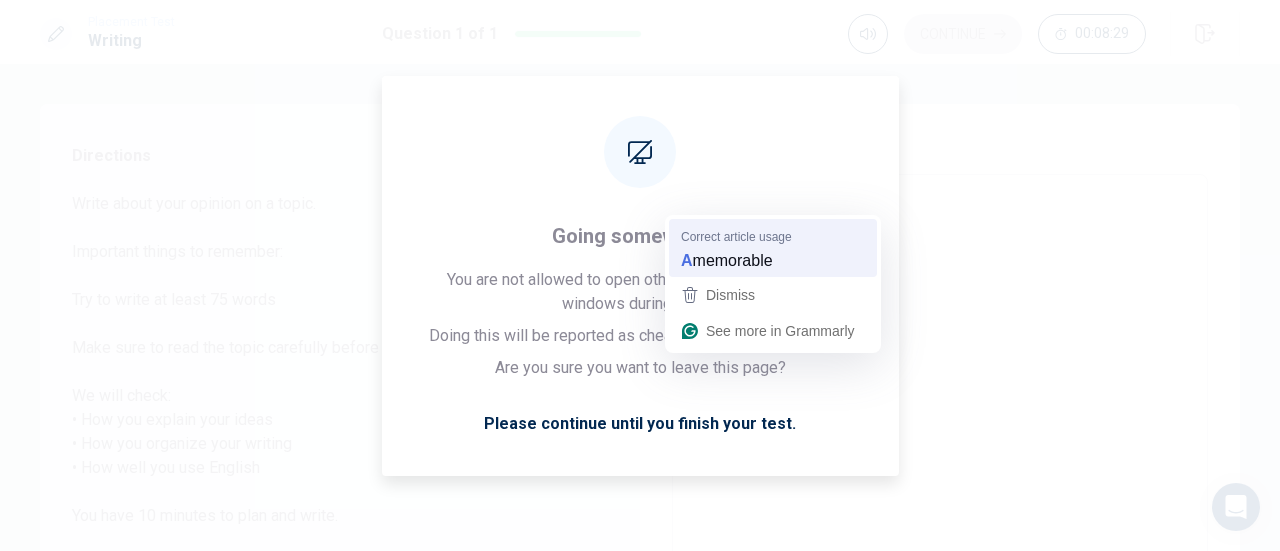 type on "A memorable family tradition is" 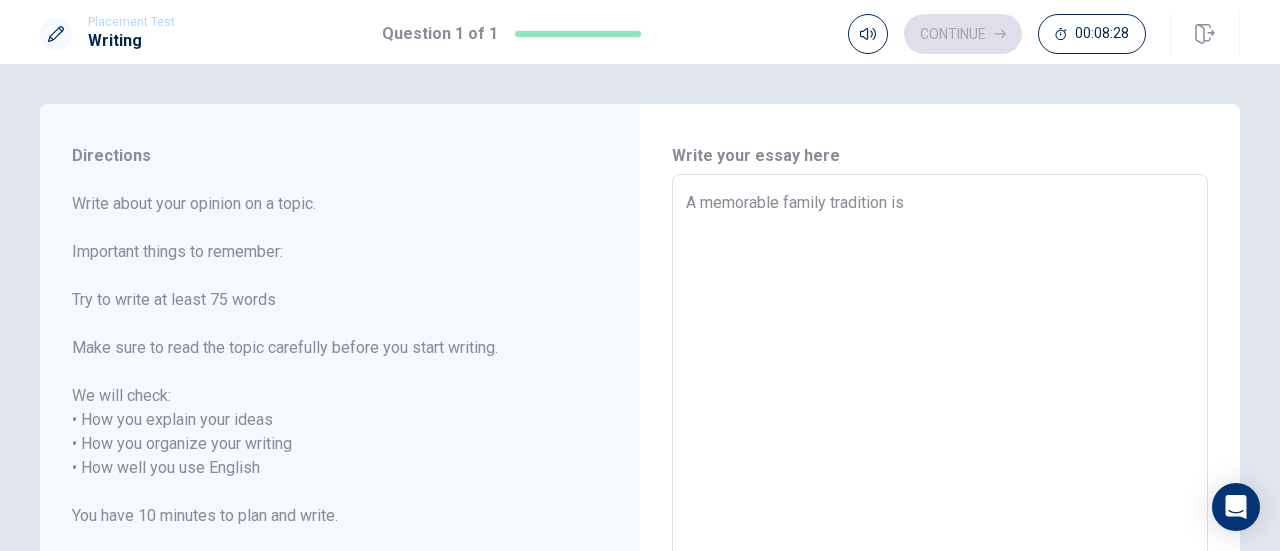 click on "A memorable family tradition is" at bounding box center [940, 456] 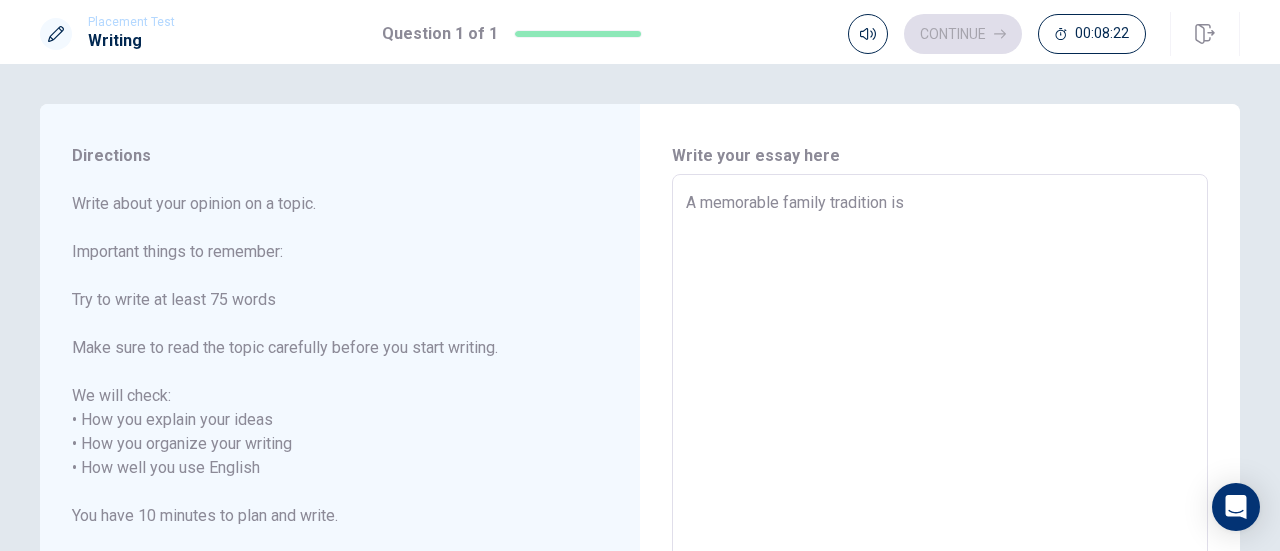 scroll, scrollTop: 1, scrollLeft: 0, axis: vertical 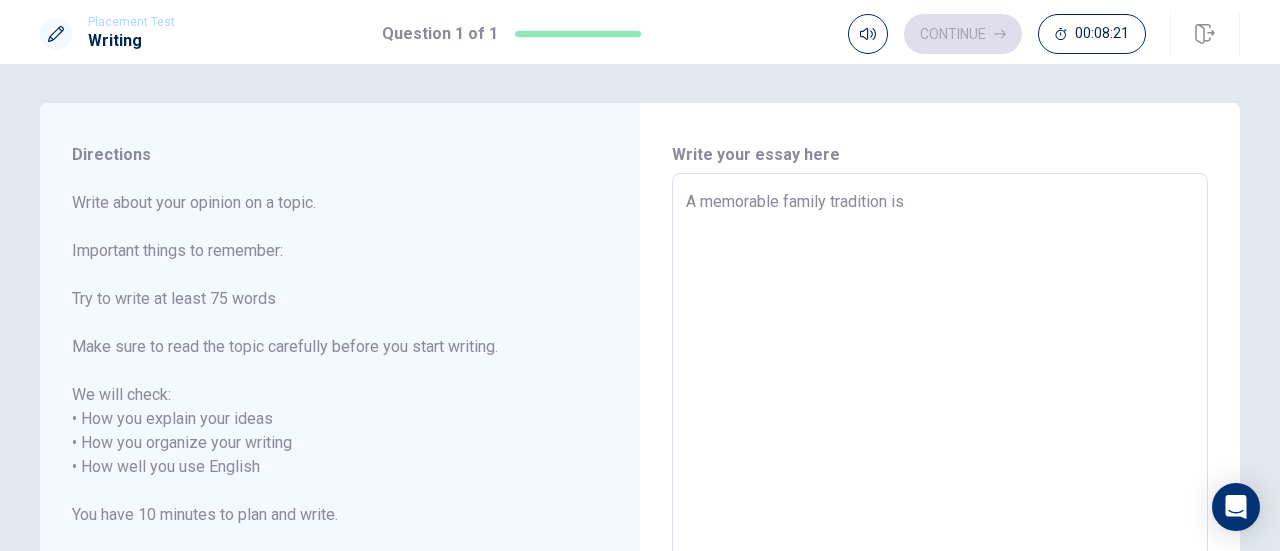 type on "x" 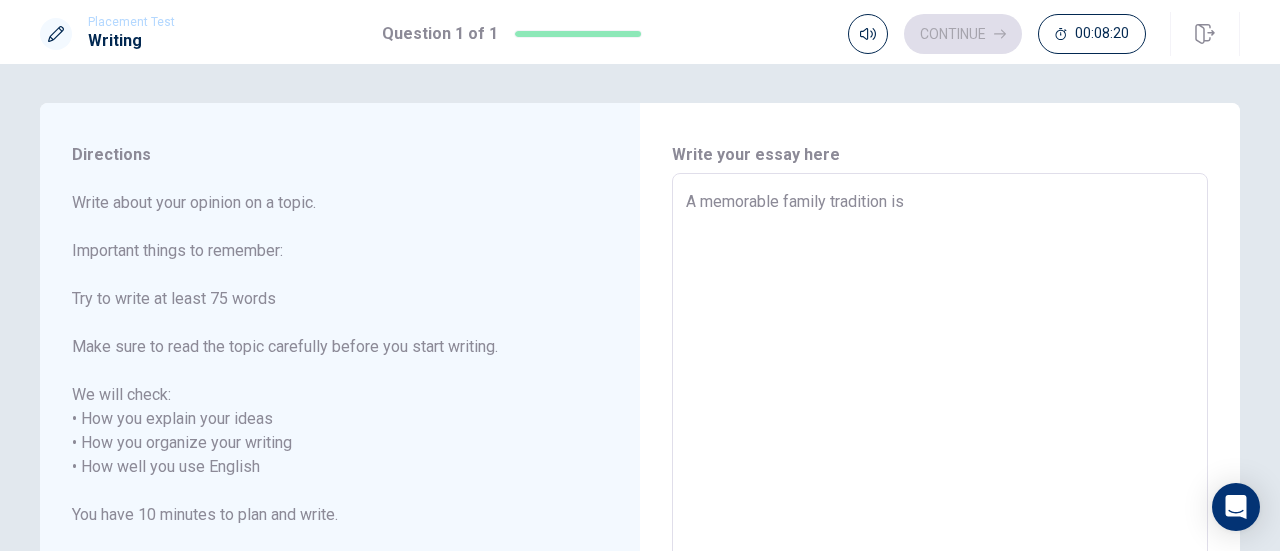 type on "A memorable family tradition is" 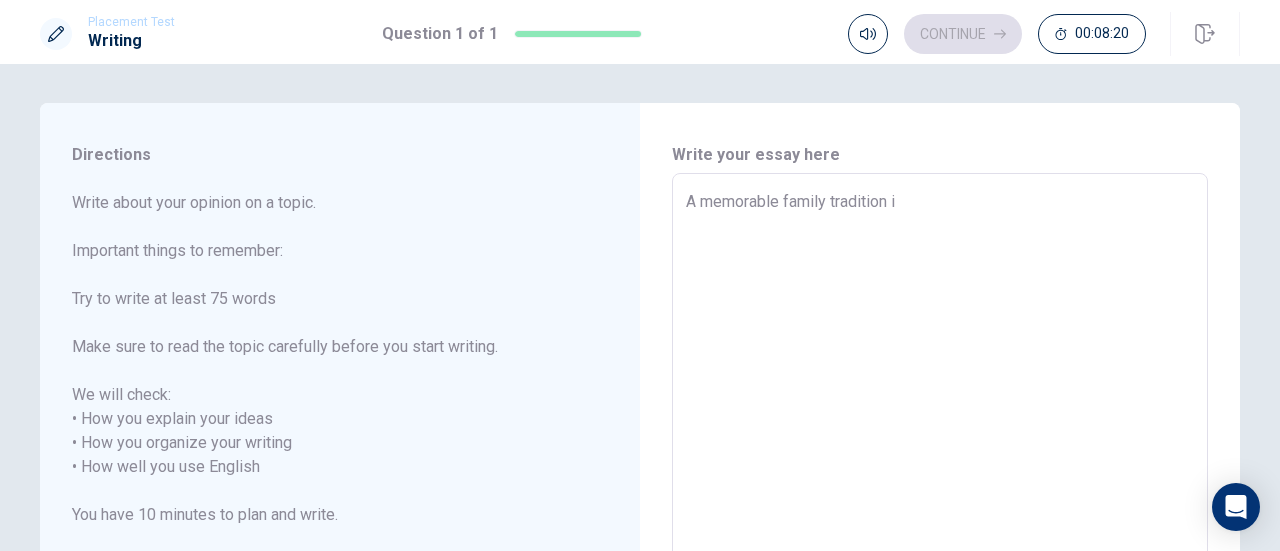 type on "x" 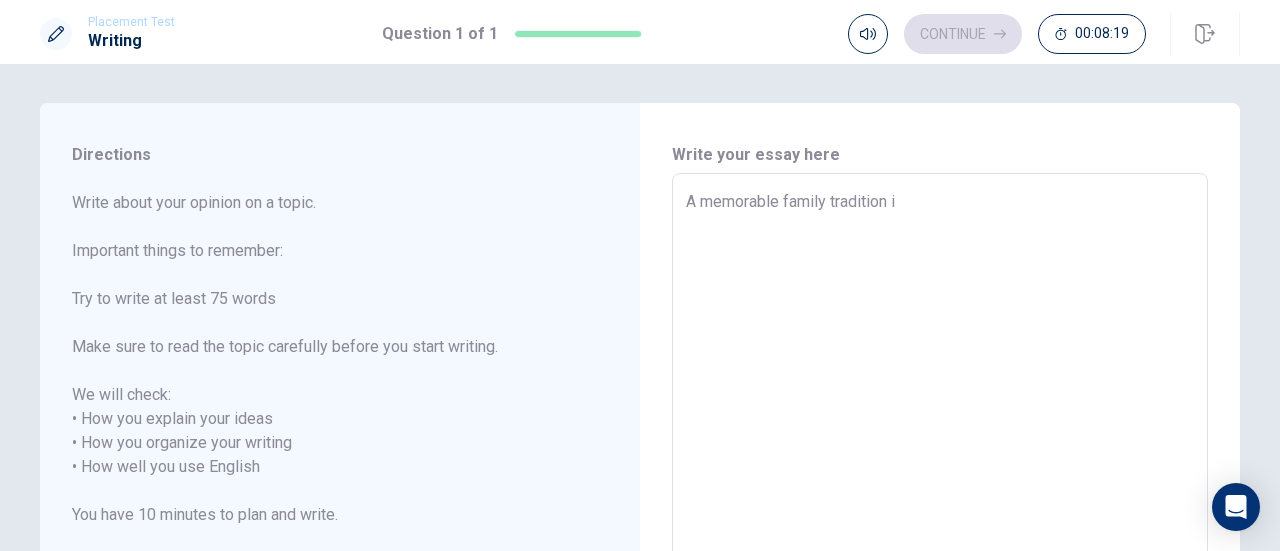 type on "A memorable family tradition" 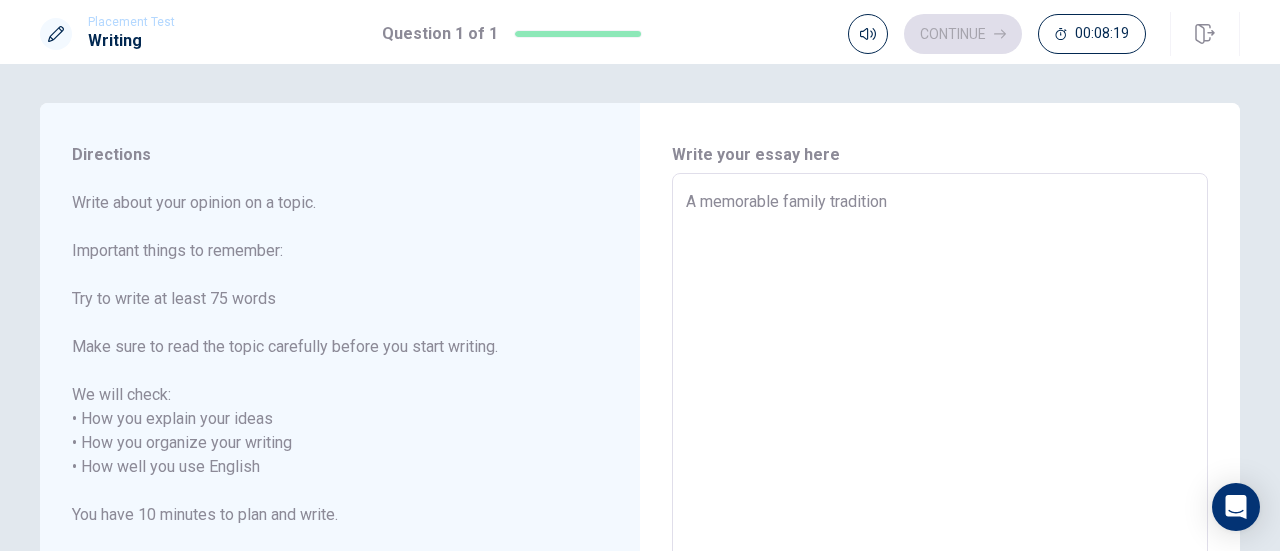 type on "x" 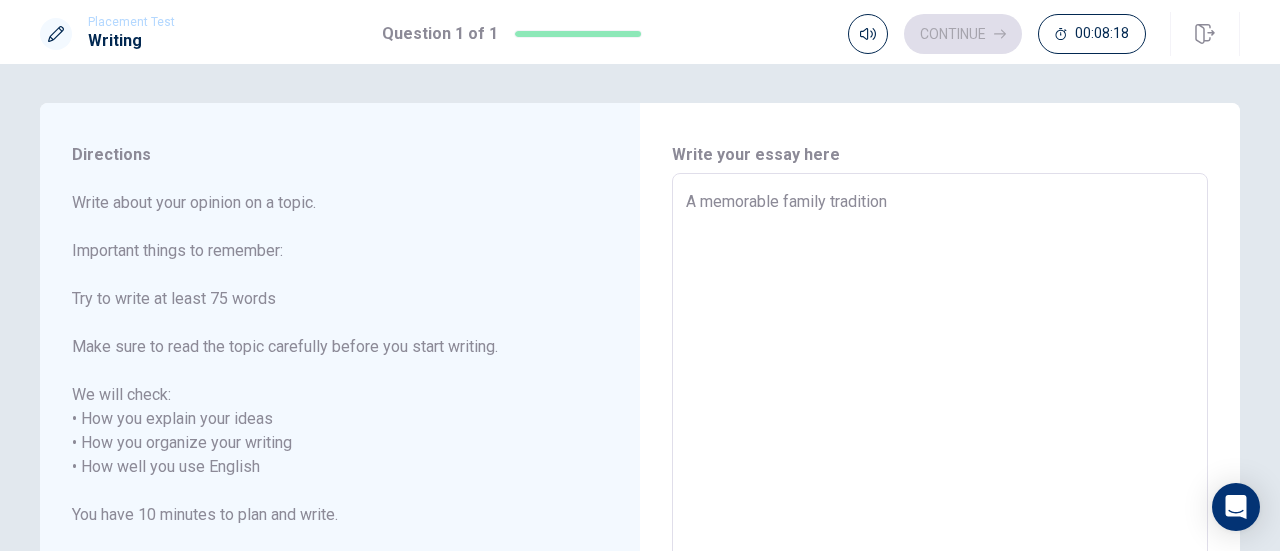 type on "A memorable family tradition t" 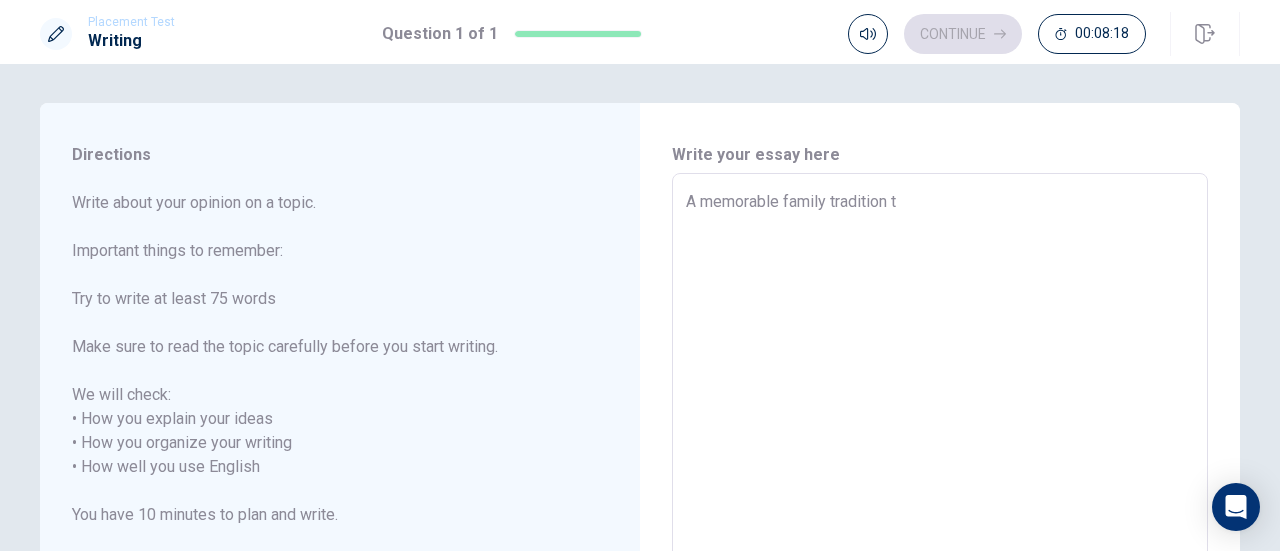 type on "x" 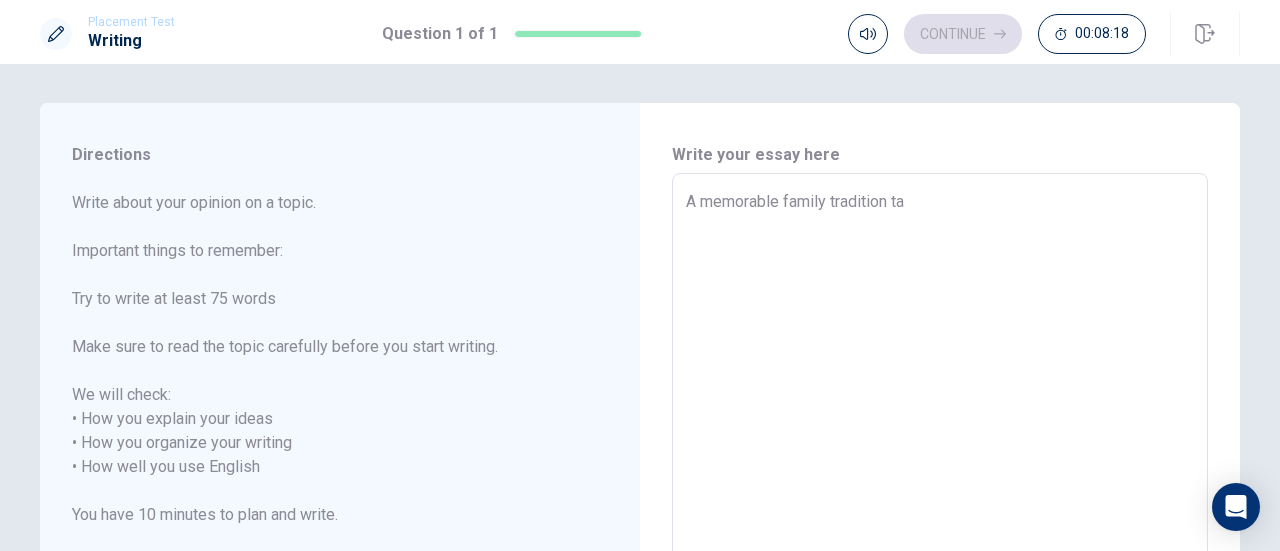 type on "x" 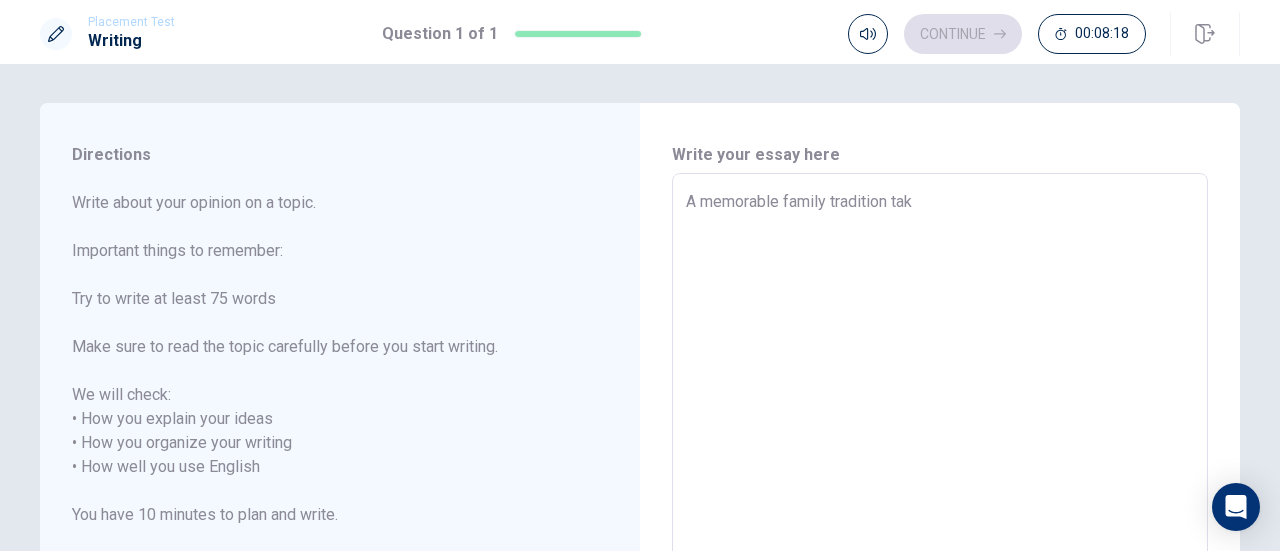 type on "A memorable family tradition take" 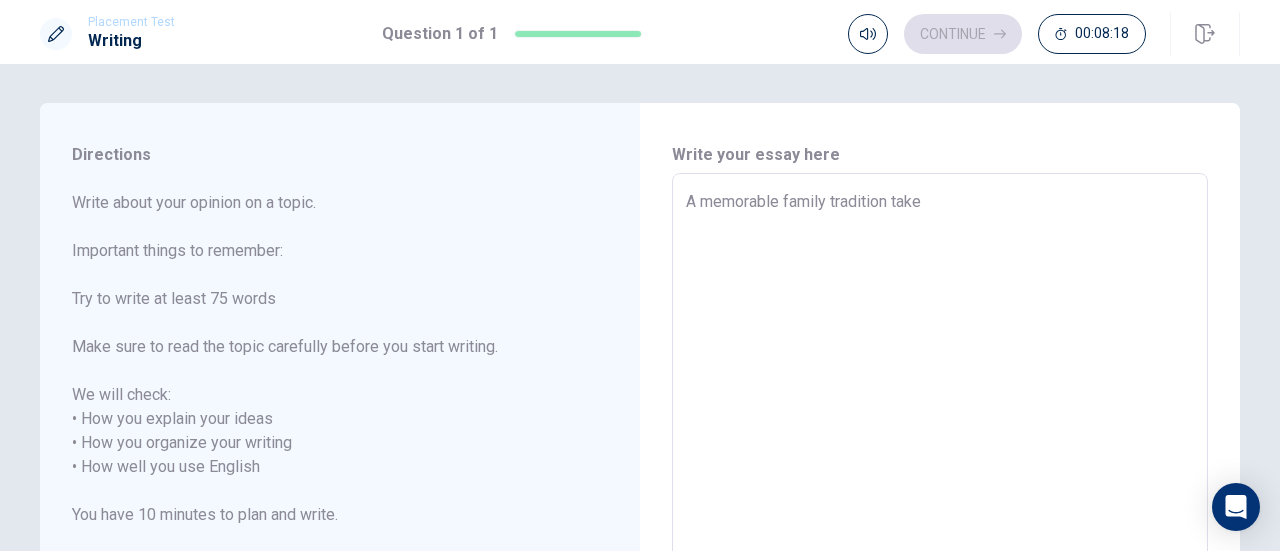 type on "x" 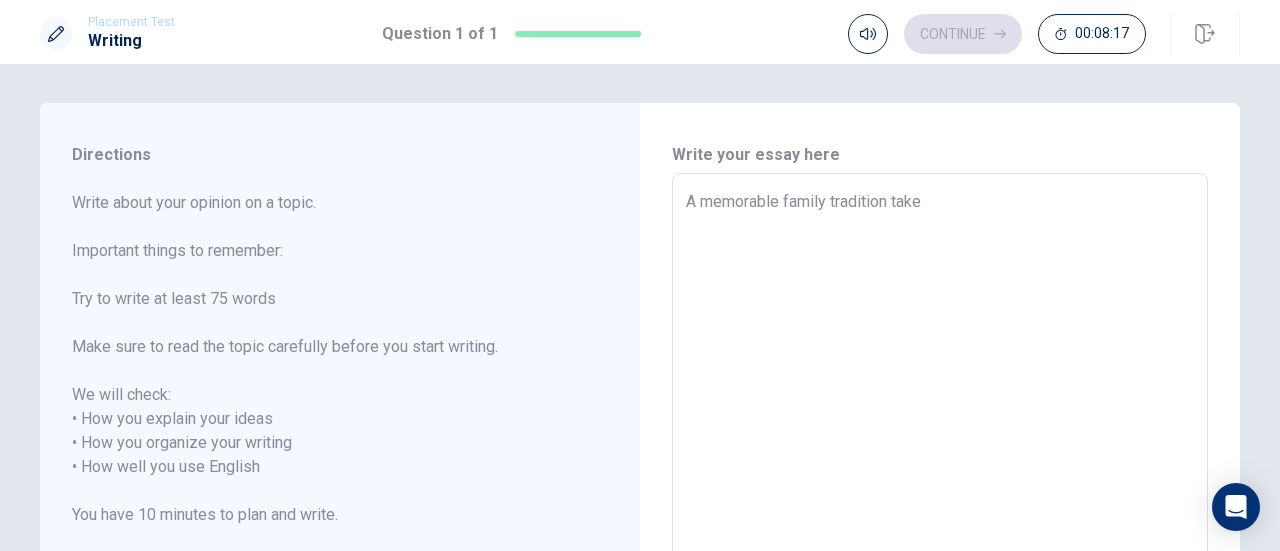 type on "A memorable family tradition takes" 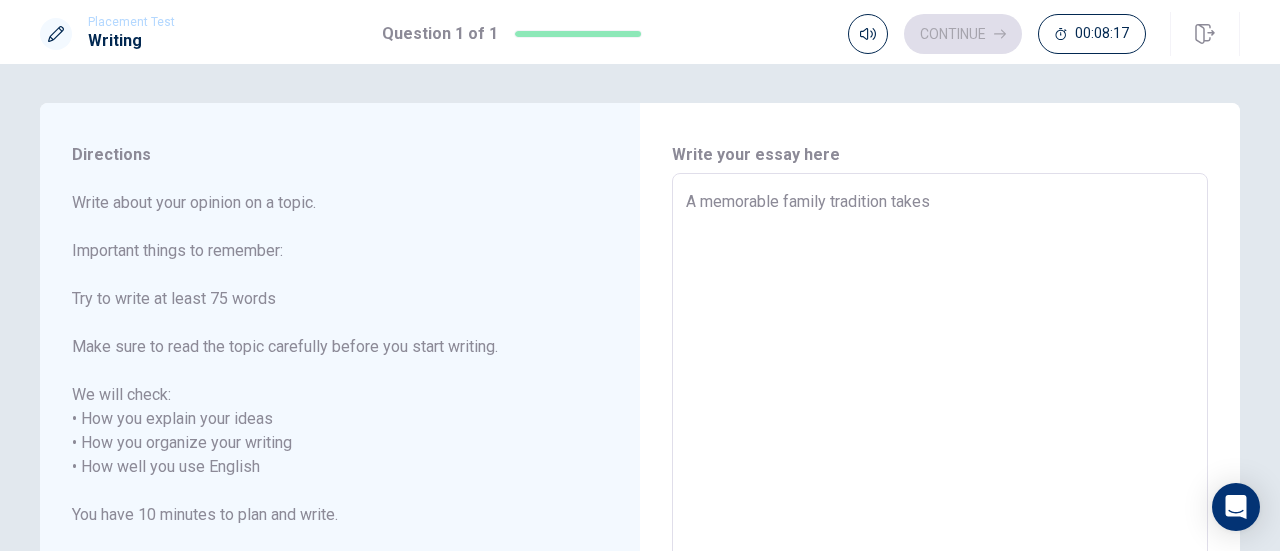type on "x" 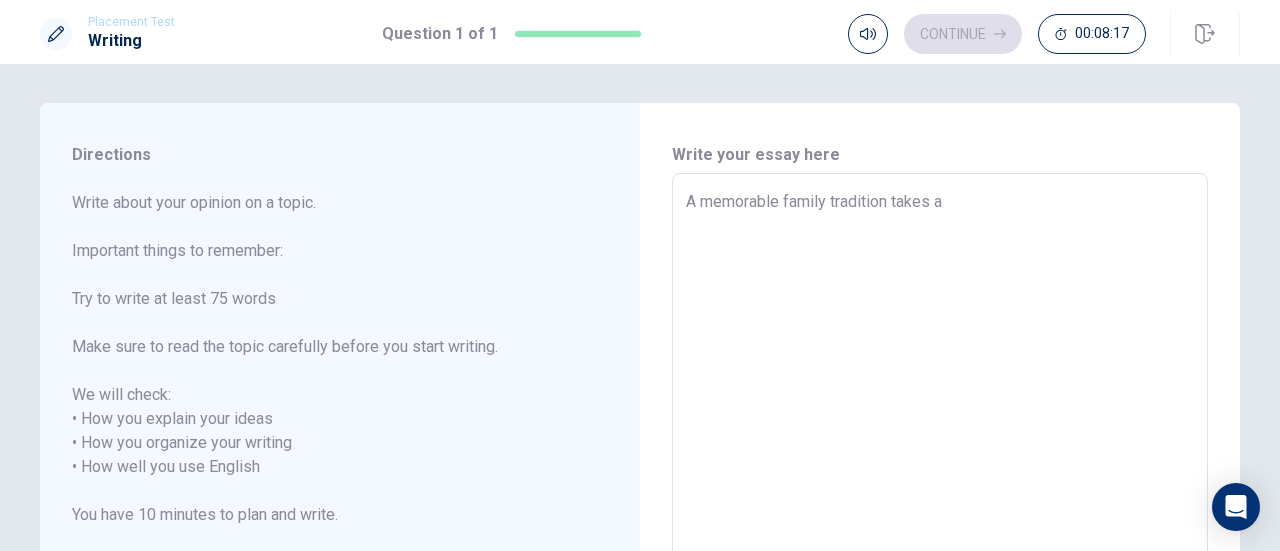 type on "x" 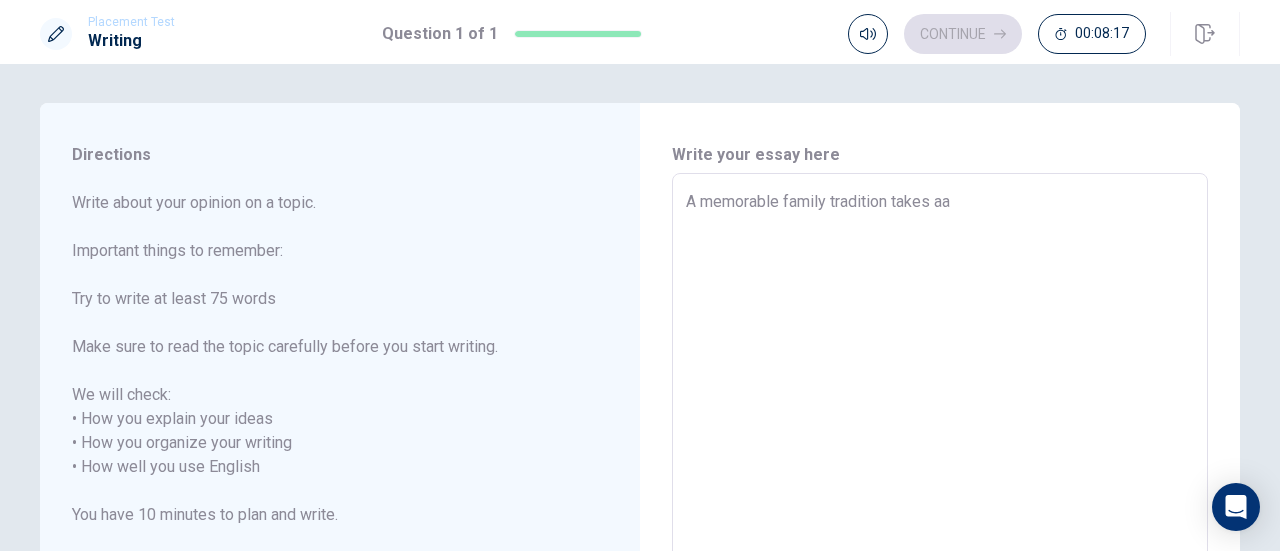 type on "x" 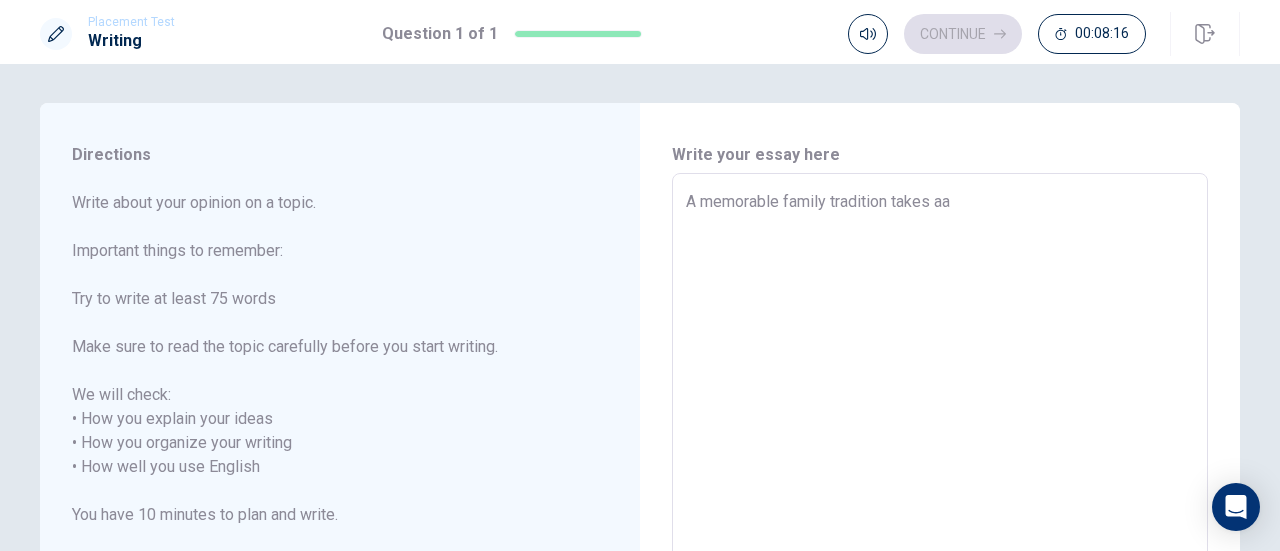 type on "A memorable family tradition takes aa\" 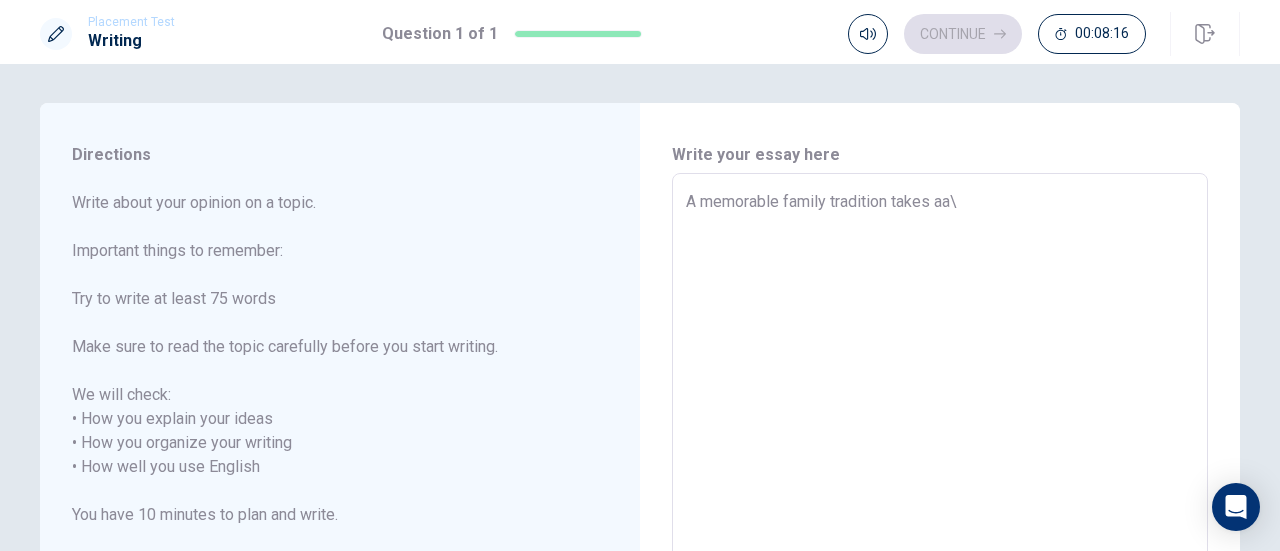 type on "A memorable family tradition takes aa" 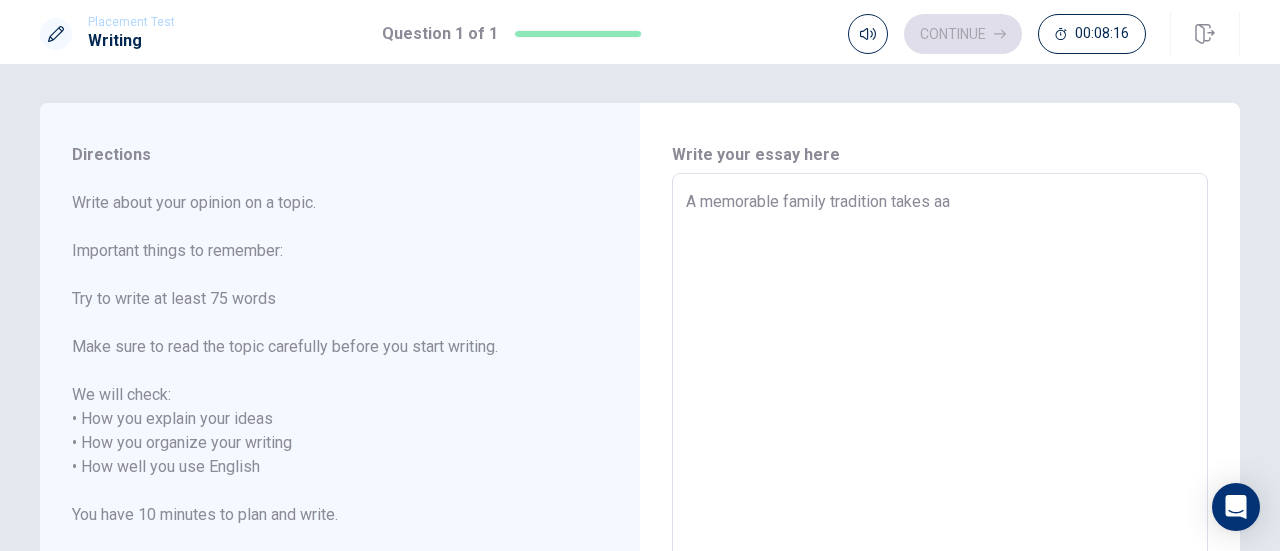 type on "x" 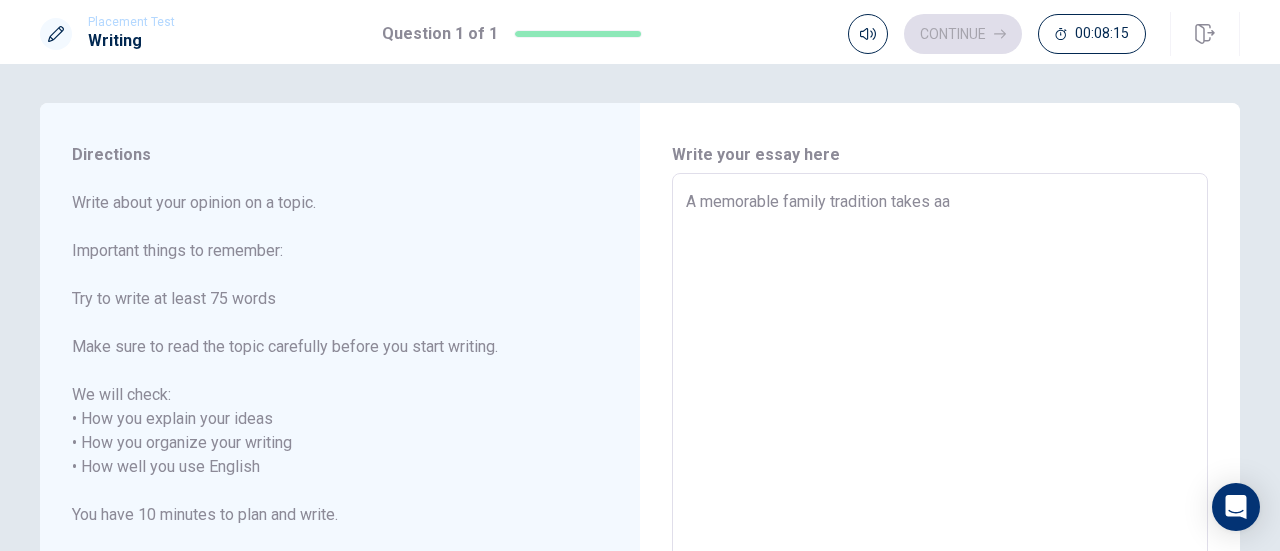 type on "A memorable family tradition takes aa" 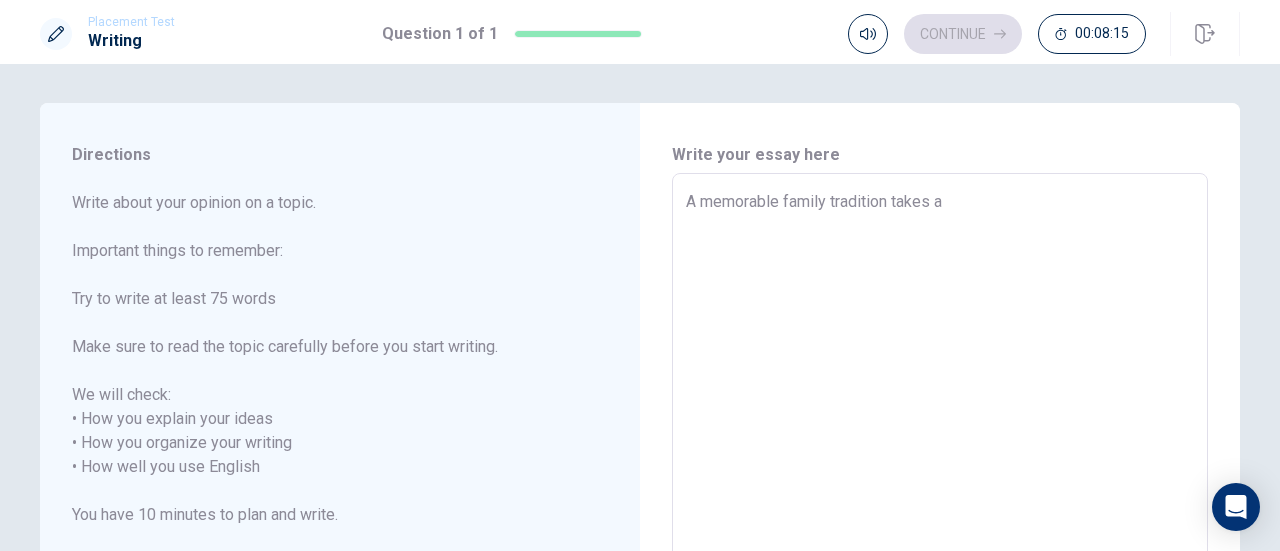 type on "x" 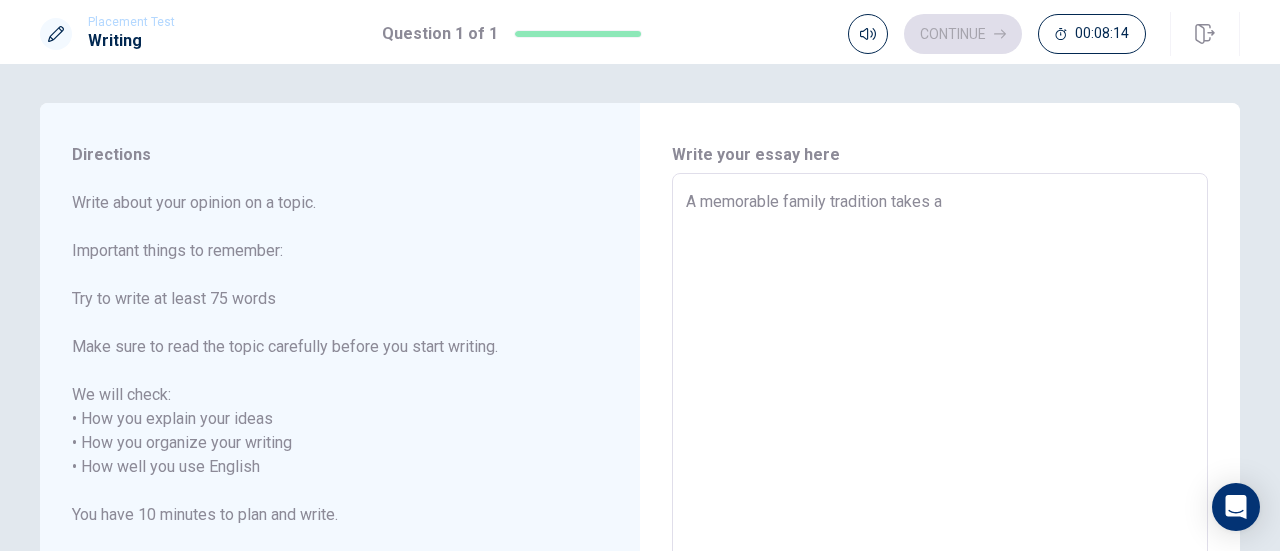 type on "A memorable family tradition takes a b" 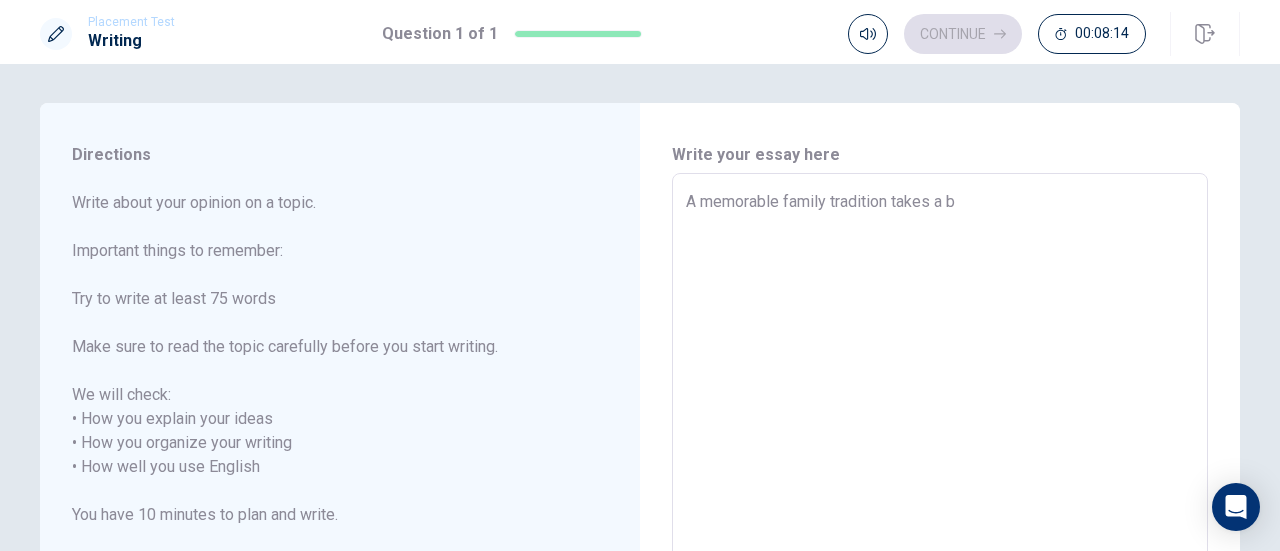 type on "x" 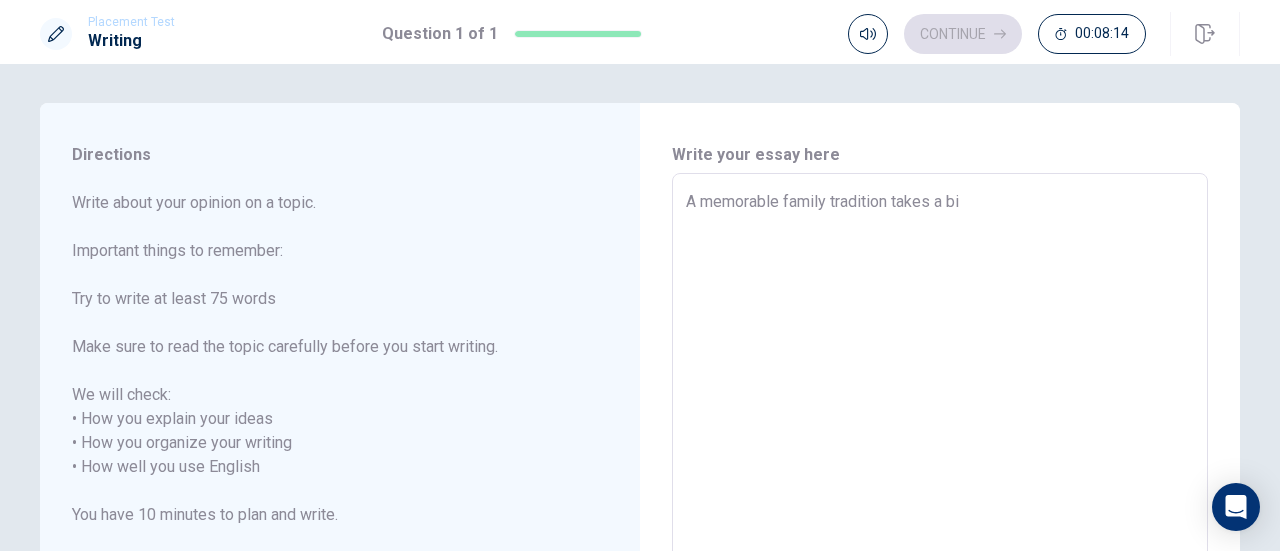type on "x" 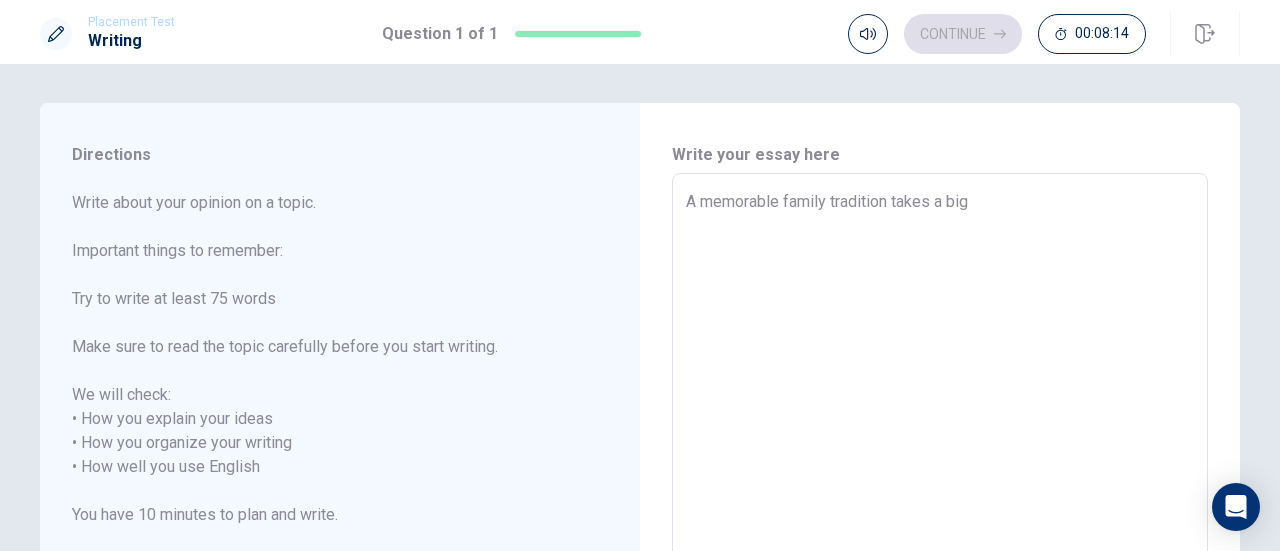 type on "A memorable family tradition takes a big" 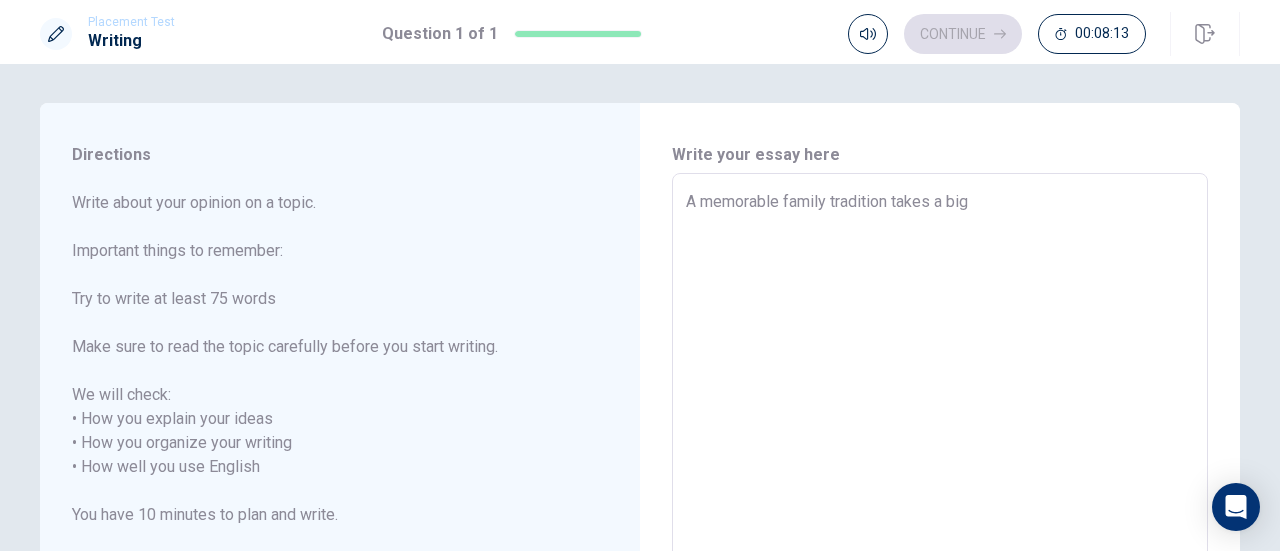 type on "A memorable family tradition takes a big r" 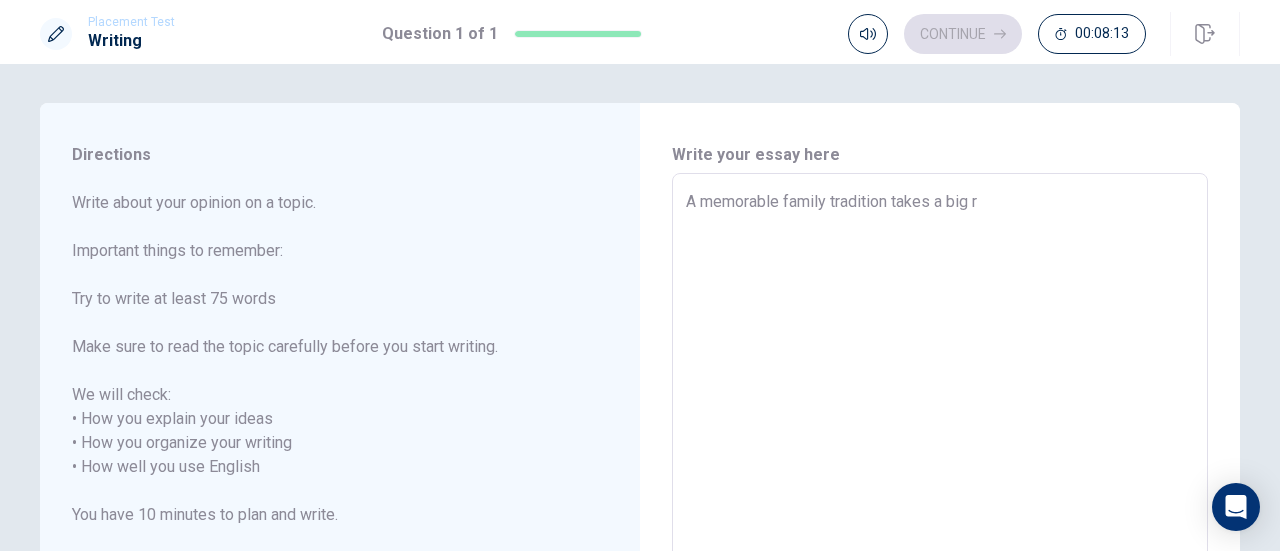 type on "x" 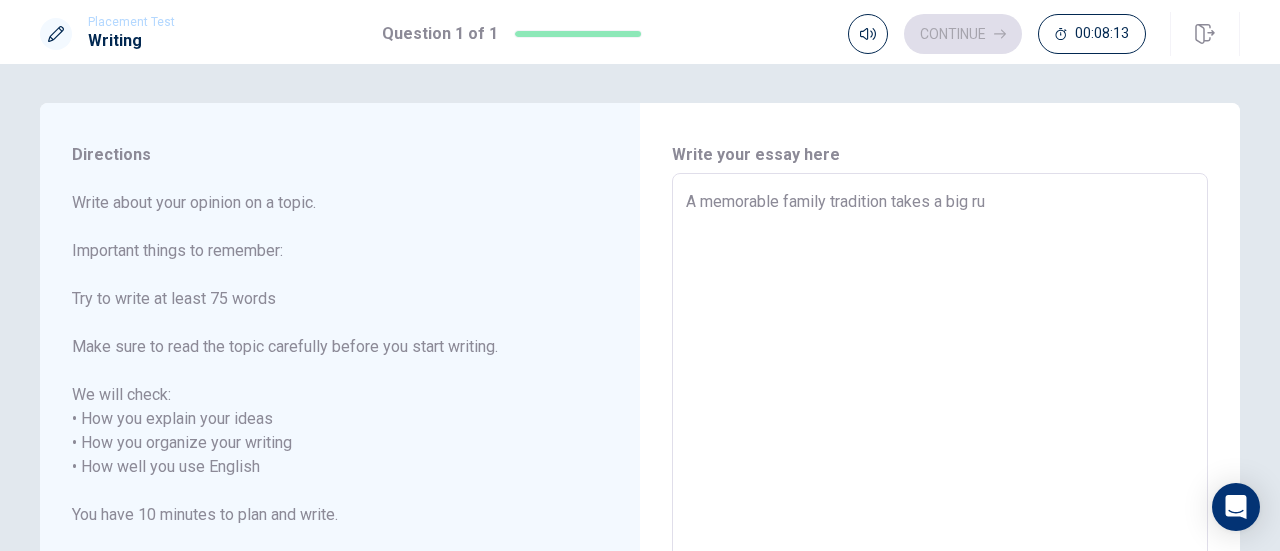 type on "x" 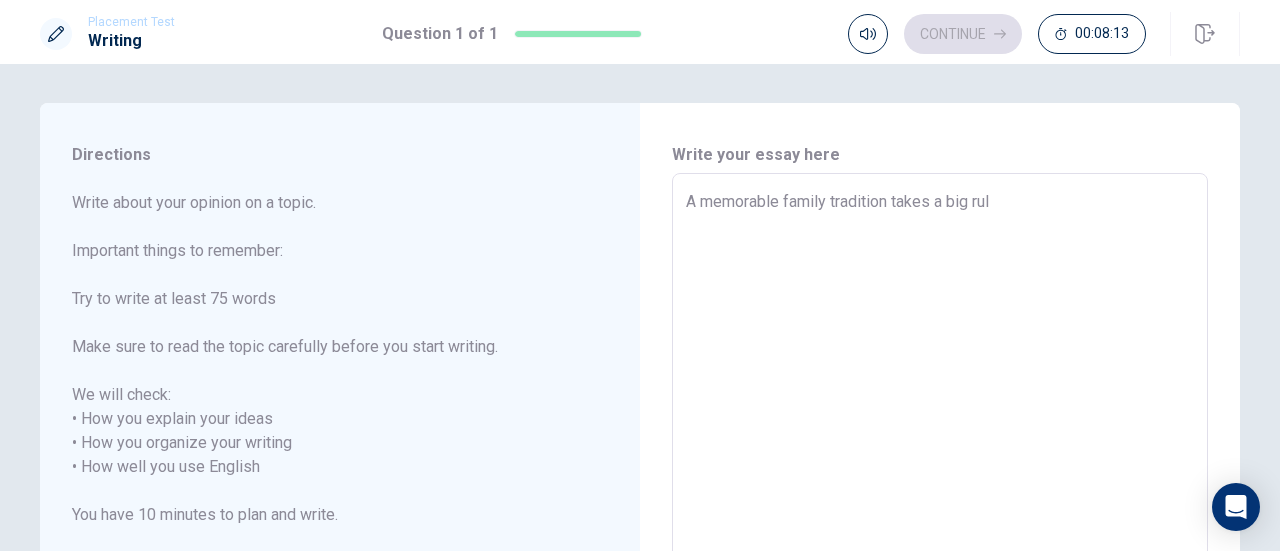 type on "x" 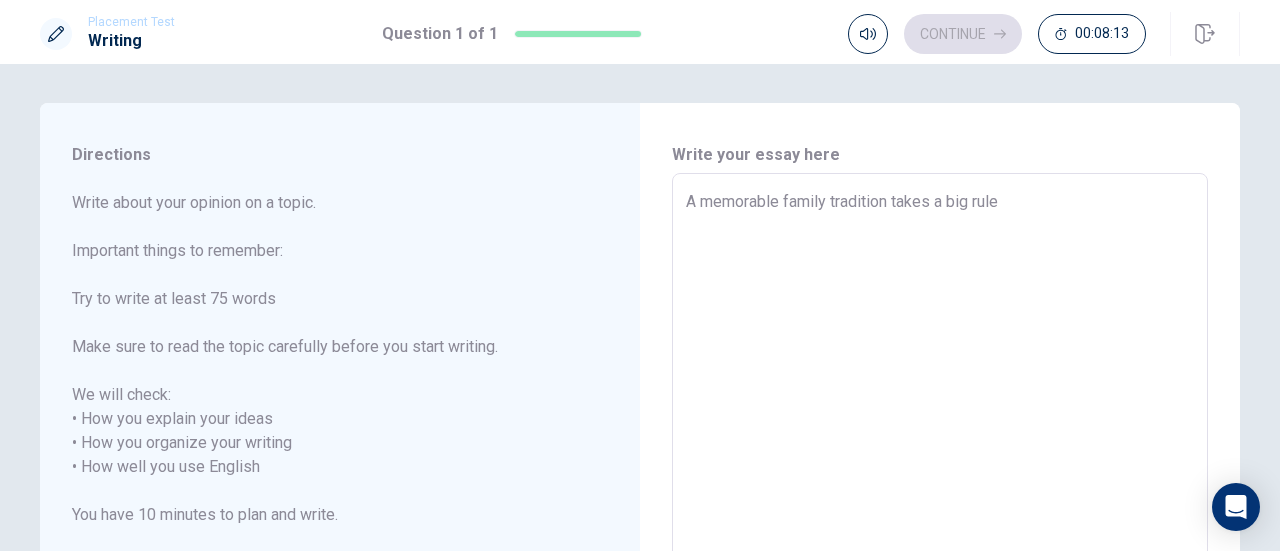 type on "x" 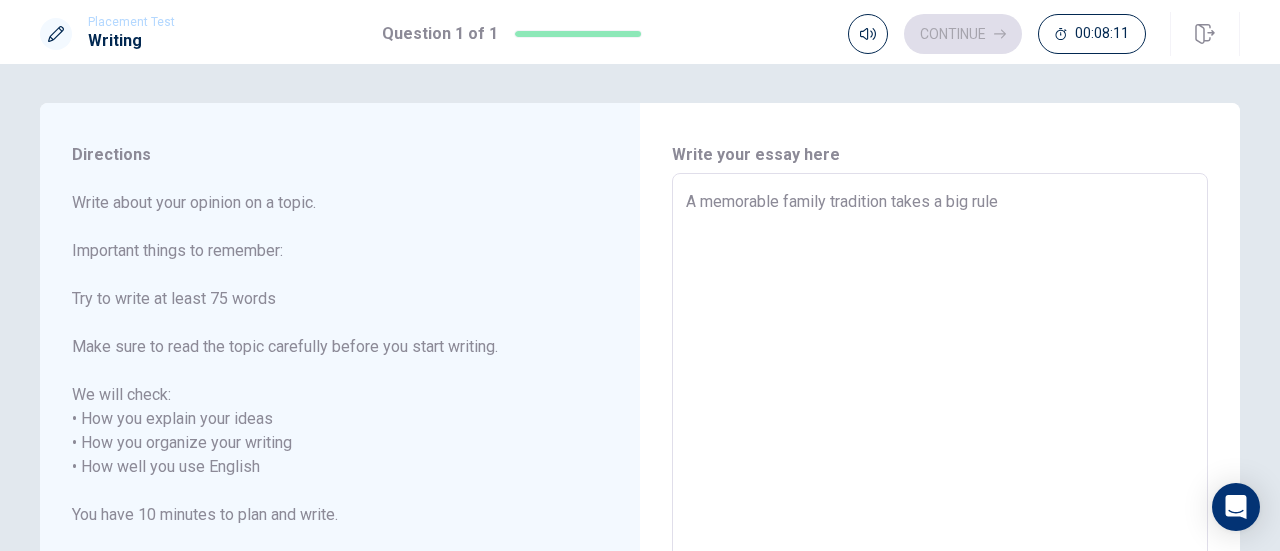 type on "x" 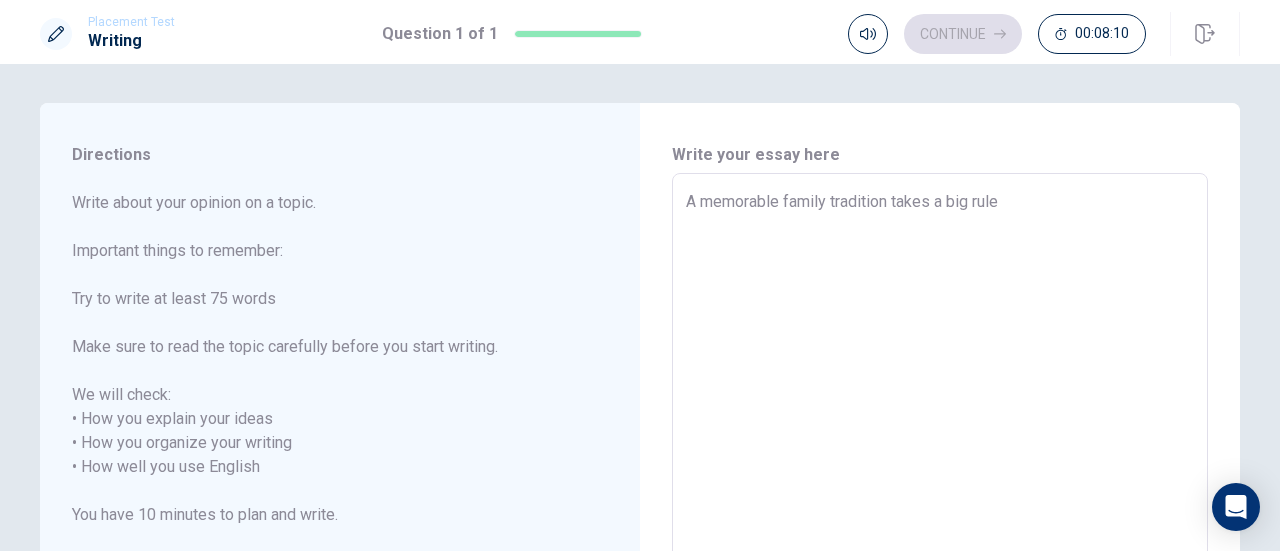 type on "A memorable family tradition takes a big rule o" 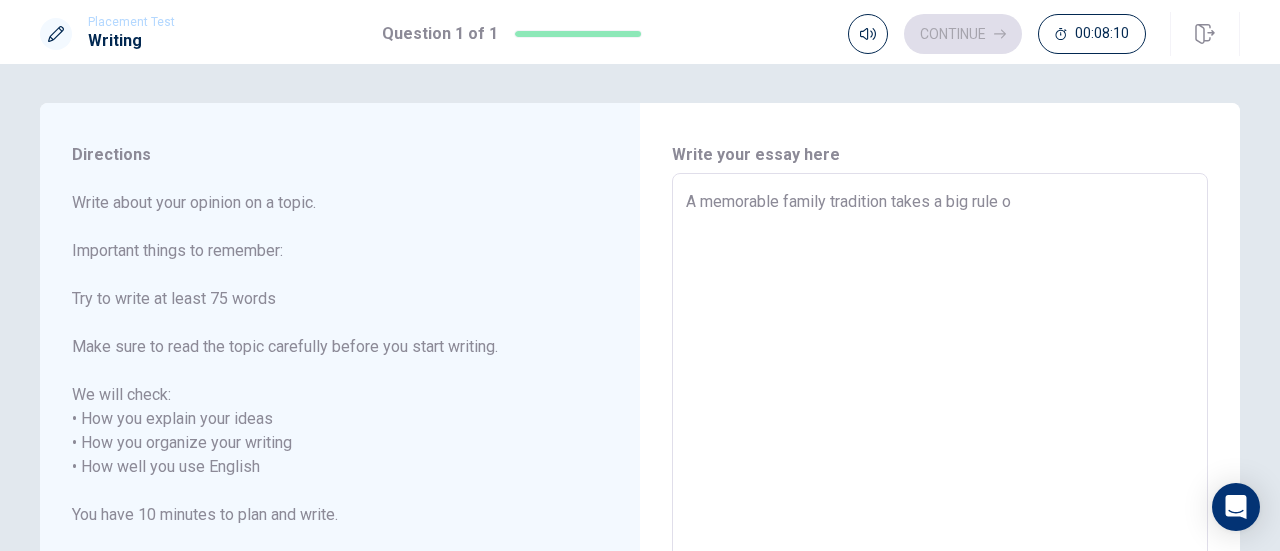 type on "x" 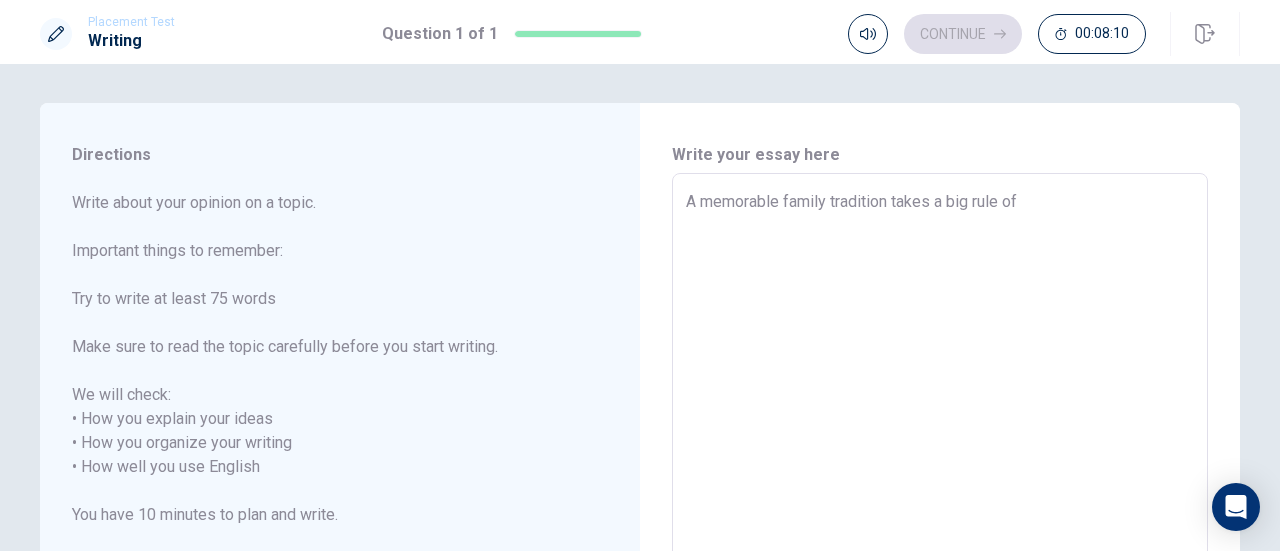 type on "A memorable family tradition takes a big rule of" 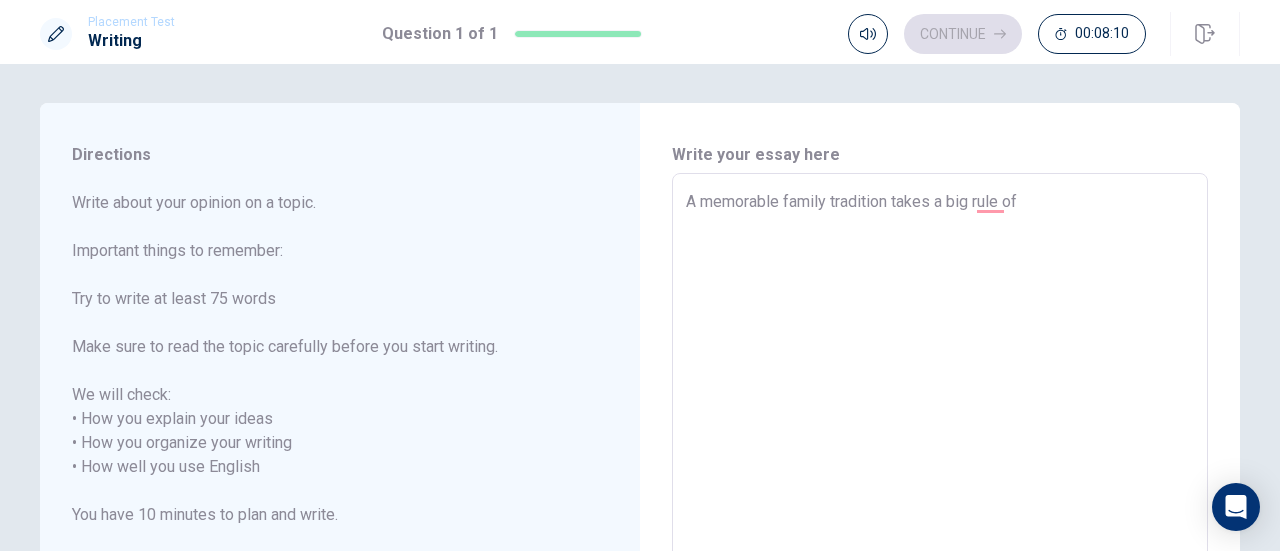 type on "x" 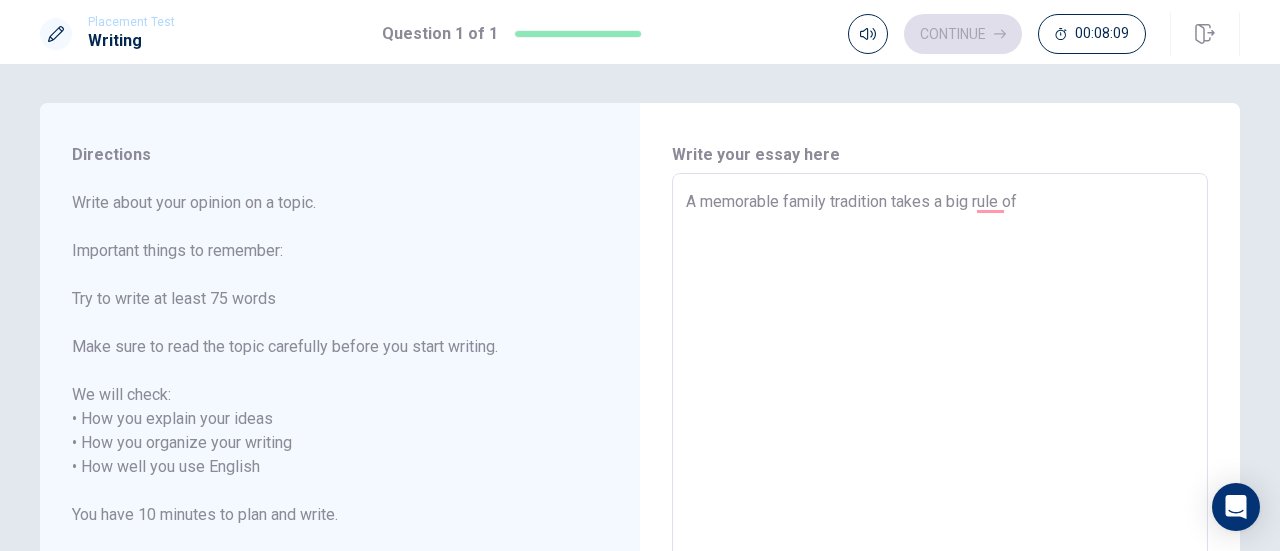 type on "A memorable family tradition takes a big rule of m" 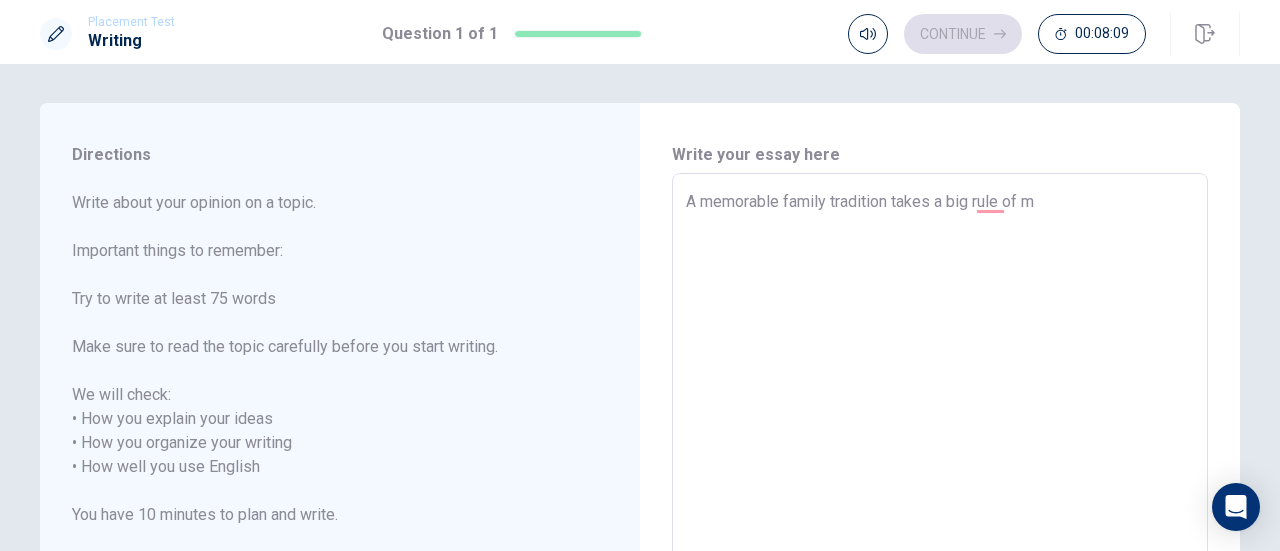 type on "x" 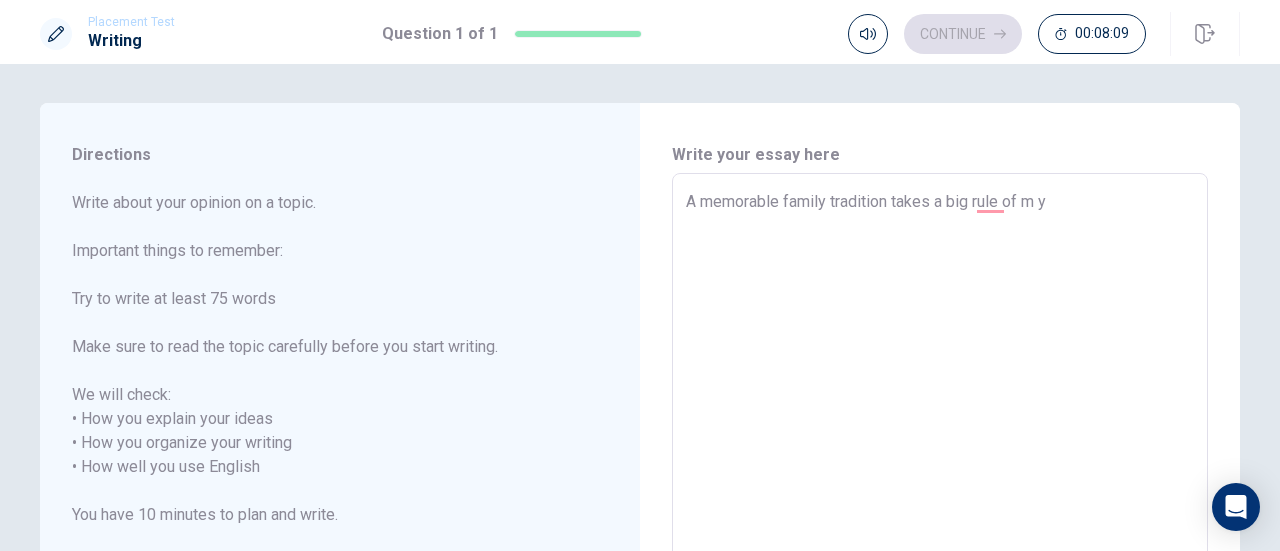 type on "x" 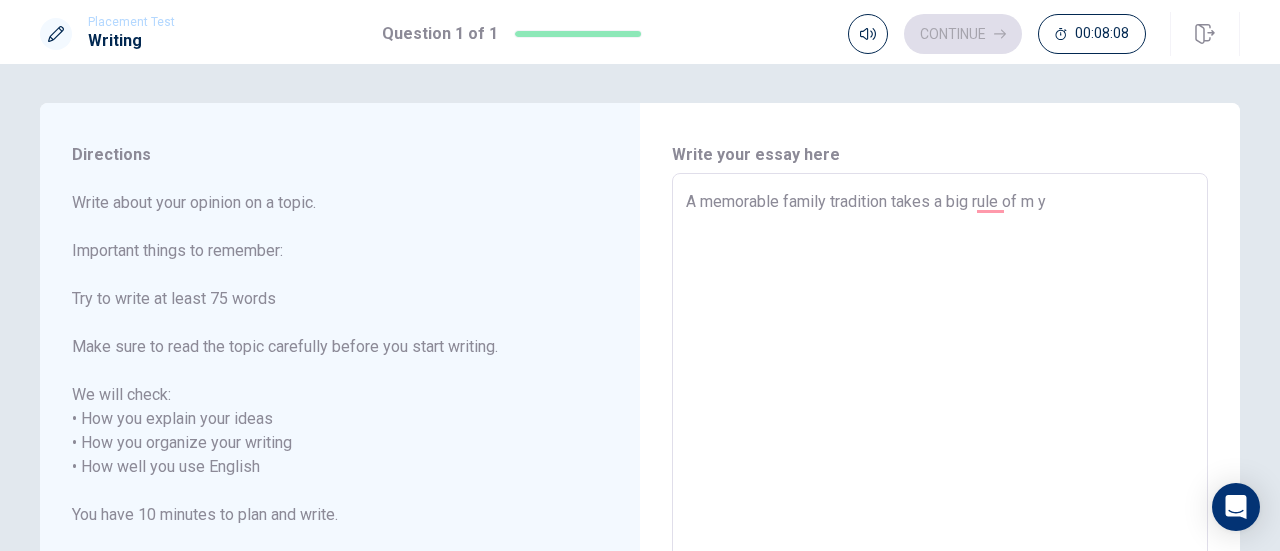 type on "A memorable family tradition takes a big rule of m" 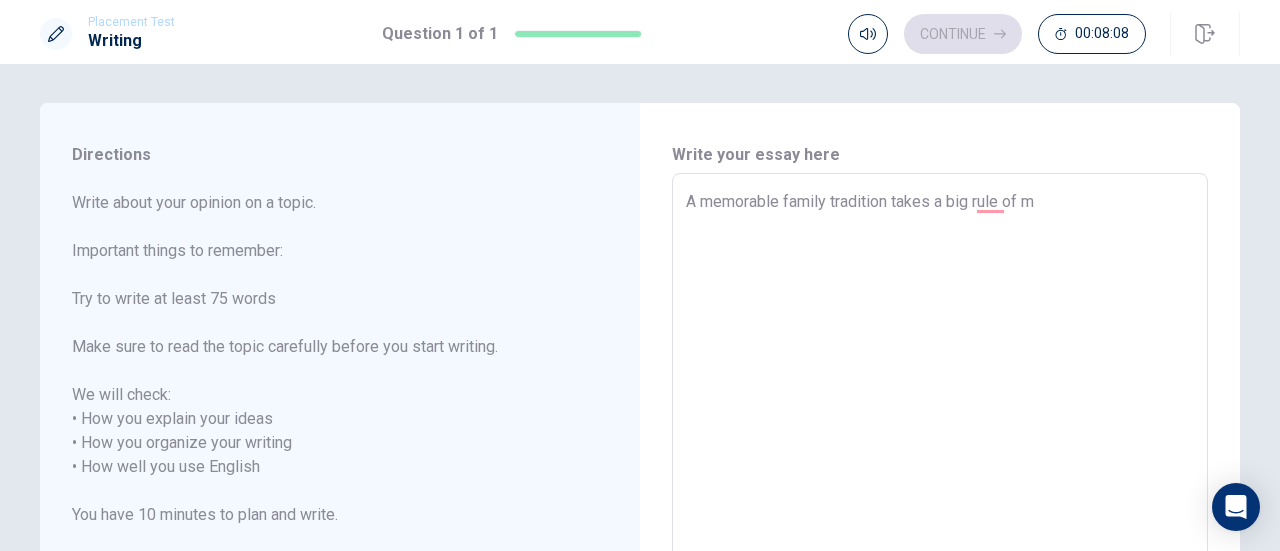 type on "x" 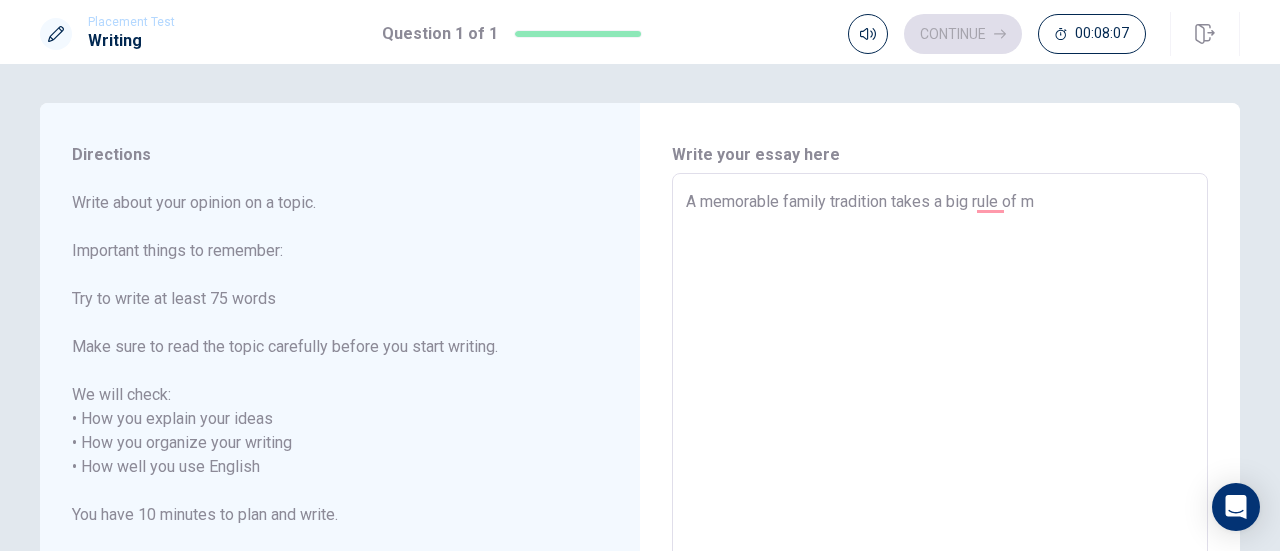 type on "A memorable family tradition takes a big rule of m" 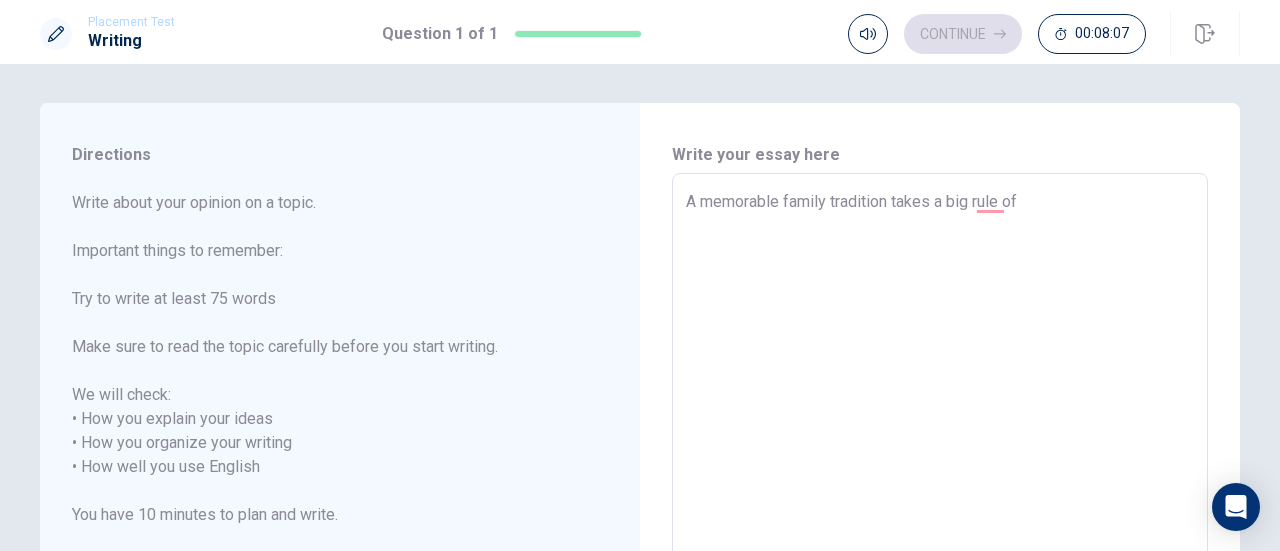 type 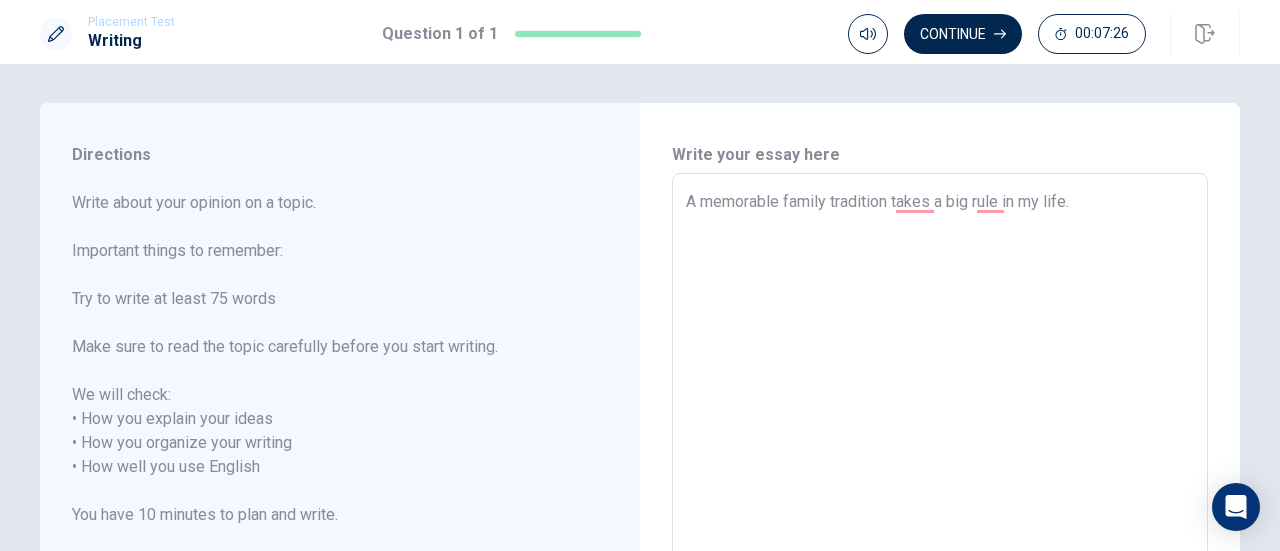 click on "A memorable family tradition takes a big rule in my life." at bounding box center (940, 455) 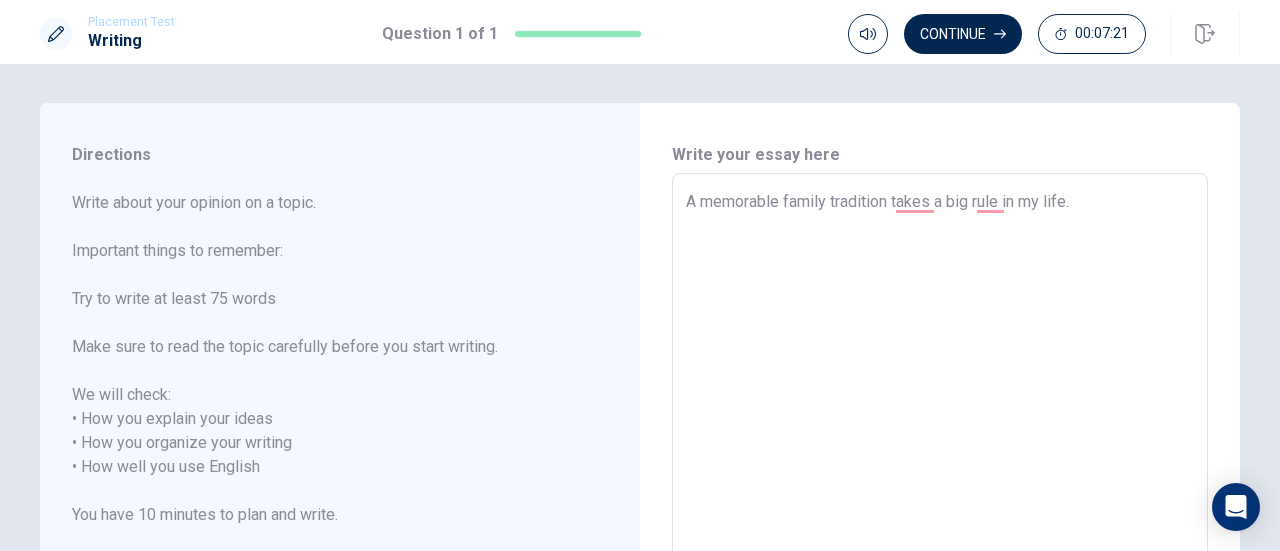 click on "A memorable family tradition takes a big rule in my life." at bounding box center [940, 455] 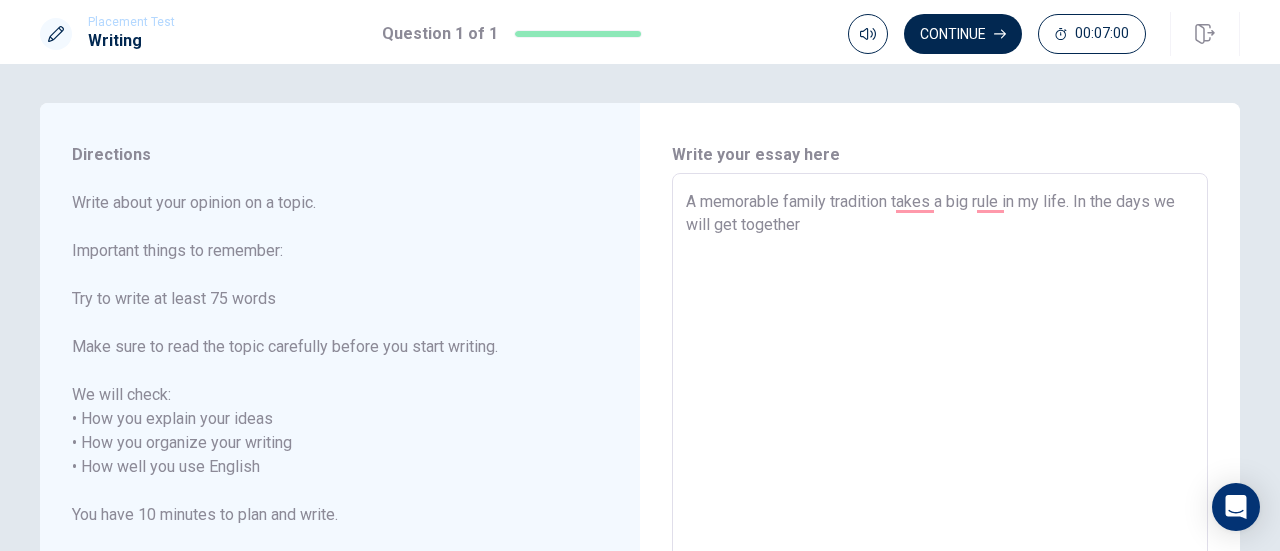 click on "A memorable family tradition takes a big rule in my life. In the days we will get together" at bounding box center (940, 455) 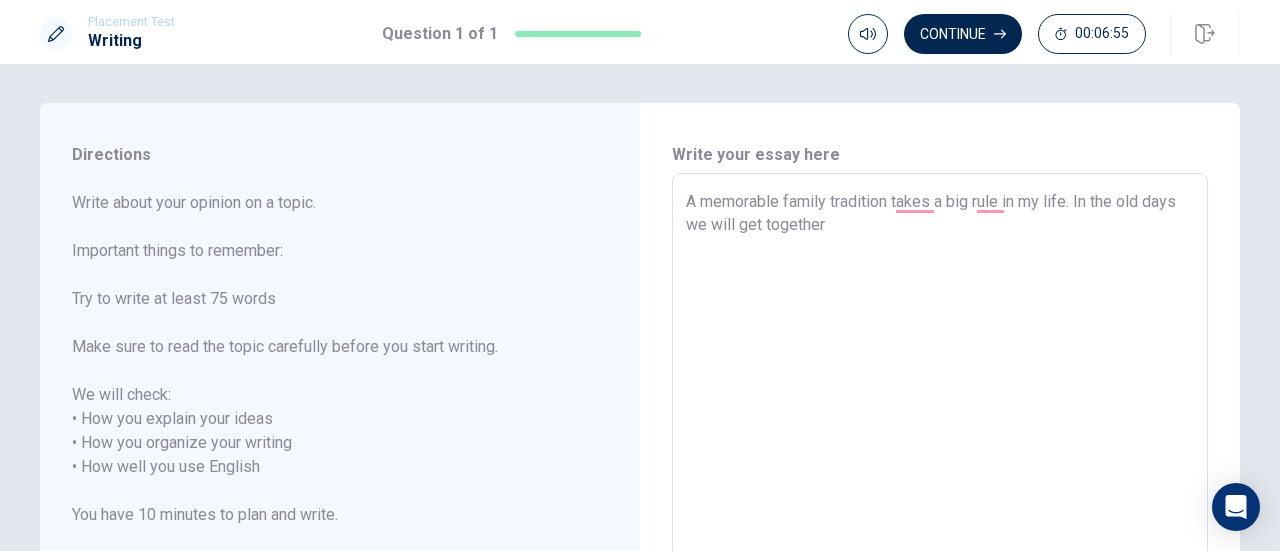 click on "A memorable family tradition takes a big rule in my life. In the old days we will get together" at bounding box center [940, 455] 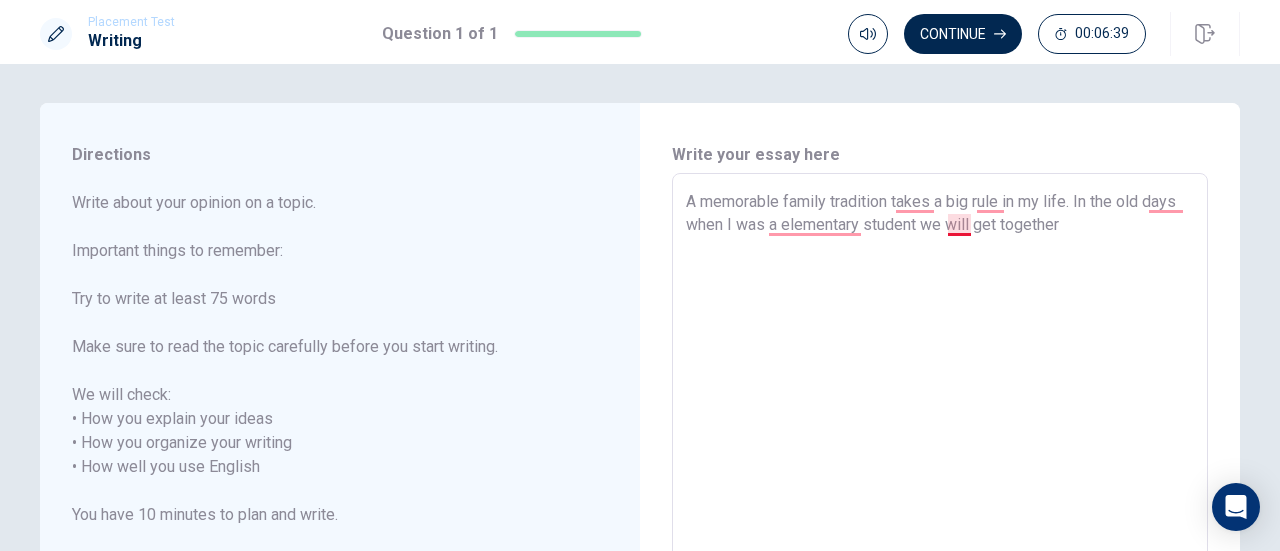 click on "A memorable family tradition takes a big rule in my life. In the old days when I was a elementary student we will get together" at bounding box center [940, 455] 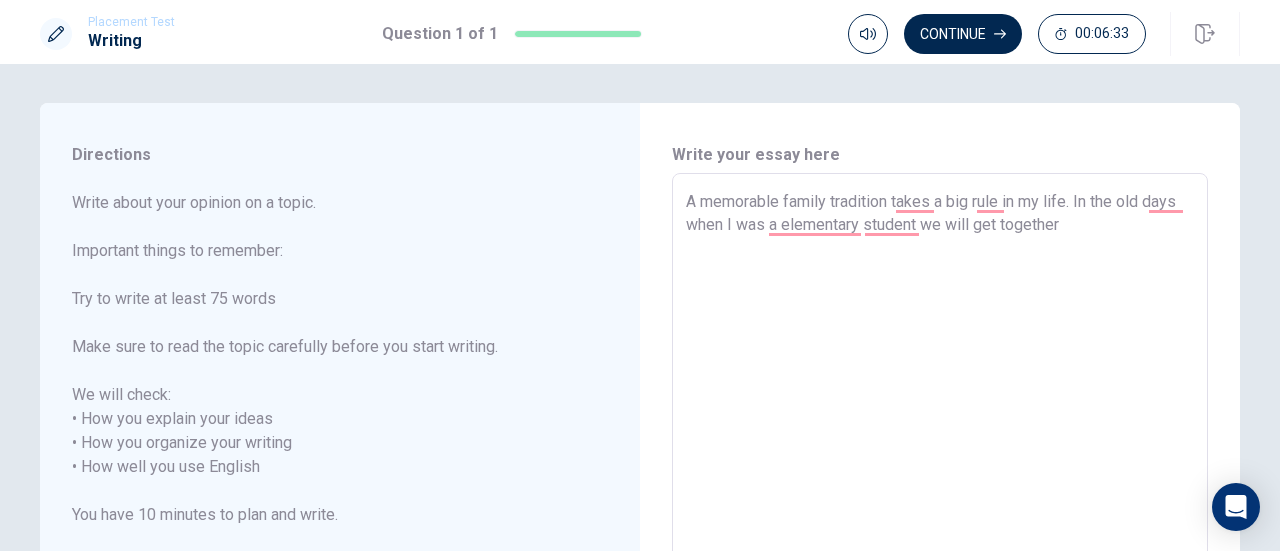 click on "A memorable family tradition takes a big rule in my life. In the old days when I was a elementary student we will get together" at bounding box center (940, 455) 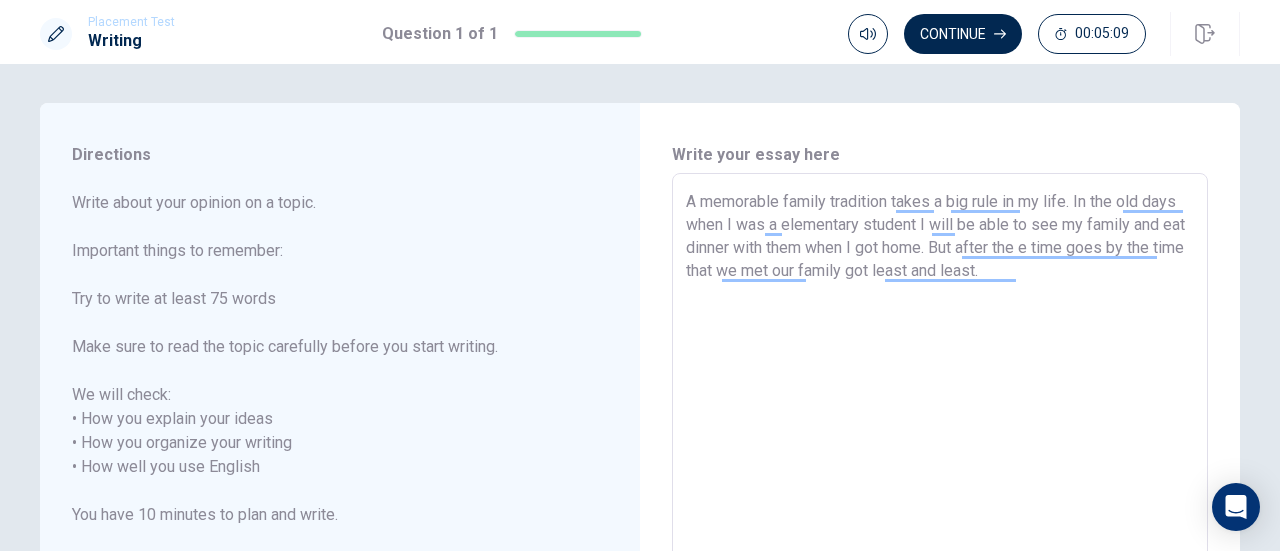 click on "A memorable family tradition takes a big rule in my life. In the old days when I was a elementary student I will be able to see my family and eat dinner with them when I got home. But after the e time goes by the time that we met our family got least and least." at bounding box center [940, 455] 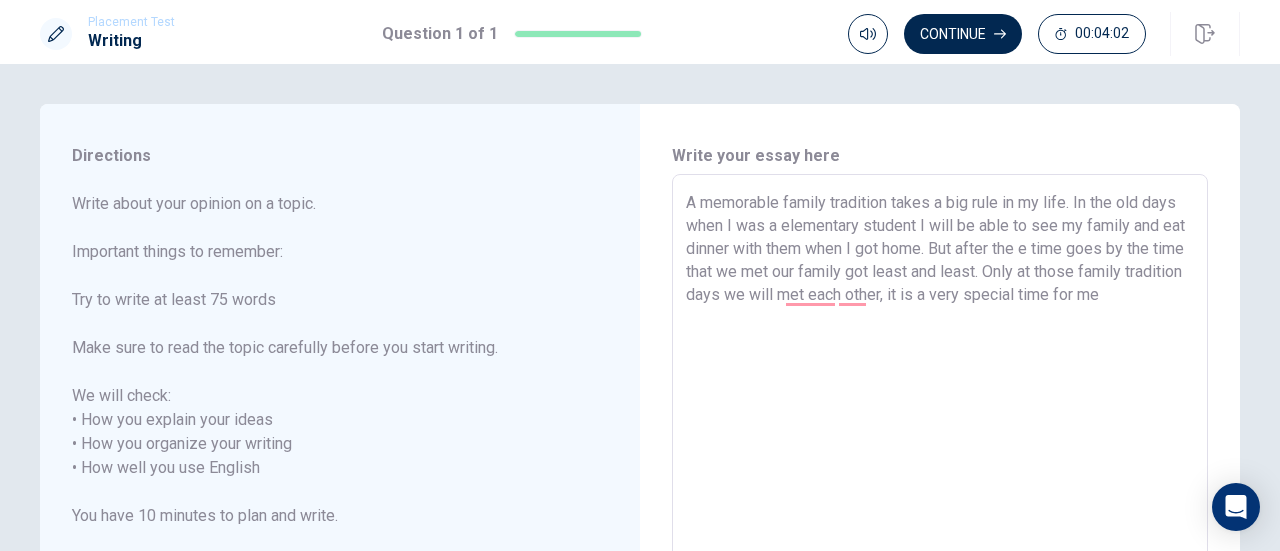 scroll, scrollTop: 2, scrollLeft: 0, axis: vertical 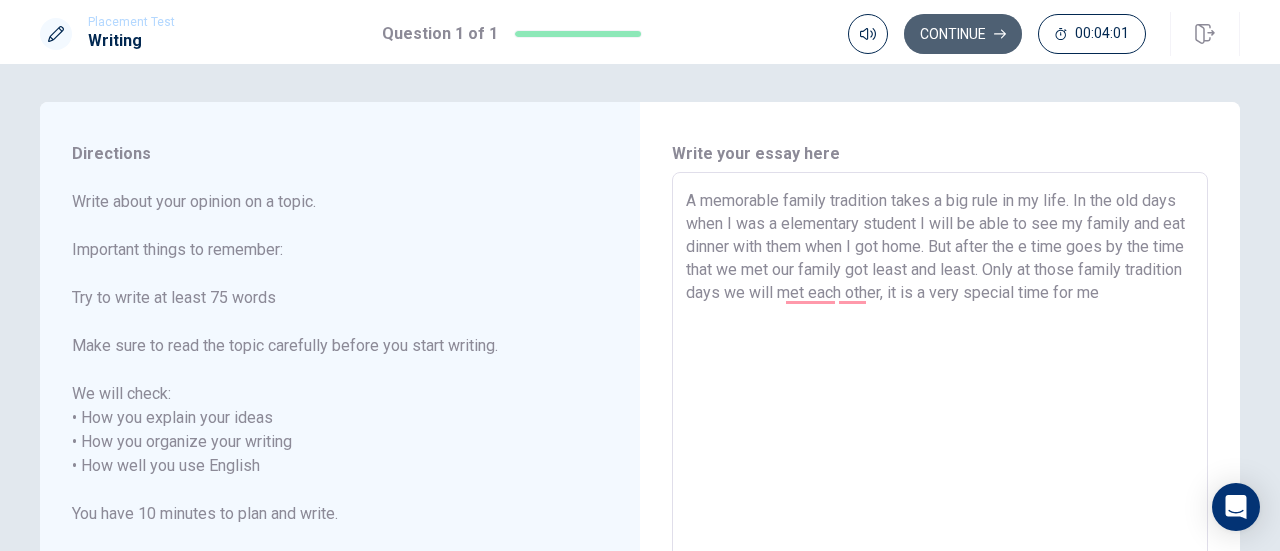 click on "Continue" at bounding box center (963, 34) 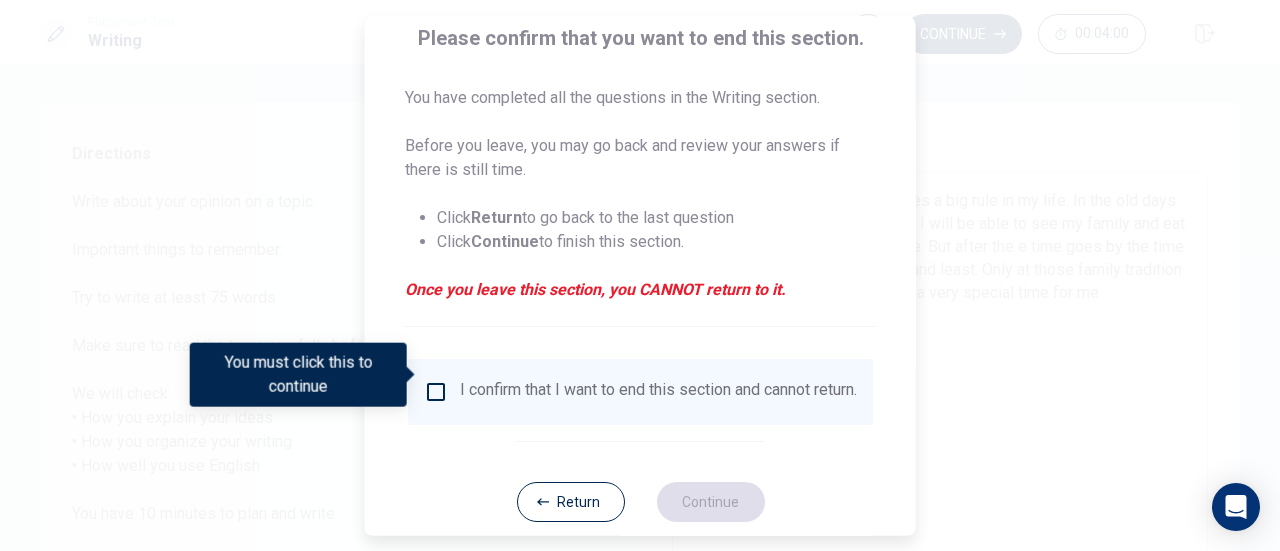 scroll, scrollTop: 171, scrollLeft: 0, axis: vertical 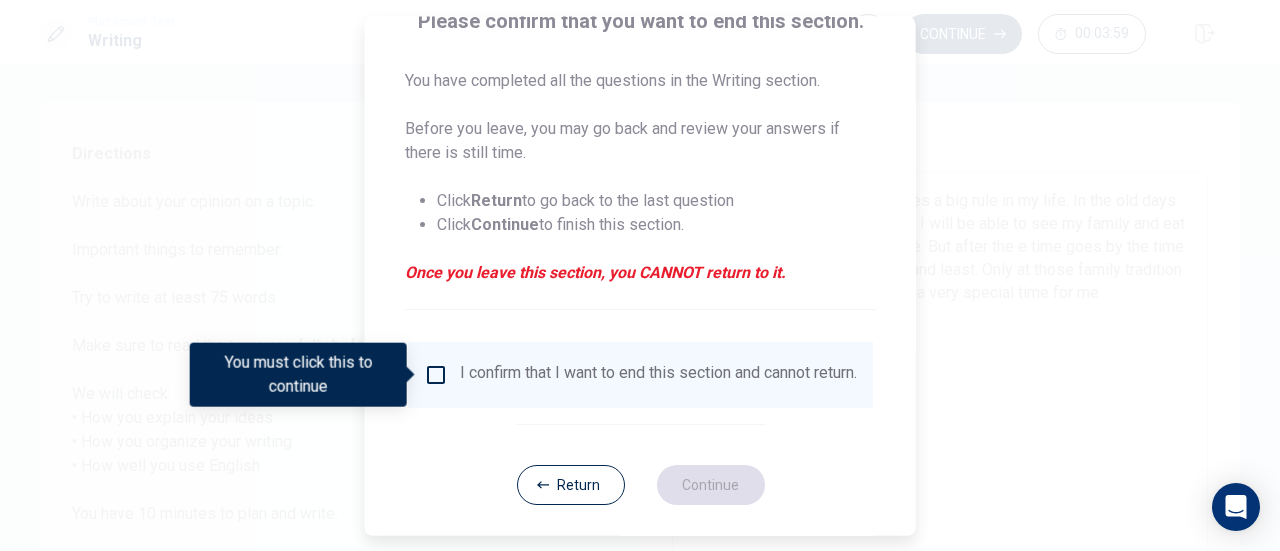 click on "I confirm that I want to end this section and cannot return." at bounding box center (640, 375) 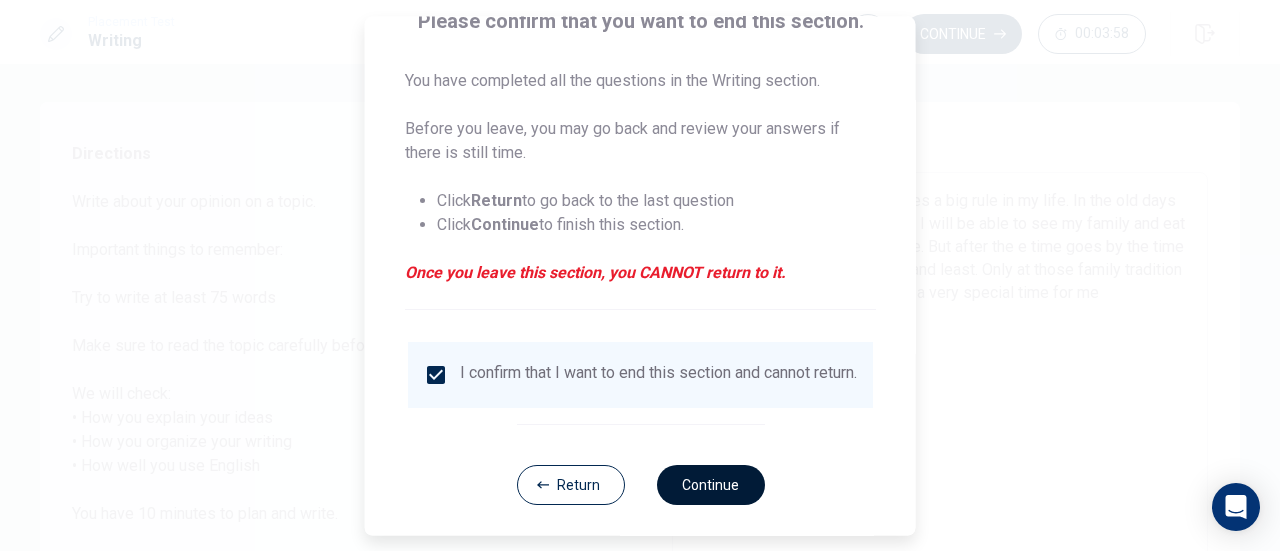 click on "Continue" at bounding box center (710, 485) 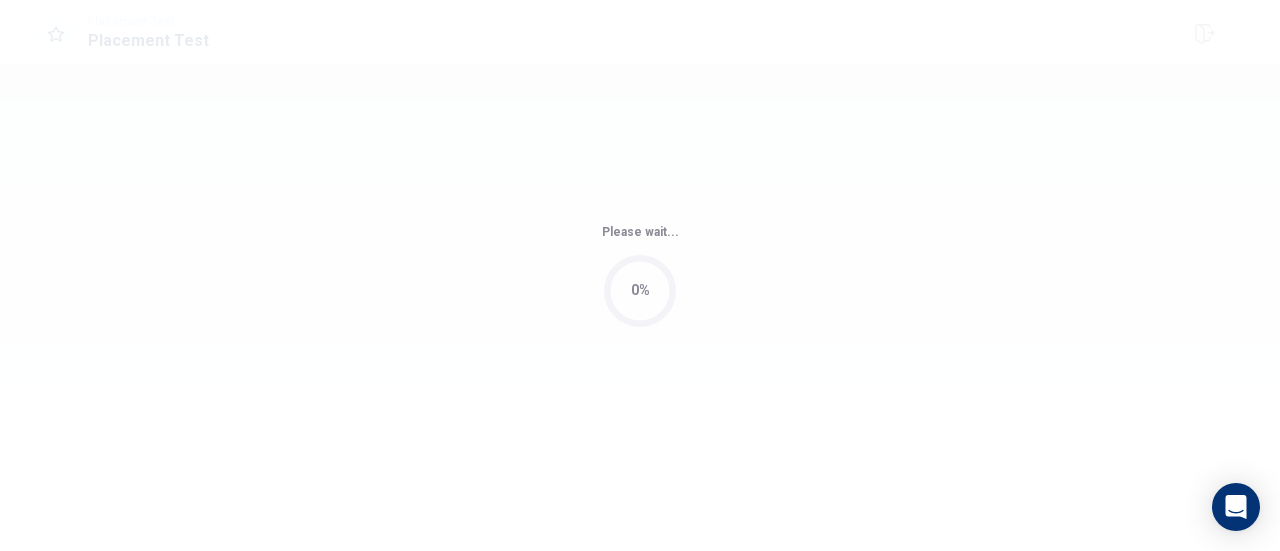 scroll, scrollTop: 0, scrollLeft: 0, axis: both 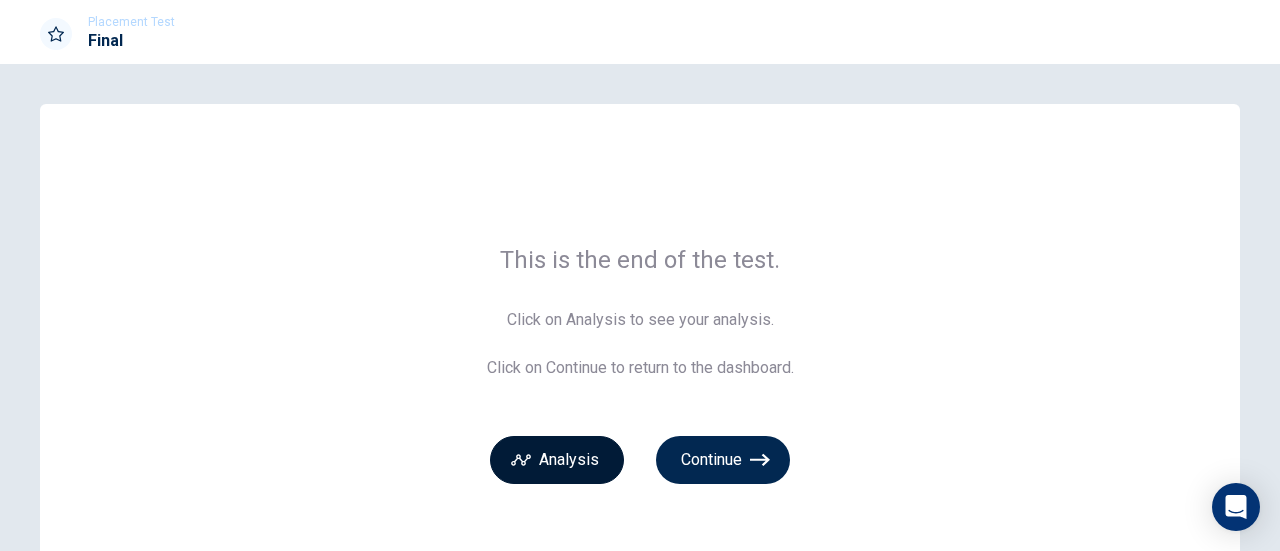 click on "Analysis" at bounding box center (557, 460) 